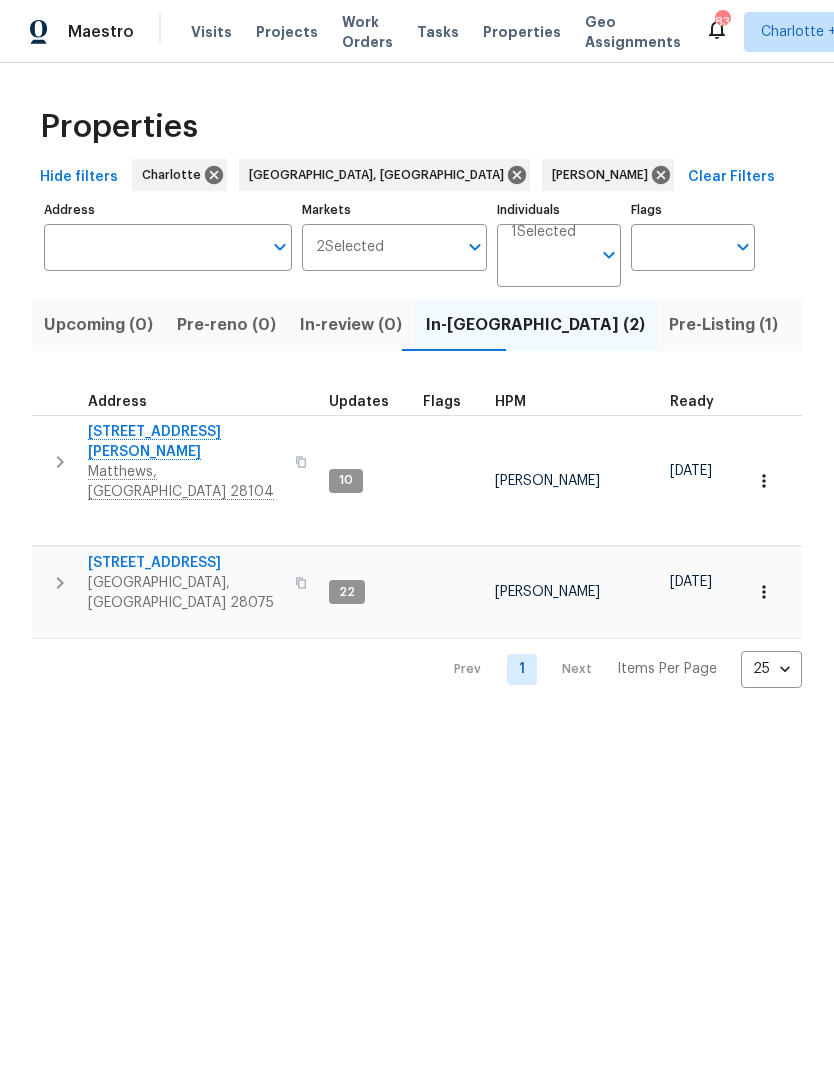 scroll, scrollTop: 0, scrollLeft: 0, axis: both 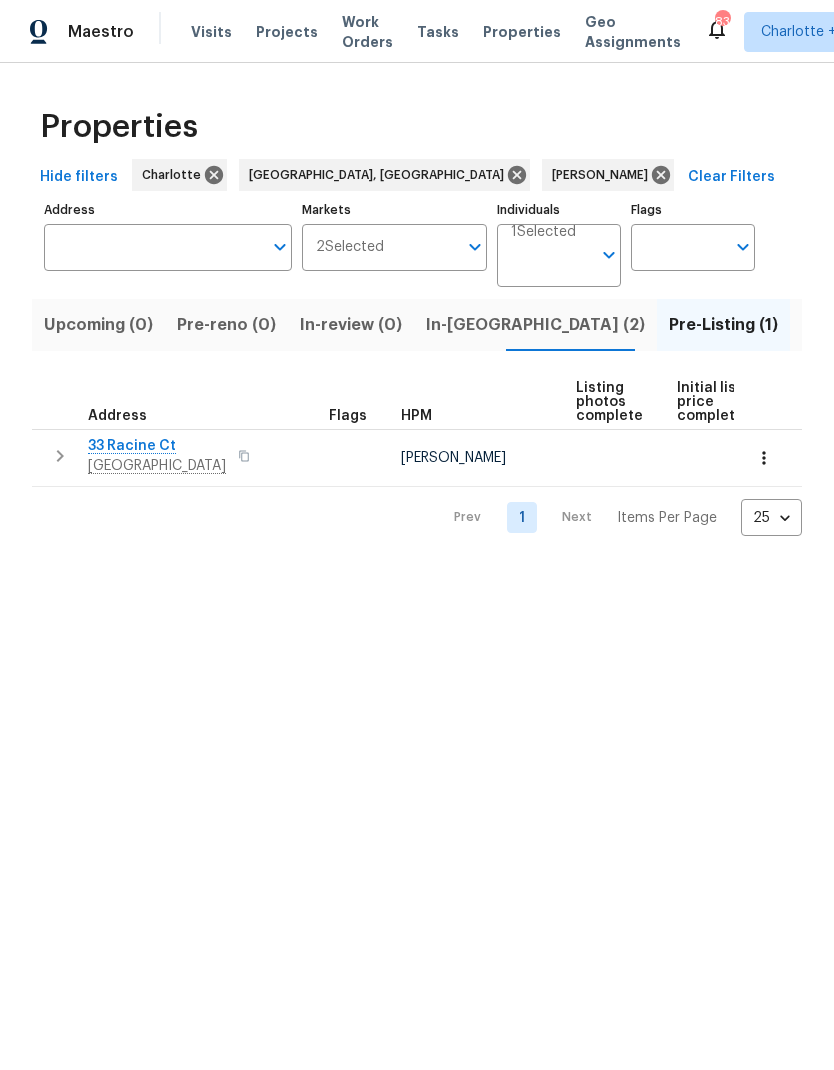 click on "33 Racine Ct" at bounding box center (157, 446) 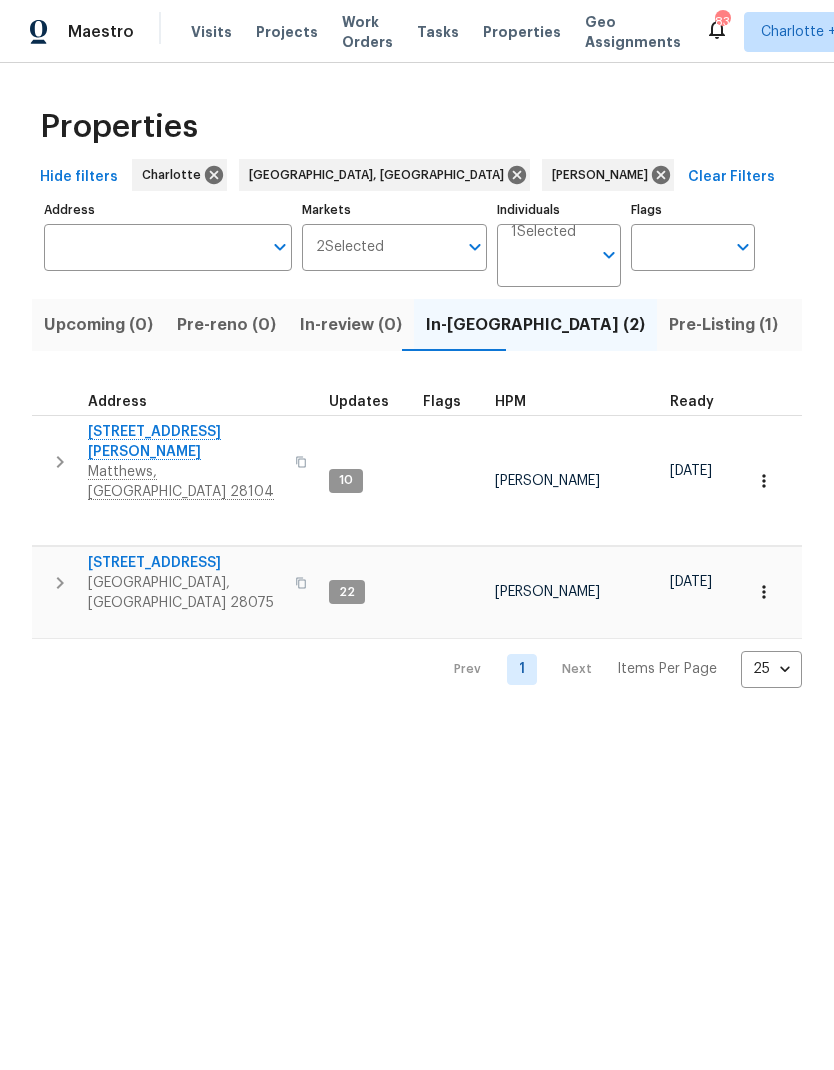 click on "Resale (6)" at bounding box center [948, 325] 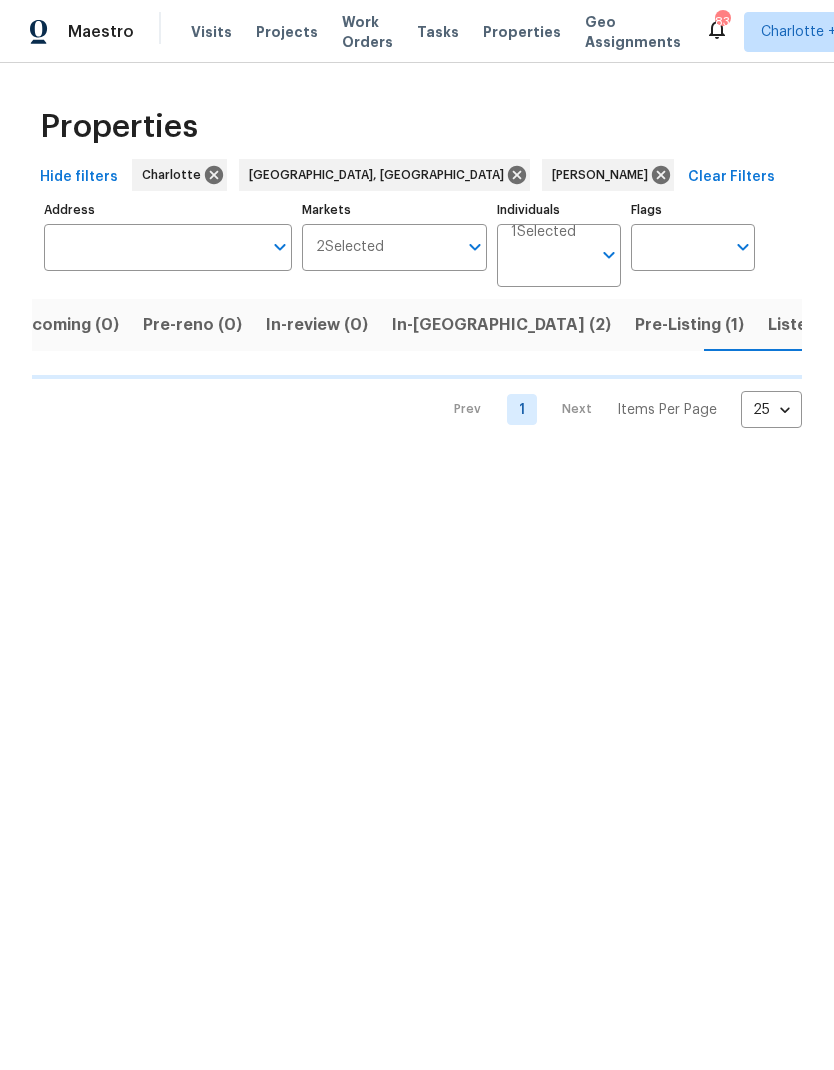 scroll, scrollTop: 0, scrollLeft: 35, axis: horizontal 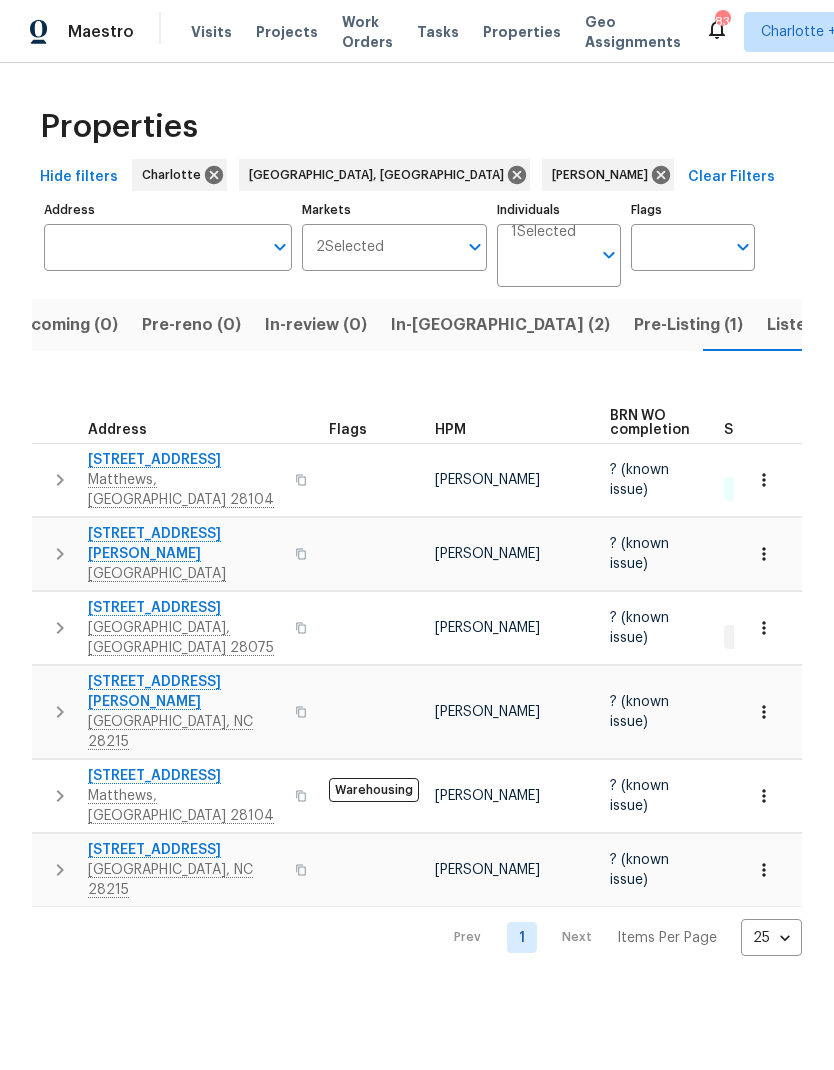 click on "In-reno (2)" at bounding box center [500, 325] 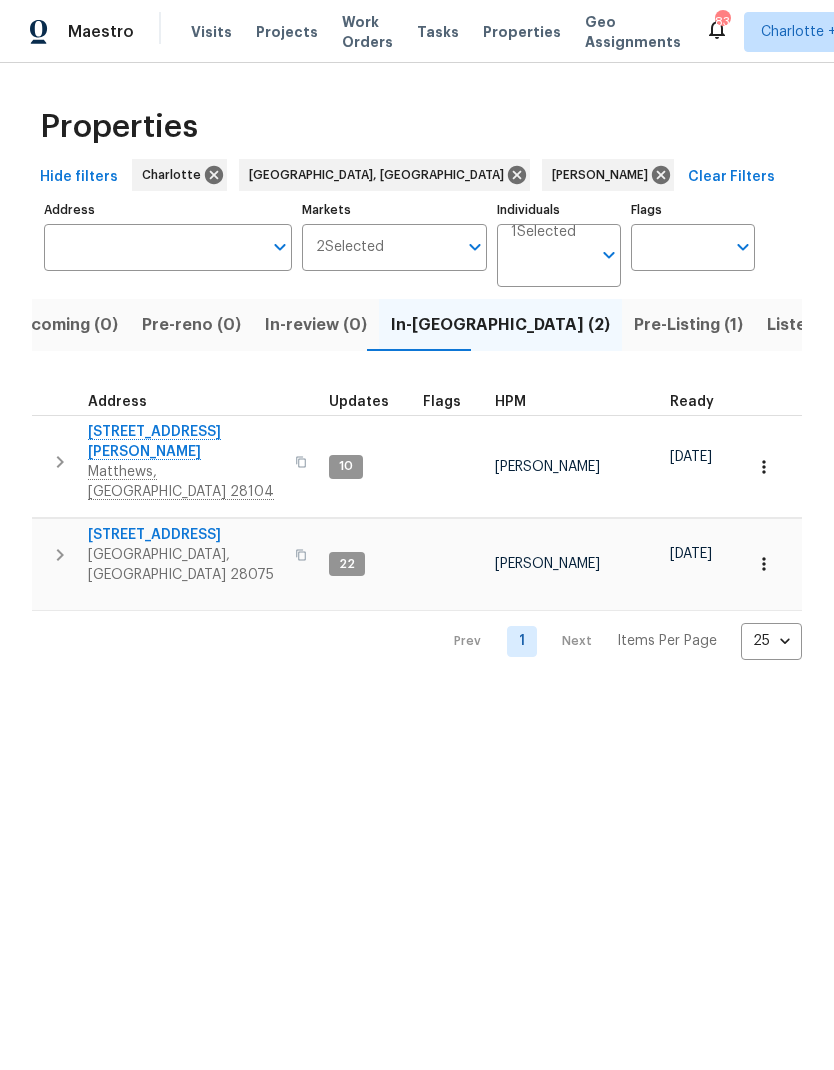 click on "Resale (6)" at bounding box center (913, 325) 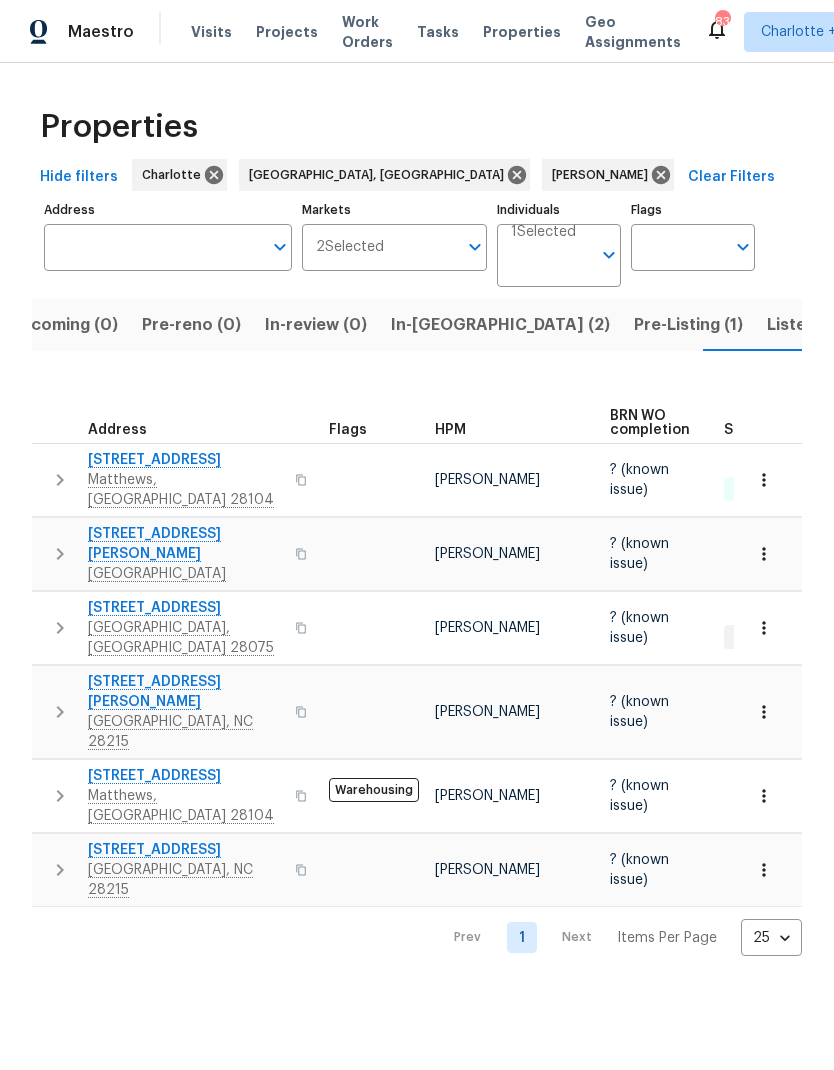 click on "Listed (16)" at bounding box center (808, 325) 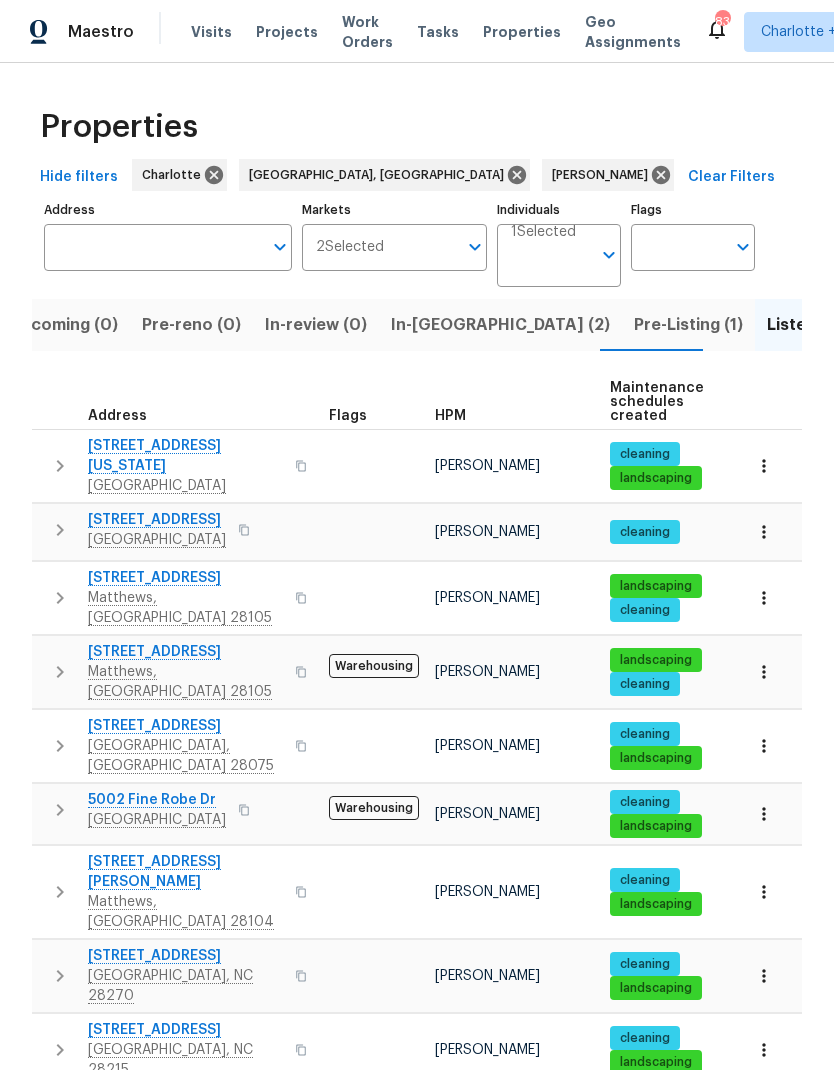scroll, scrollTop: 0, scrollLeft: 0, axis: both 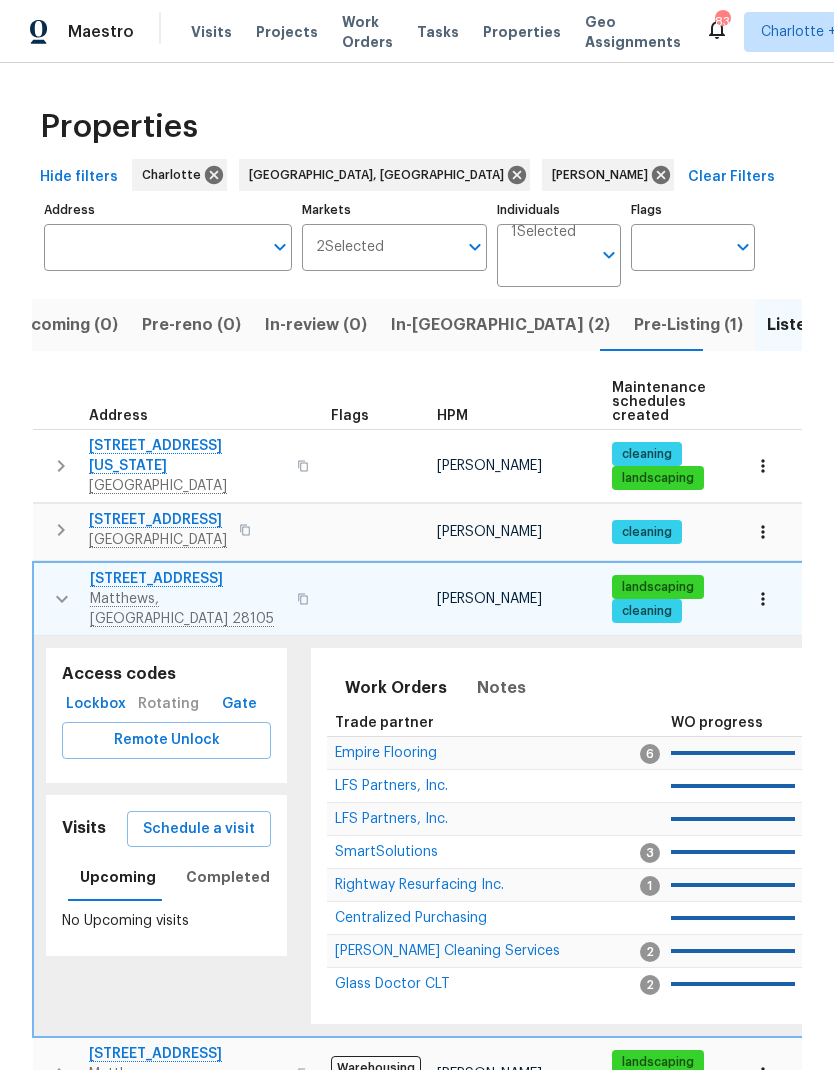 click 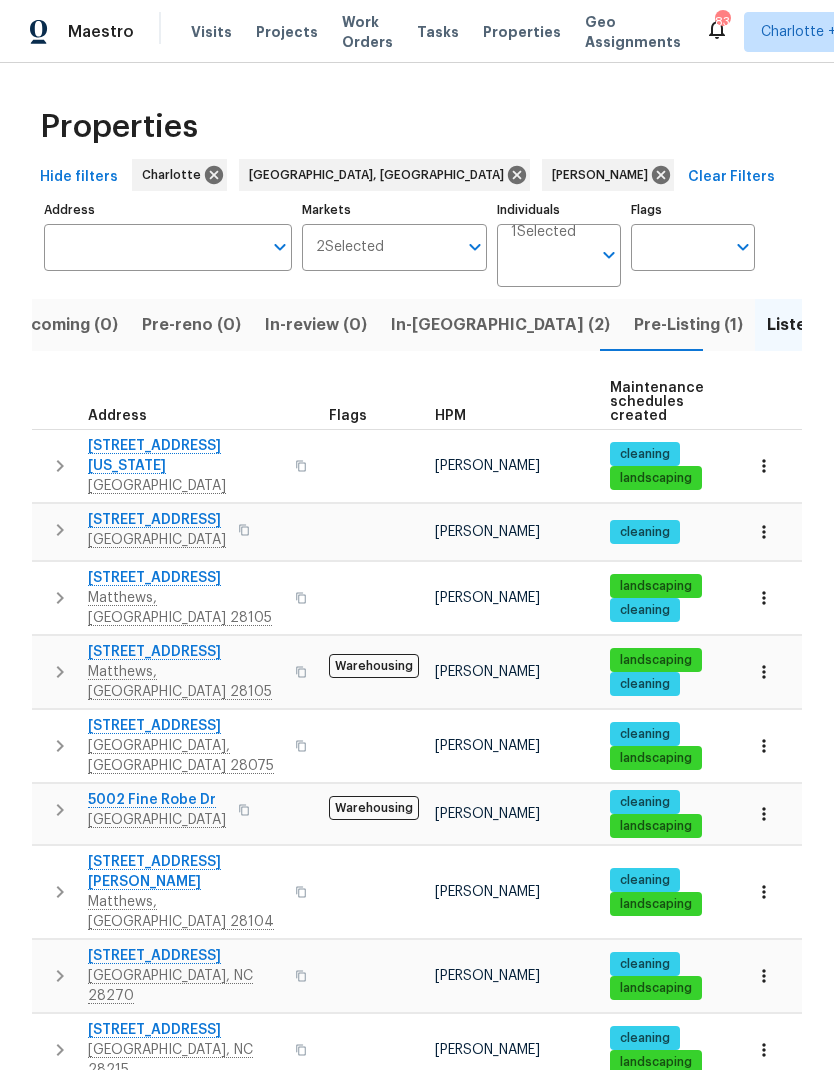 click on "2650 Whisper Ridge Ln" at bounding box center (185, 578) 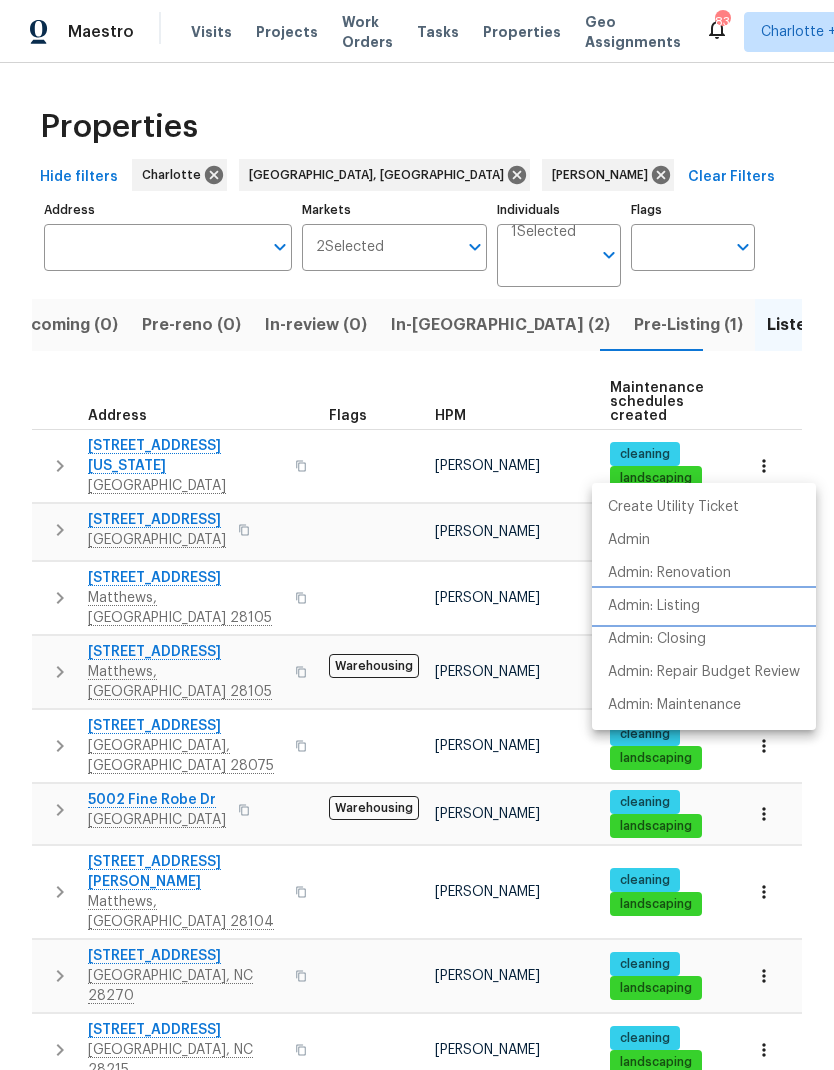 click on "Admin: Listing" at bounding box center [654, 606] 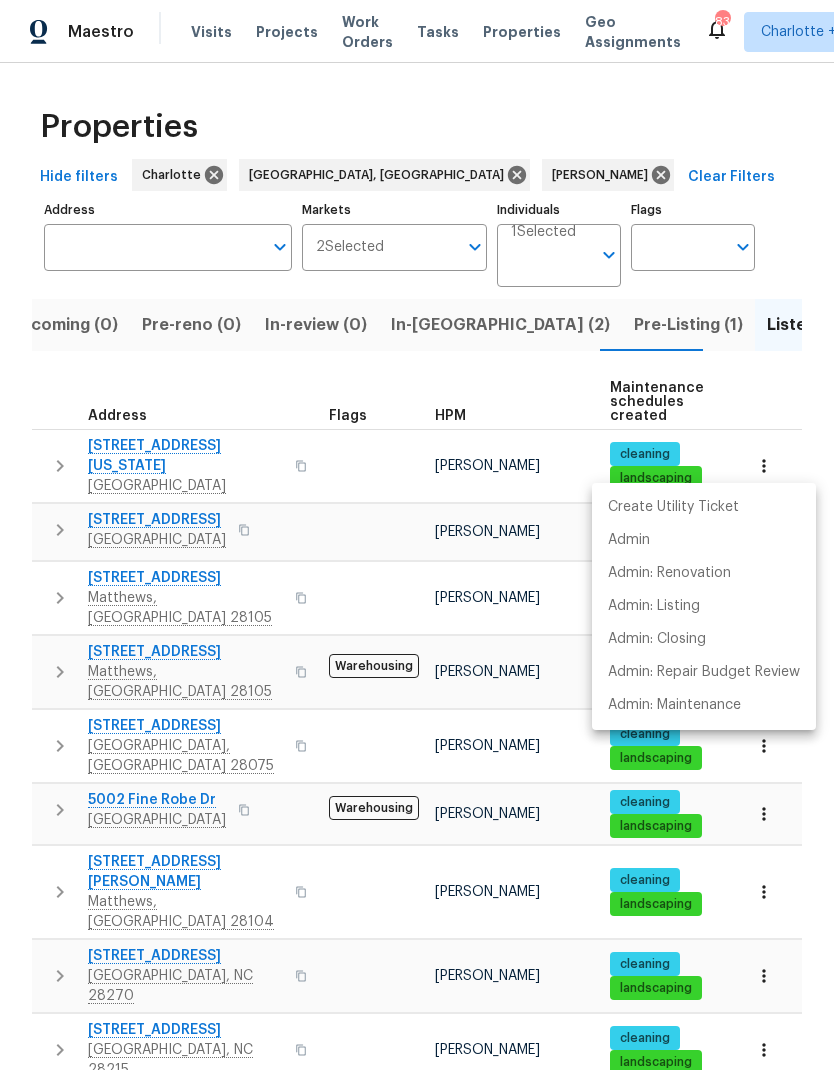 click at bounding box center [417, 535] 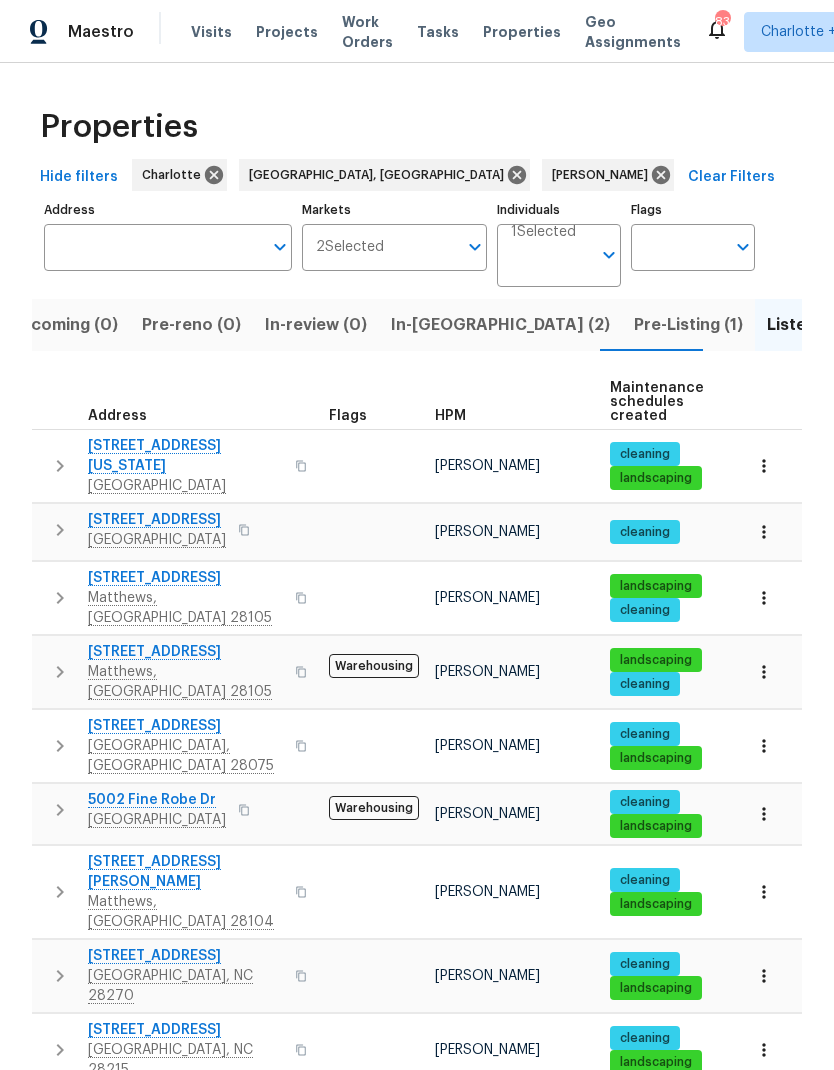 click 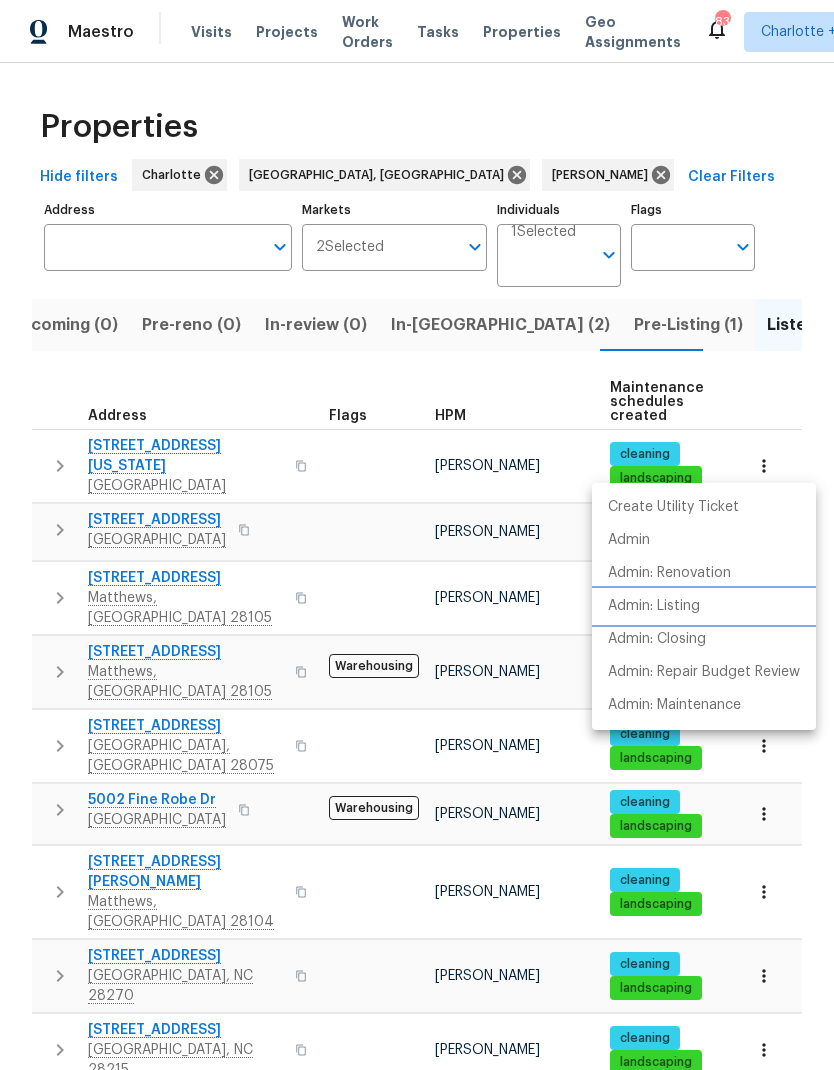 click on "Admin: Listing" at bounding box center (654, 606) 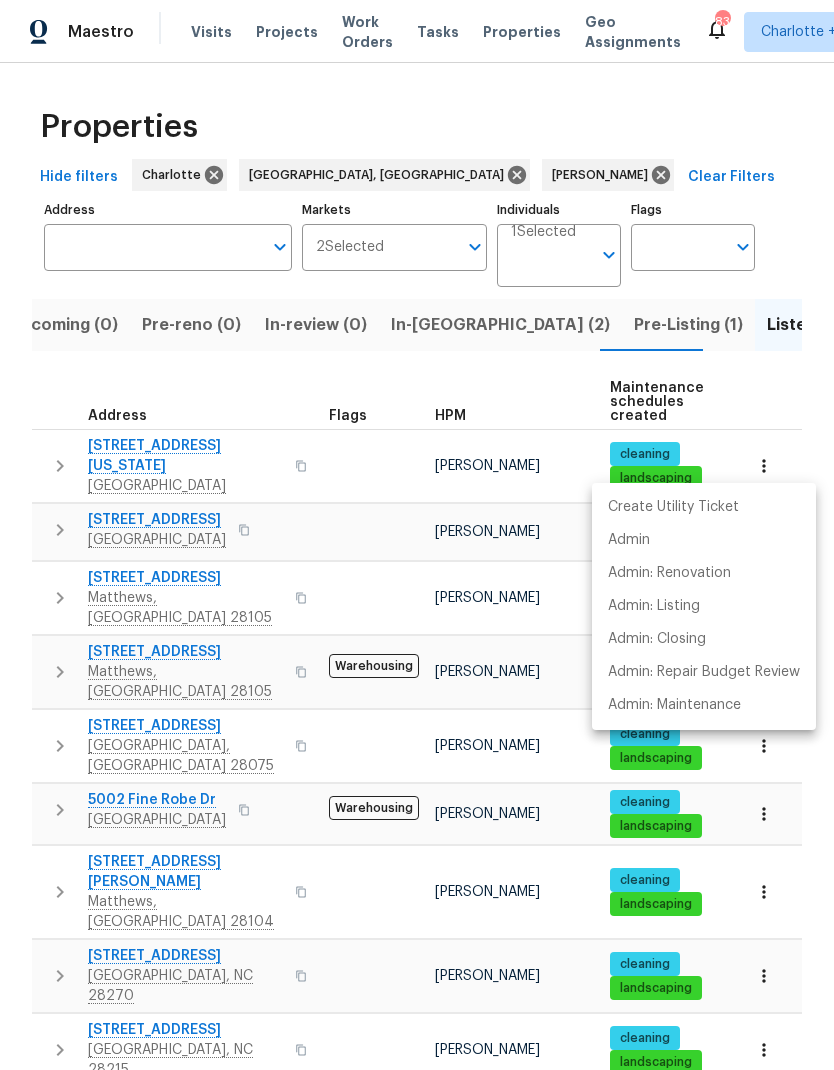 click at bounding box center [417, 535] 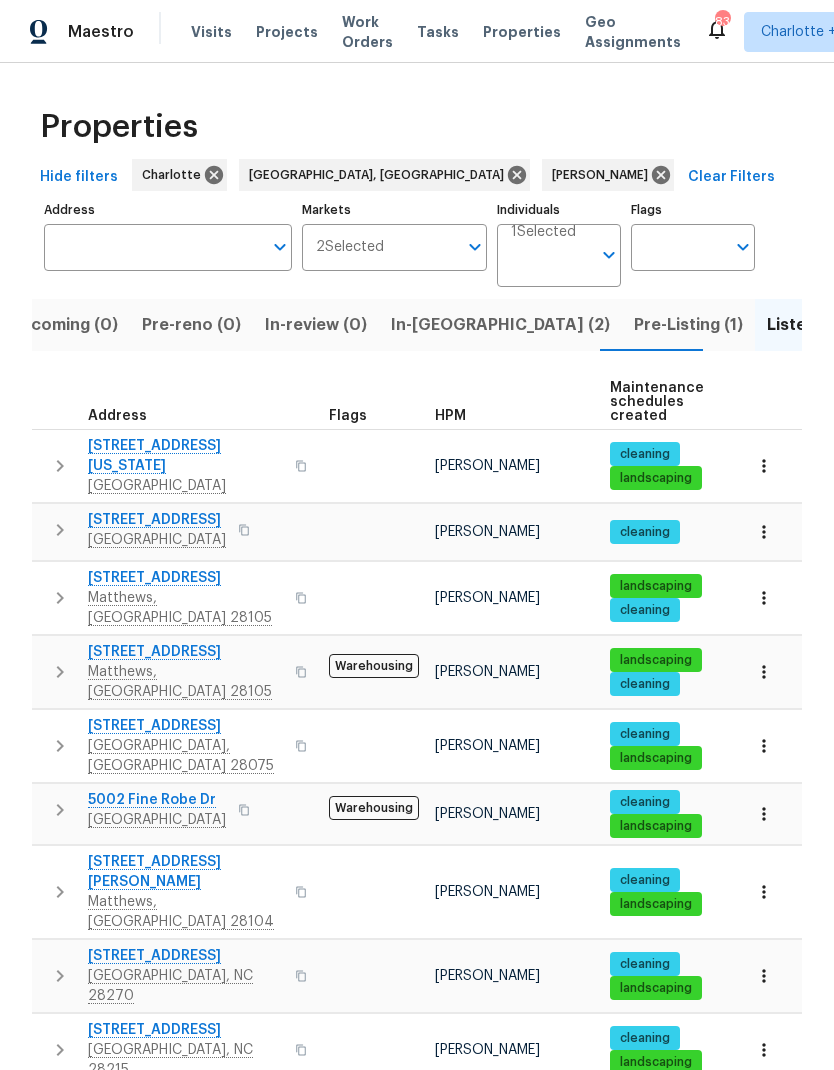 click at bounding box center [764, 598] 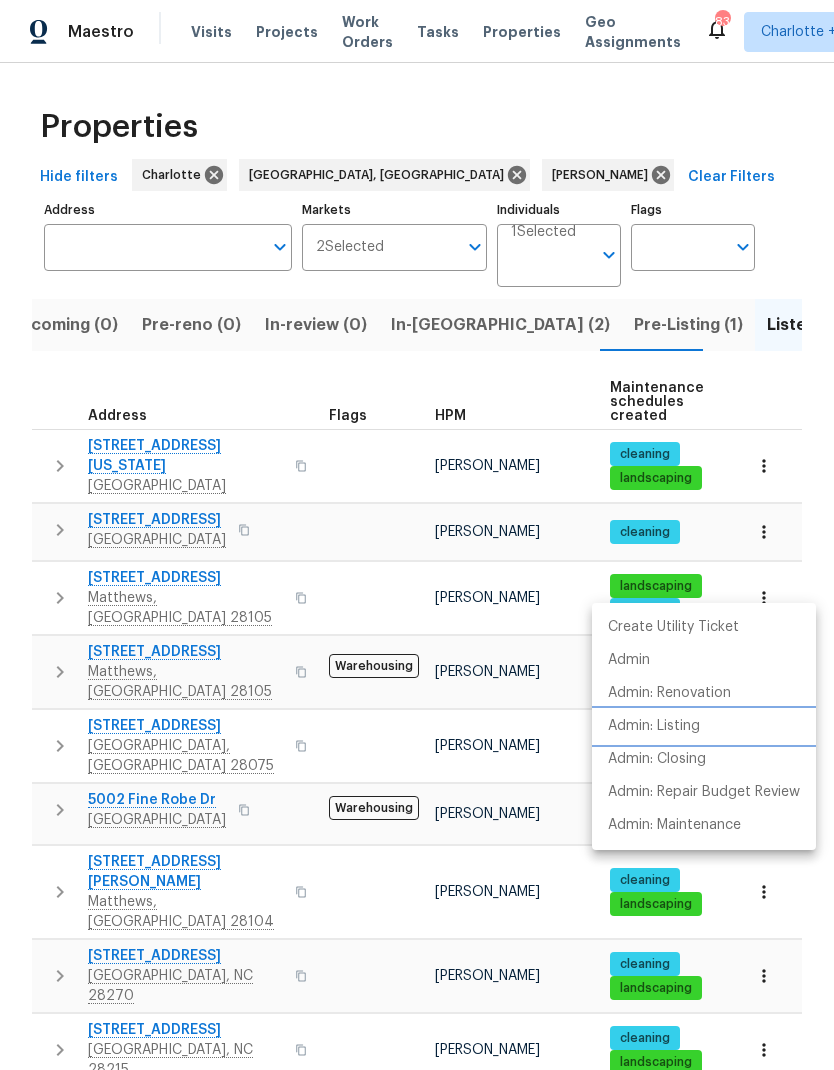 click on "Admin: Listing" at bounding box center [654, 726] 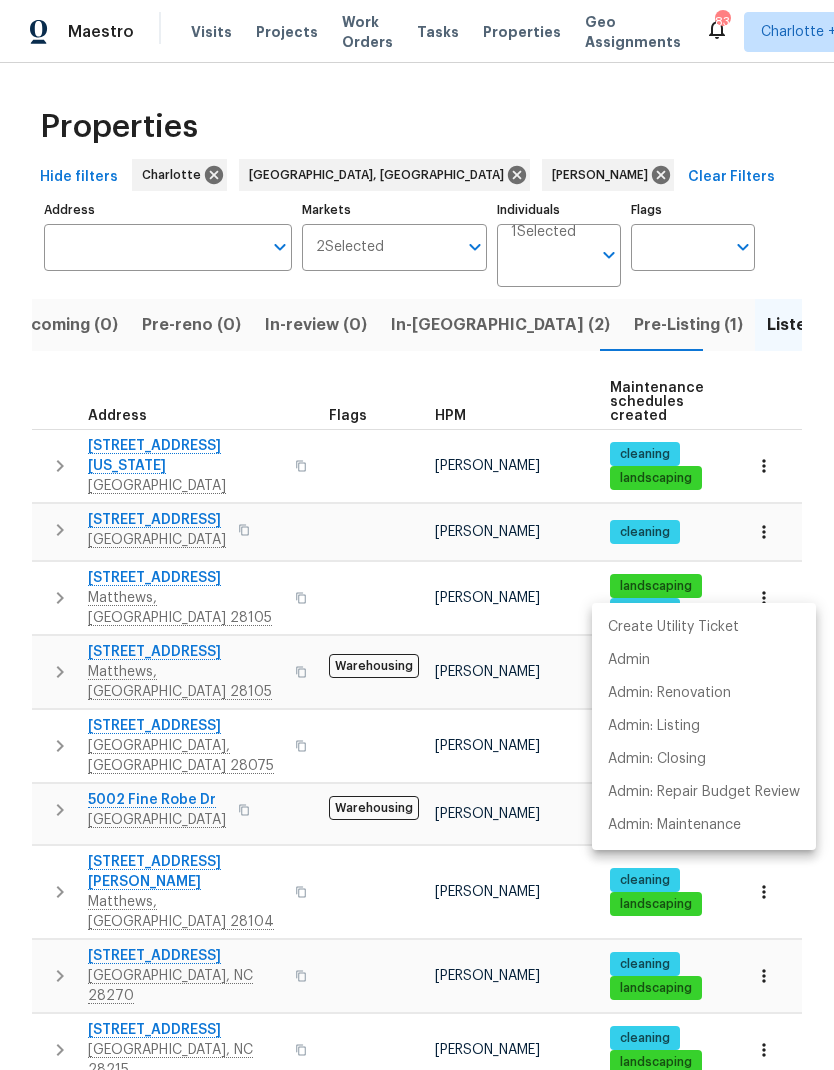 click at bounding box center (417, 535) 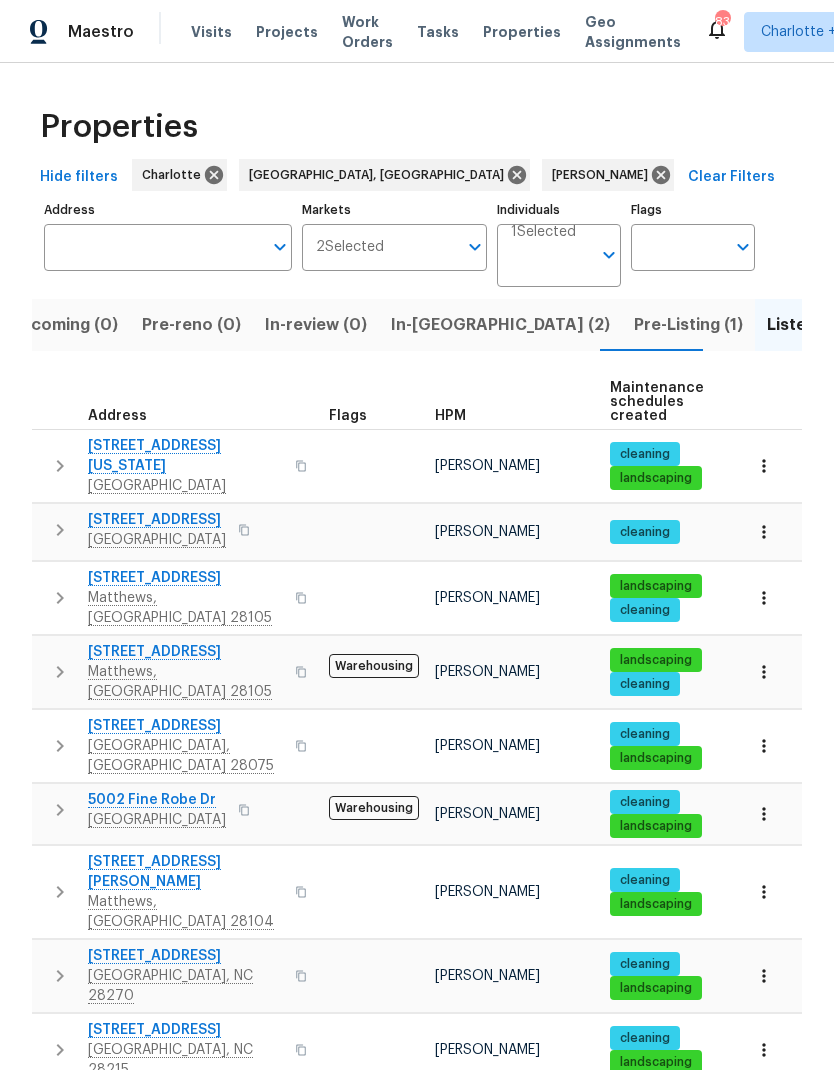 scroll, scrollTop: 16, scrollLeft: 0, axis: vertical 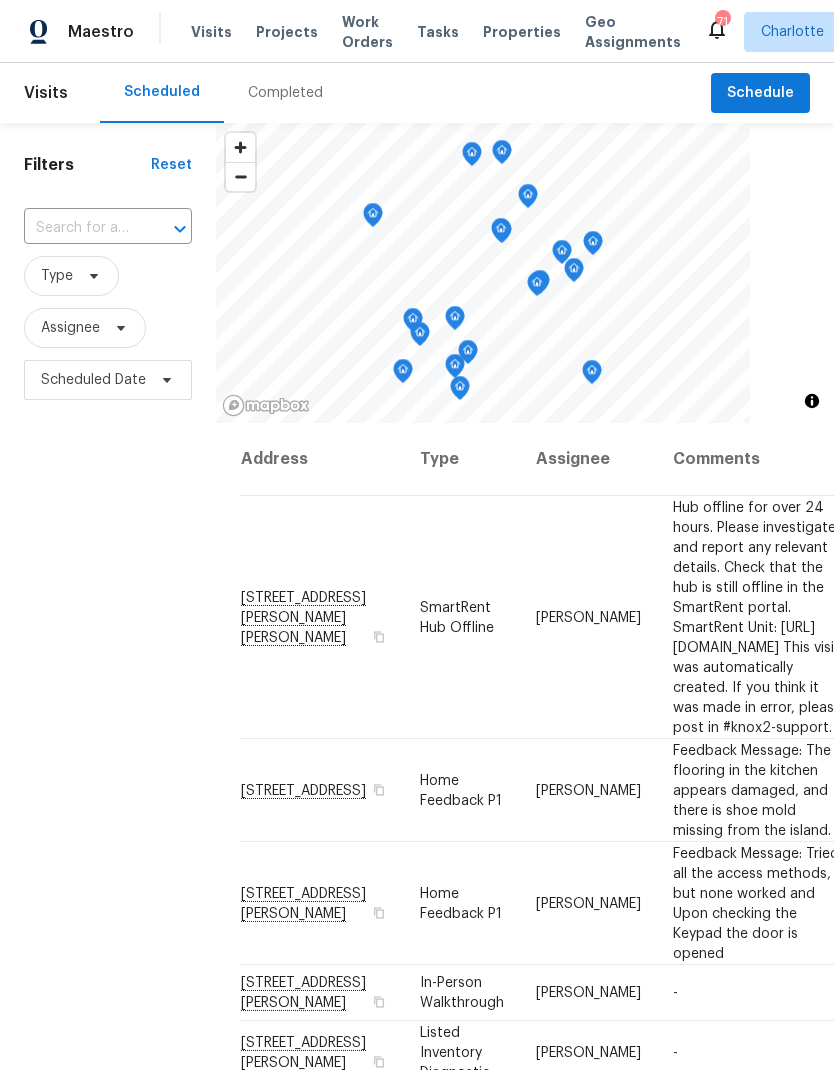 click on "Work Orders" at bounding box center [367, 32] 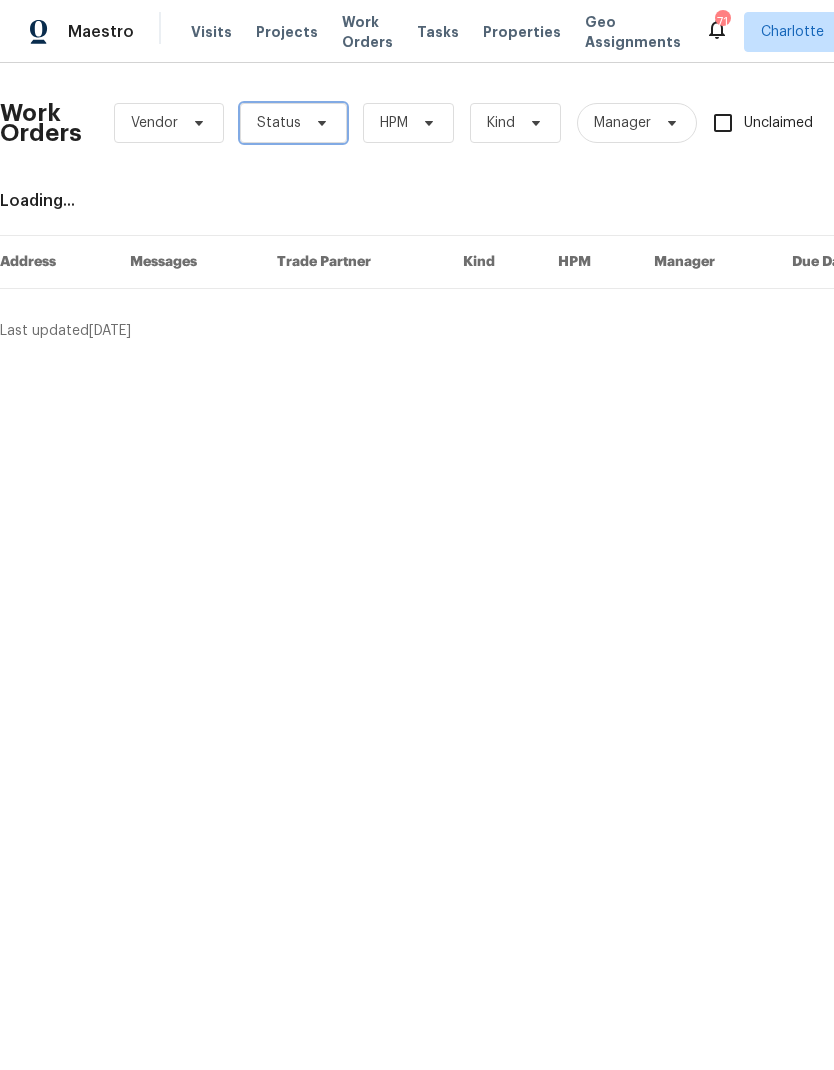 click on "Status" at bounding box center [293, 123] 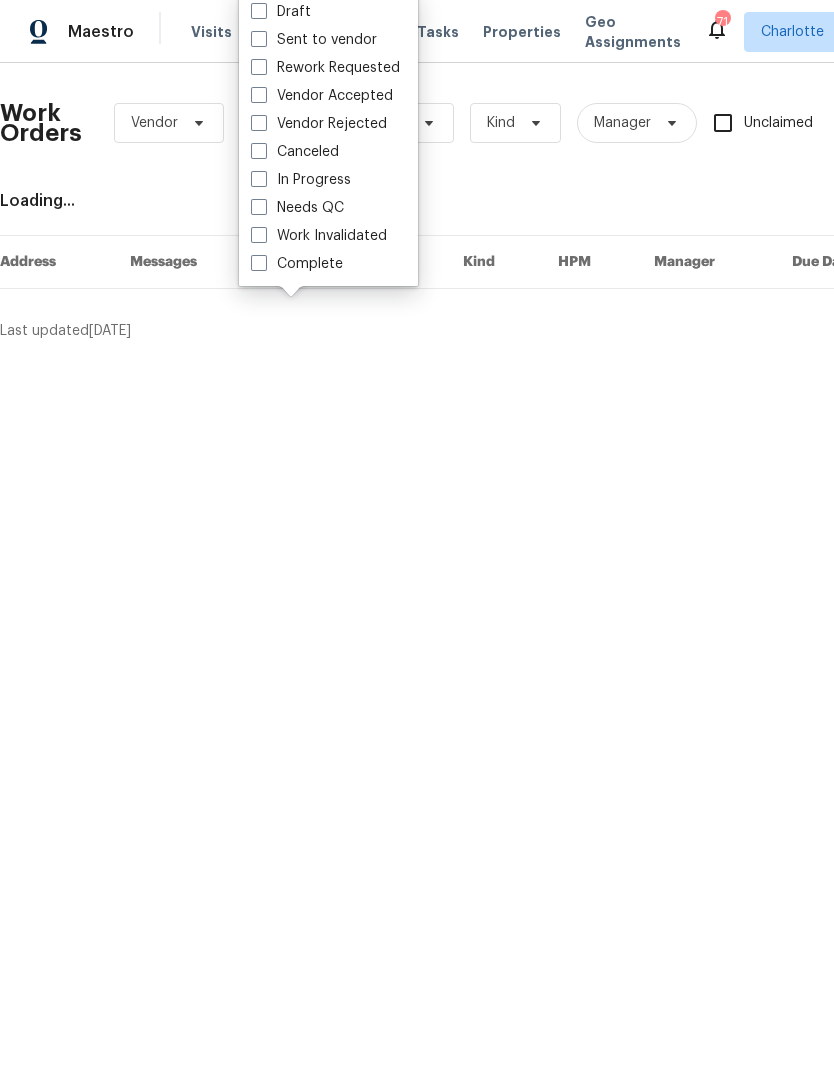 click on "Needs QC" at bounding box center (297, 208) 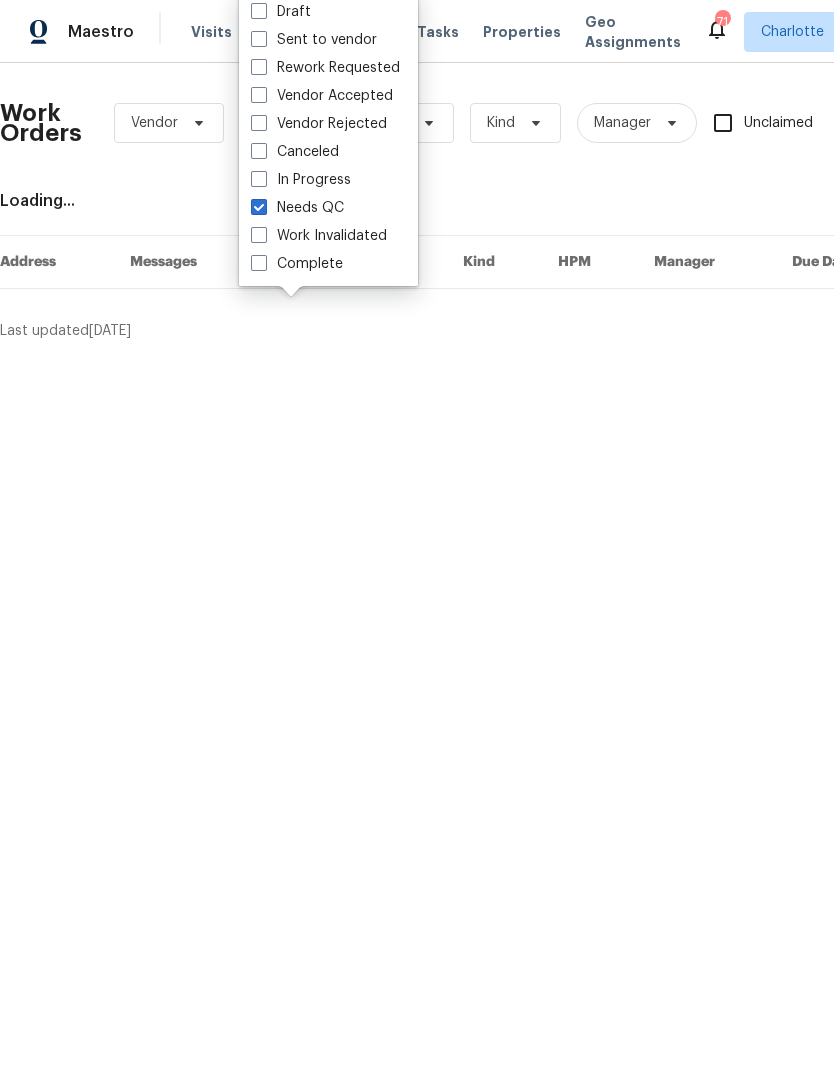 checkbox on "true" 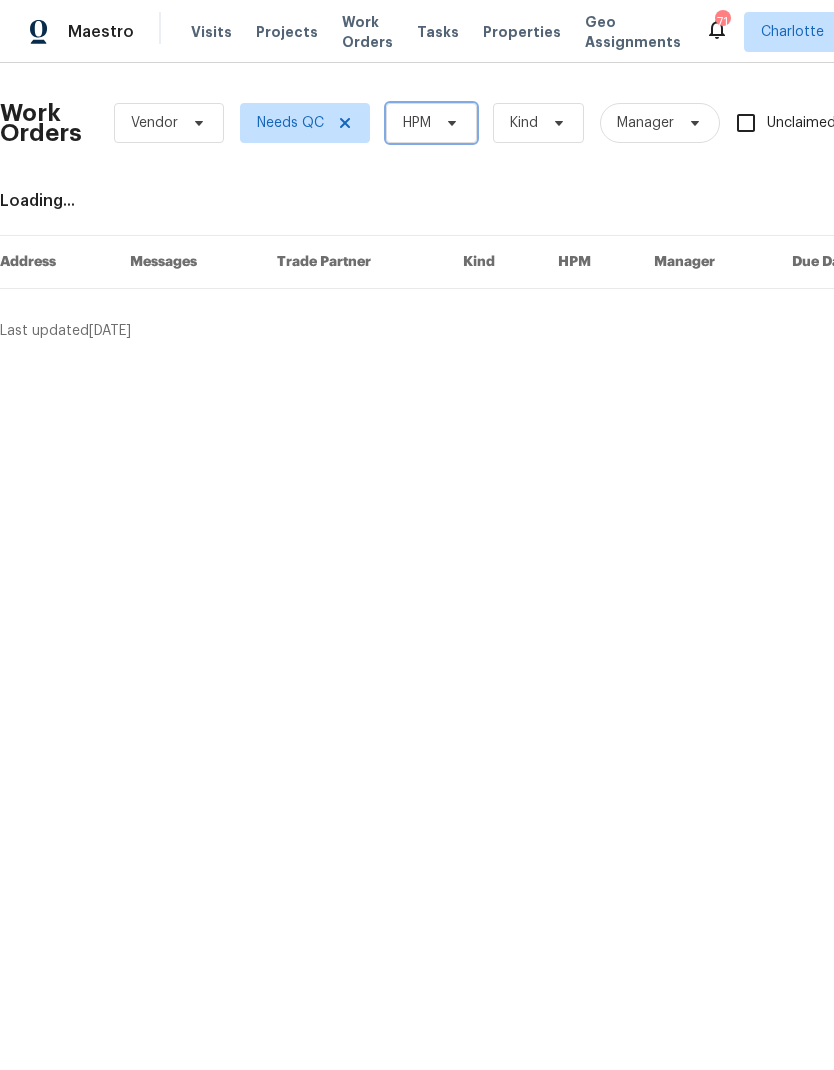click 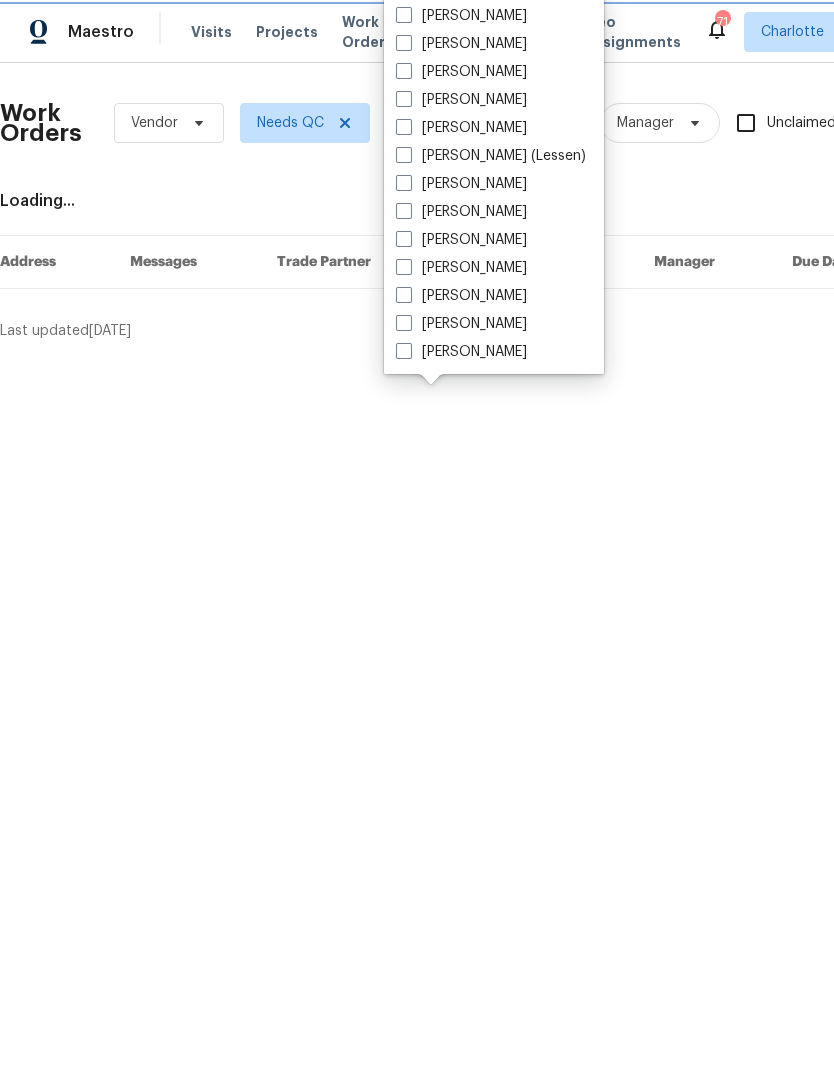 scroll, scrollTop: 248, scrollLeft: 0, axis: vertical 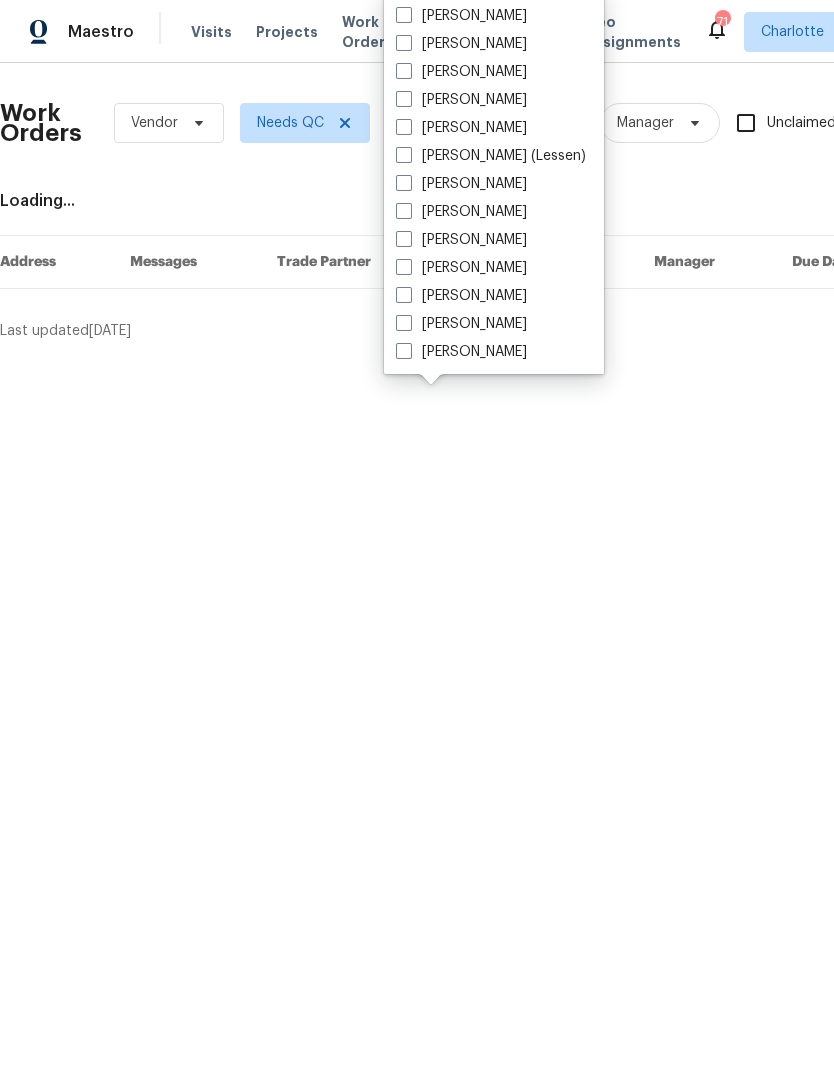 click on "[PERSON_NAME]" at bounding box center (461, 352) 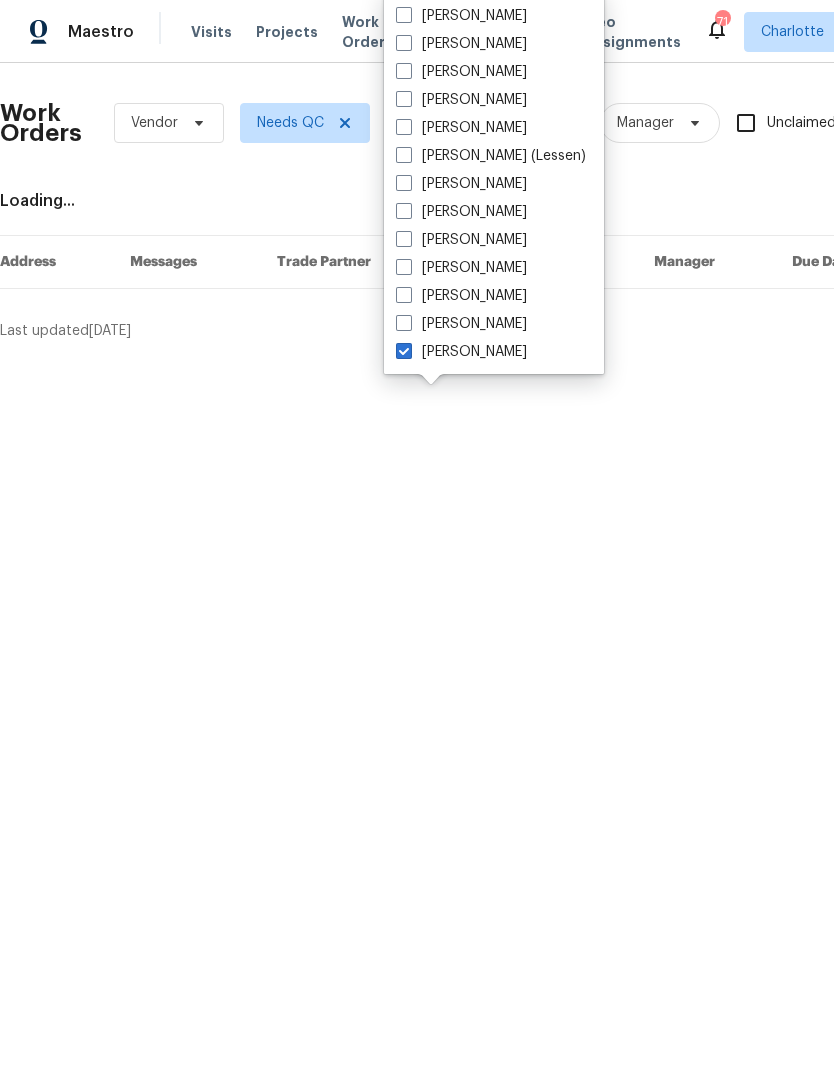 checkbox on "true" 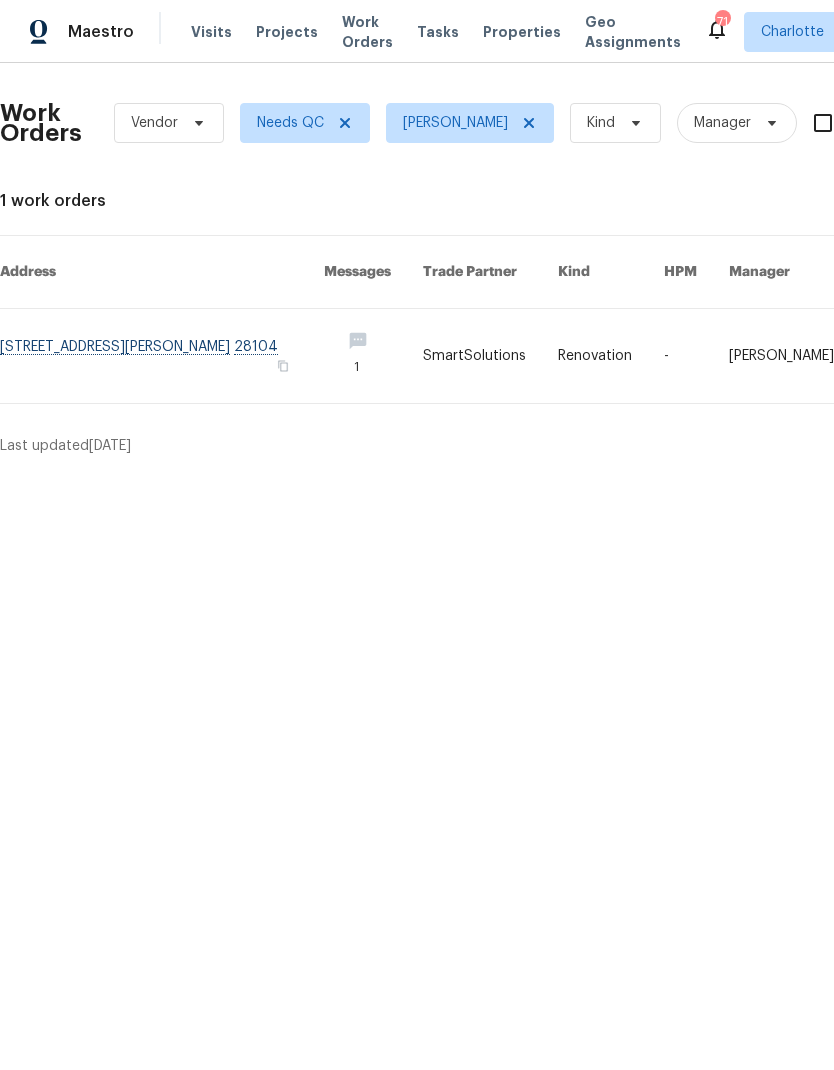 click at bounding box center [162, 356] 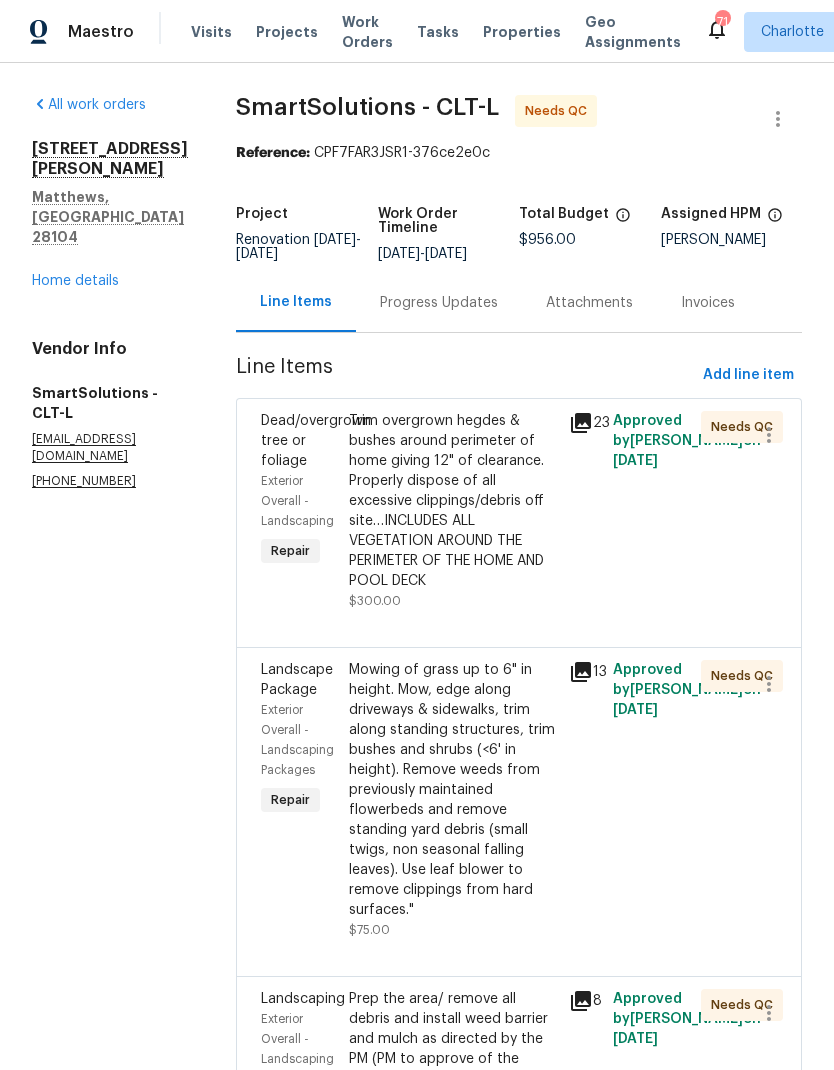 scroll, scrollTop: 0, scrollLeft: 0, axis: both 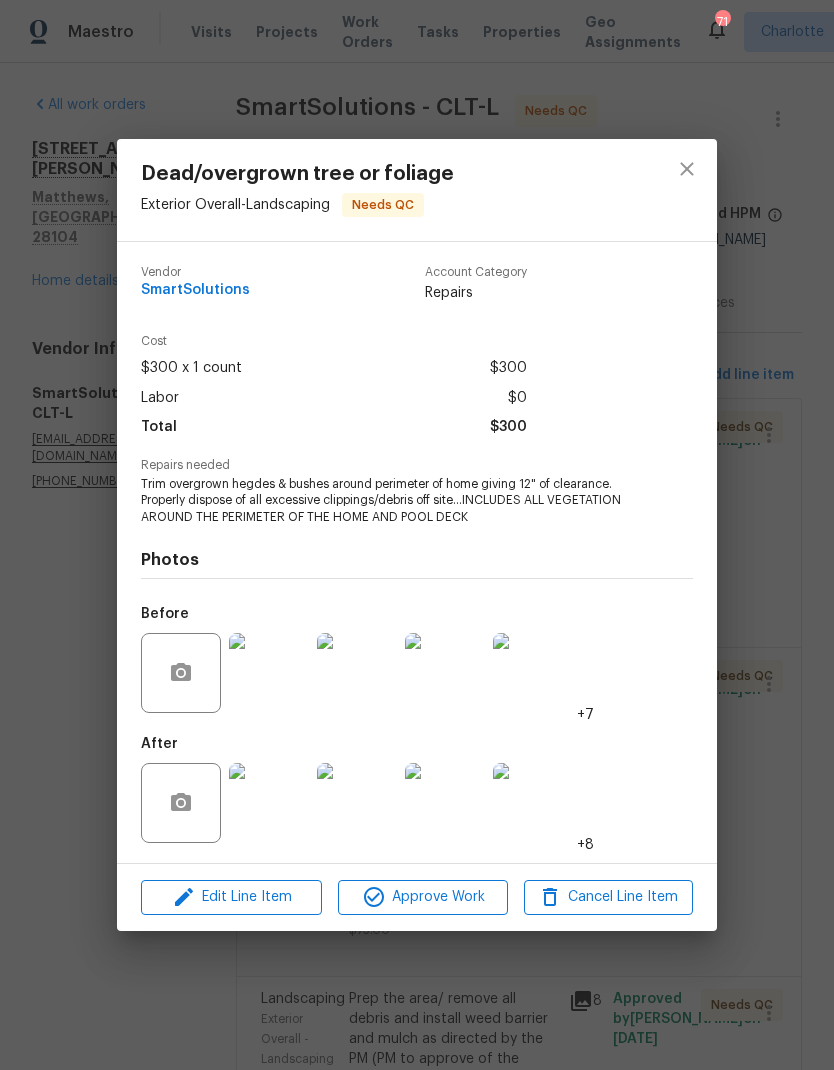 click at bounding box center [269, 803] 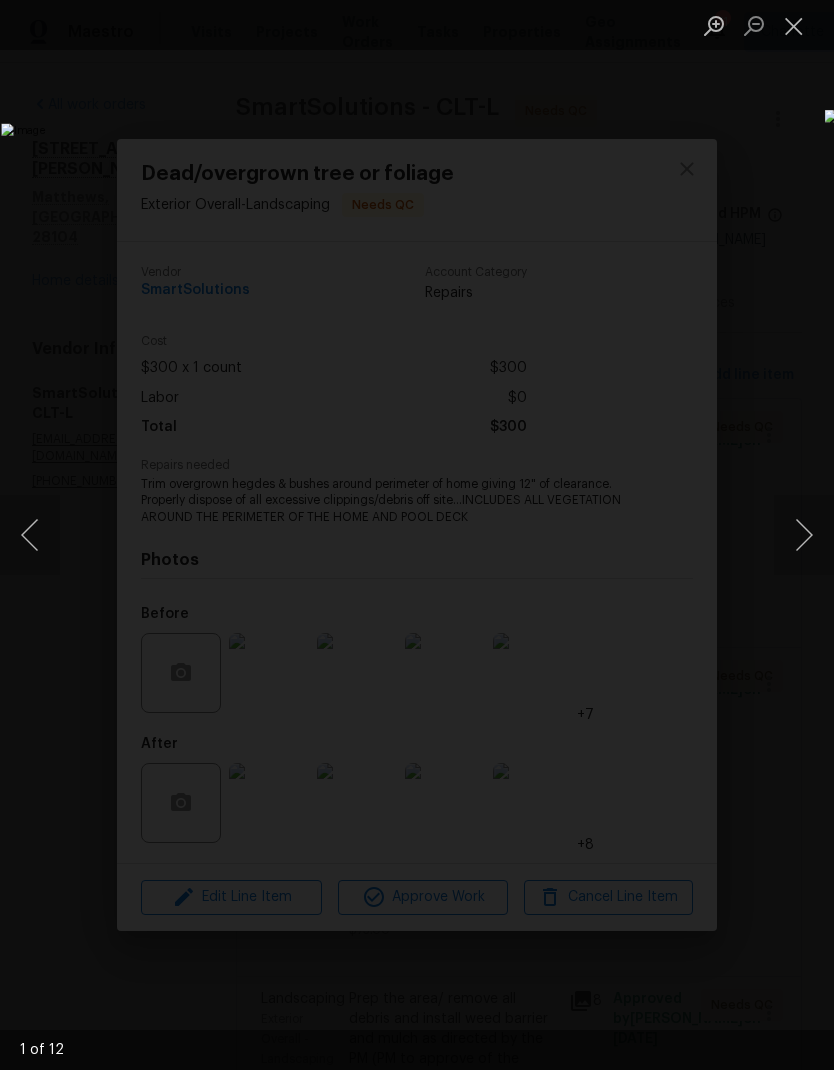 click at bounding box center (804, 535) 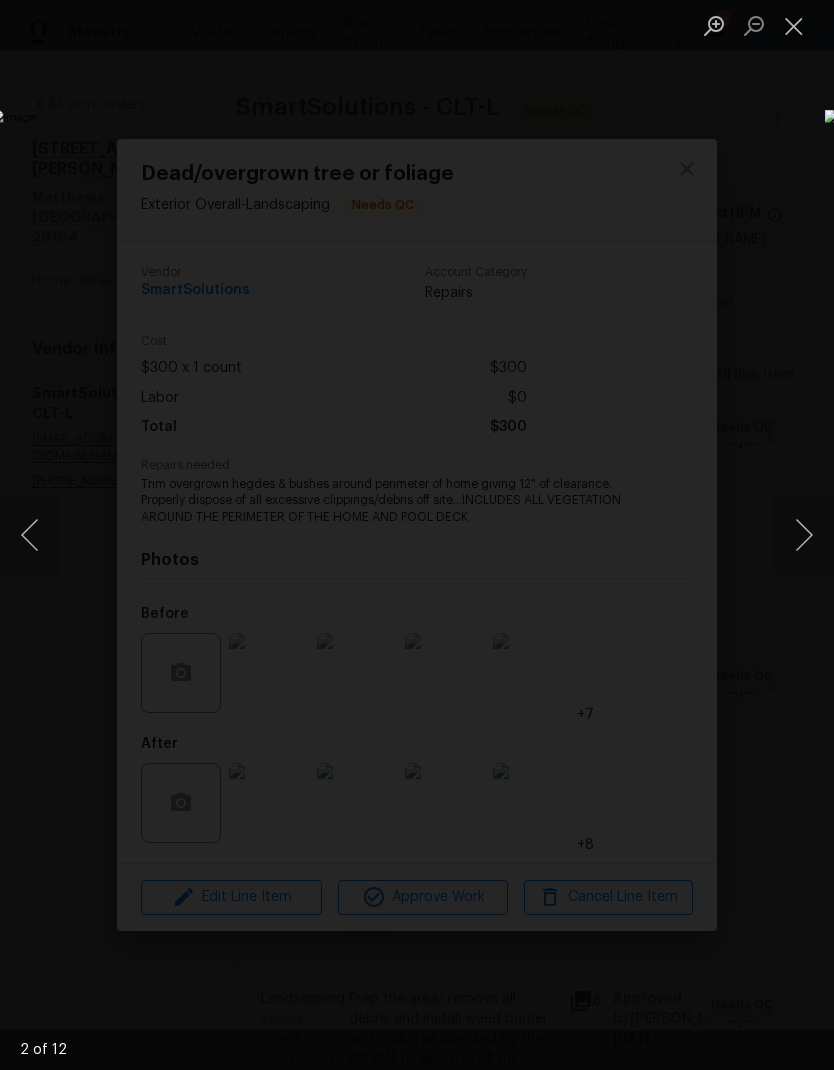 click at bounding box center [804, 535] 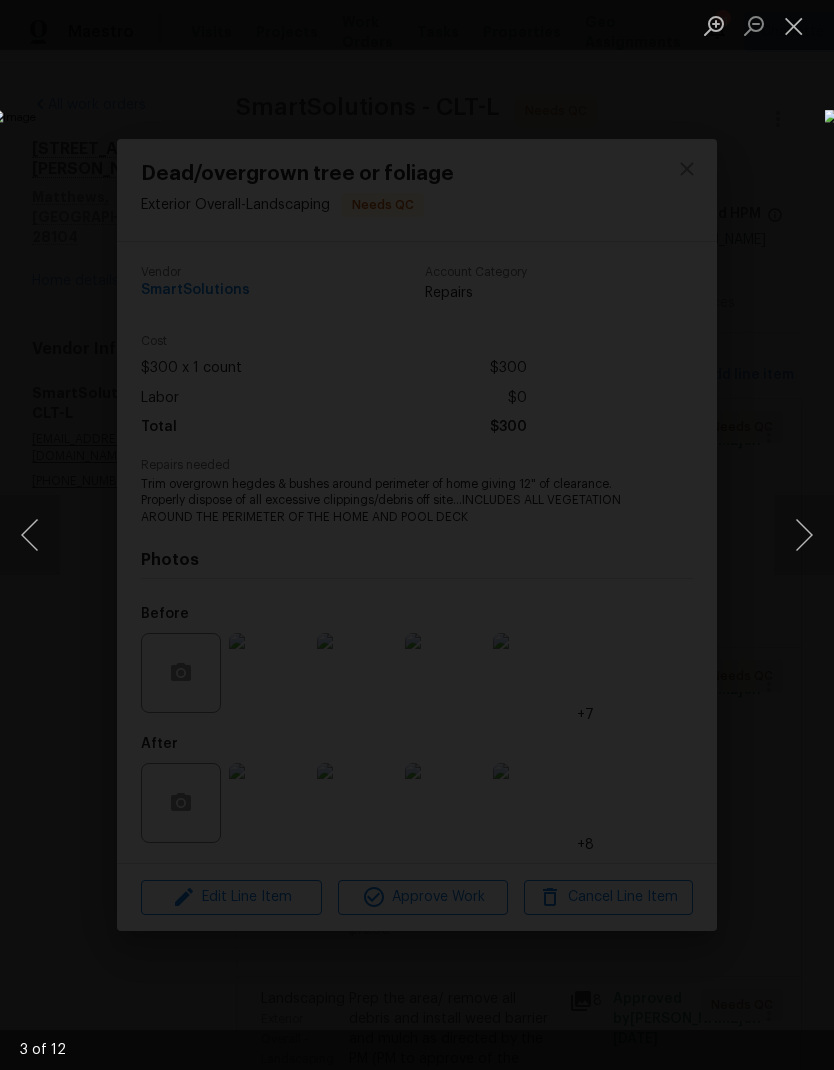 click at bounding box center (804, 535) 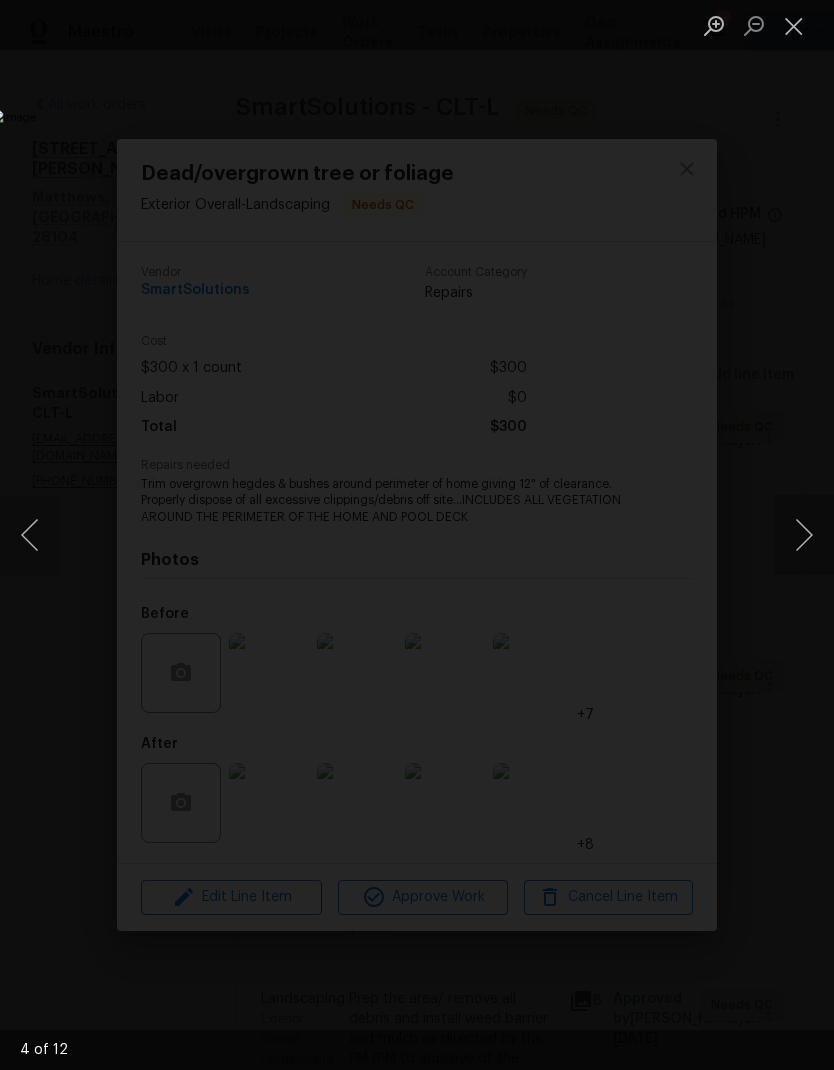 click at bounding box center (804, 535) 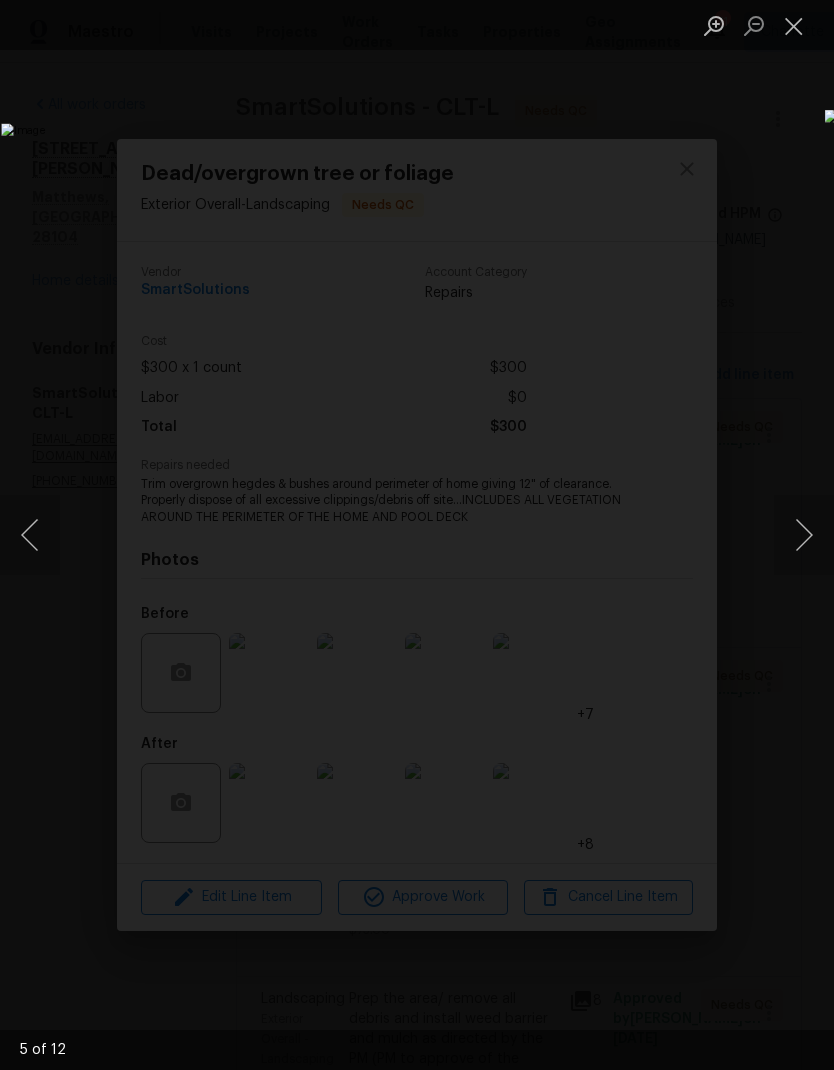 click at bounding box center [804, 535] 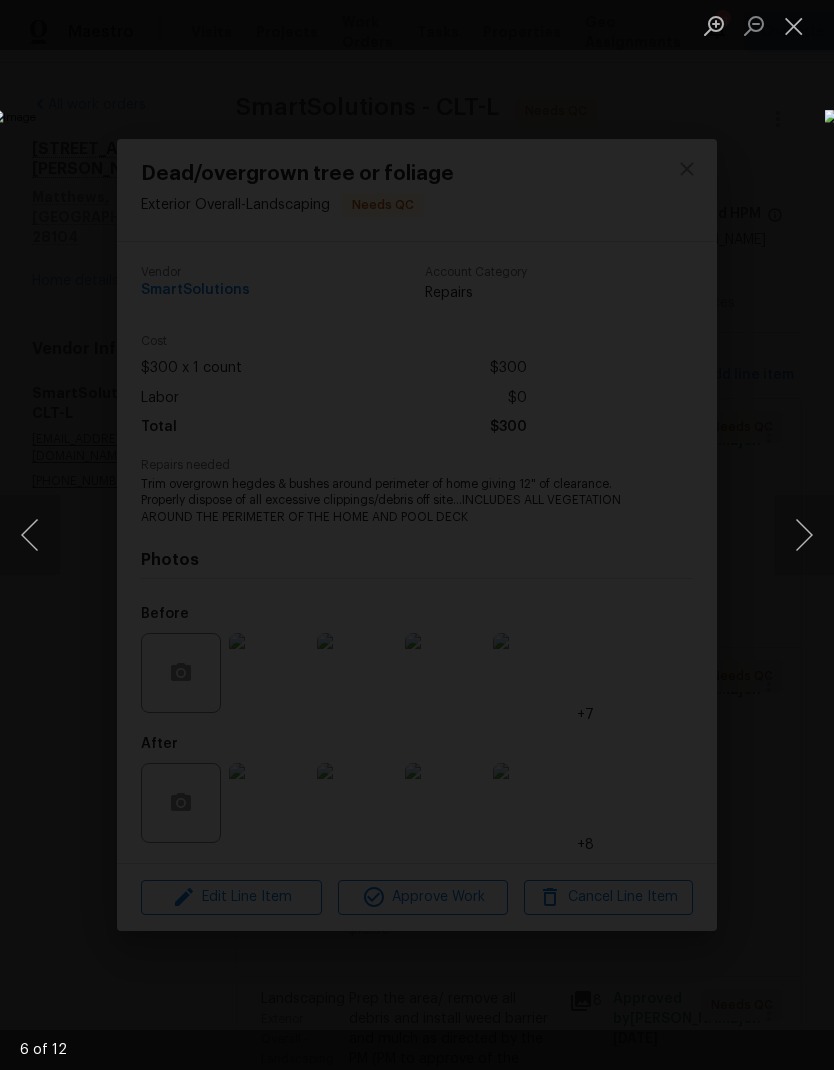 click at bounding box center (804, 535) 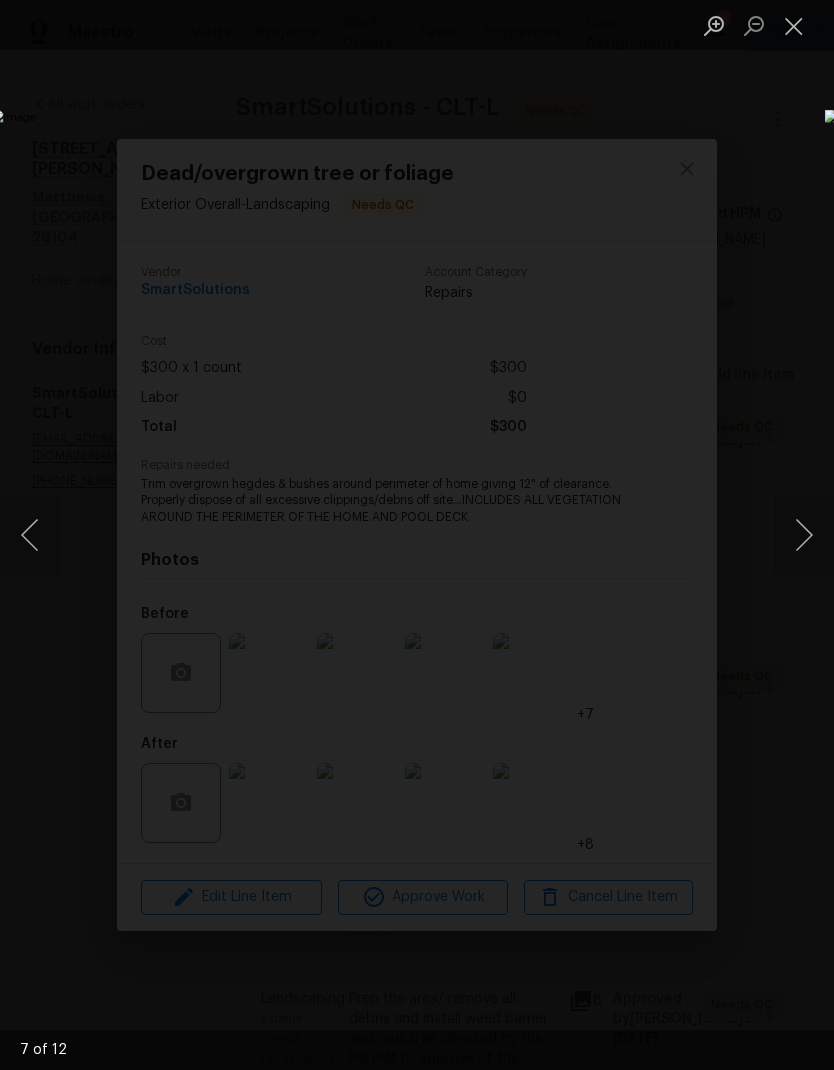 click at bounding box center [804, 535] 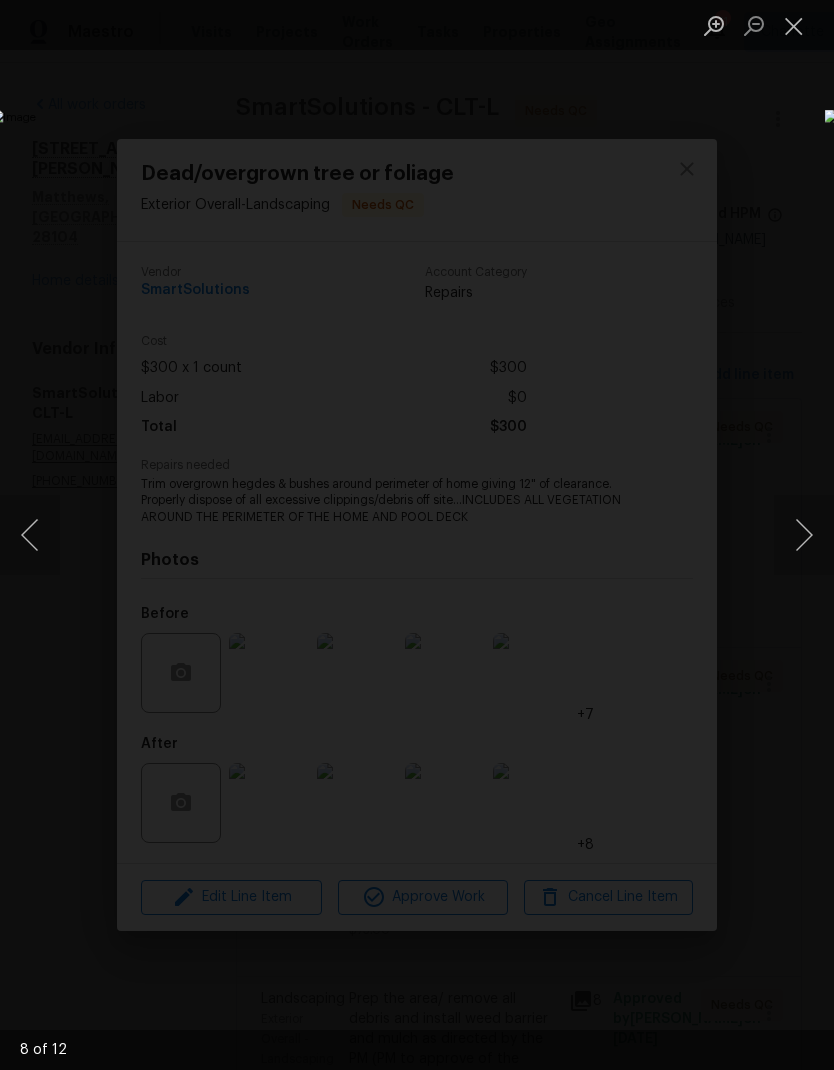 click at bounding box center (804, 535) 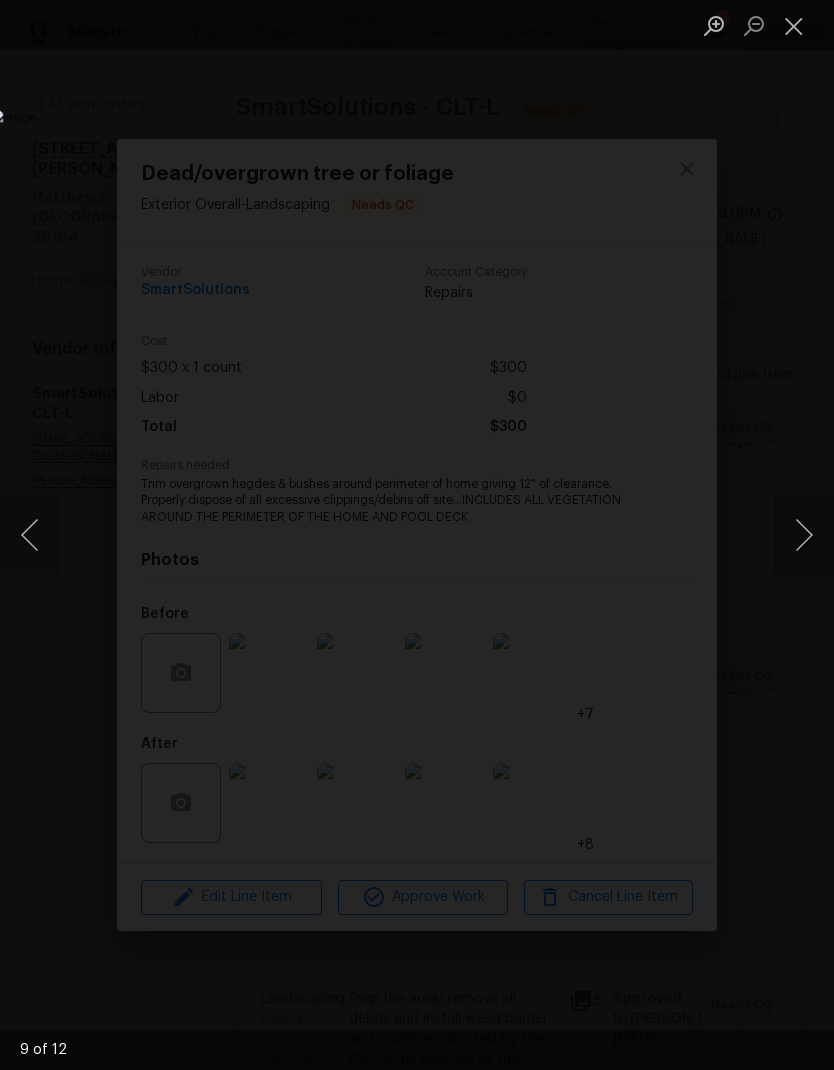 click at bounding box center (804, 535) 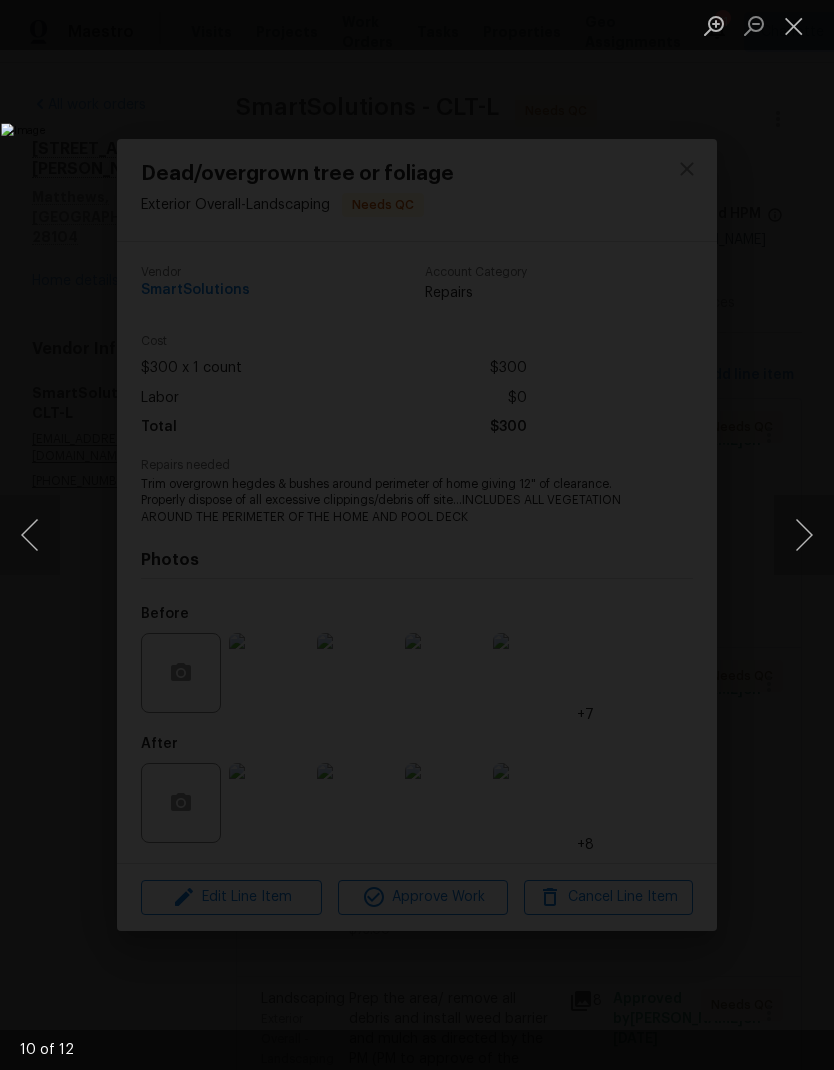 click at bounding box center (804, 535) 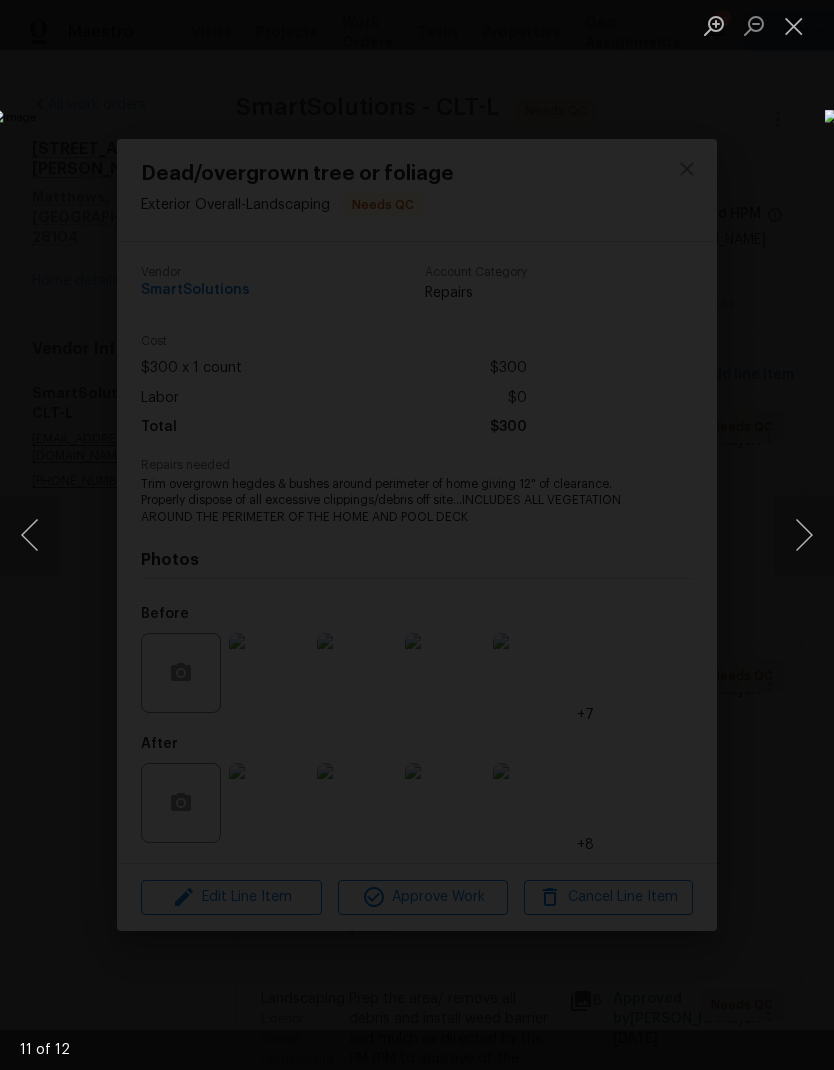 click at bounding box center (794, 25) 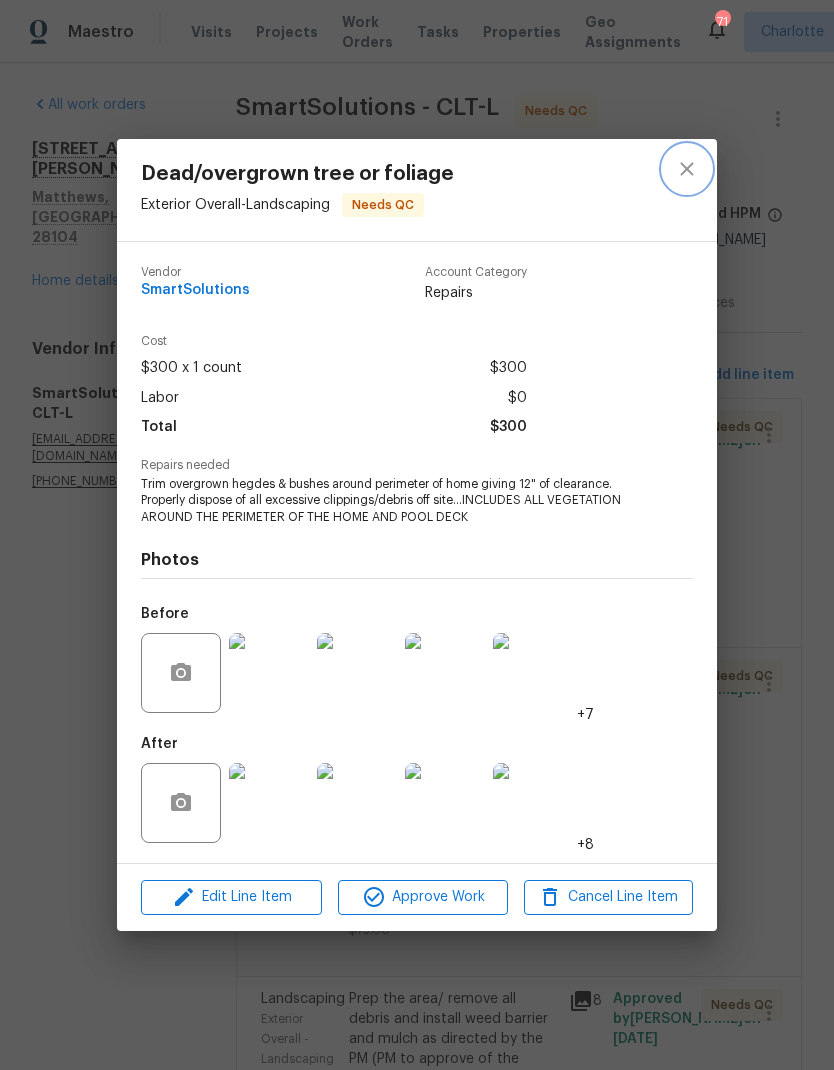 click at bounding box center [687, 169] 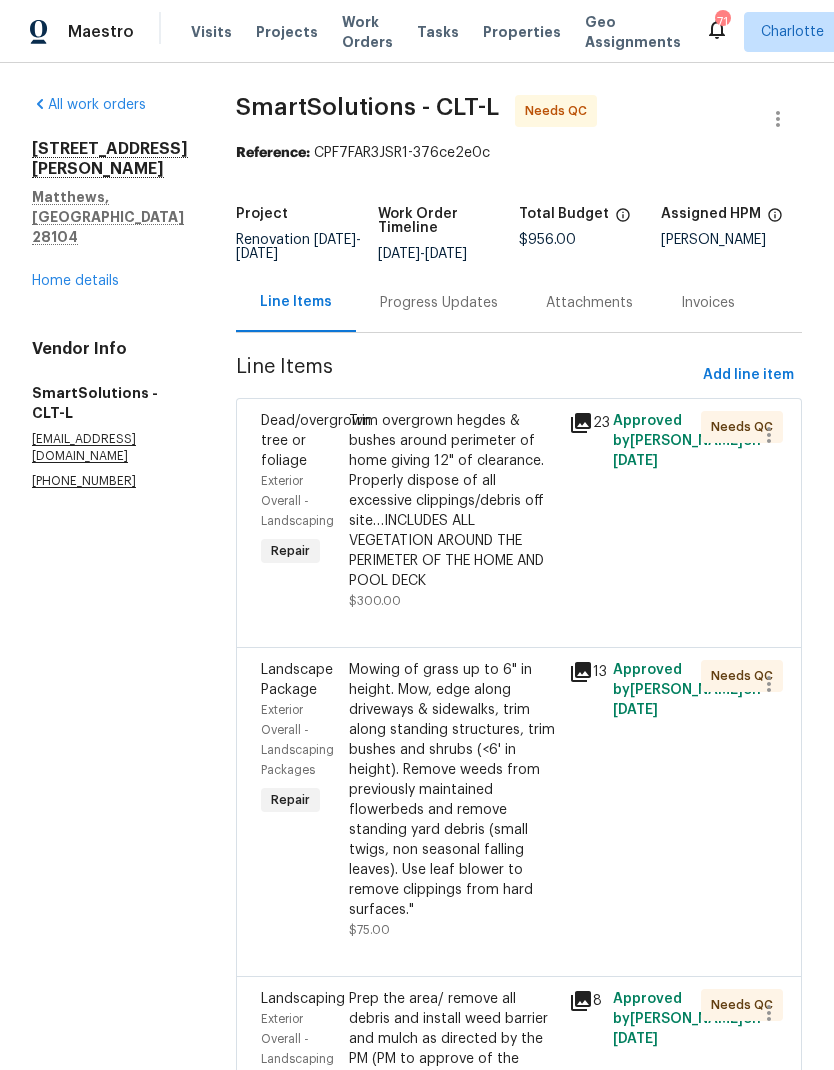 click on "Trim overgrown hegdes & bushes around perimeter of home giving 12" of clearance. Properly dispose of all excessive clippings/debris off site…INCLUDES ALL VEGETATION AROUND THE PERIMETER OF THE HOME AND POOL DECK" at bounding box center (453, 501) 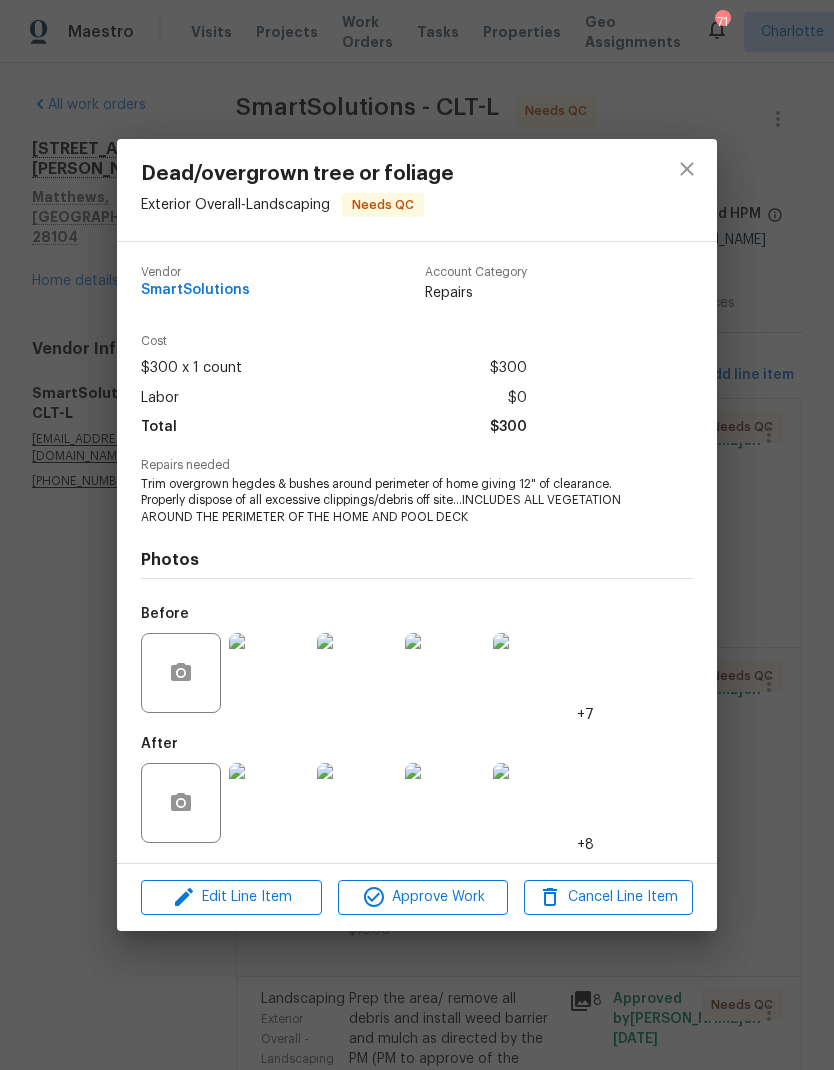 click at bounding box center (269, 673) 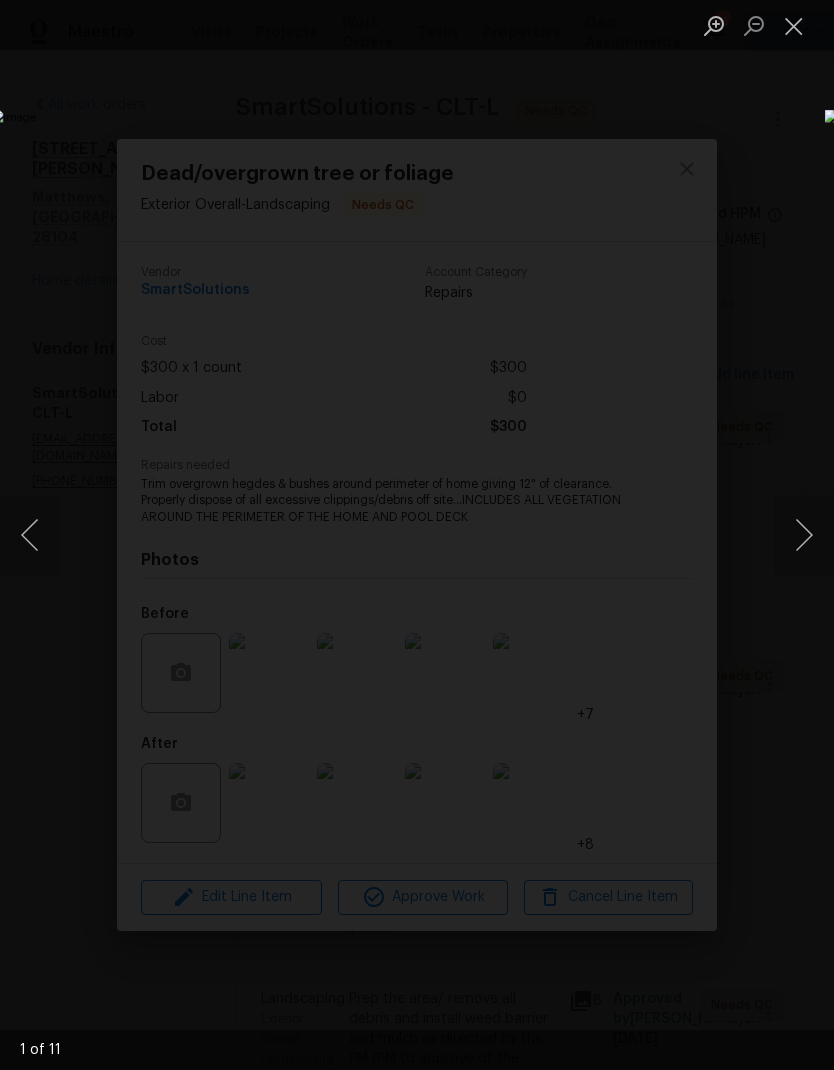 click at bounding box center [804, 535] 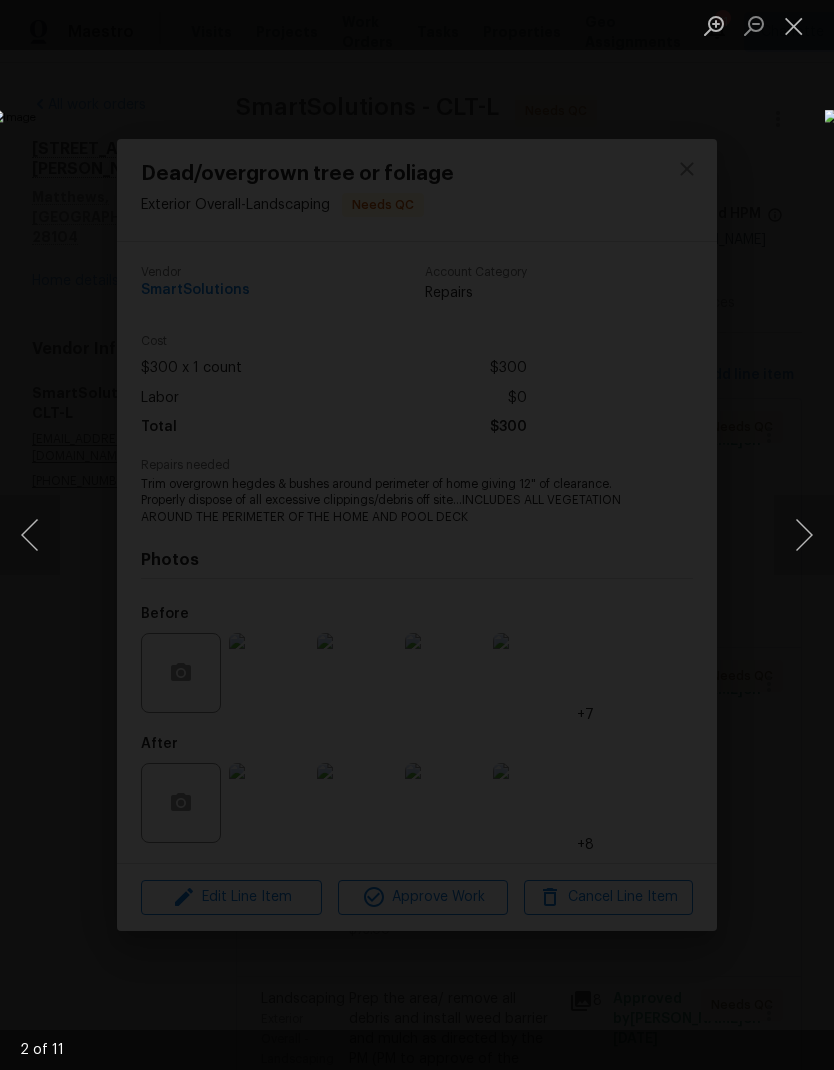 click at bounding box center [804, 535] 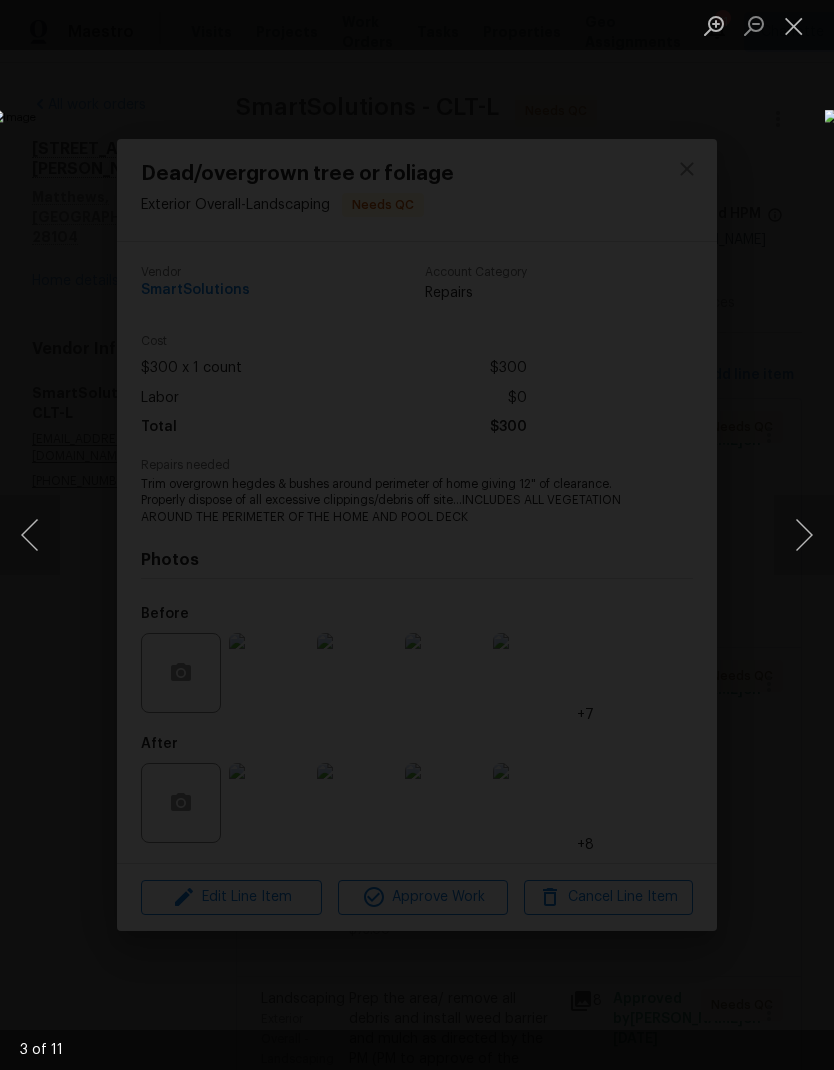 click at bounding box center (804, 535) 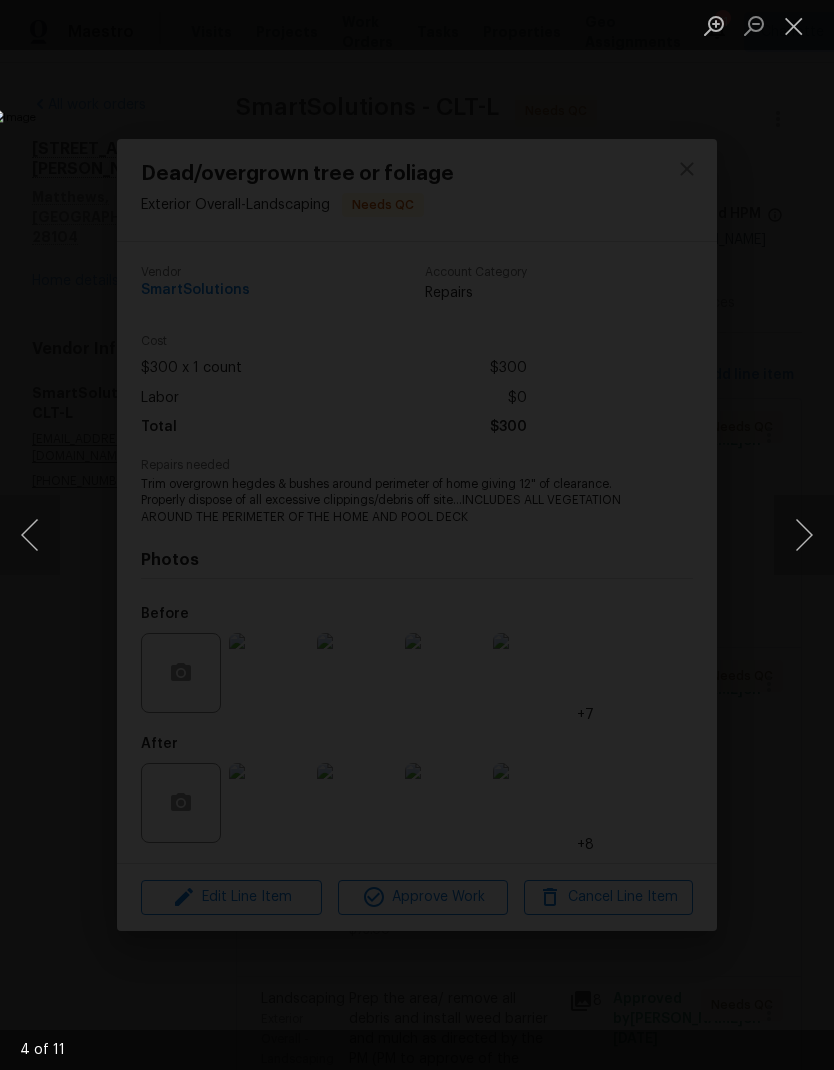 click at bounding box center [804, 535] 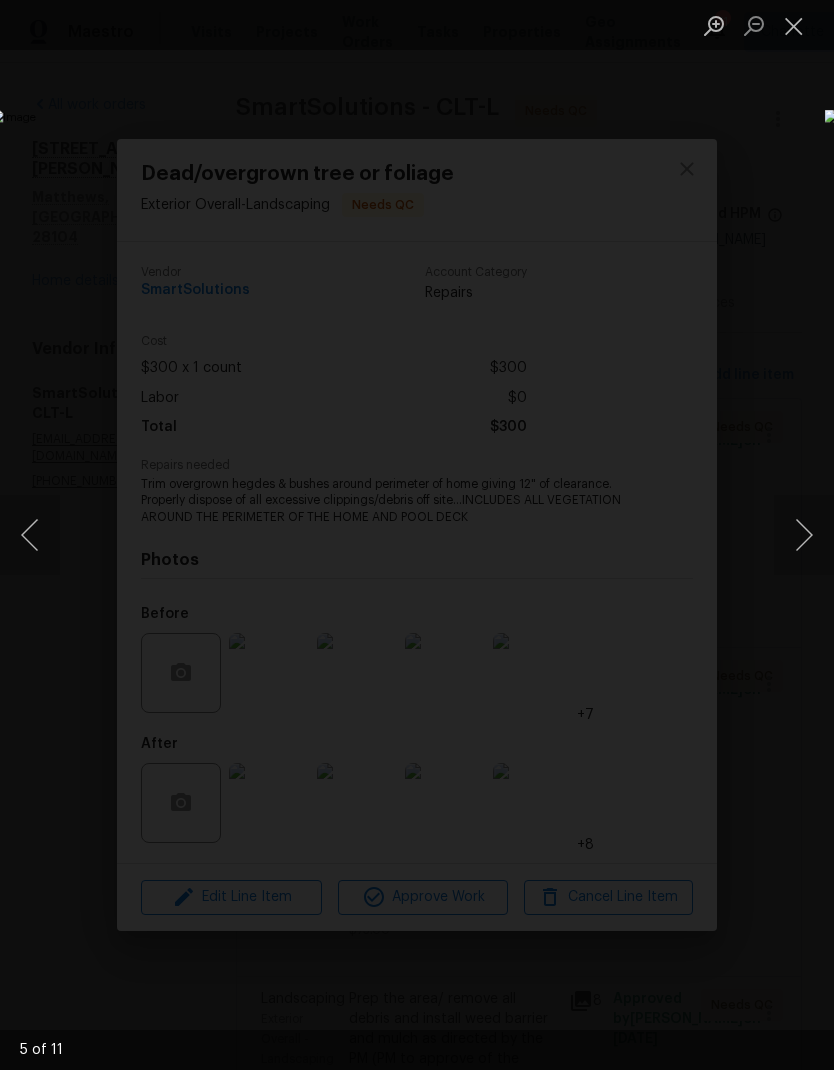 click at bounding box center [804, 535] 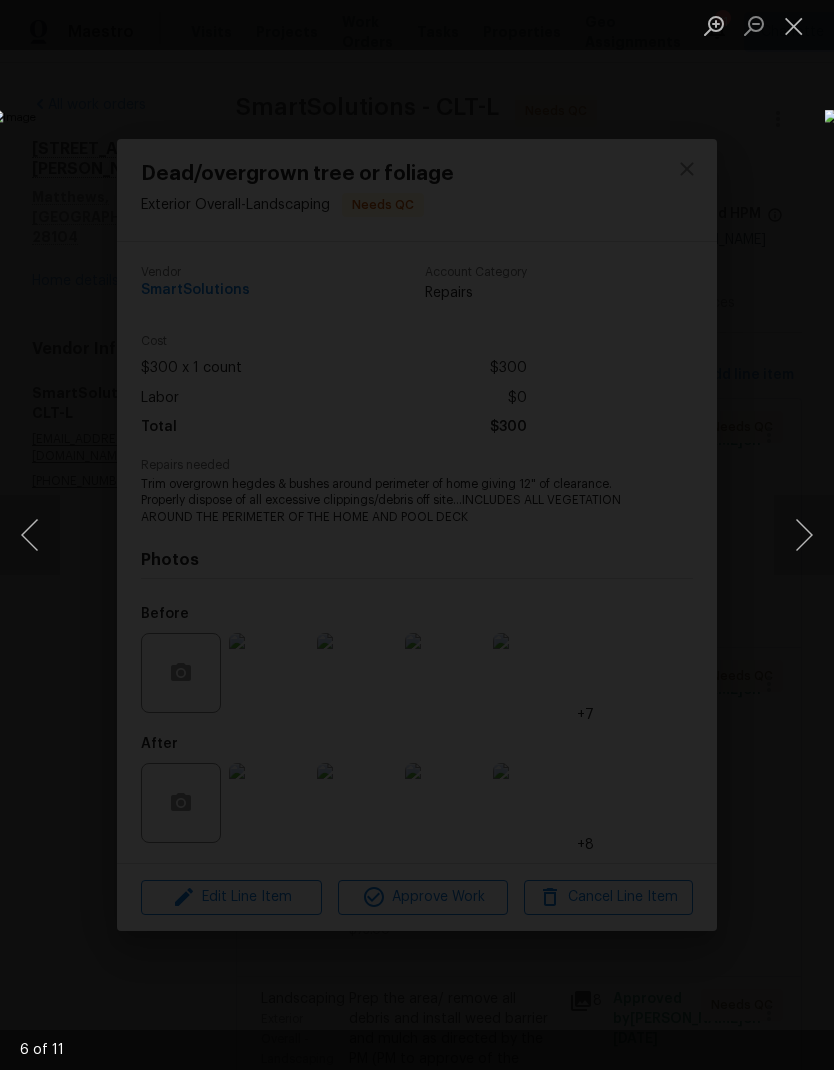 click at bounding box center (804, 535) 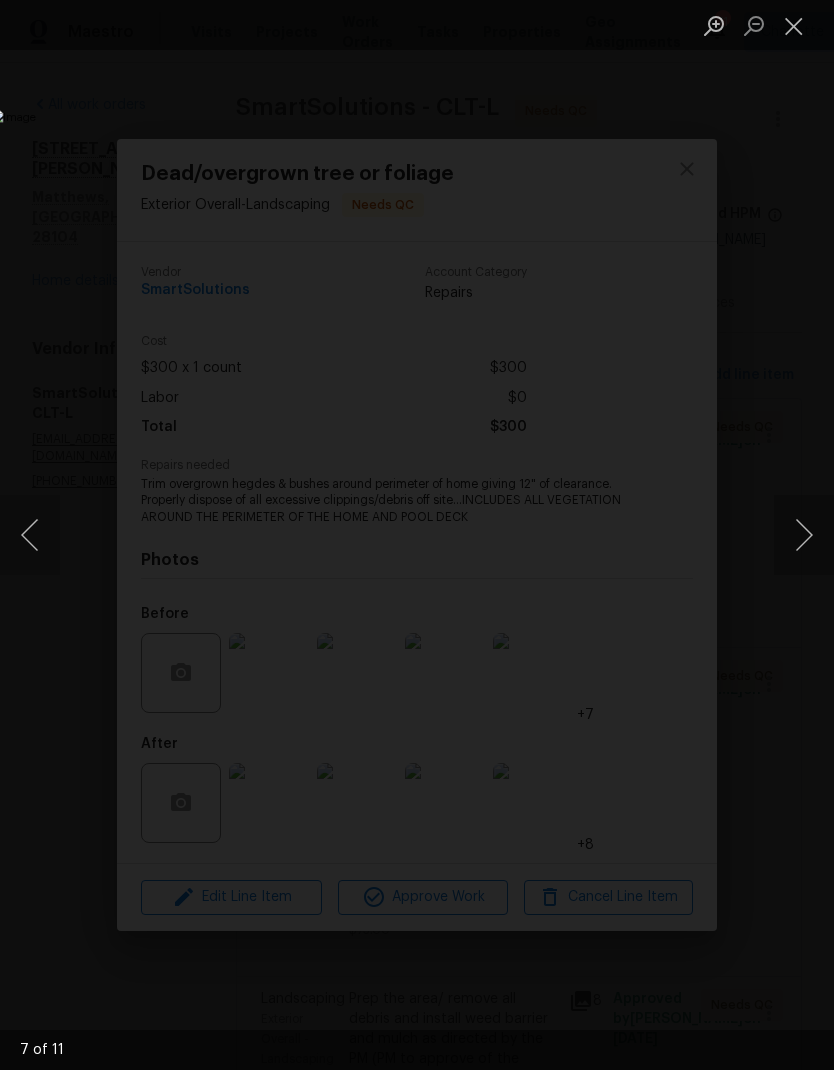 click at bounding box center [804, 535] 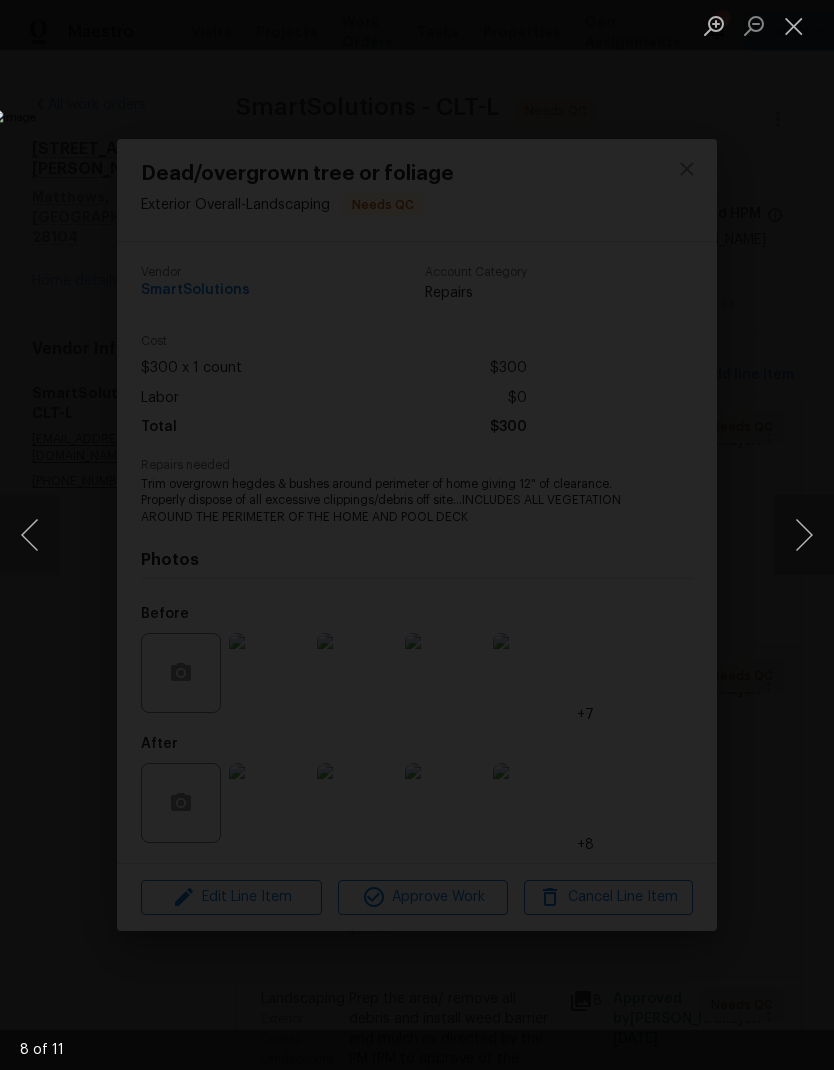 click at bounding box center (804, 535) 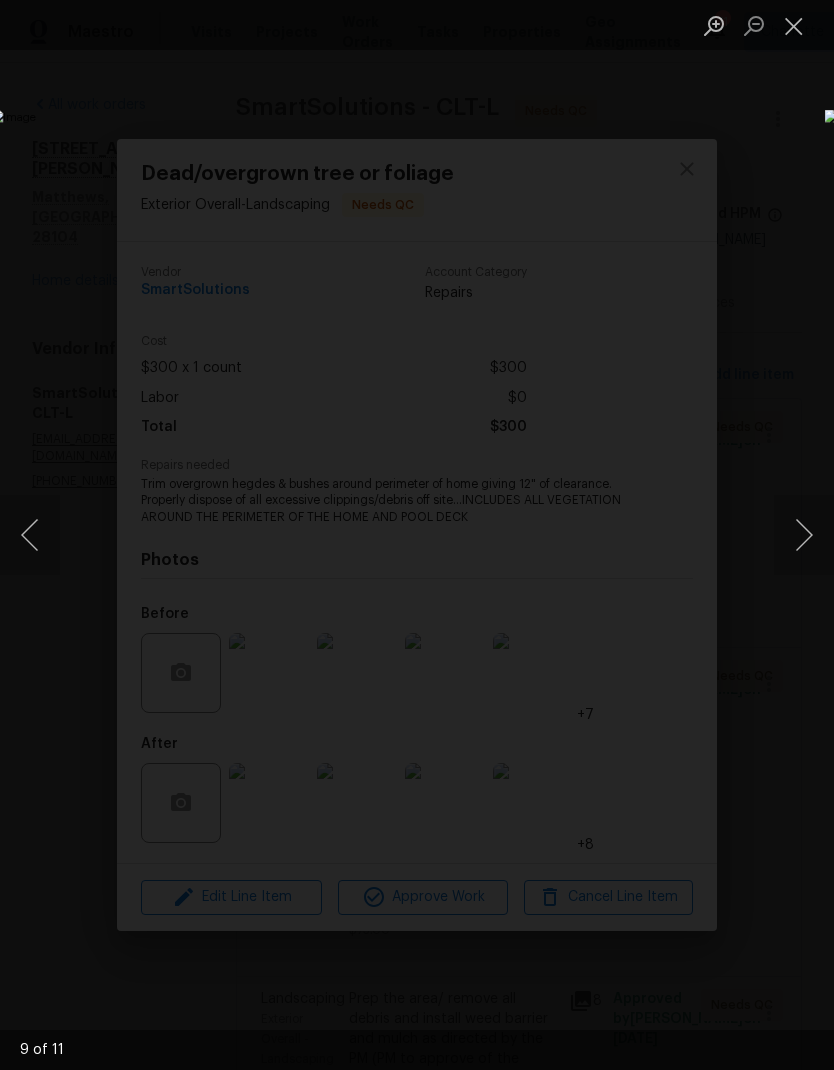 click at bounding box center (804, 535) 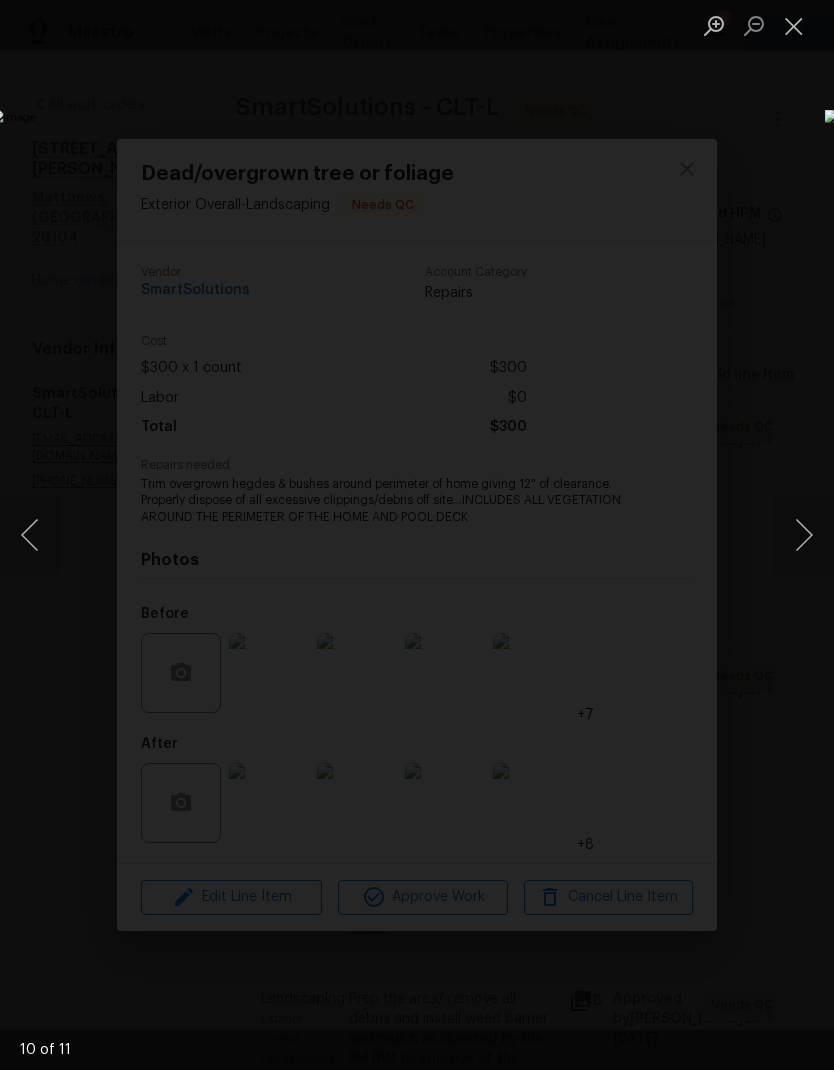 click at bounding box center [804, 535] 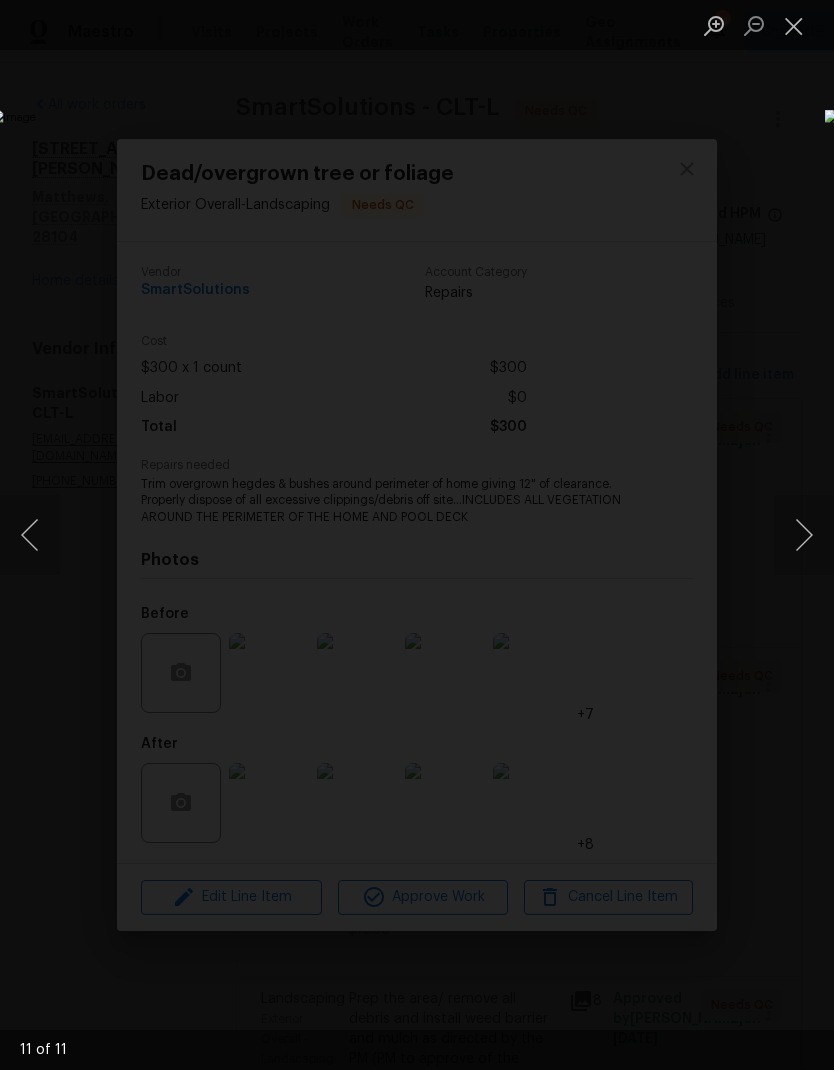 click at bounding box center (794, 25) 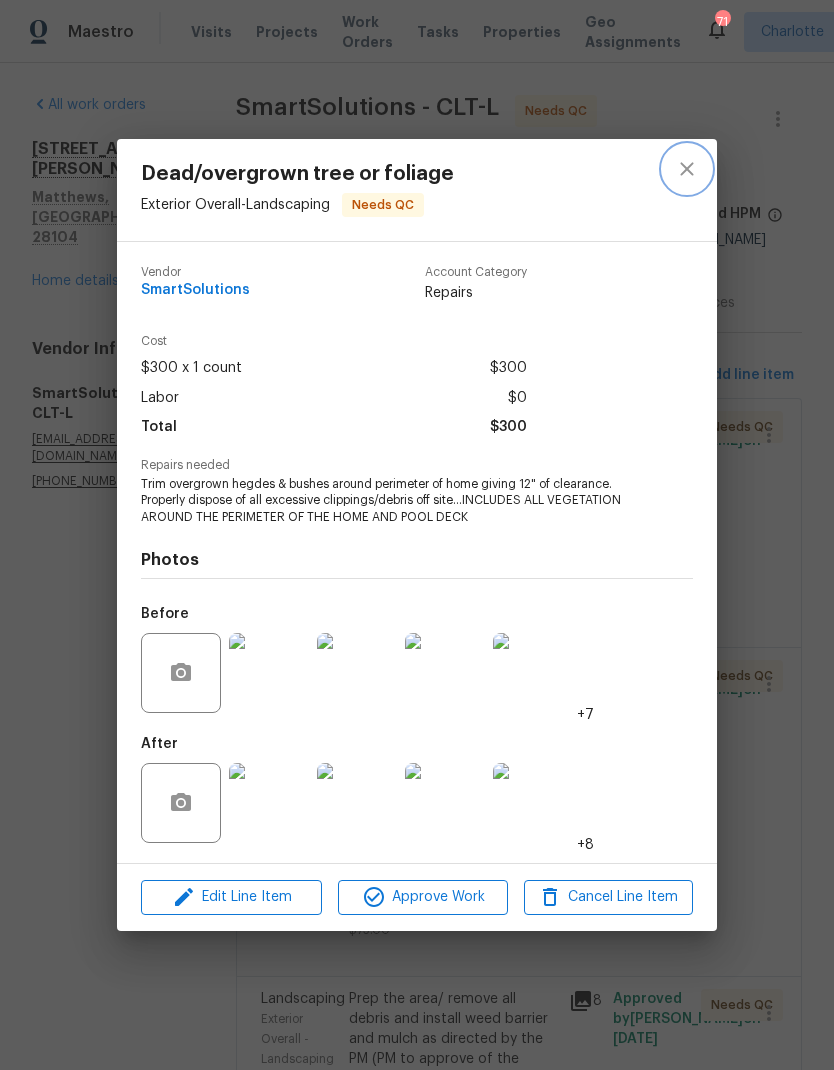 click 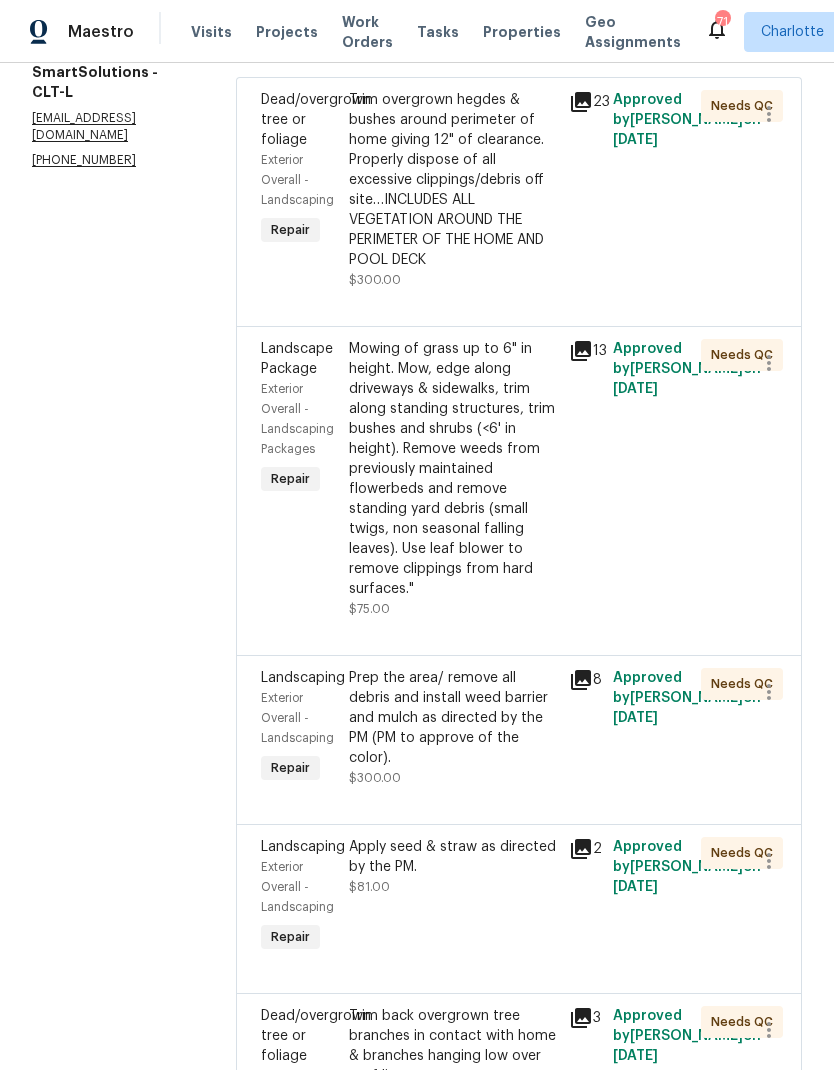scroll, scrollTop: 318, scrollLeft: 0, axis: vertical 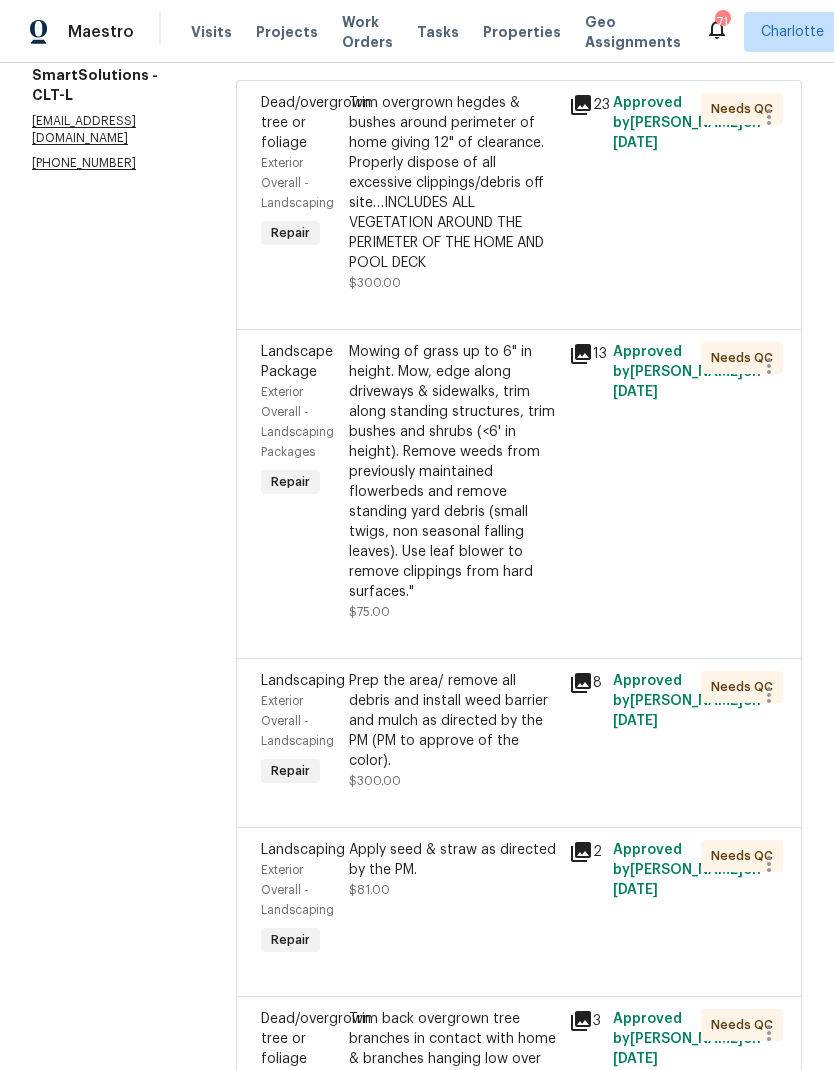 click on "Mowing of grass up to 6" in height. Mow, edge along driveways & sidewalks, trim along standing structures, trim bushes and shrubs (<6' in height). Remove weeds from previously maintained flowerbeds and remove standing yard debris (small twigs, non seasonal falling leaves).  Use leaf blower to remove clippings from hard surfaces."" at bounding box center [453, 472] 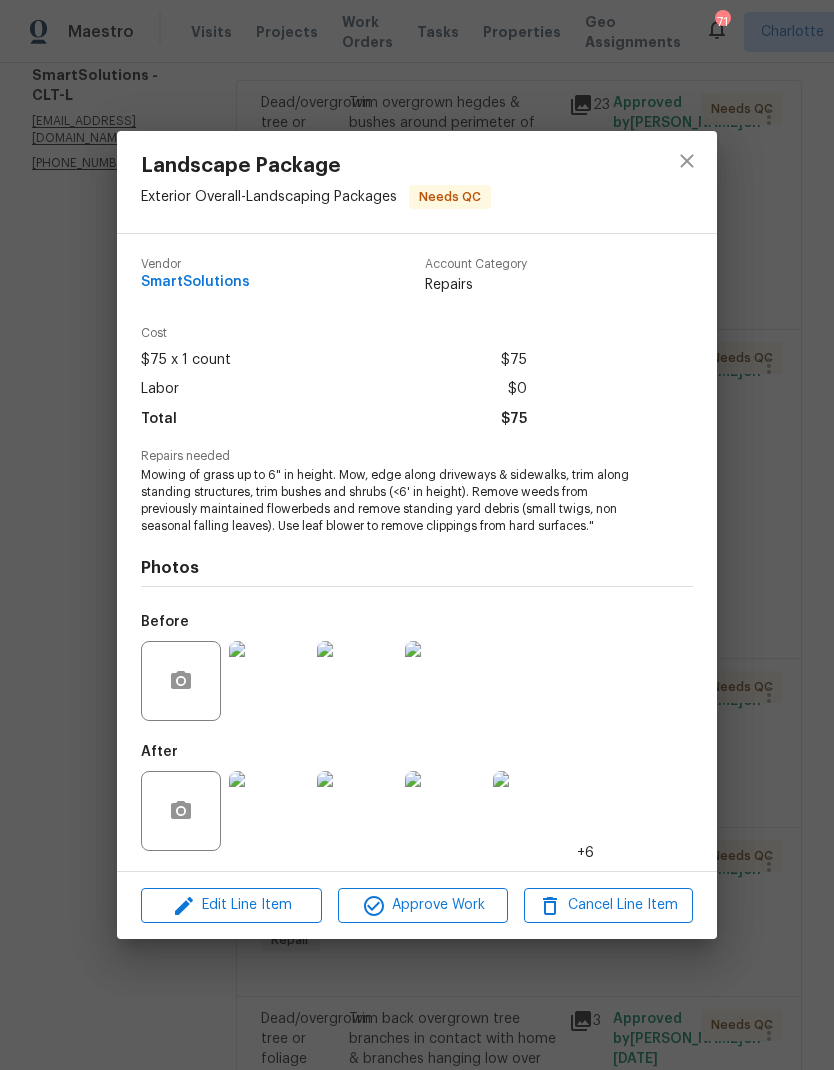 click at bounding box center (269, 811) 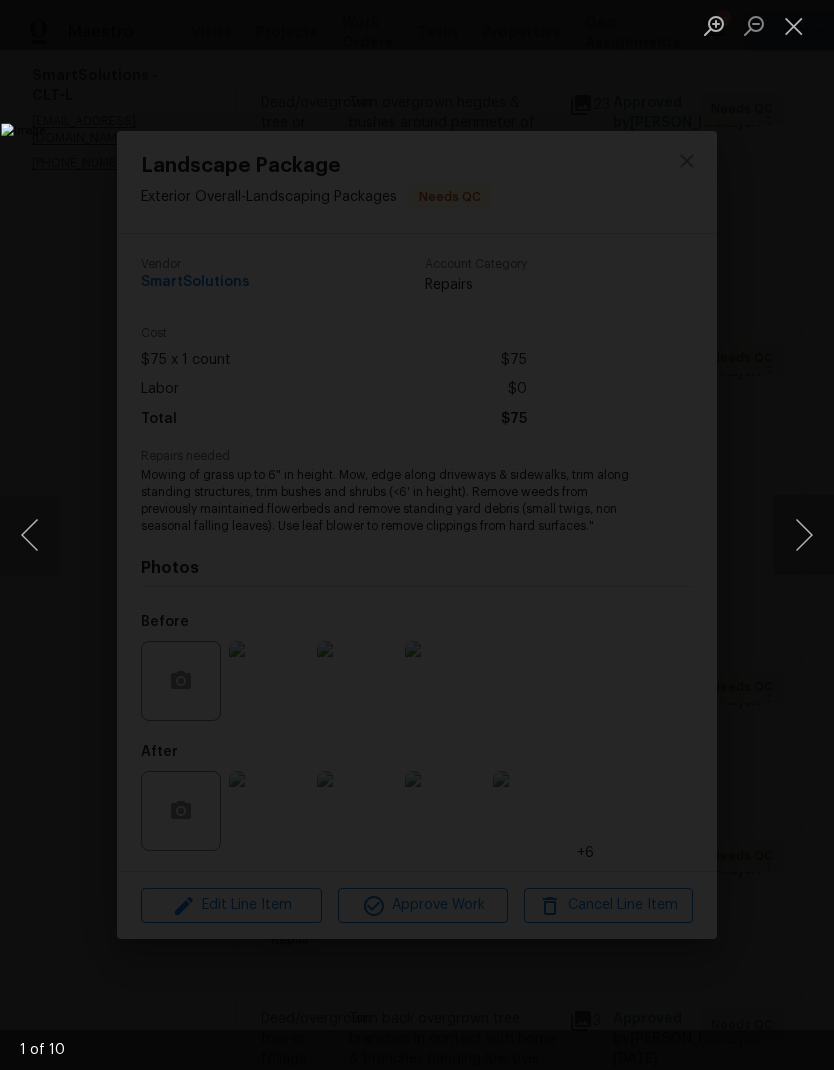 click at bounding box center (804, 535) 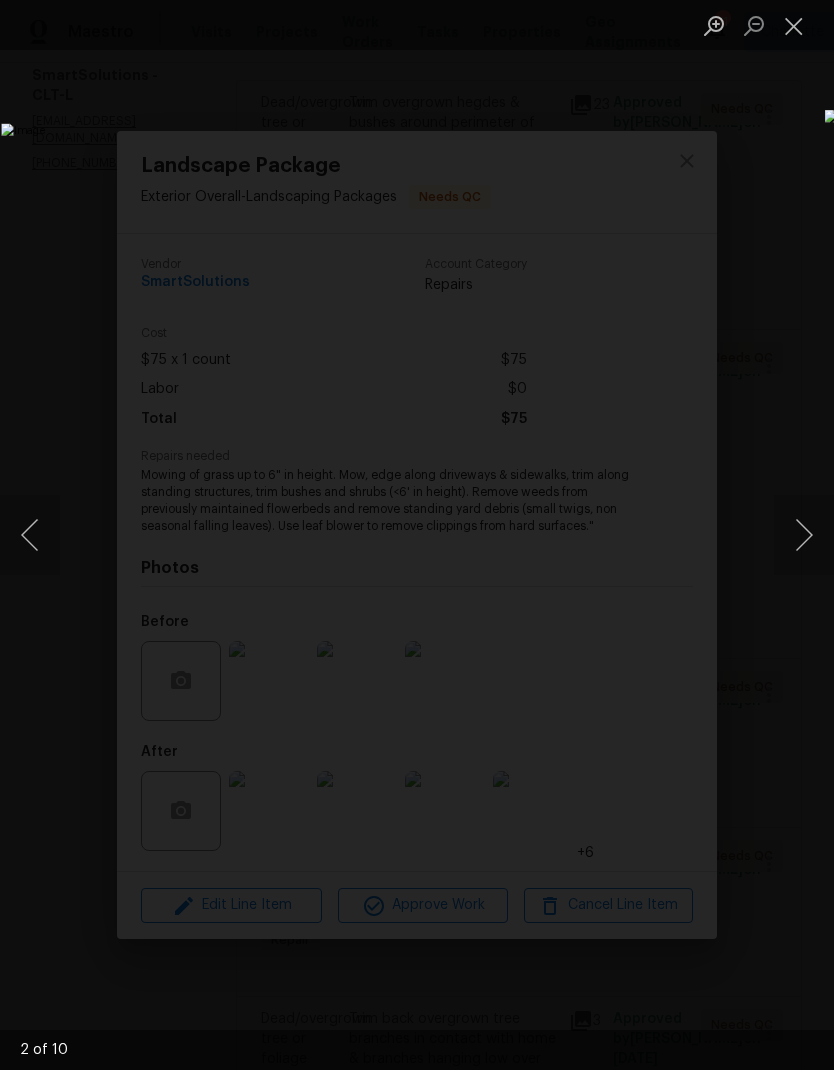 click at bounding box center (804, 535) 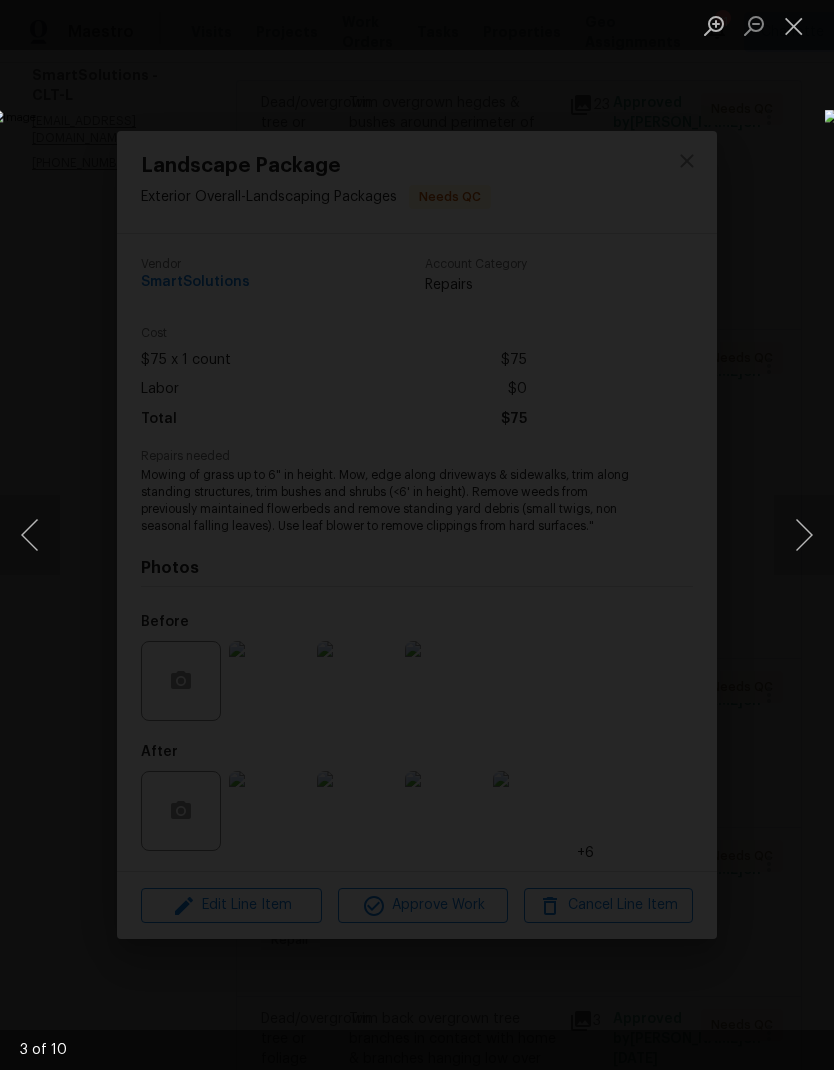 click at bounding box center [804, 535] 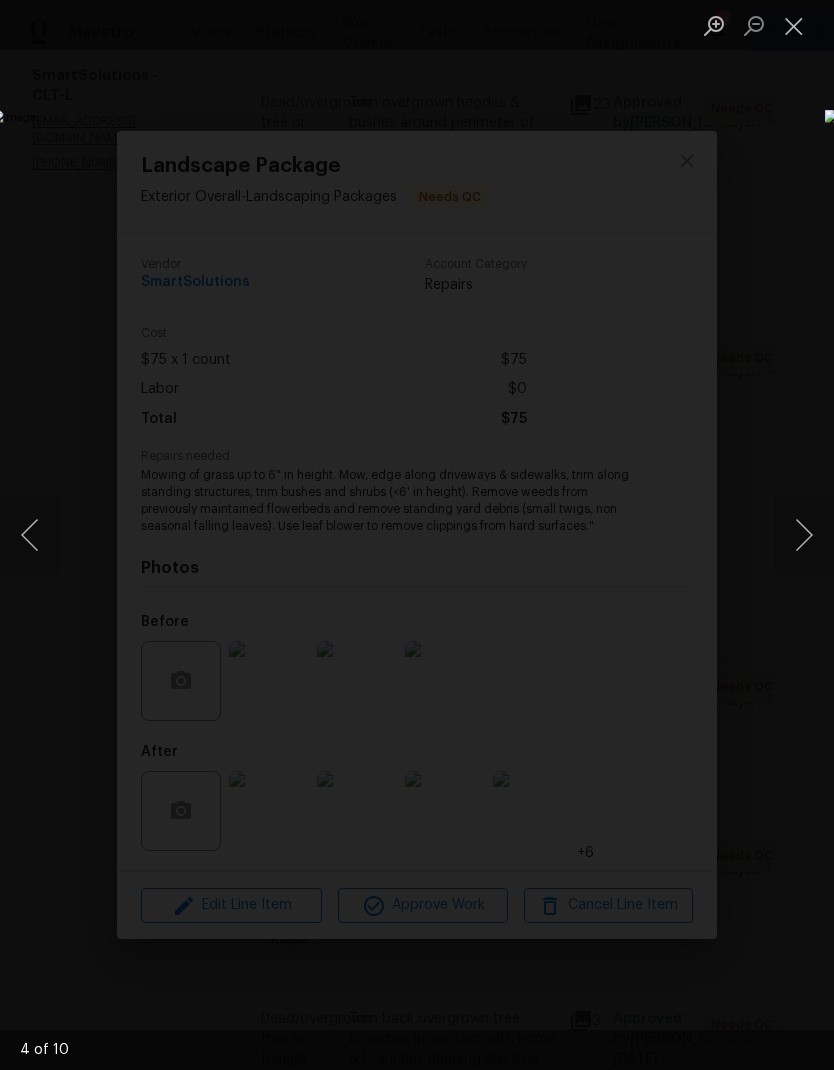 click at bounding box center (804, 535) 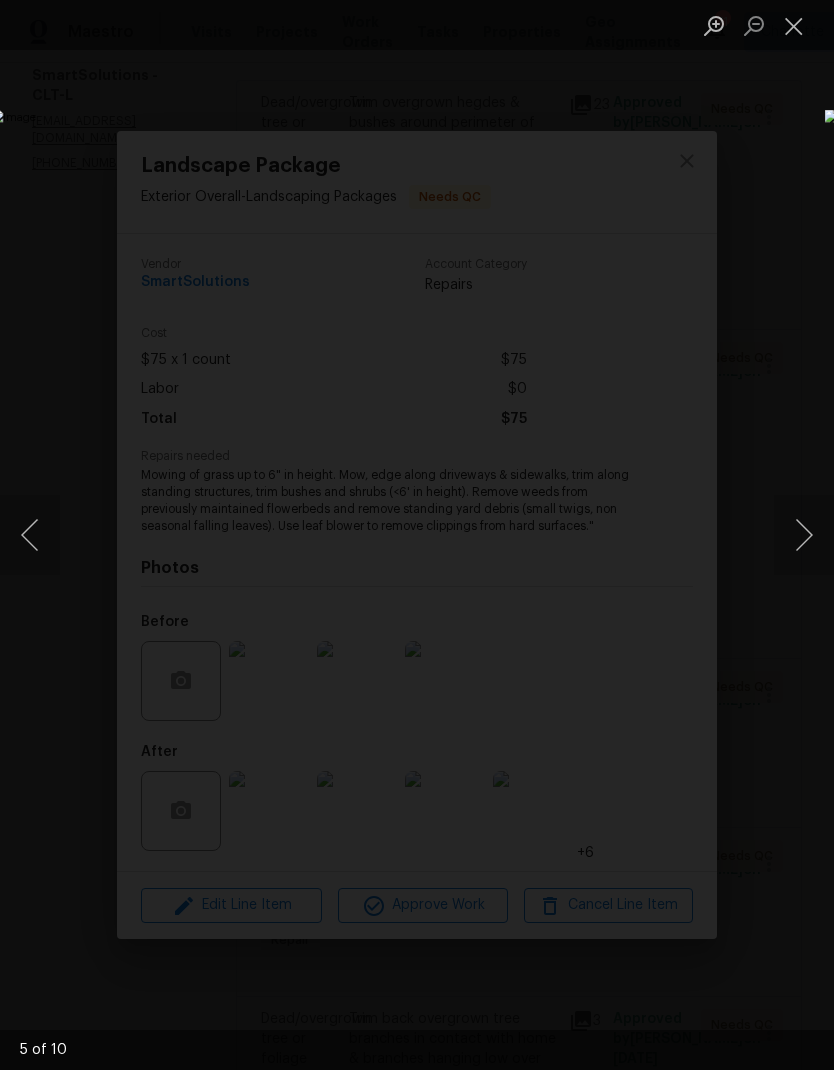 click at bounding box center (804, 535) 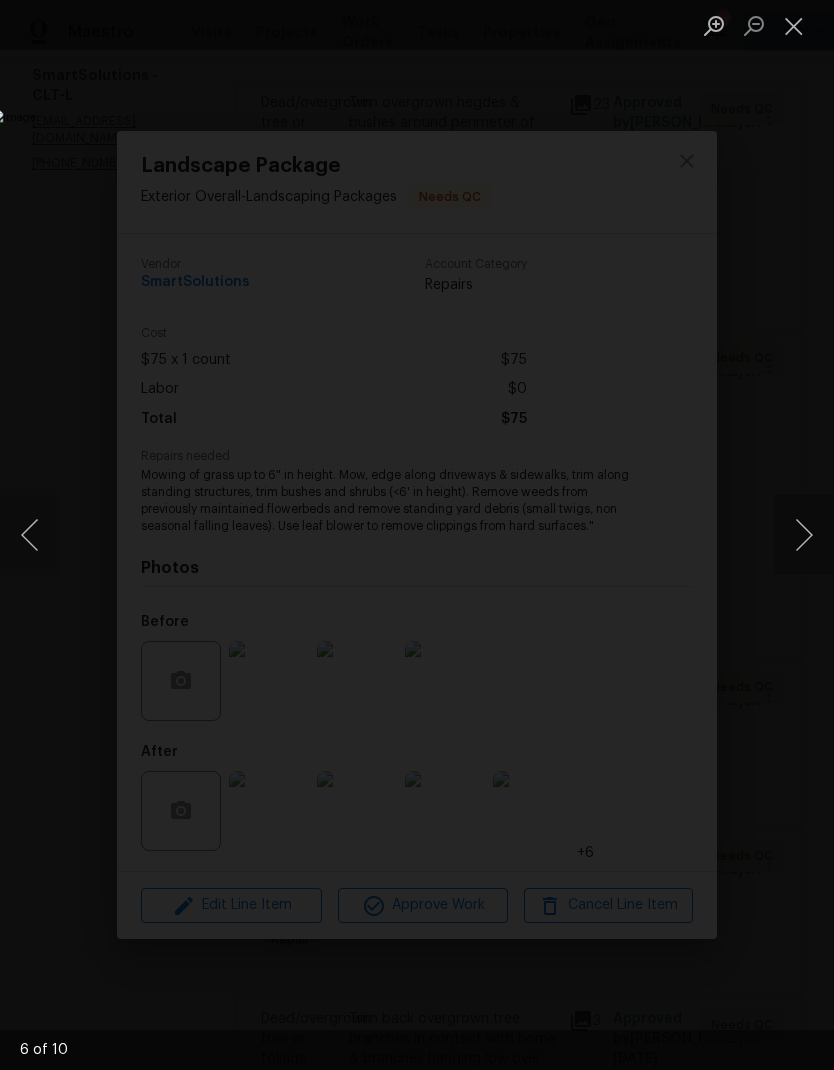 click at bounding box center (804, 535) 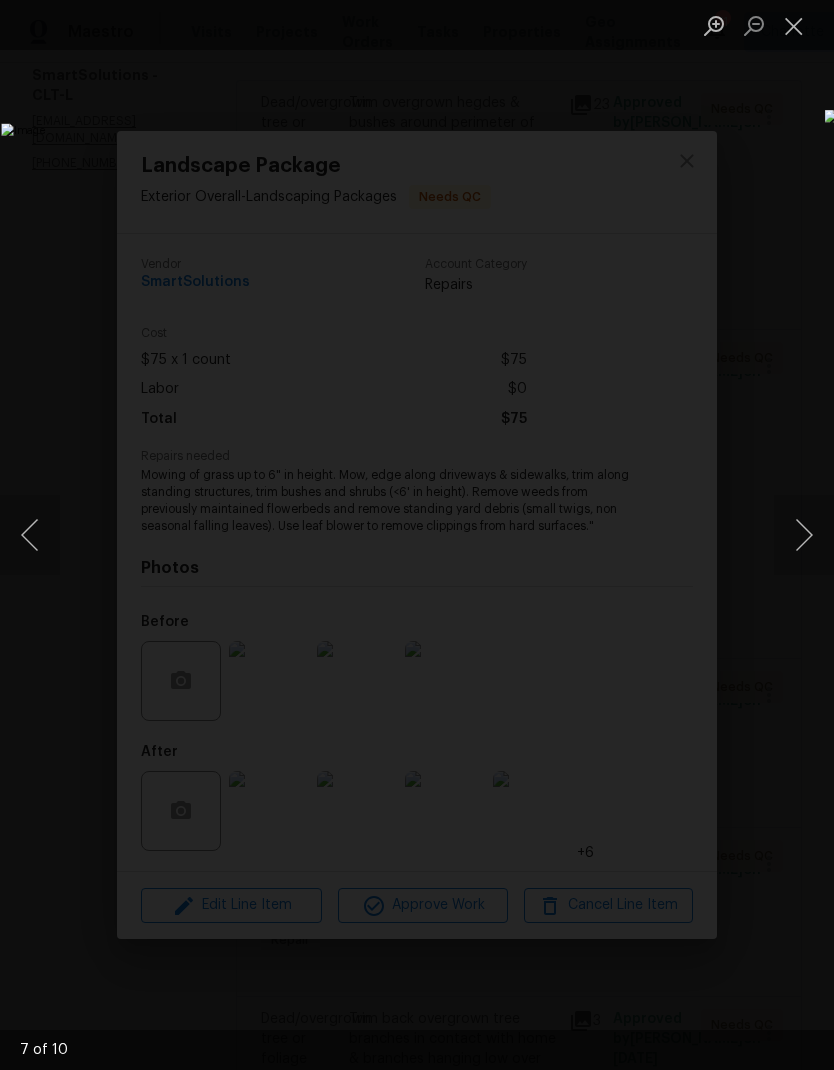click at bounding box center (804, 535) 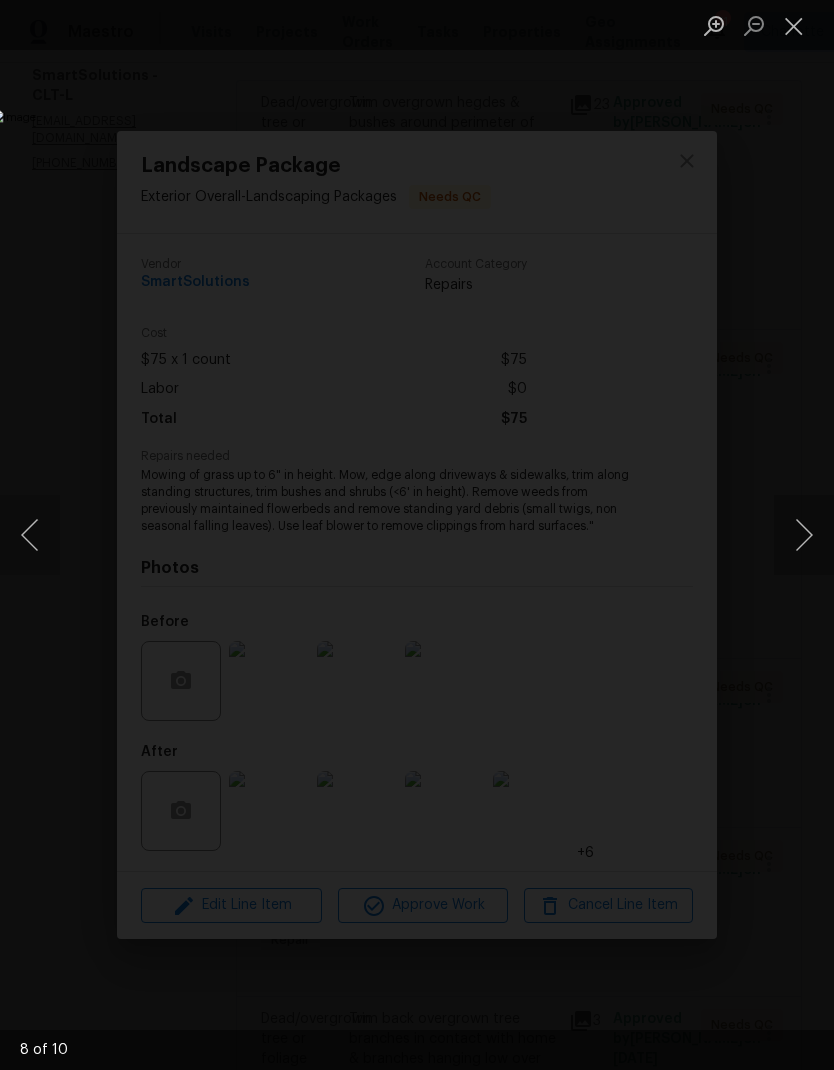 click at bounding box center (804, 535) 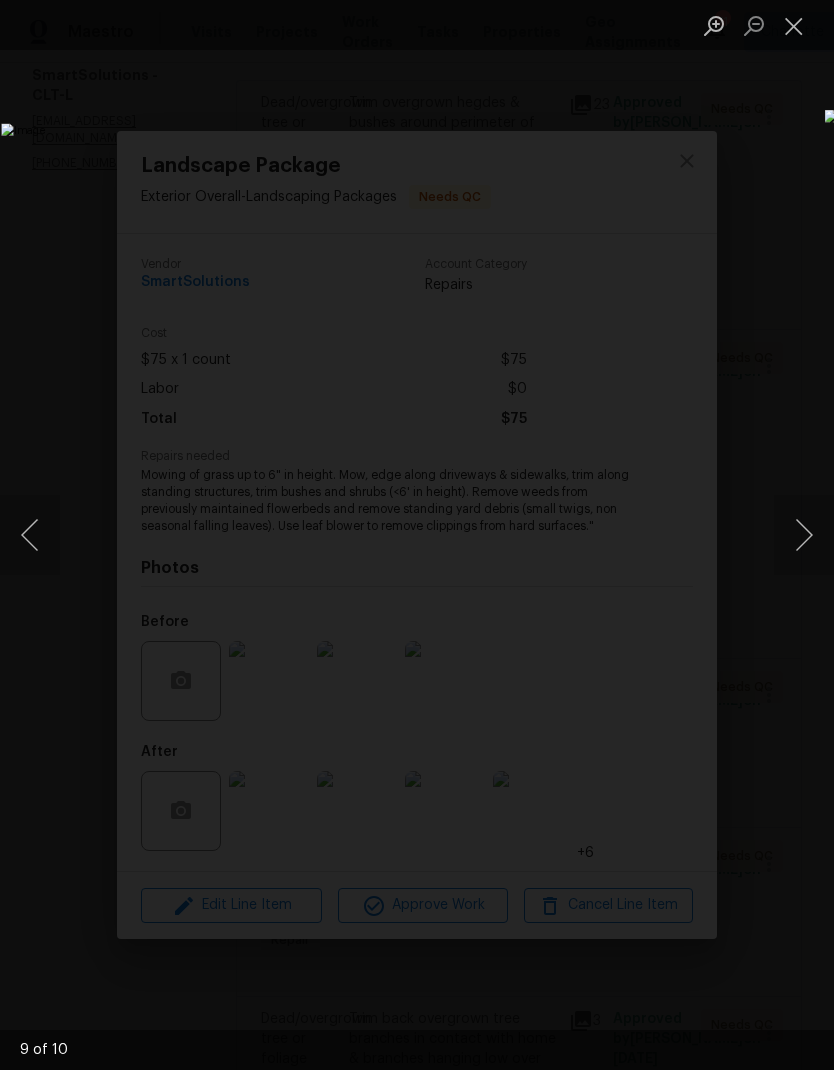 click at bounding box center [804, 535] 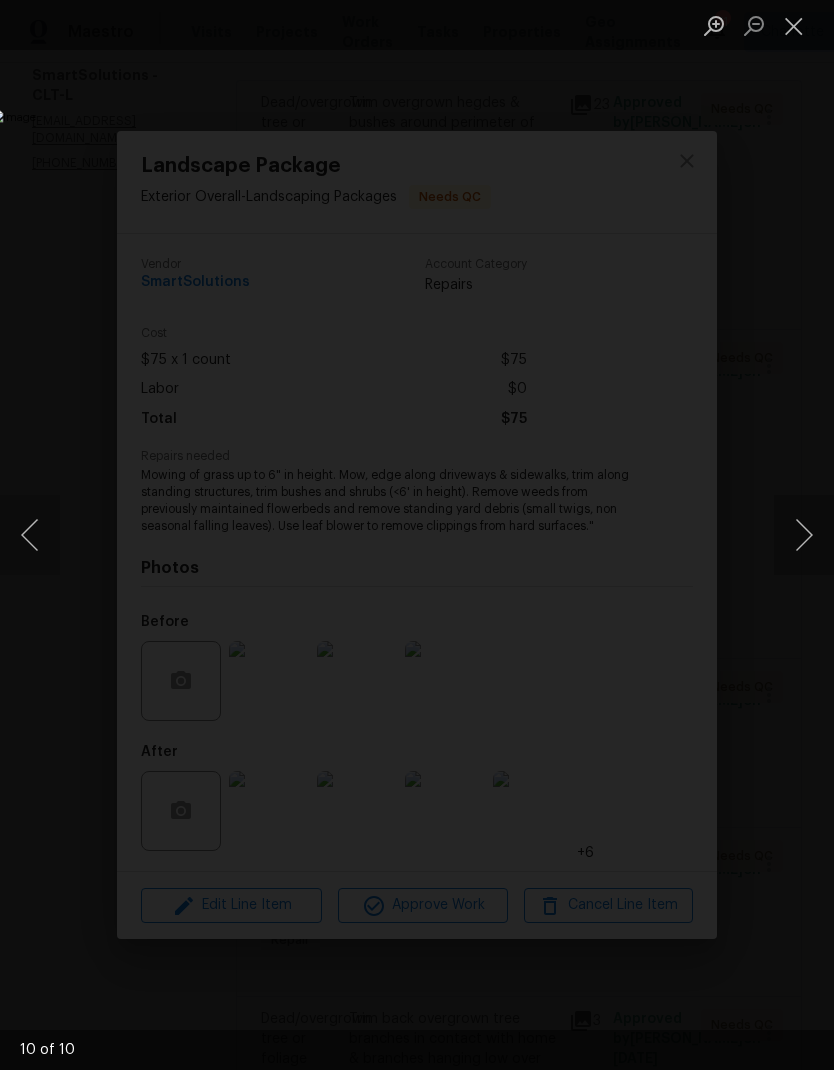 click at bounding box center [804, 535] 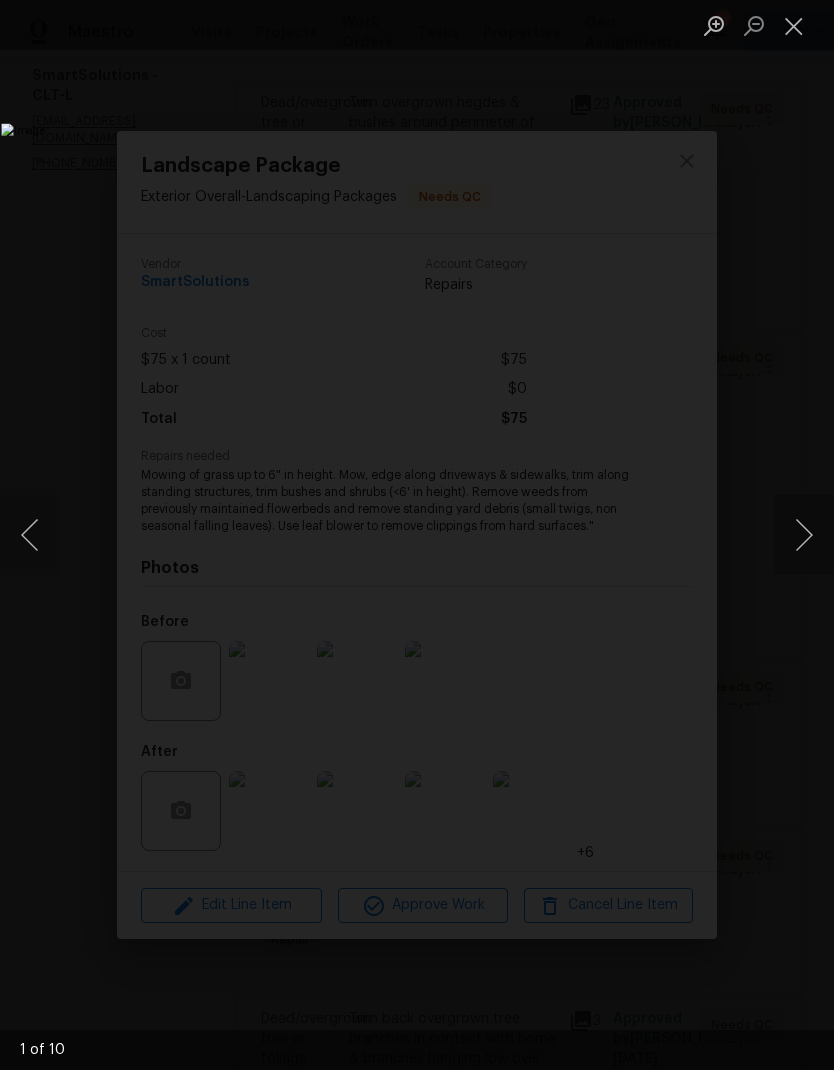 click at bounding box center [804, 535] 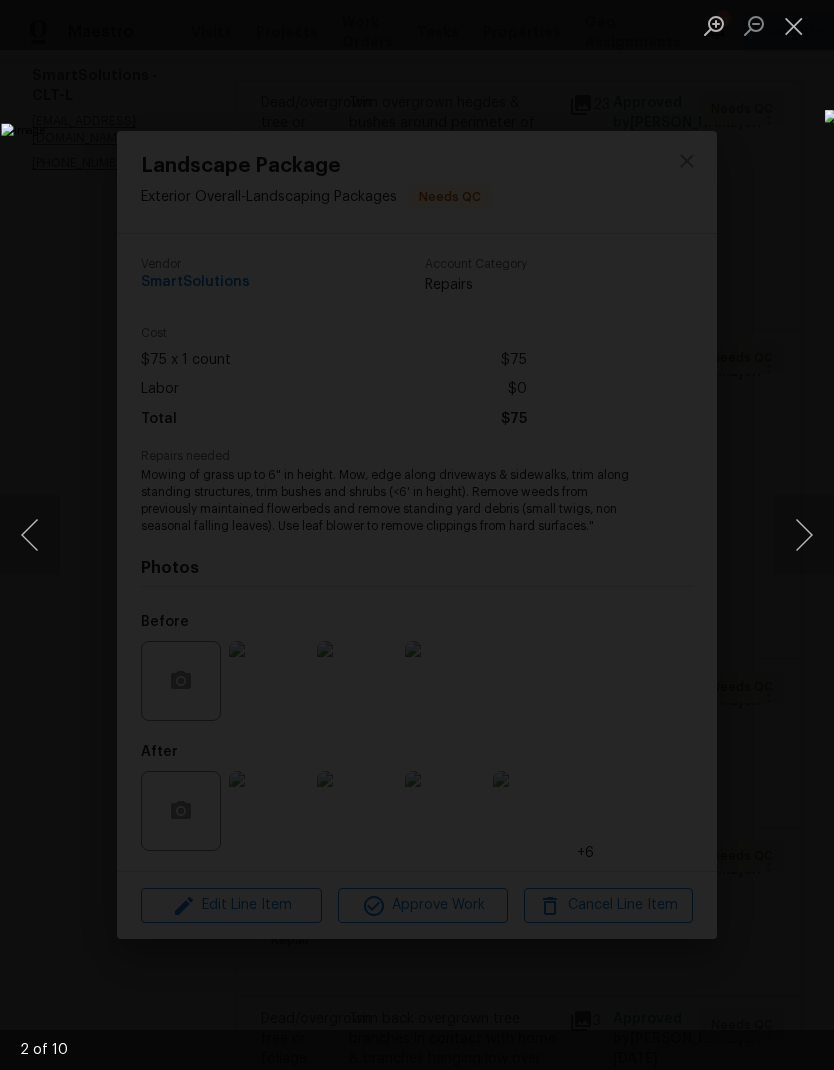 click at bounding box center (804, 535) 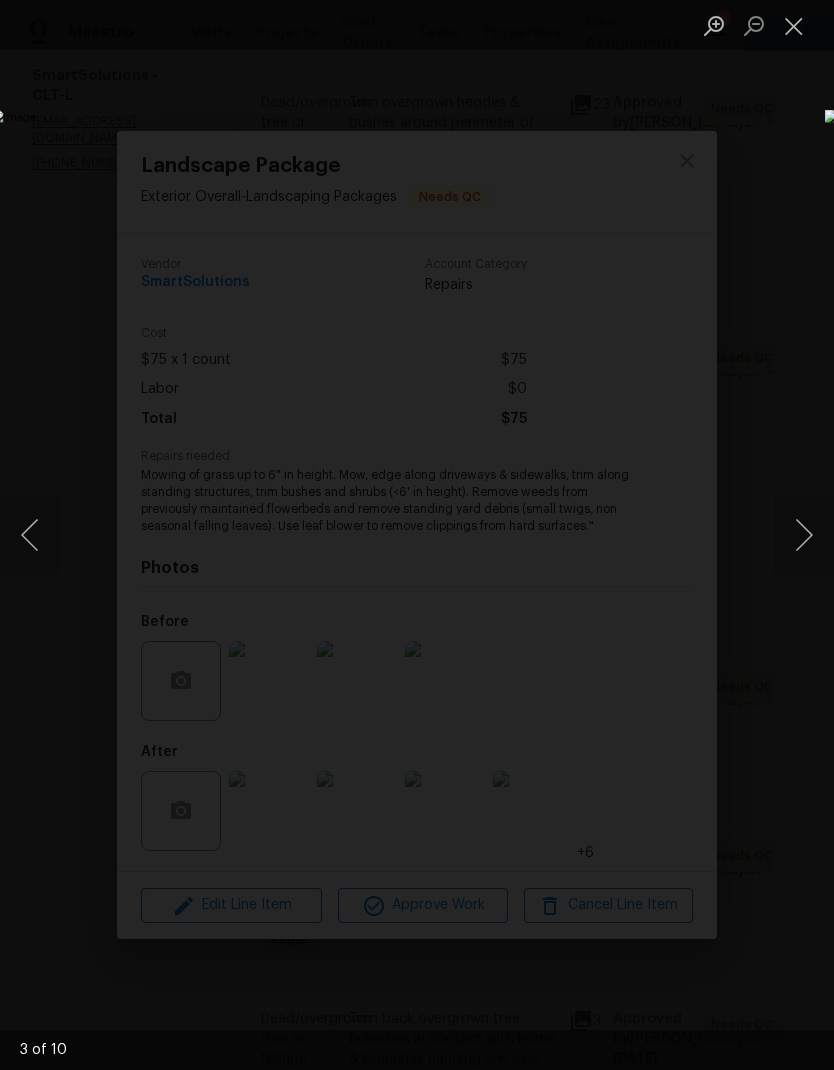 click at bounding box center [804, 535] 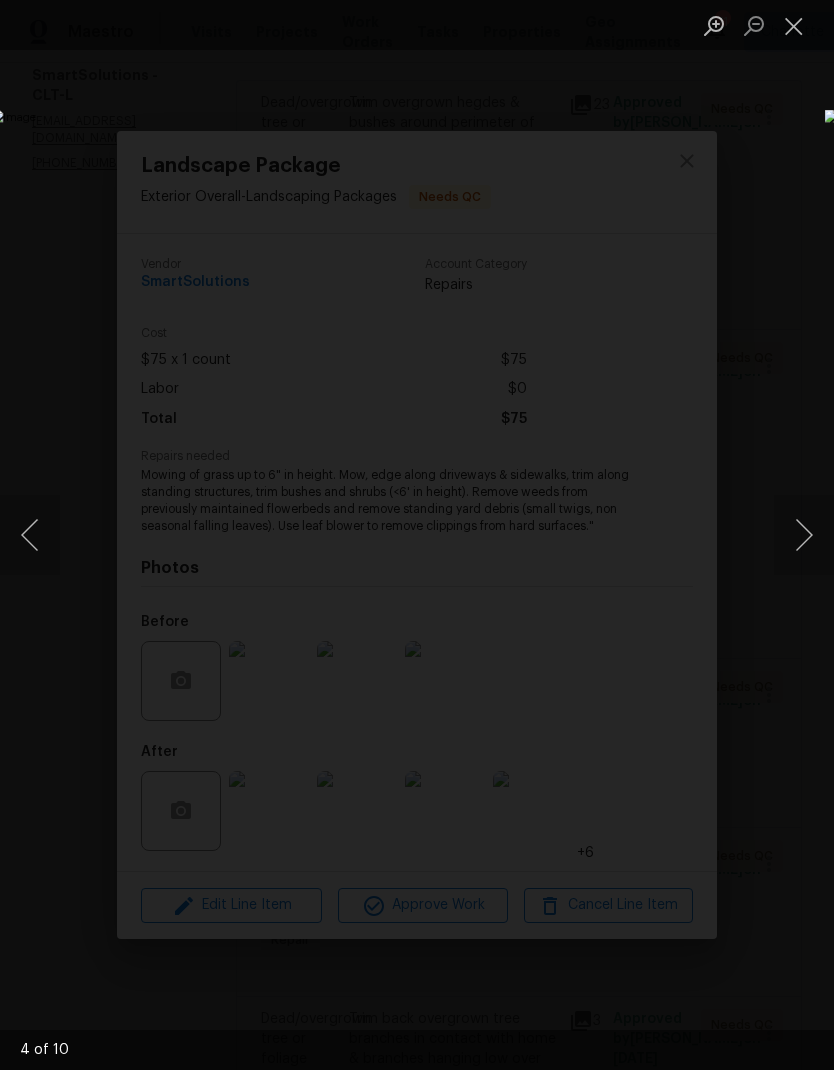 click at bounding box center [804, 535] 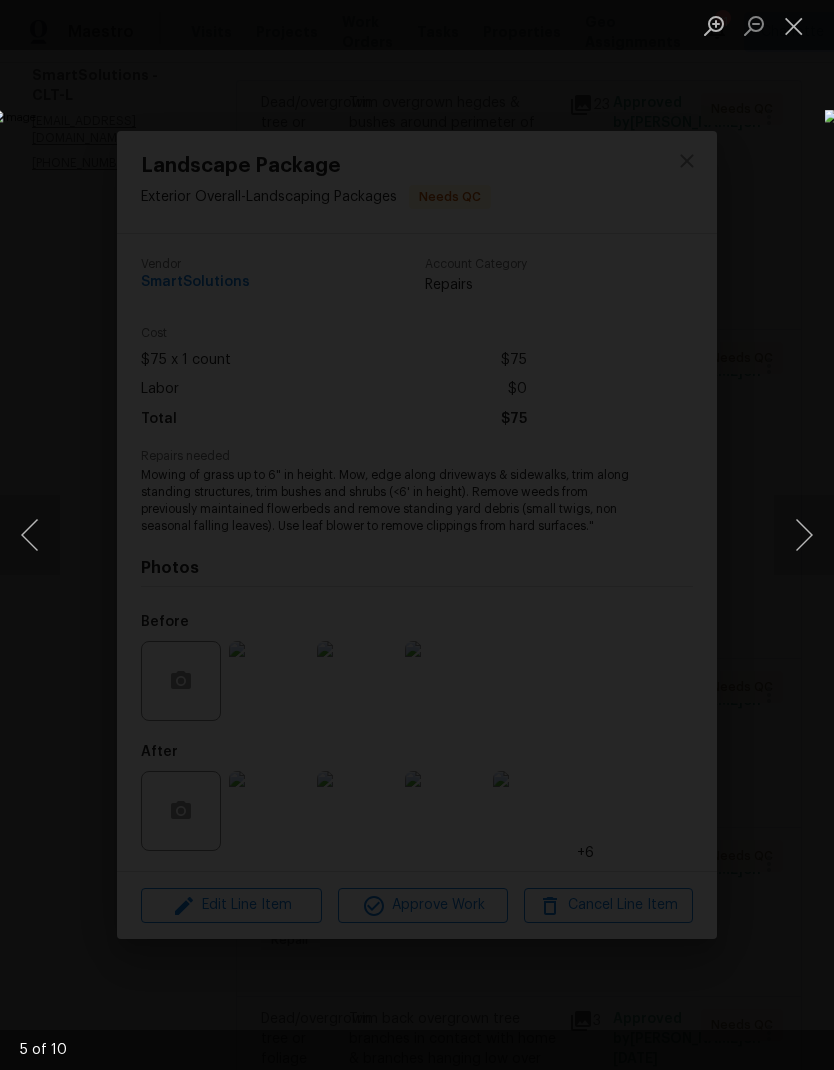 click at bounding box center (804, 535) 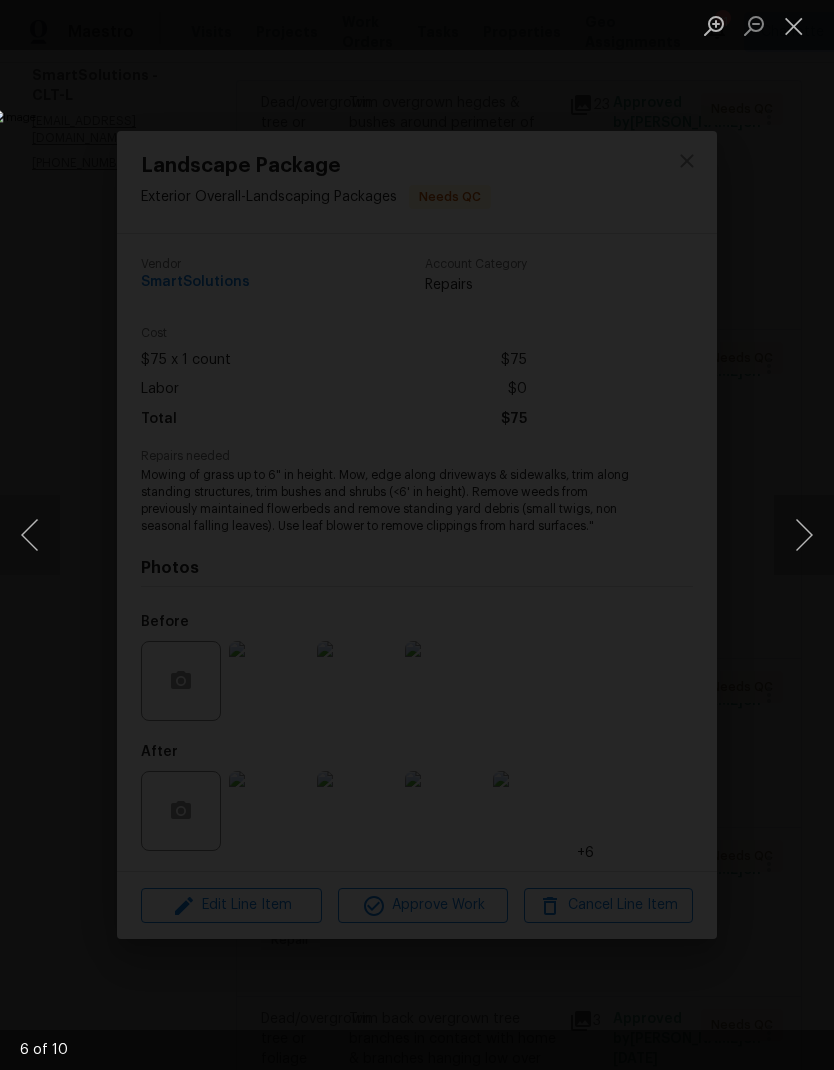 click at bounding box center [804, 535] 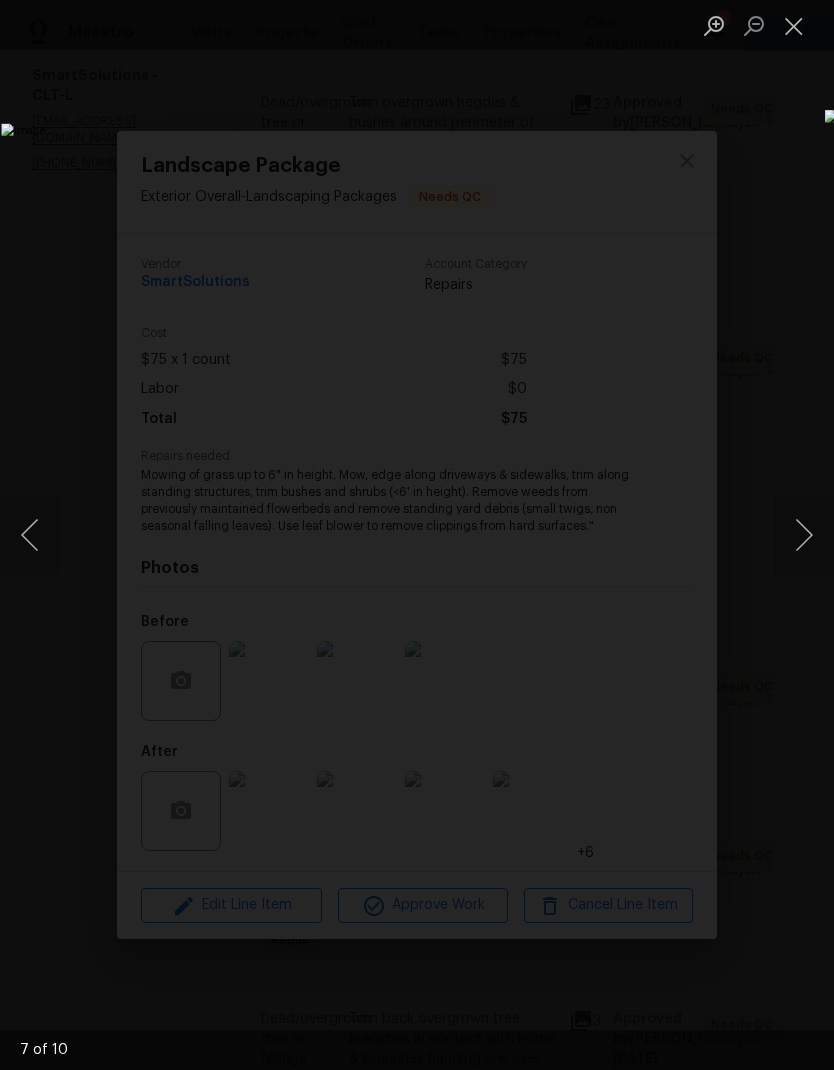 click at bounding box center (804, 535) 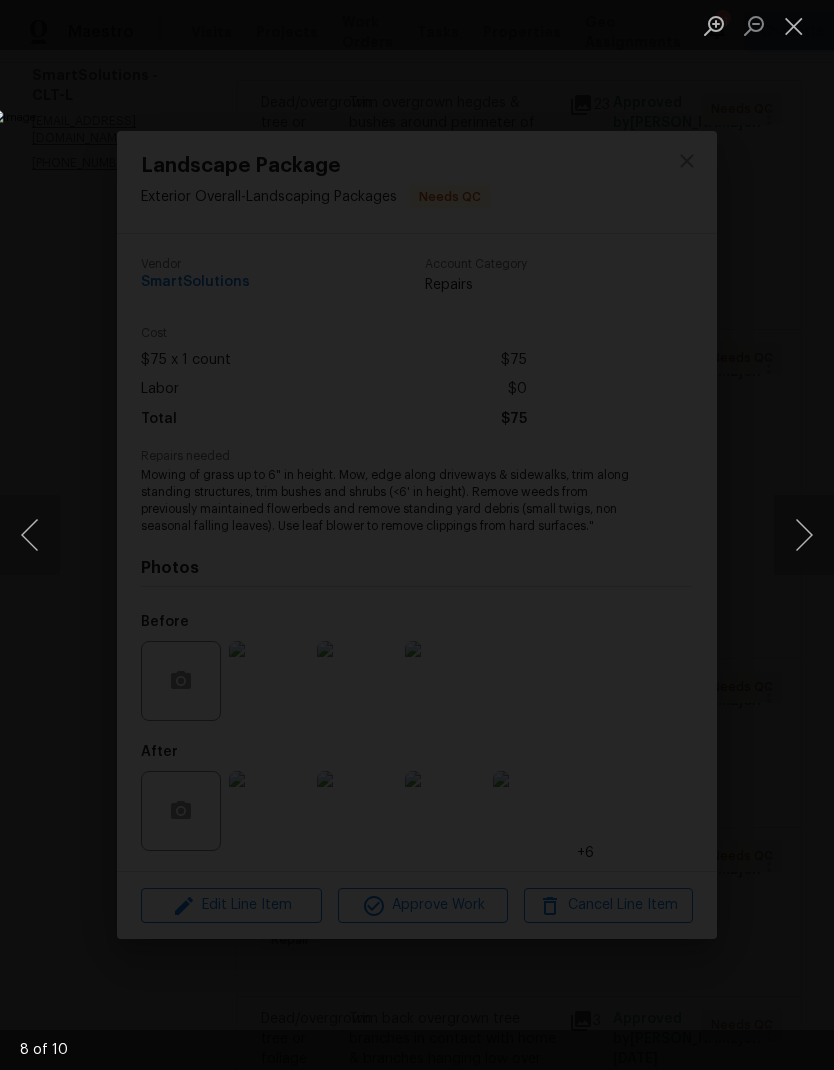 click at bounding box center (794, 25) 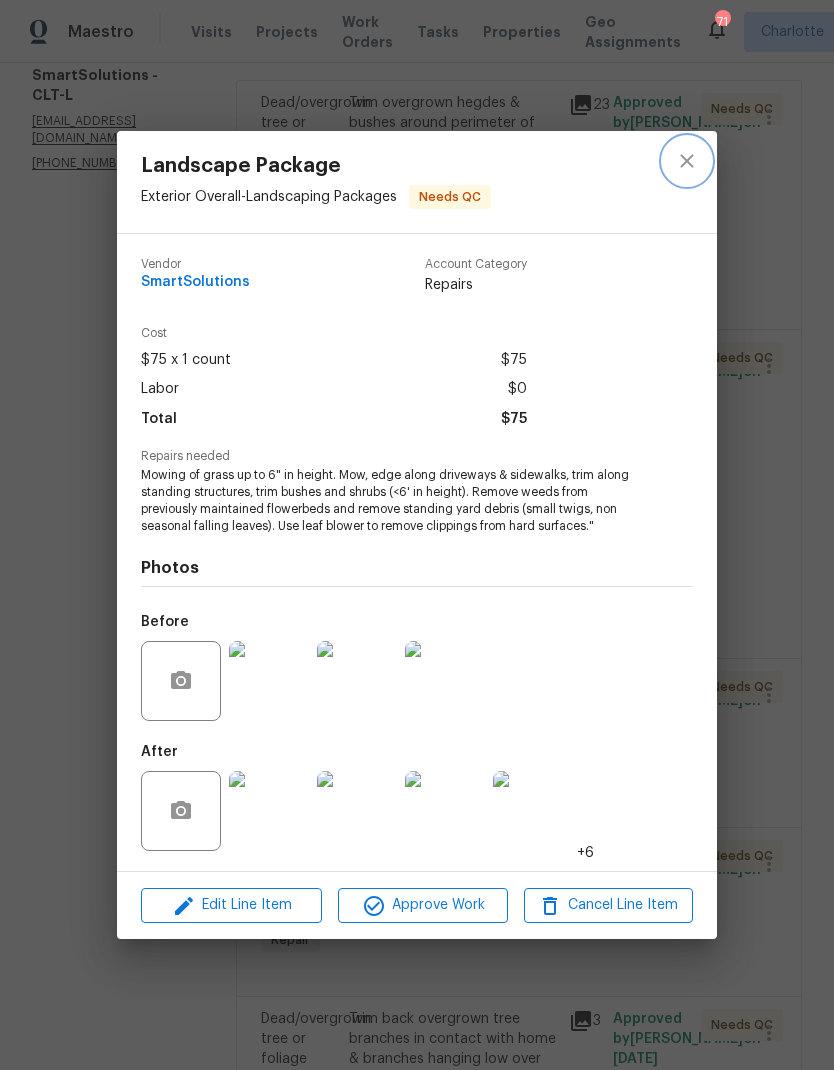 click at bounding box center [687, 161] 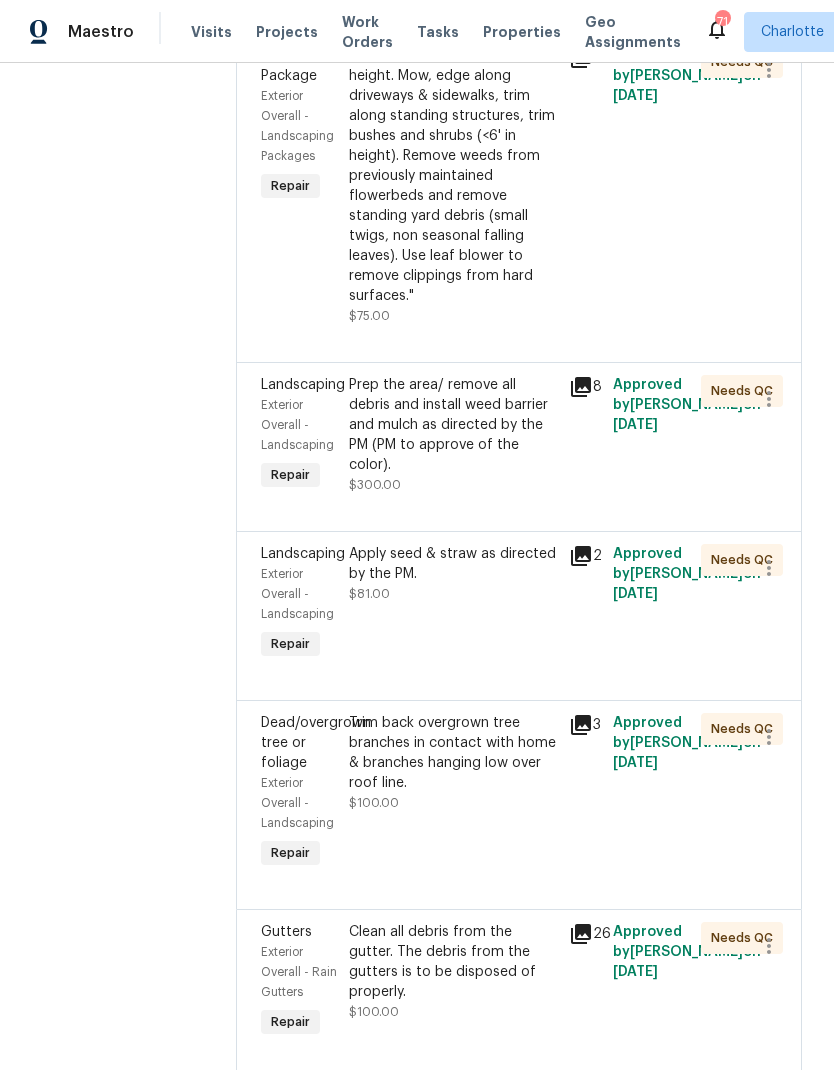 scroll, scrollTop: 613, scrollLeft: 0, axis: vertical 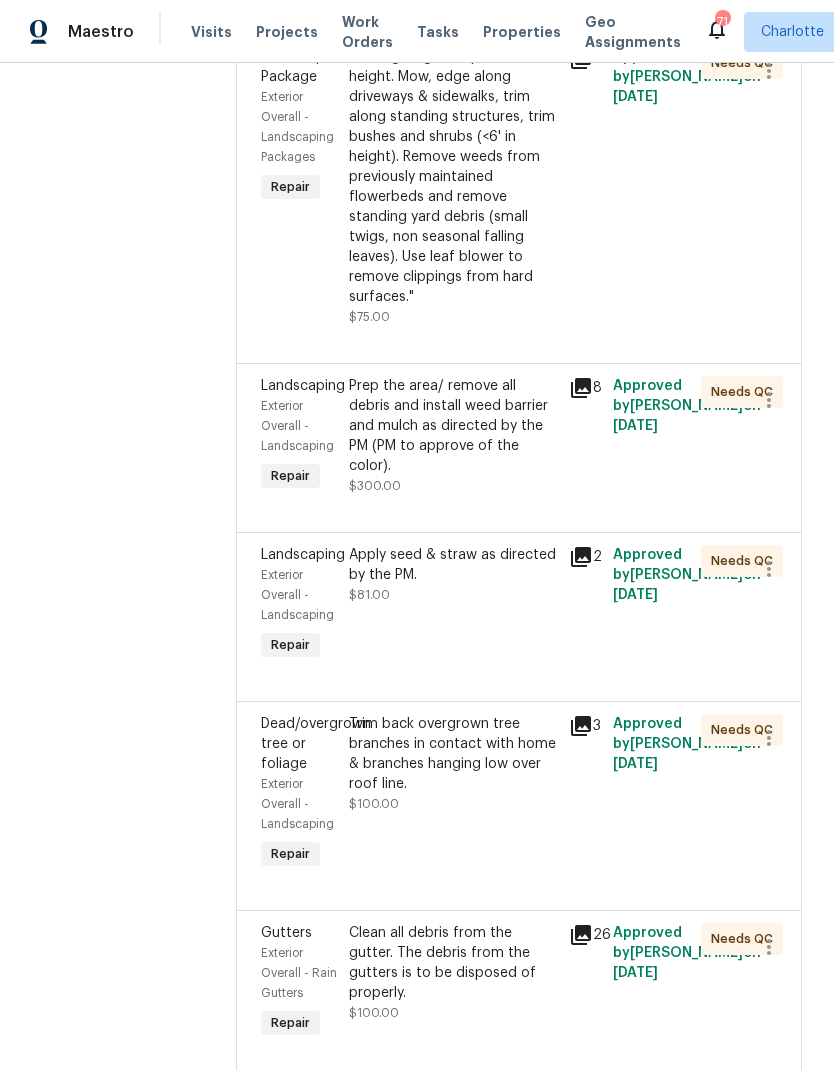click on "Prep the area/ remove all debris and install weed barrier and mulch as directed by the PM (PM to approve of the color)." at bounding box center [453, 426] 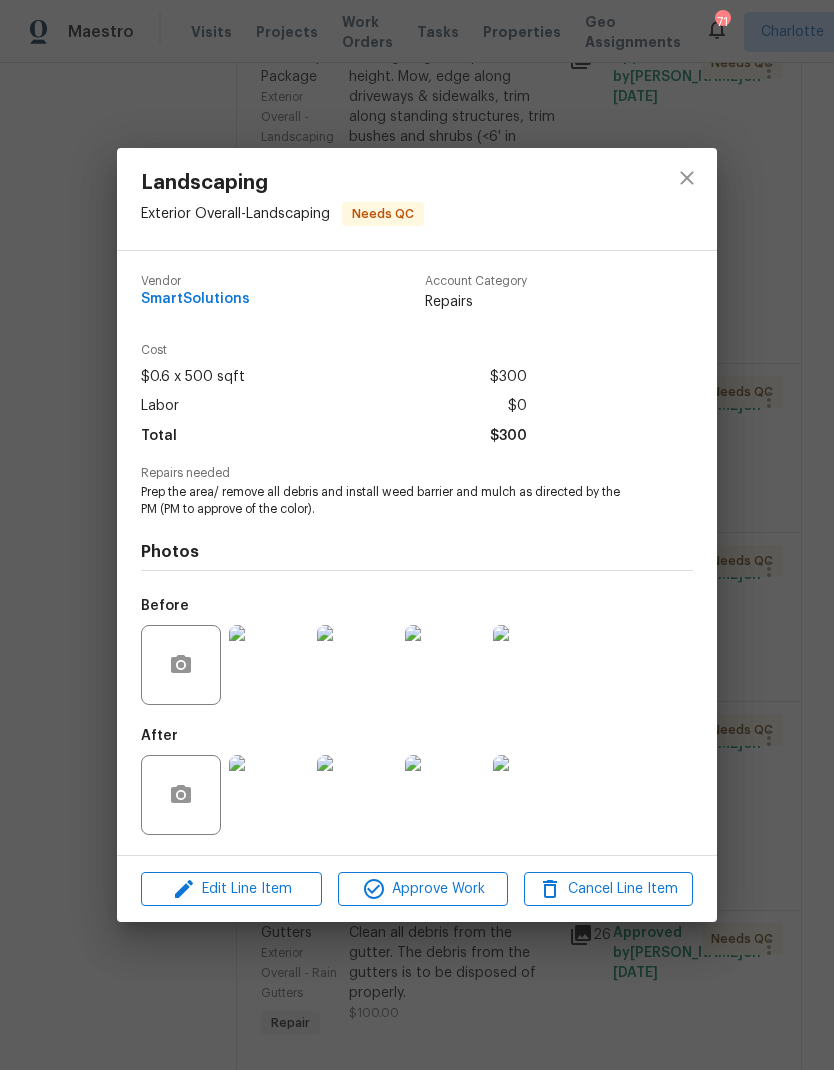 click at bounding box center [269, 795] 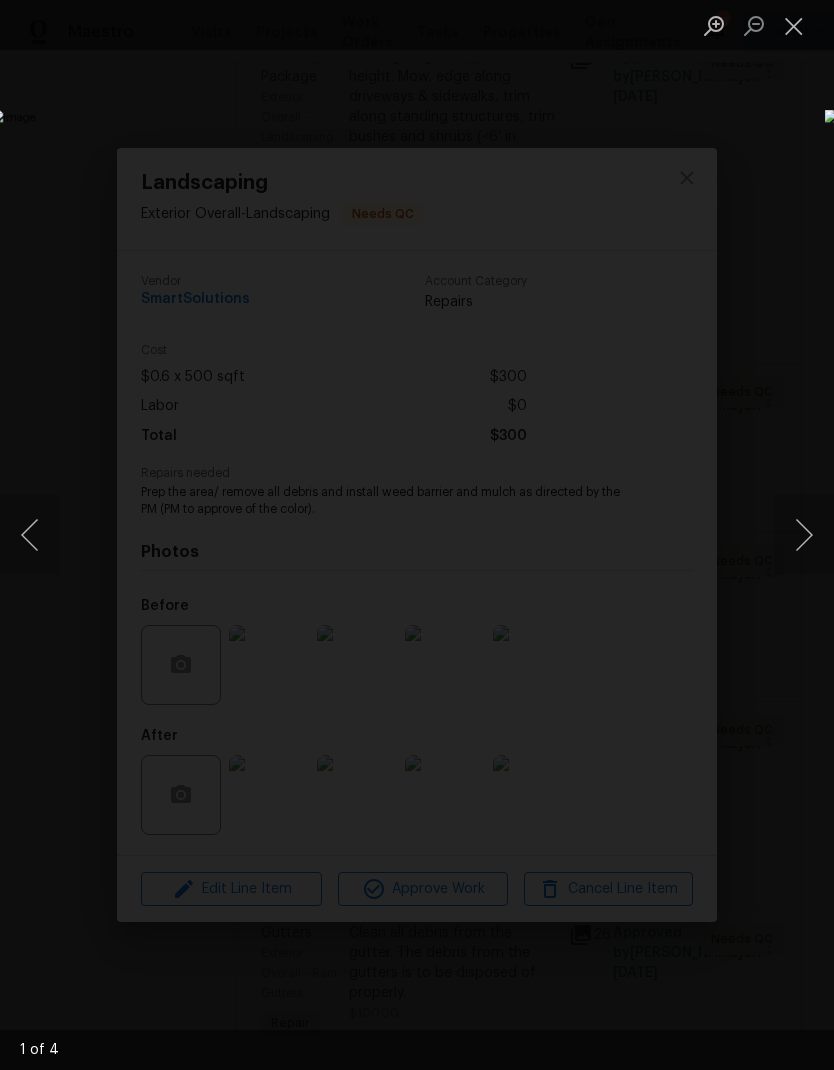 click at bounding box center (804, 535) 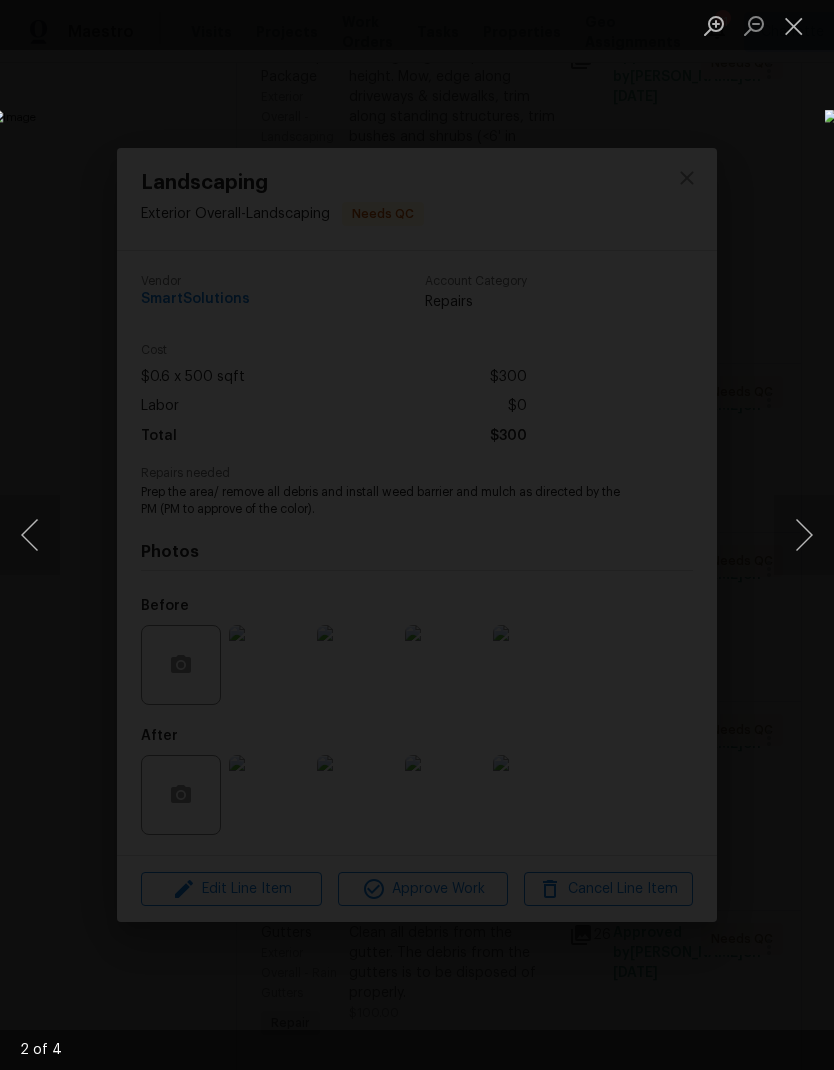 click at bounding box center [804, 535] 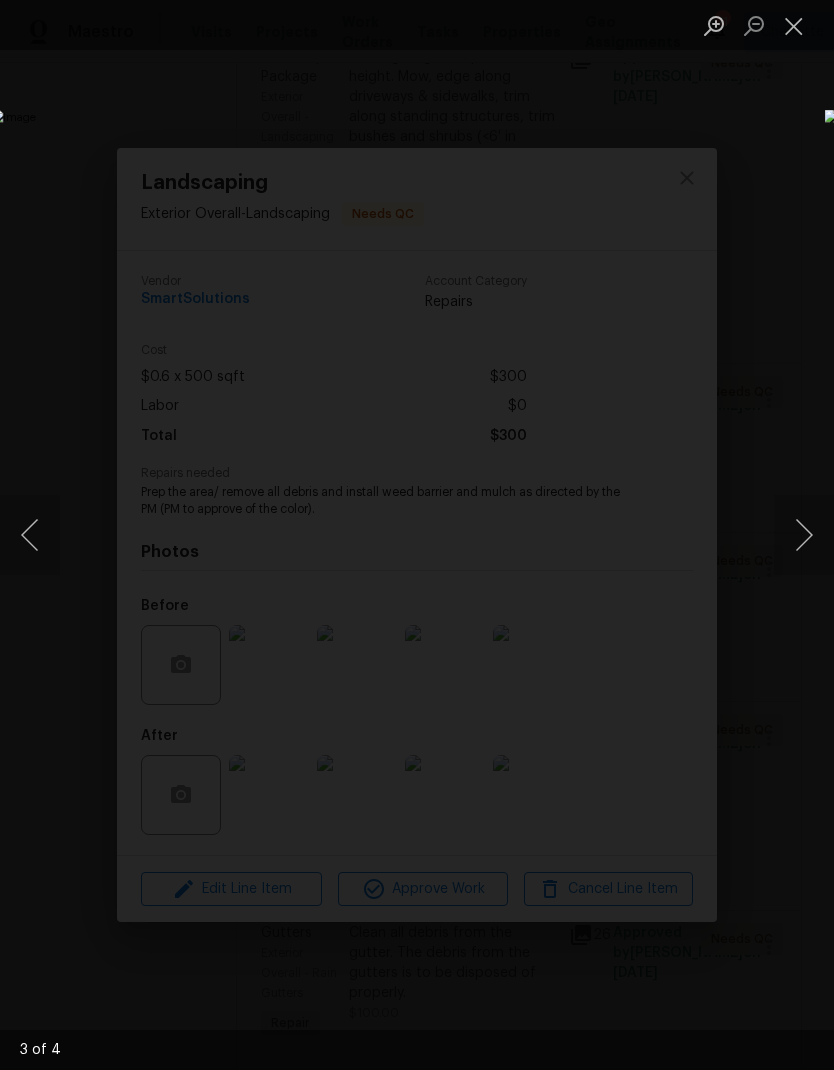 click at bounding box center [322, 535] 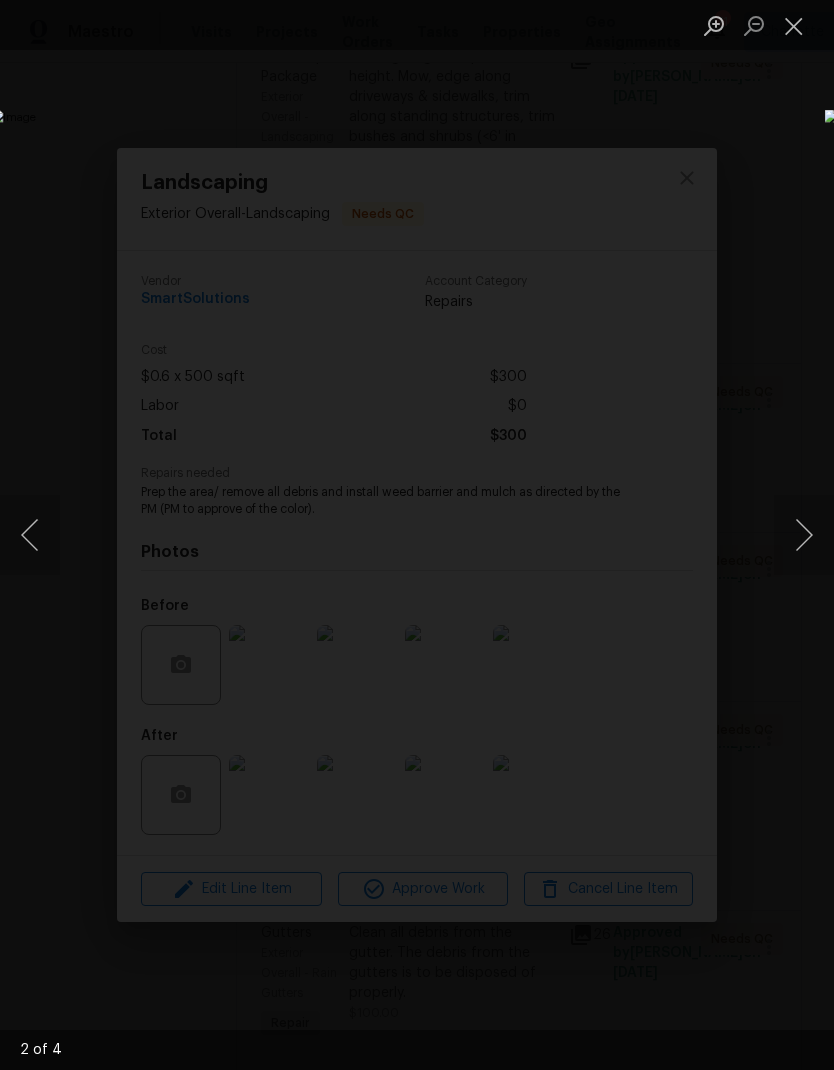 click at bounding box center (804, 535) 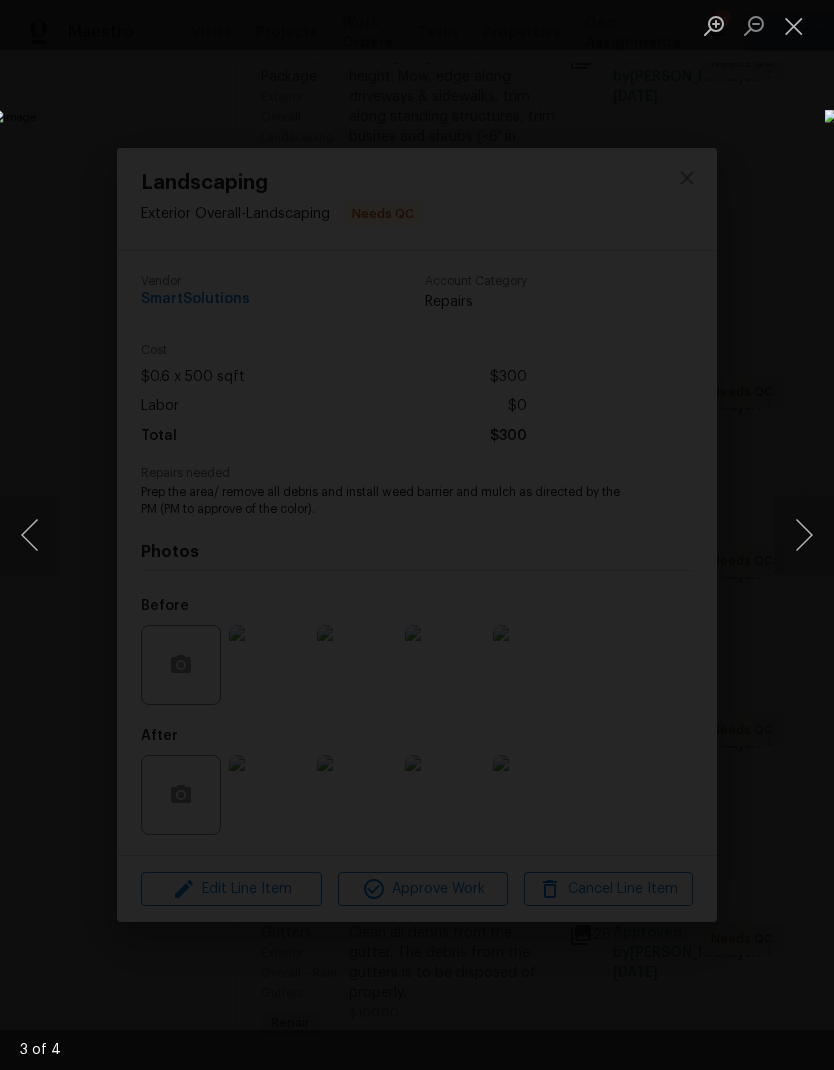 click at bounding box center [804, 535] 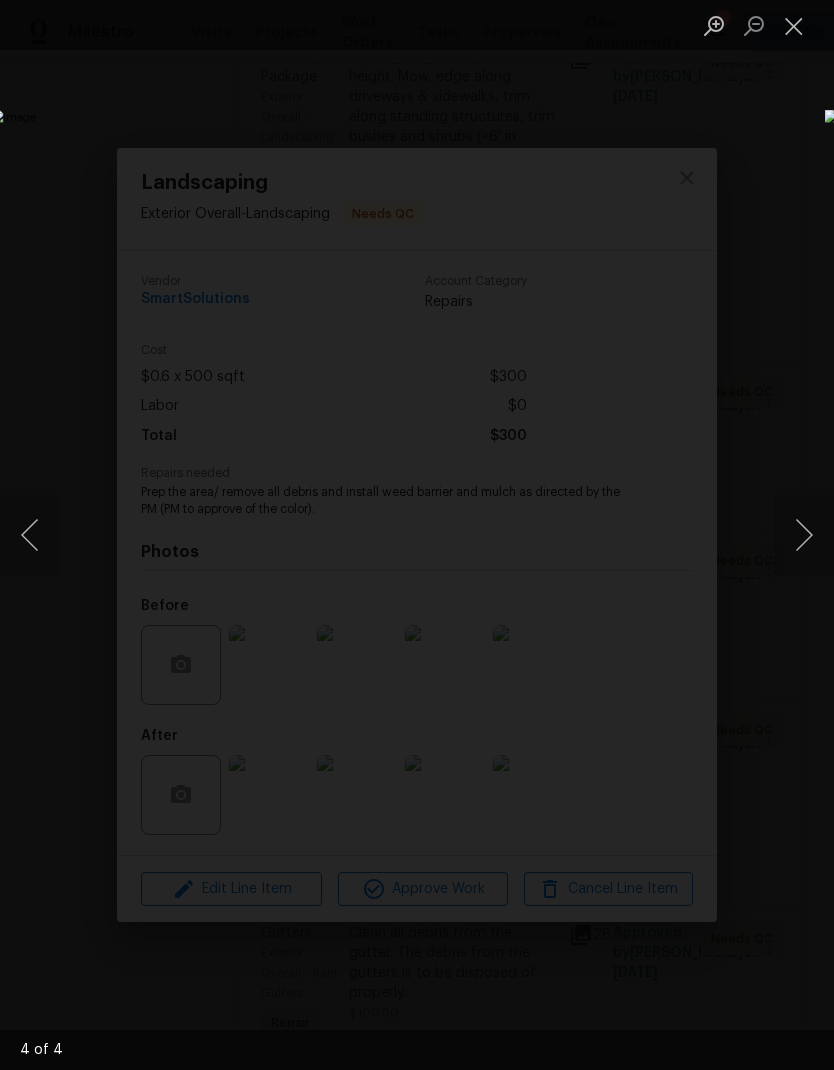 click at bounding box center (804, 535) 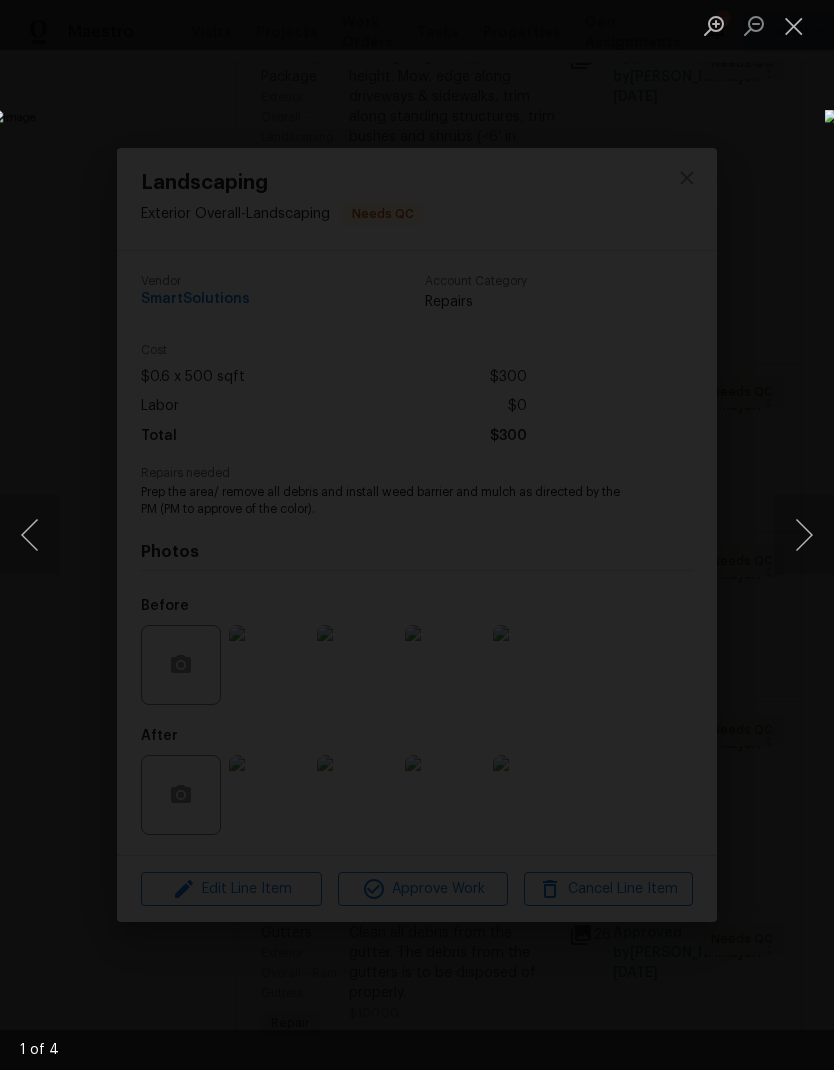 click at bounding box center [804, 535] 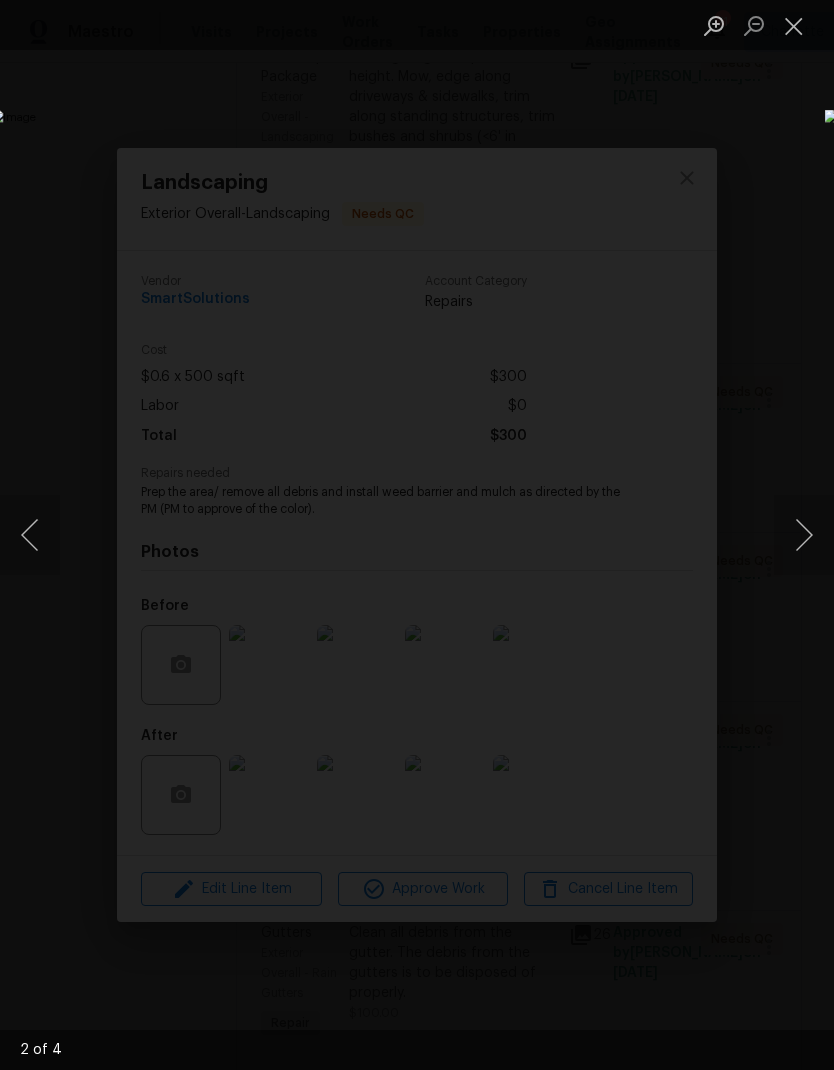 click at bounding box center [804, 535] 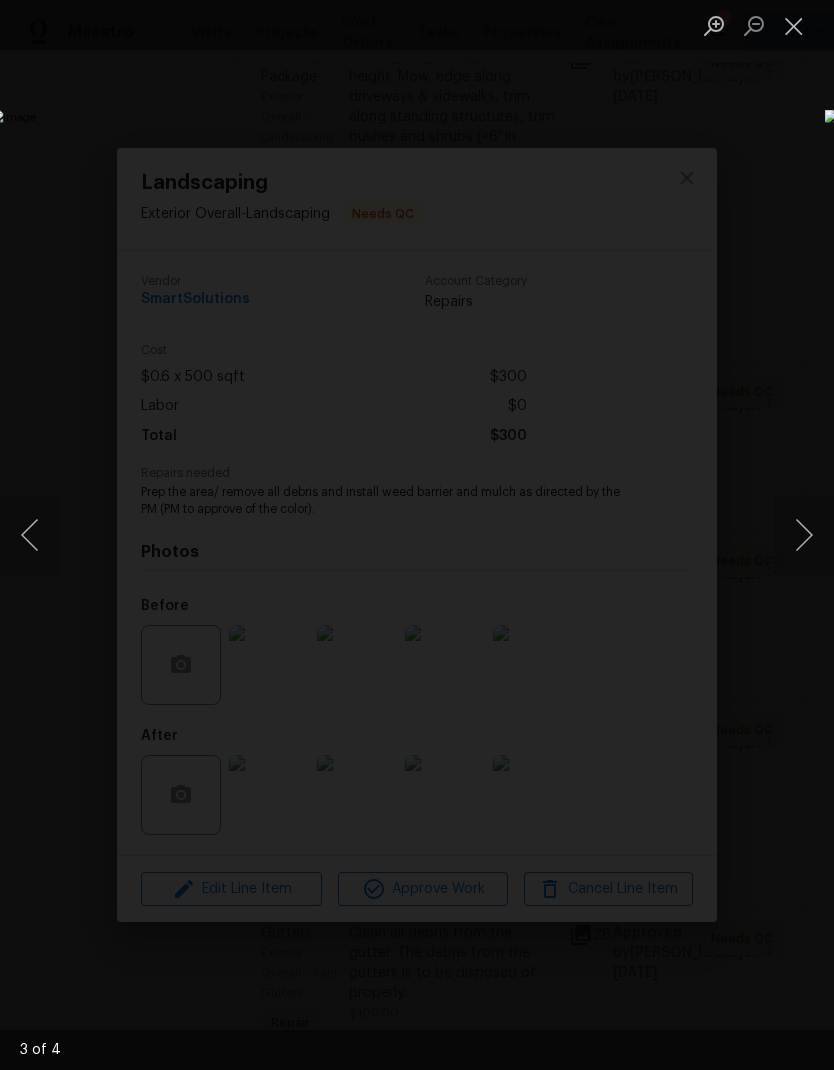 click at bounding box center [804, 535] 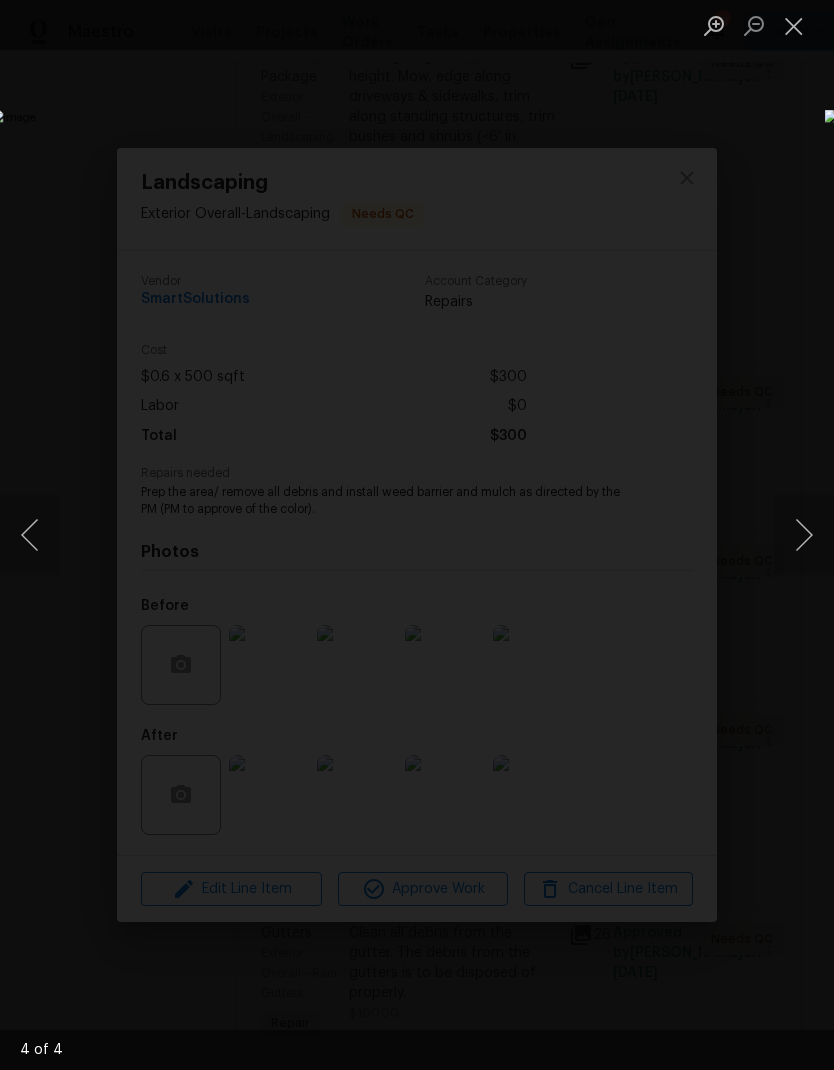 click at bounding box center (794, 25) 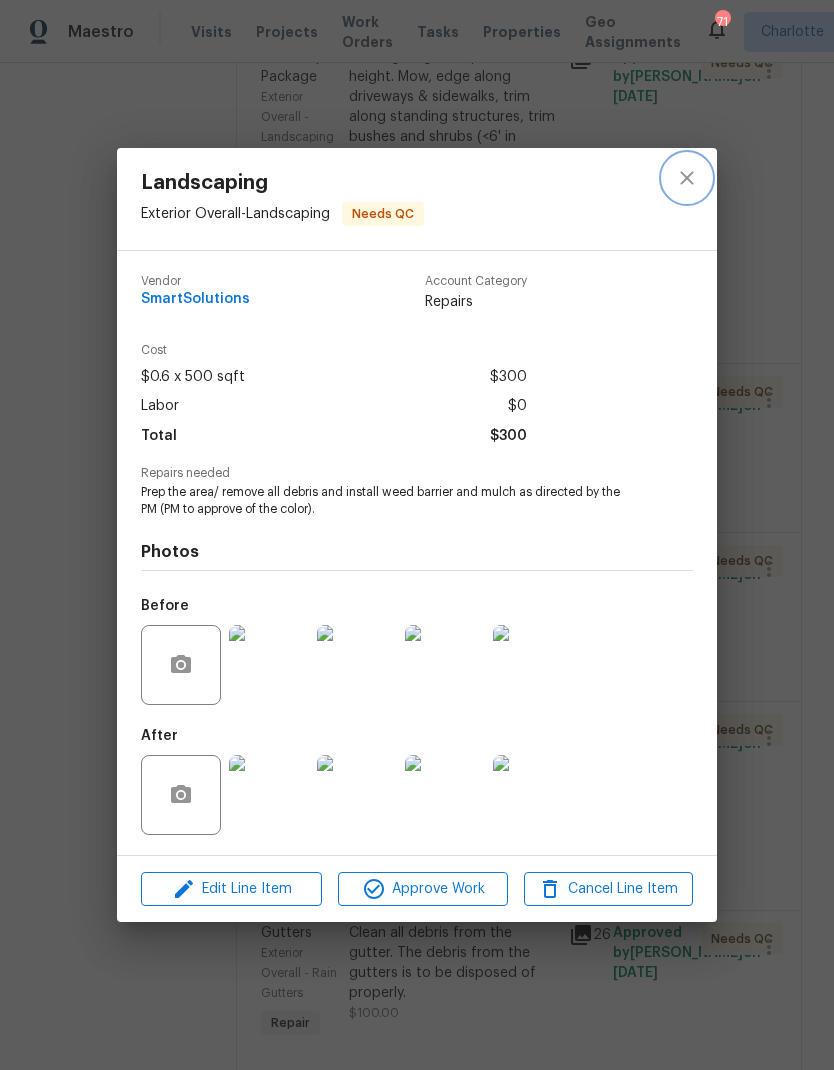 click 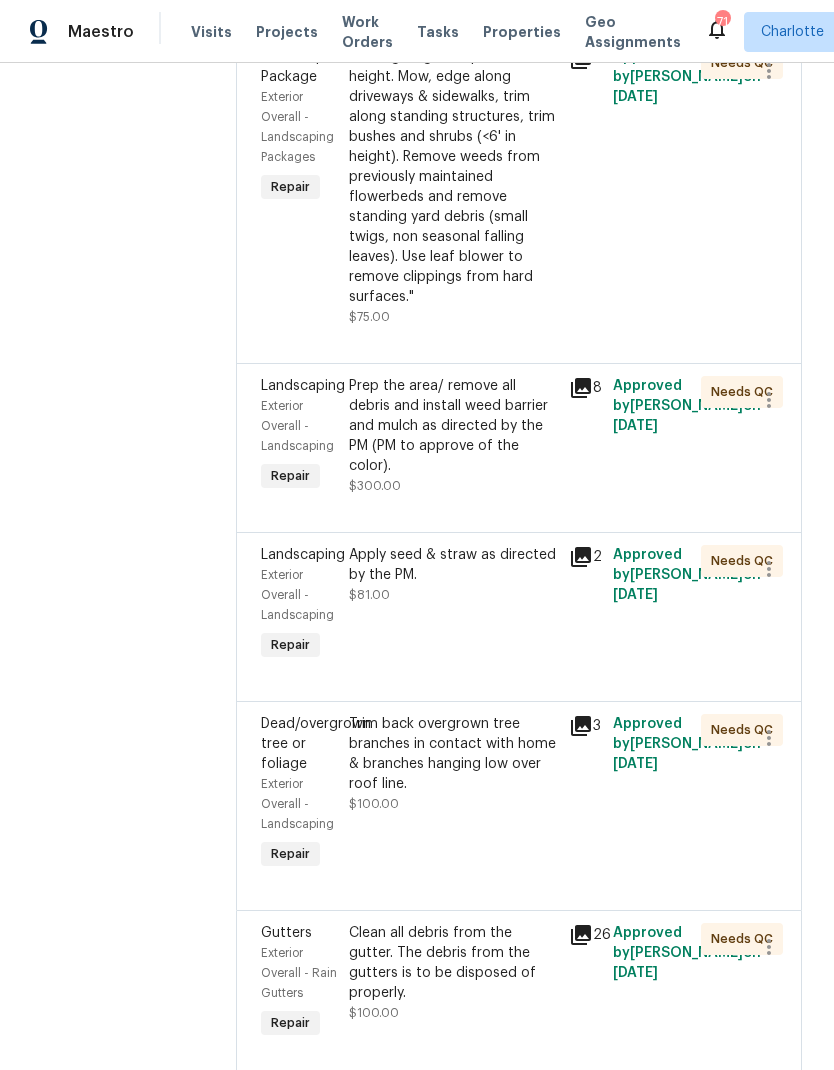 click on "Trim back overgrown tree branches in contact with home & branches hanging low over roof line. $100.00" at bounding box center [453, 764] 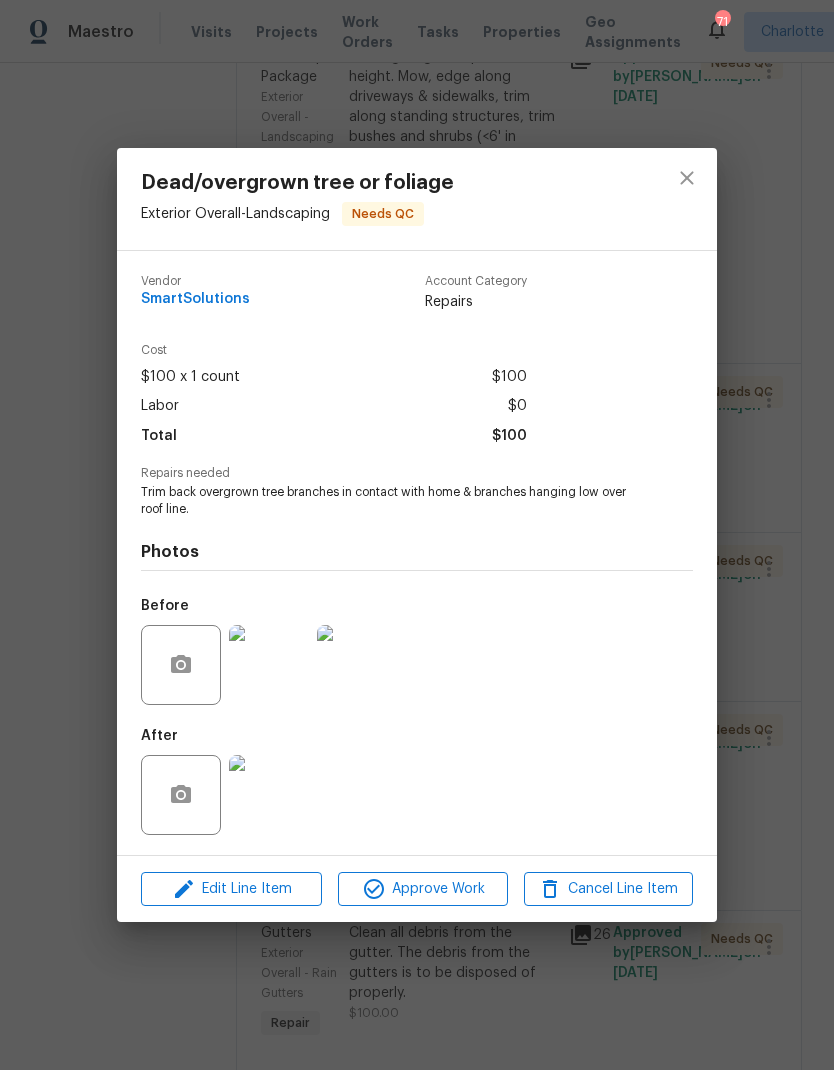 click at bounding box center (269, 795) 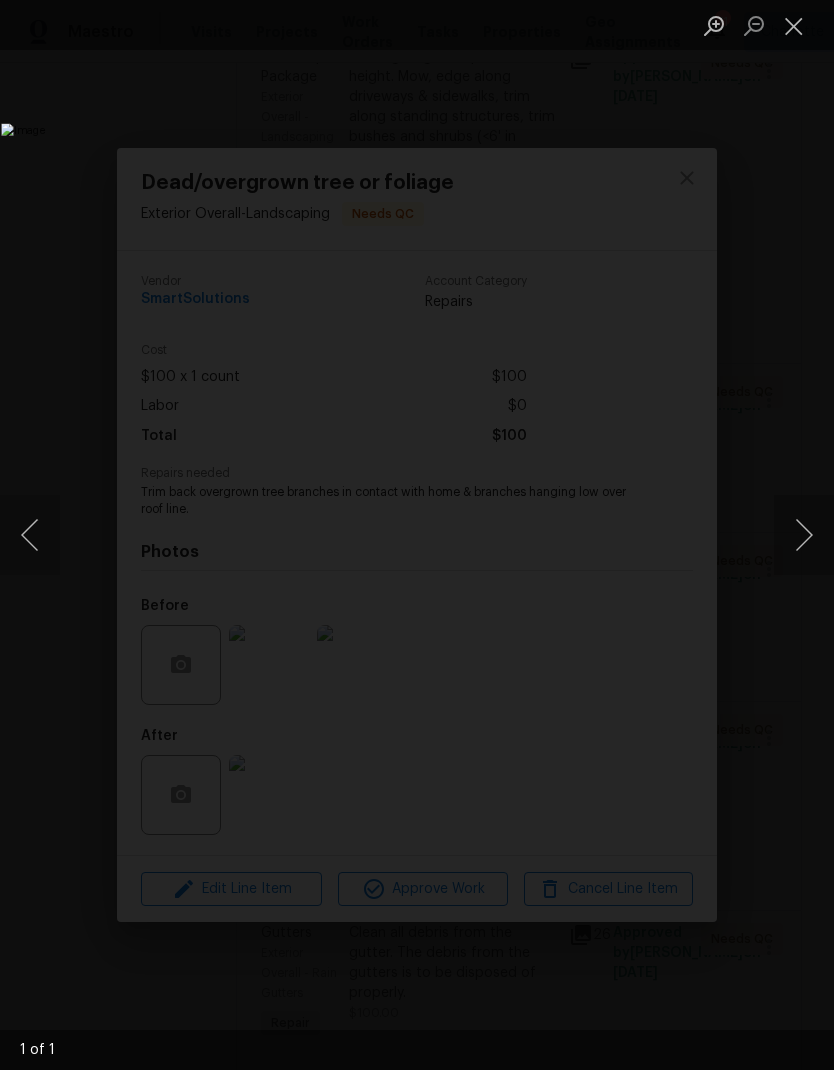 click at bounding box center [794, 25] 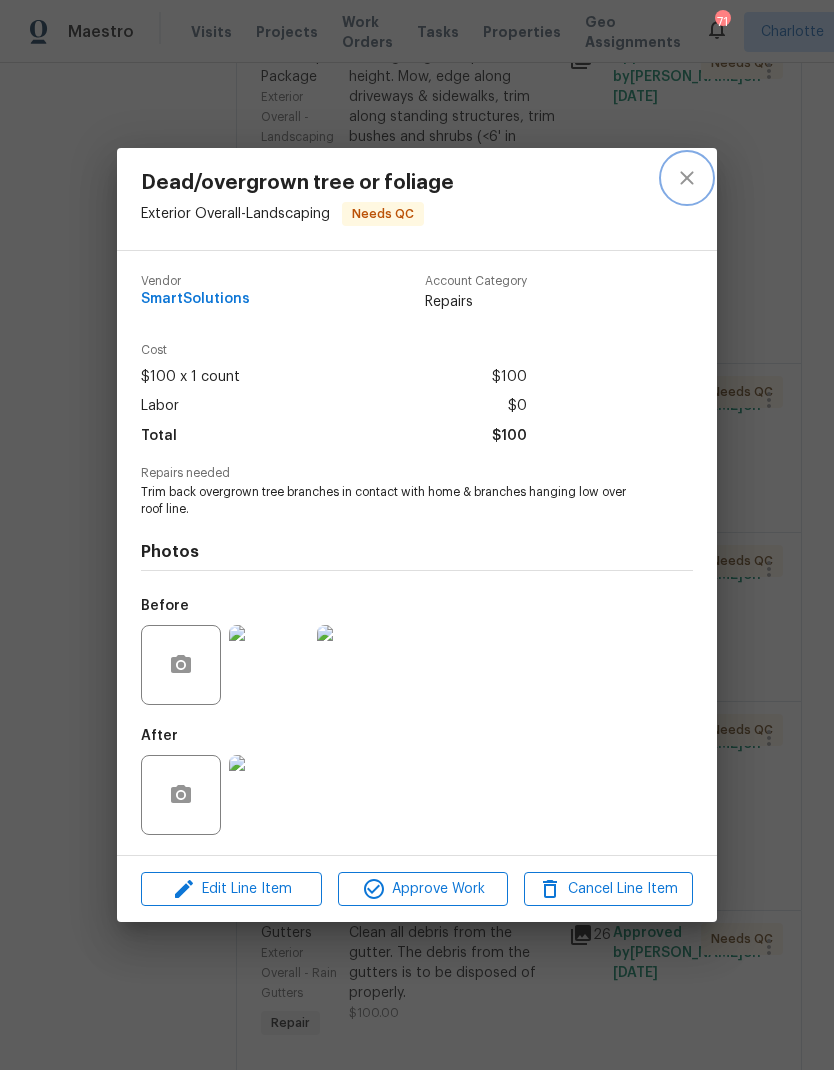 click at bounding box center [687, 178] 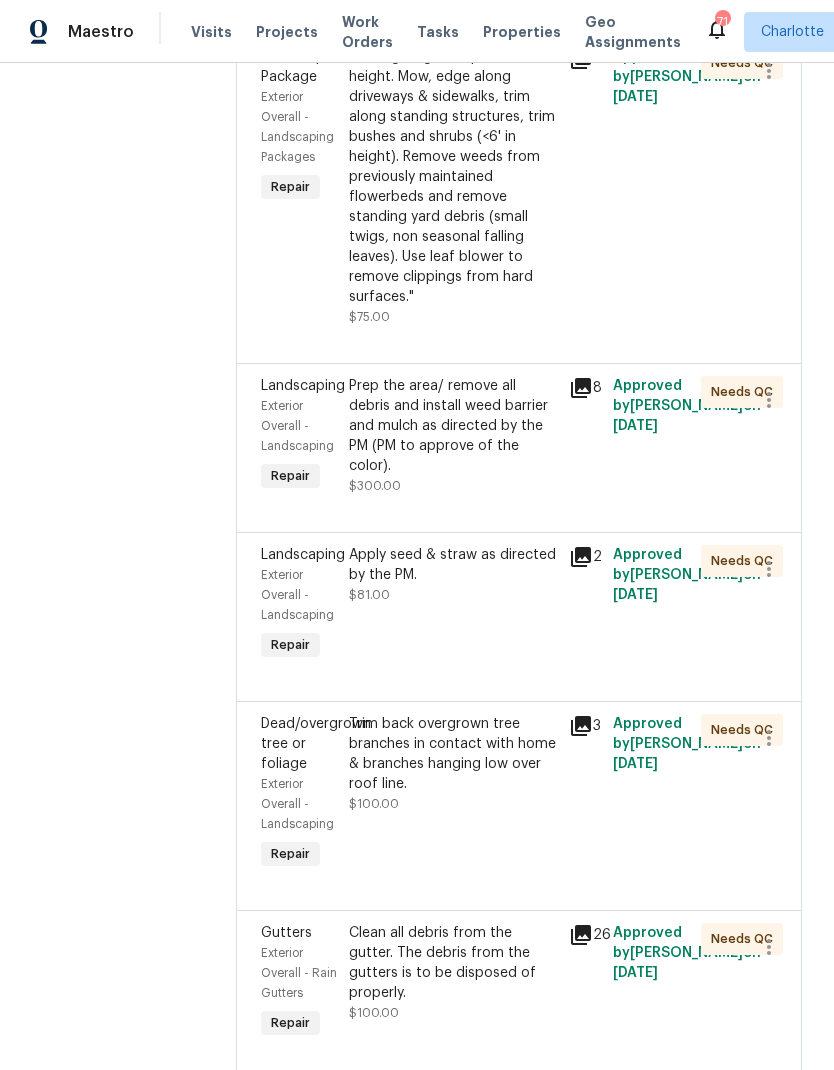 scroll, scrollTop: 80, scrollLeft: 0, axis: vertical 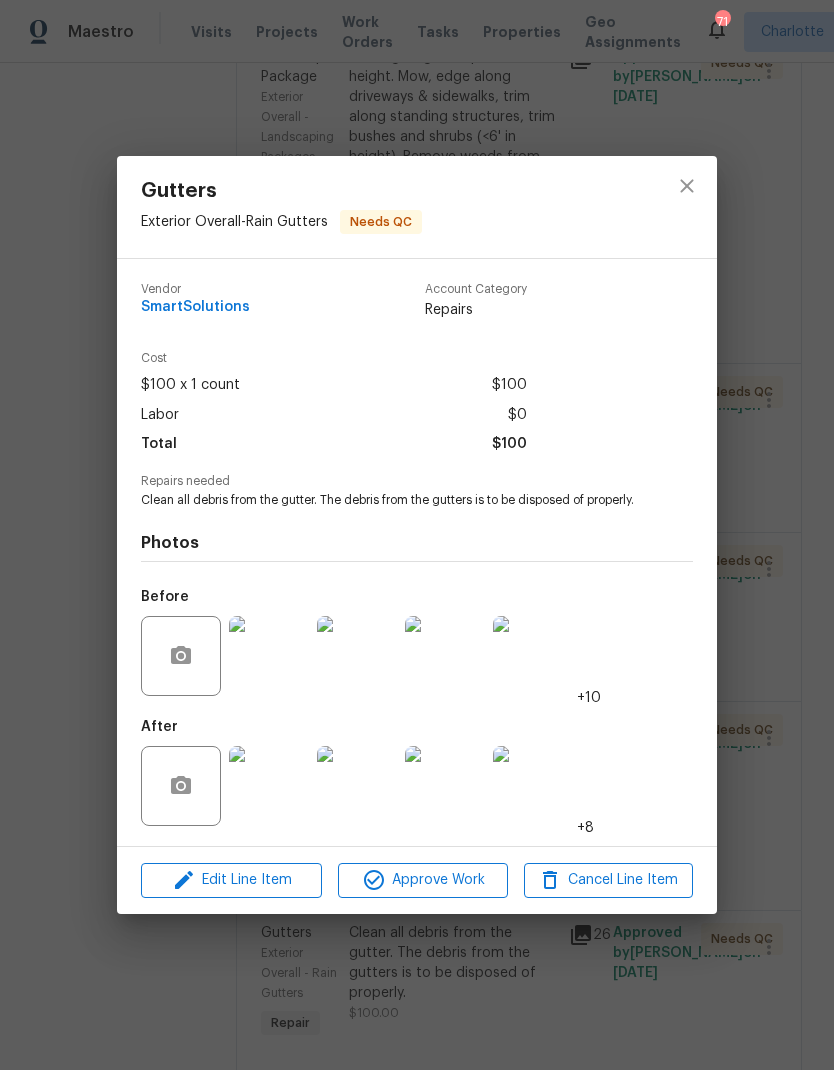 click at bounding box center [269, 786] 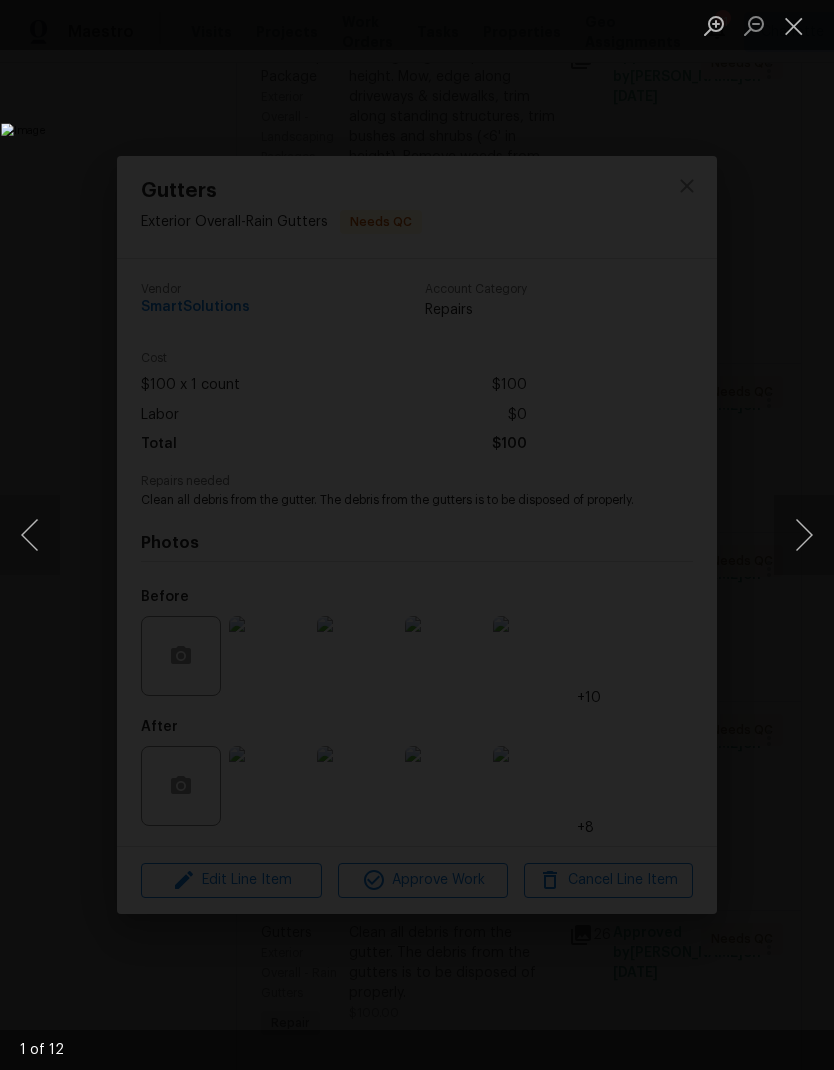 click at bounding box center [804, 535] 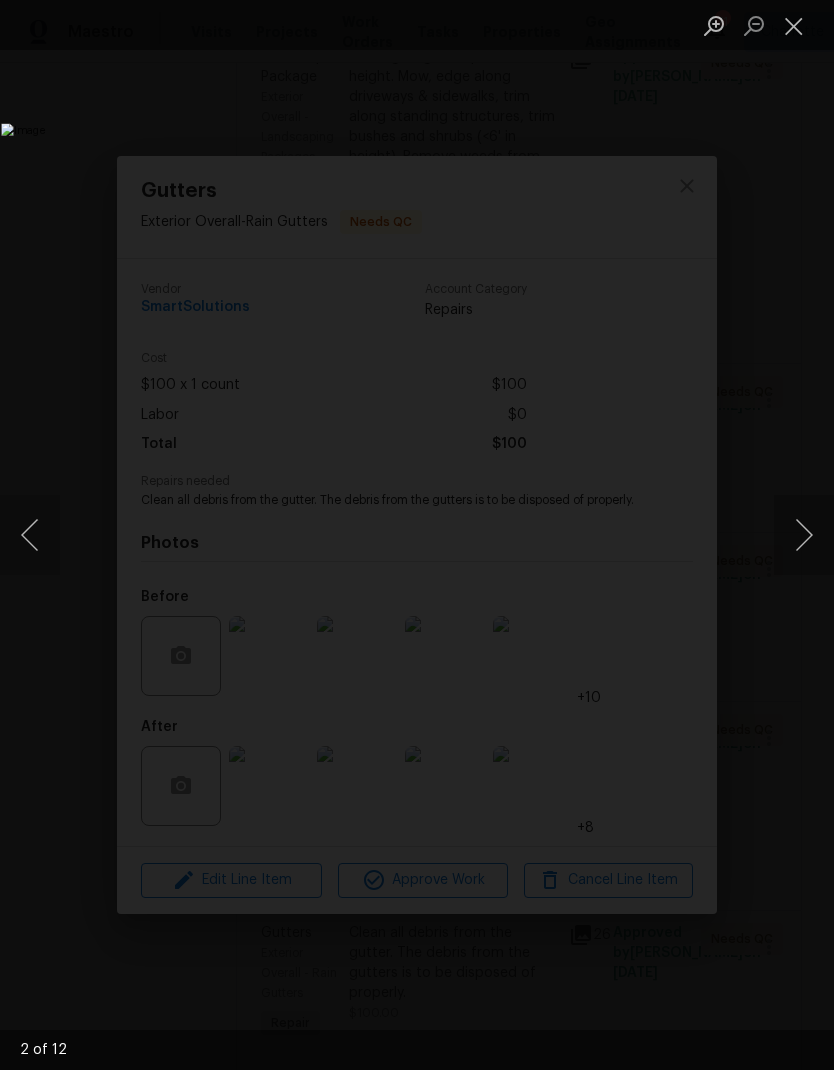 click at bounding box center [804, 535] 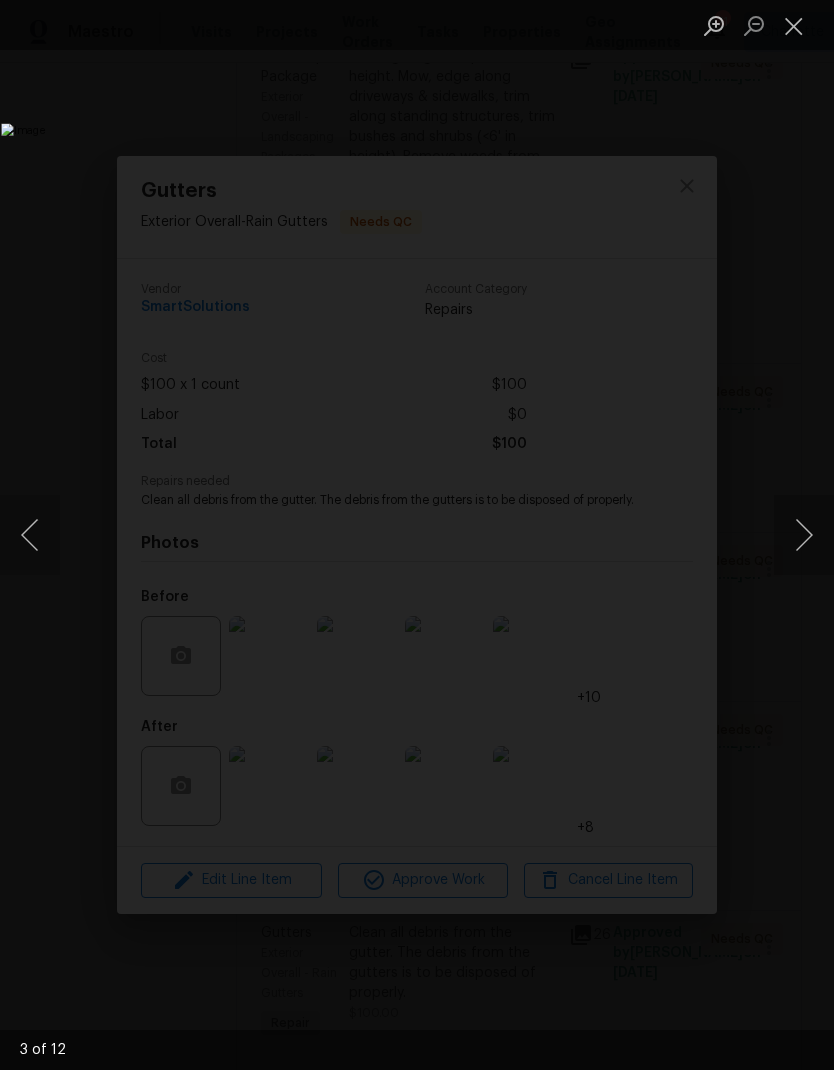 click at bounding box center [804, 535] 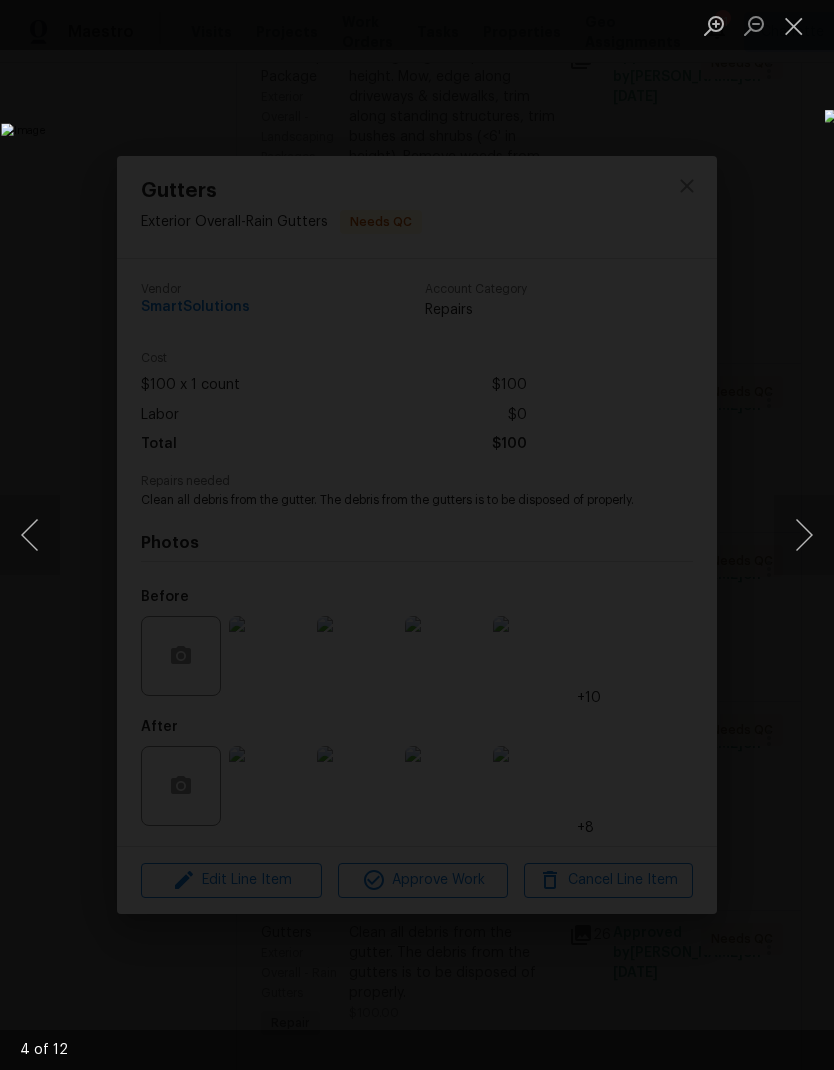 click at bounding box center [804, 535] 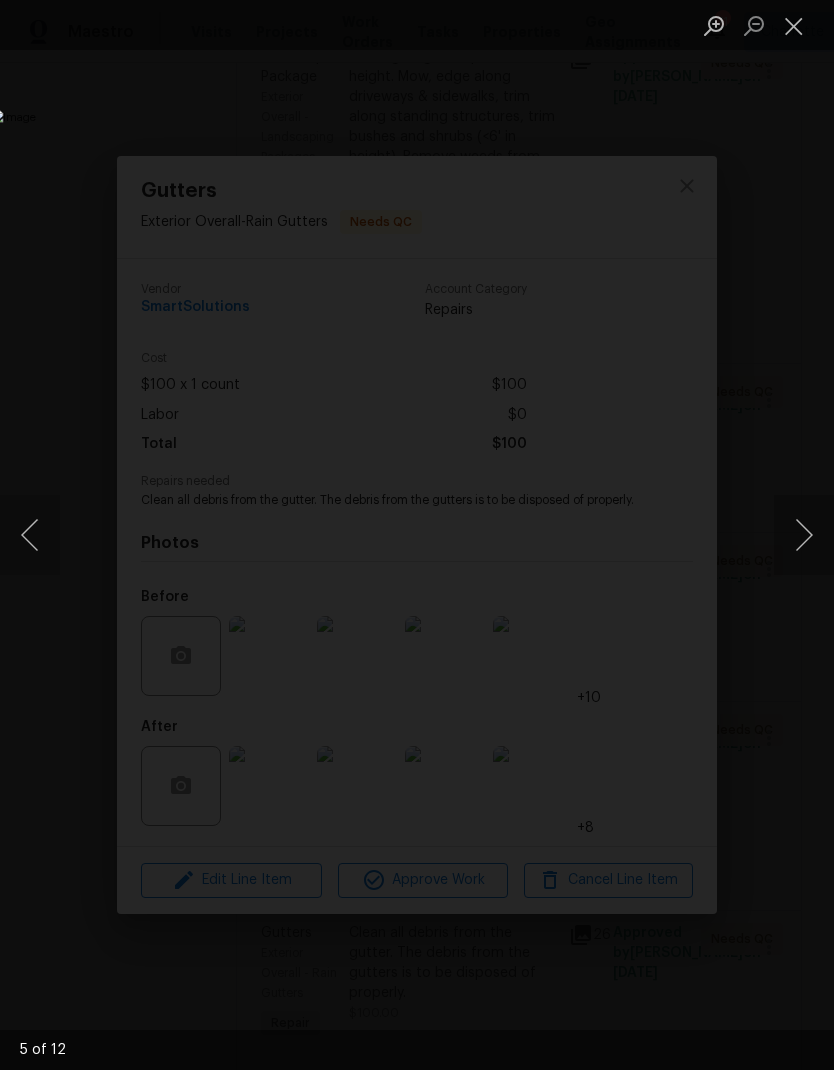 click at bounding box center [804, 535] 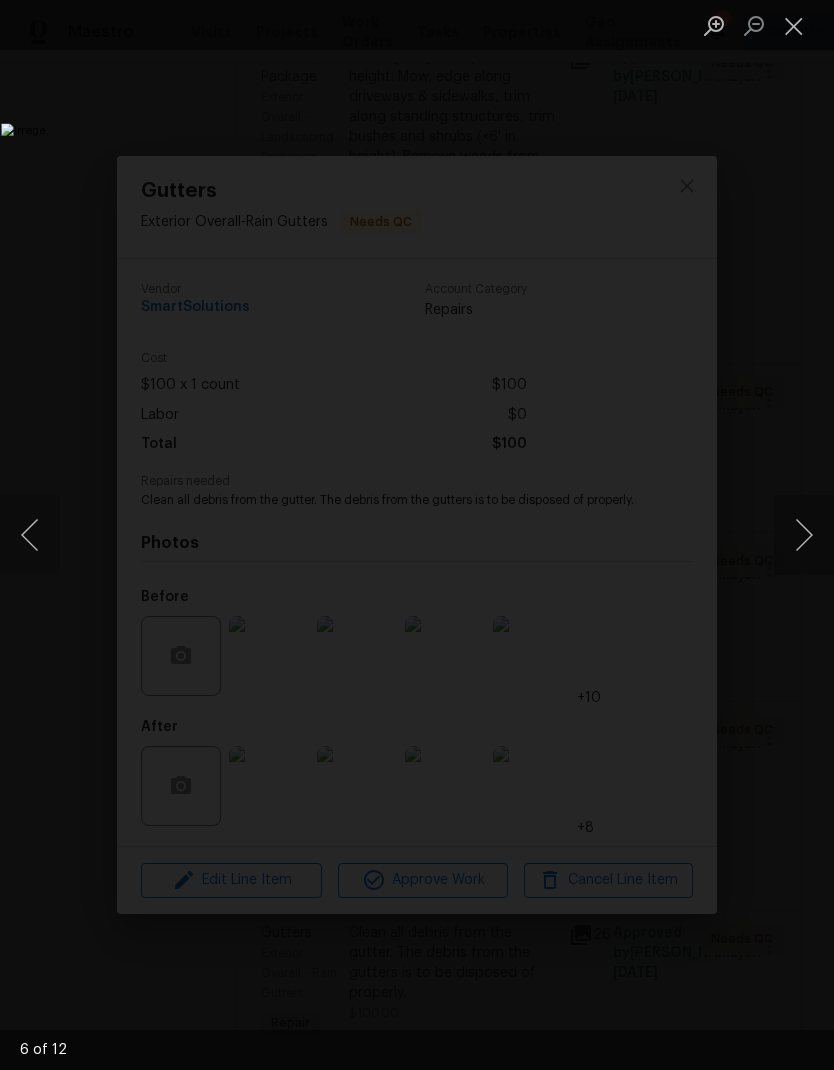 click at bounding box center [804, 535] 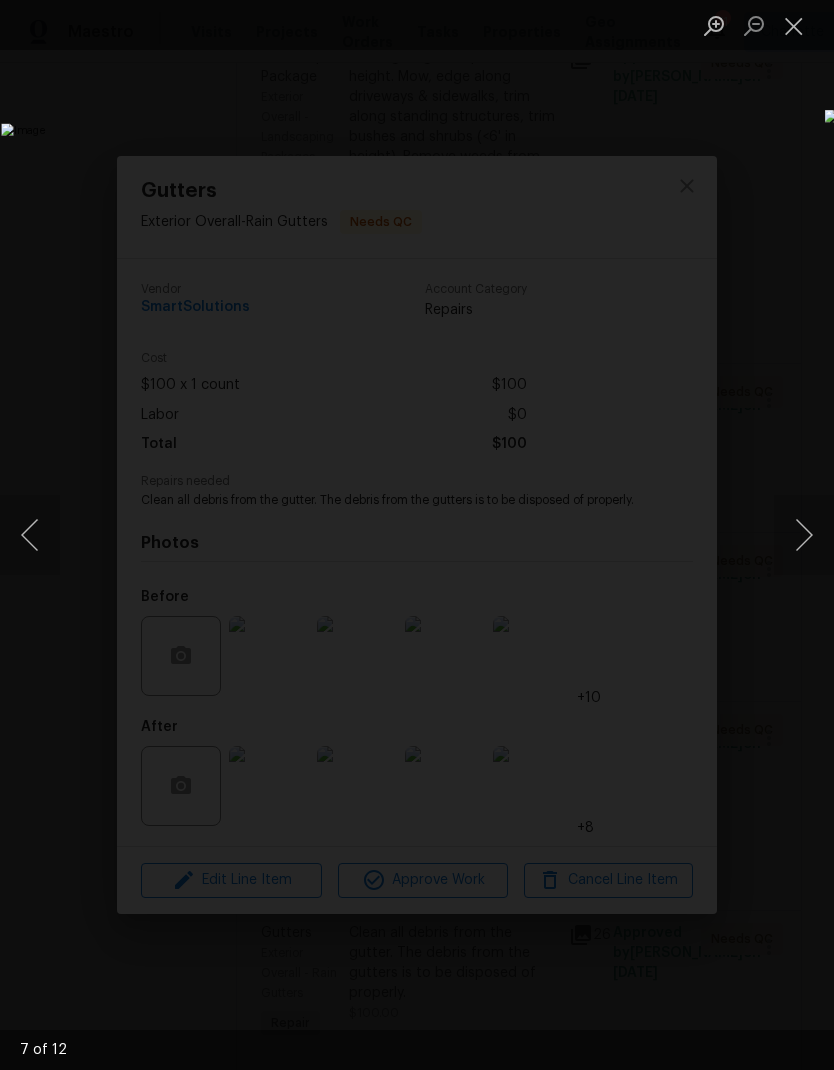 click at bounding box center (804, 535) 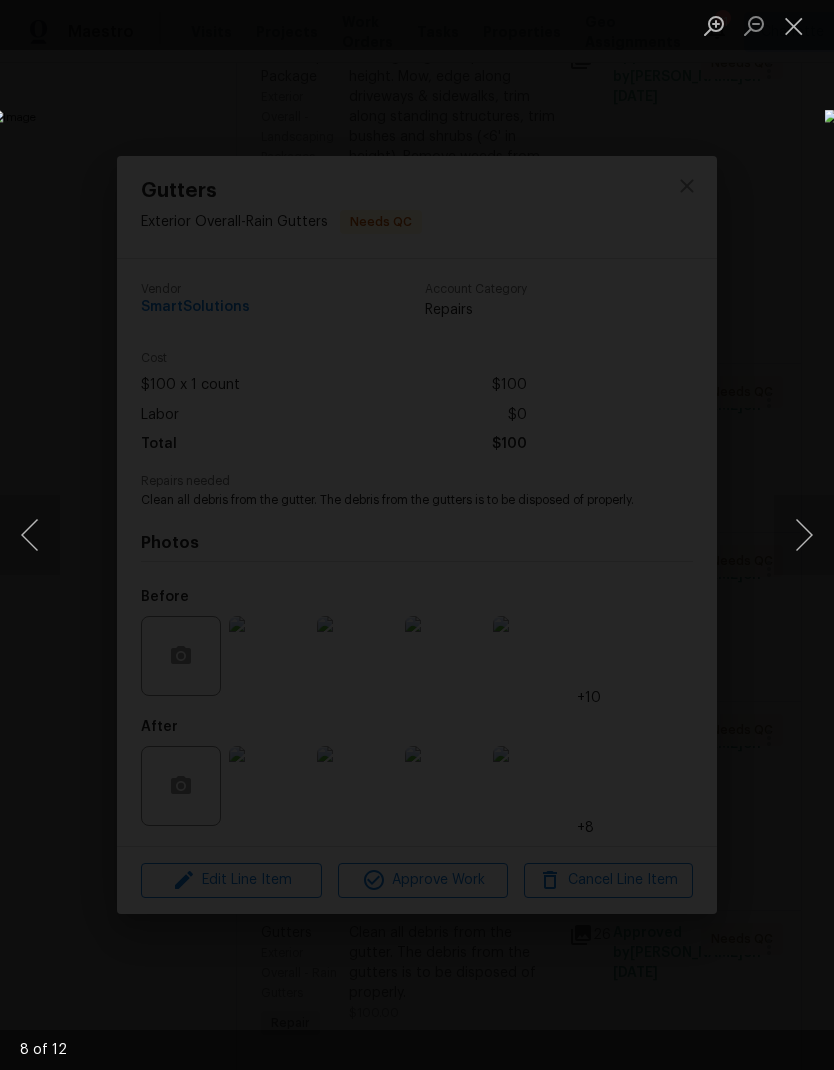 click at bounding box center [804, 535] 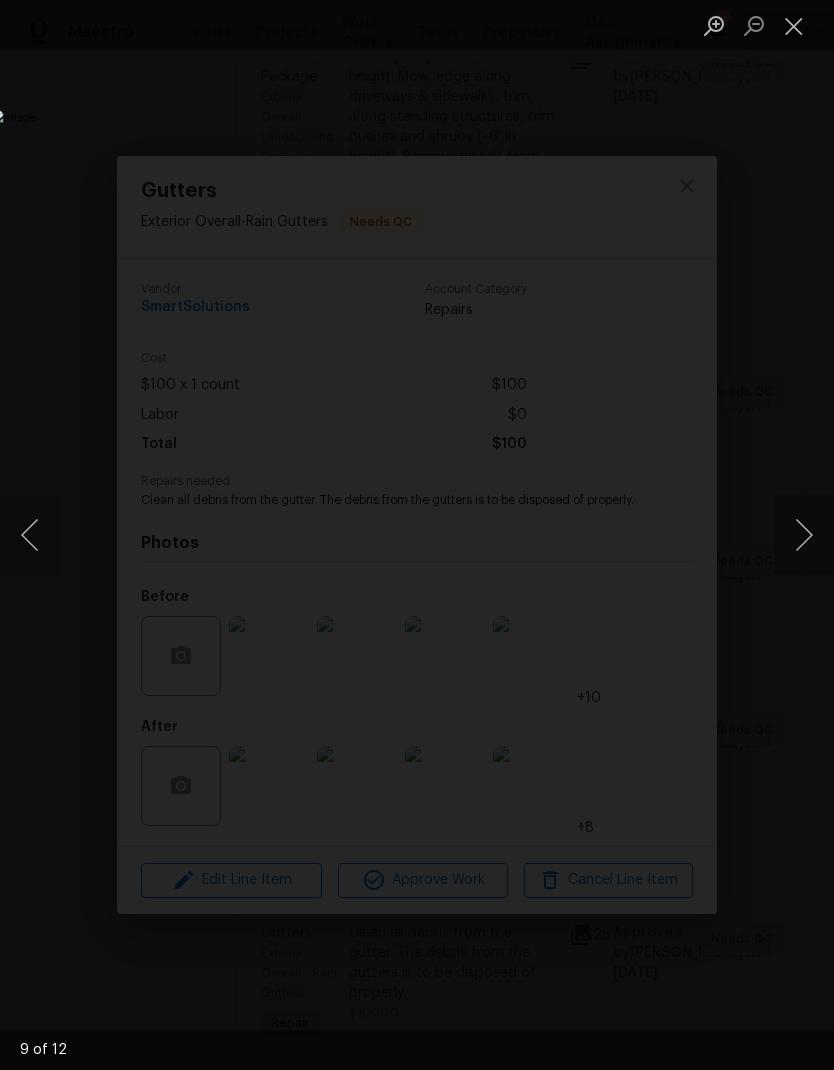 click at bounding box center (804, 535) 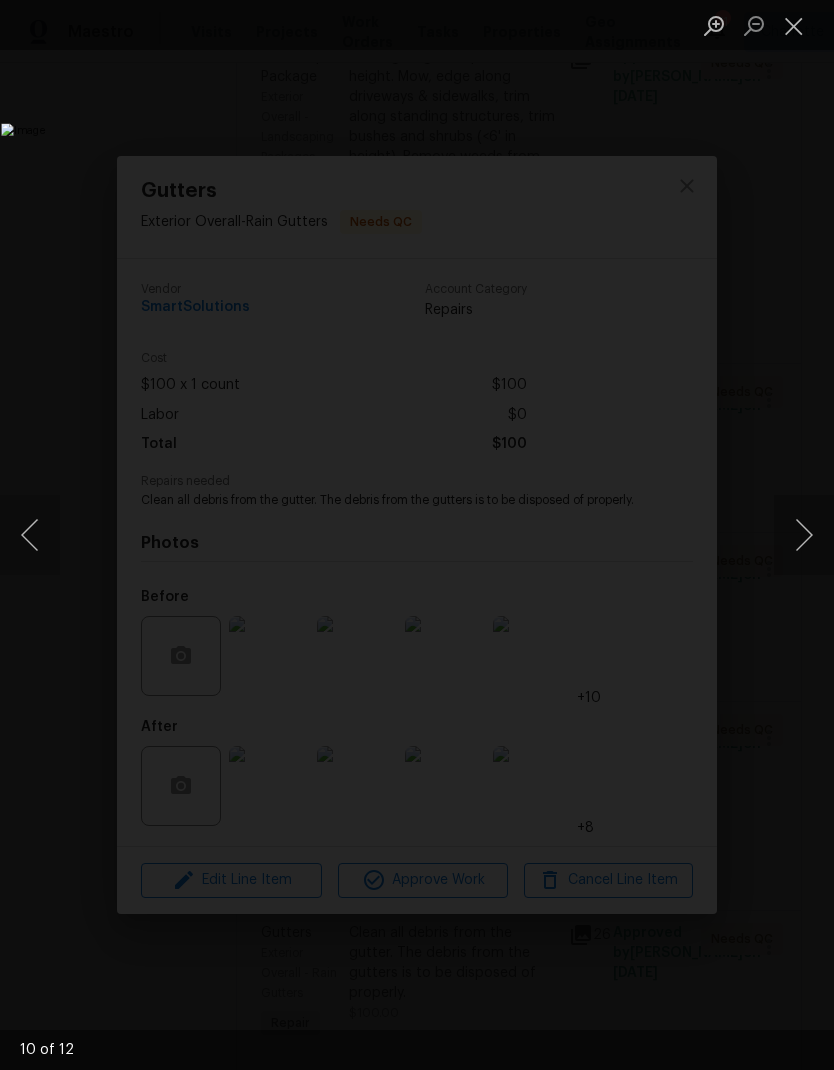click at bounding box center [804, 535] 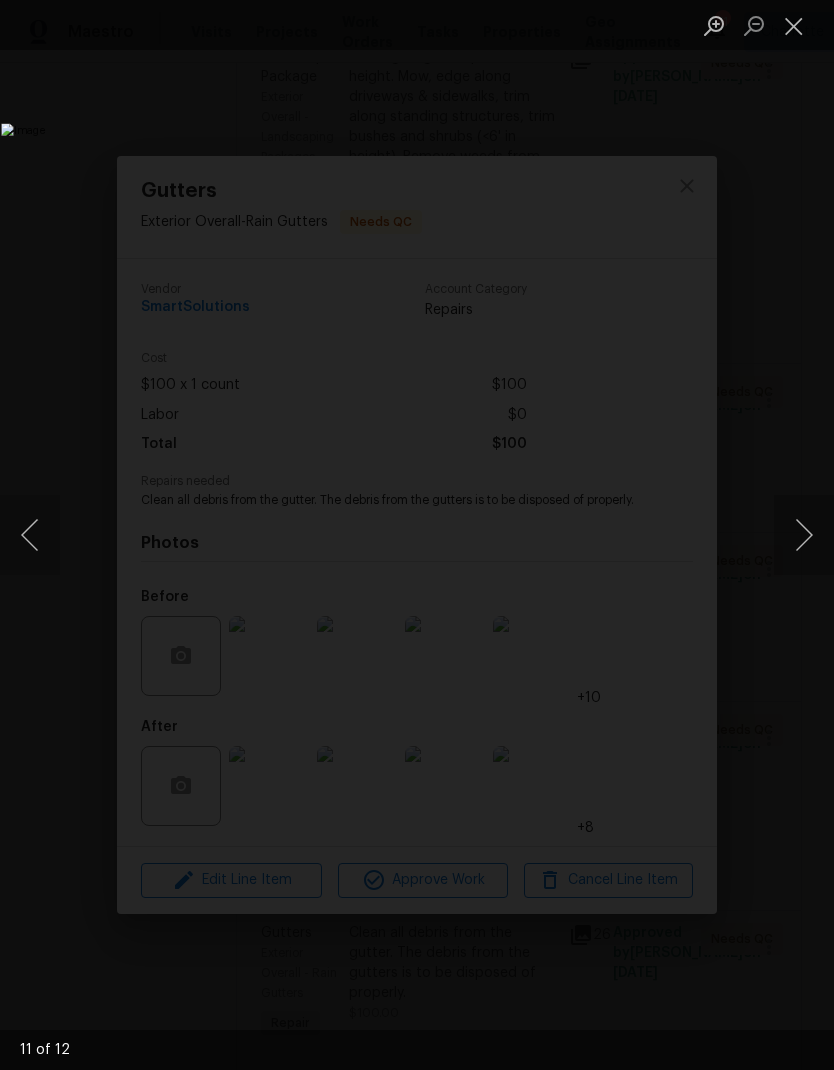 click at bounding box center [794, 25] 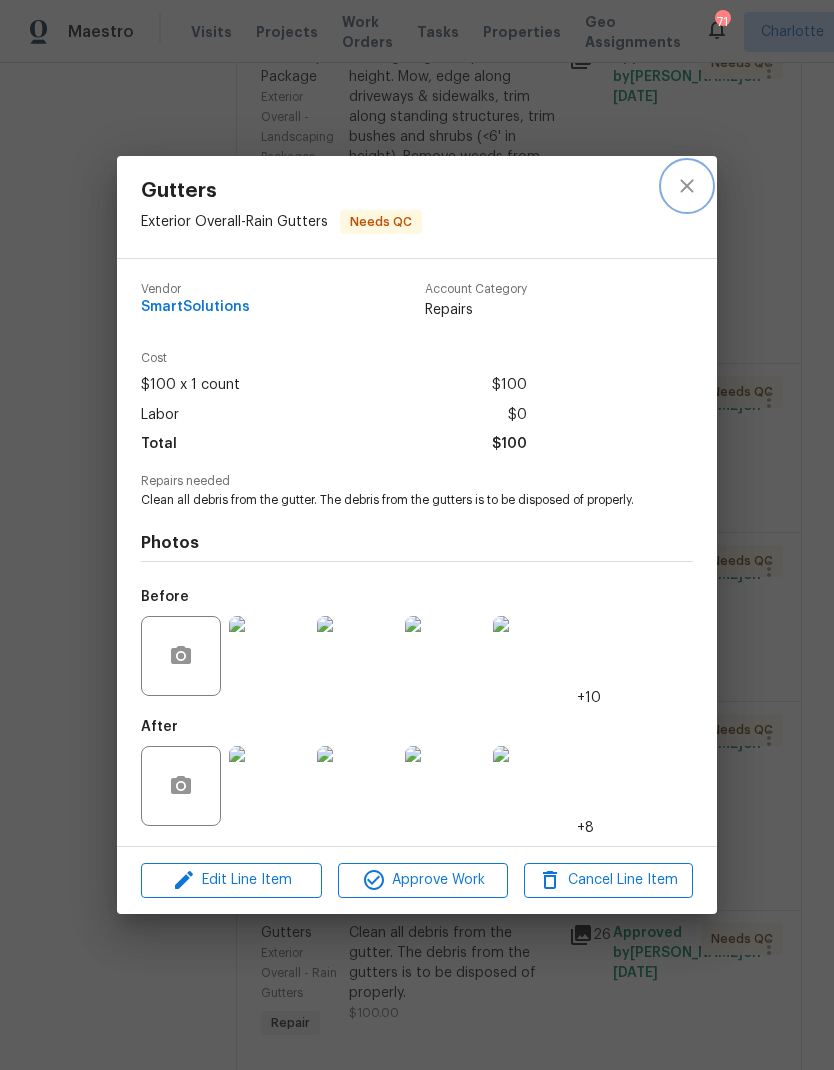 click 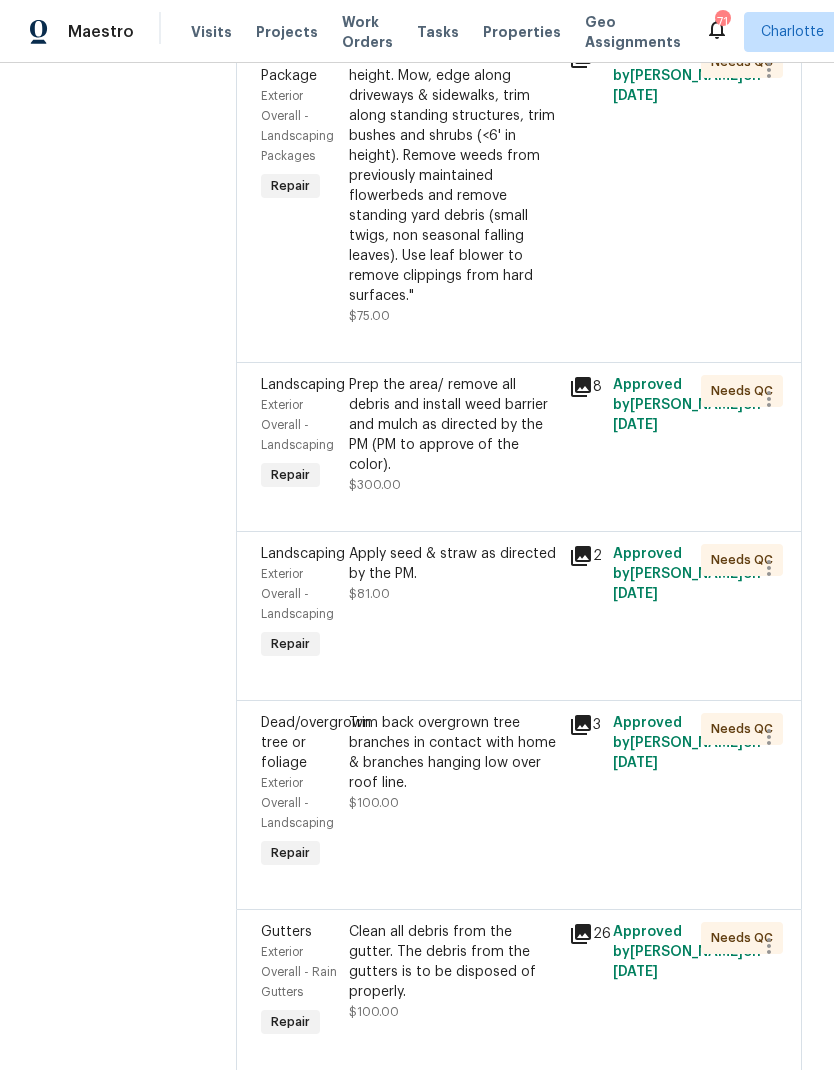 scroll, scrollTop: 613, scrollLeft: 0, axis: vertical 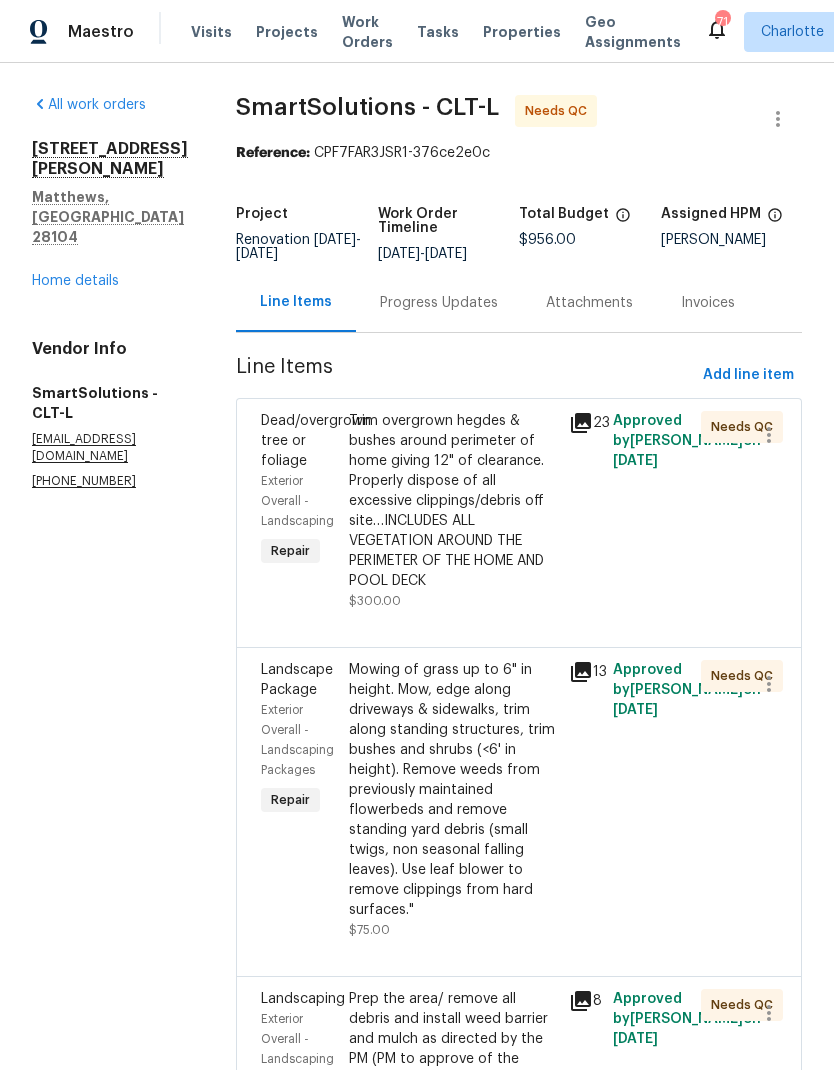 click on "Trim overgrown hegdes & bushes around perimeter of home giving 12" of clearance. Properly dispose of all excessive clippings/debris off site…INCLUDES ALL VEGETATION AROUND THE PERIMETER OF THE HOME AND POOL DECK" at bounding box center [453, 501] 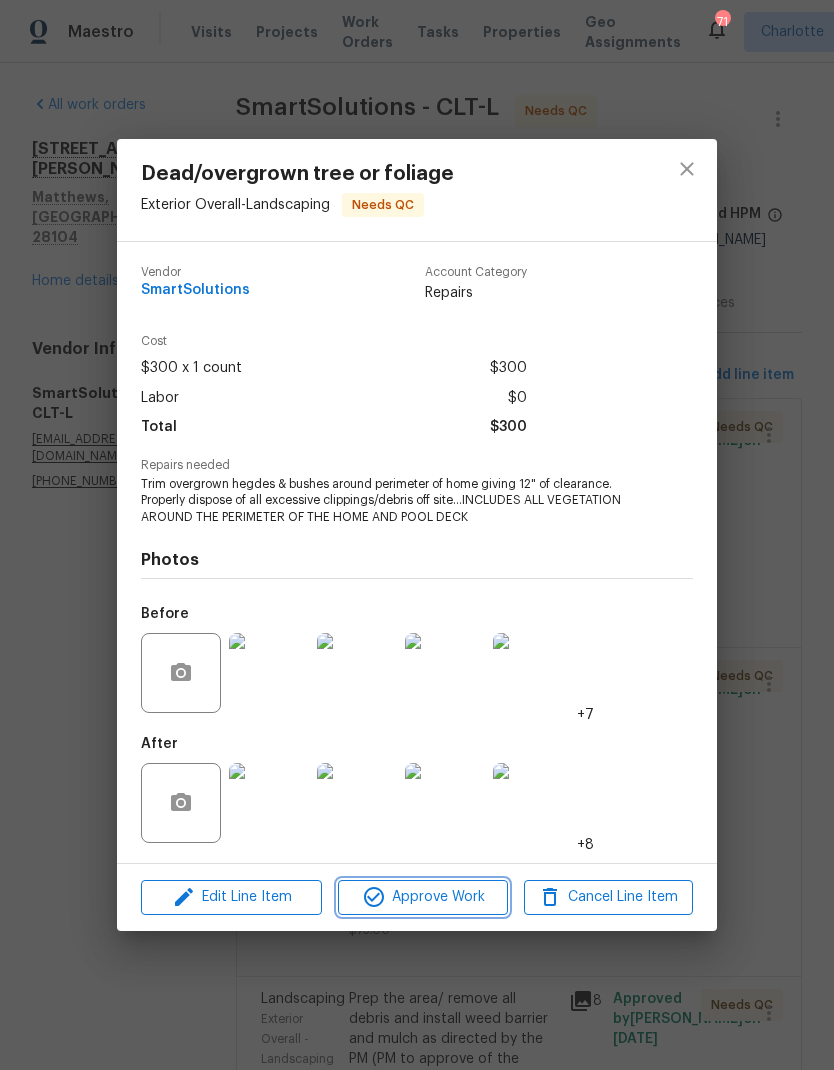 click on "Approve Work" at bounding box center [422, 897] 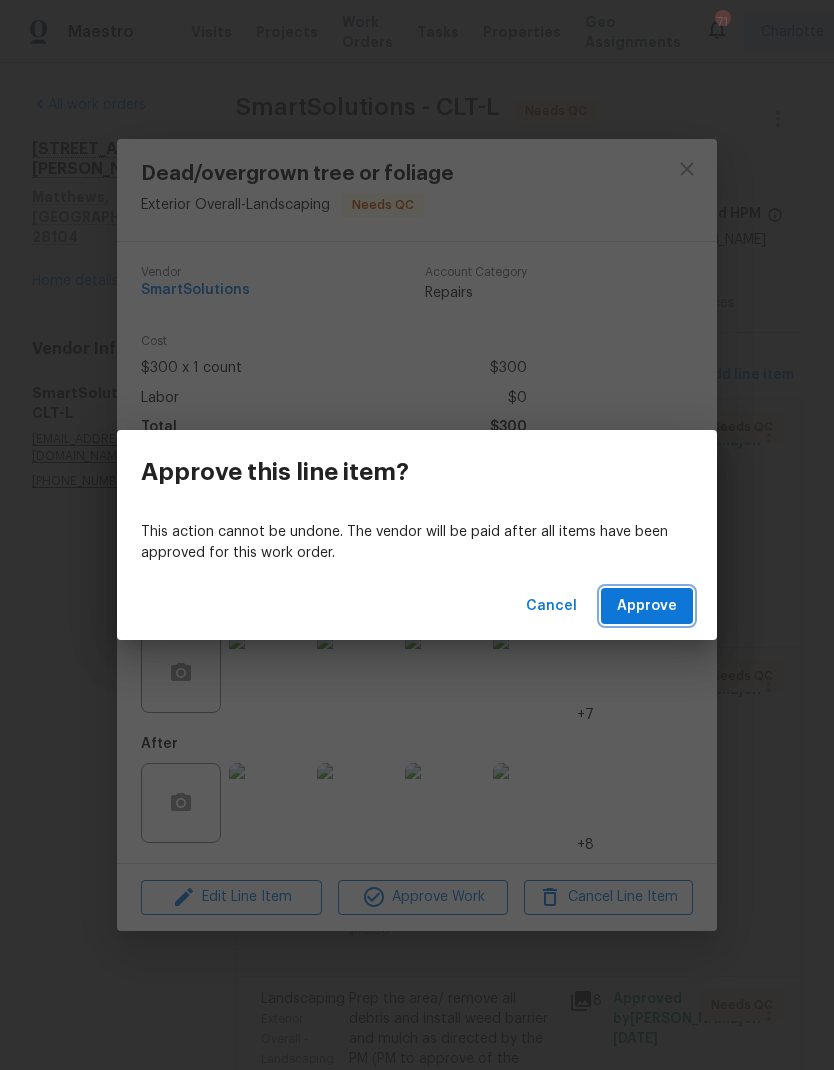 click on "Approve" at bounding box center (647, 606) 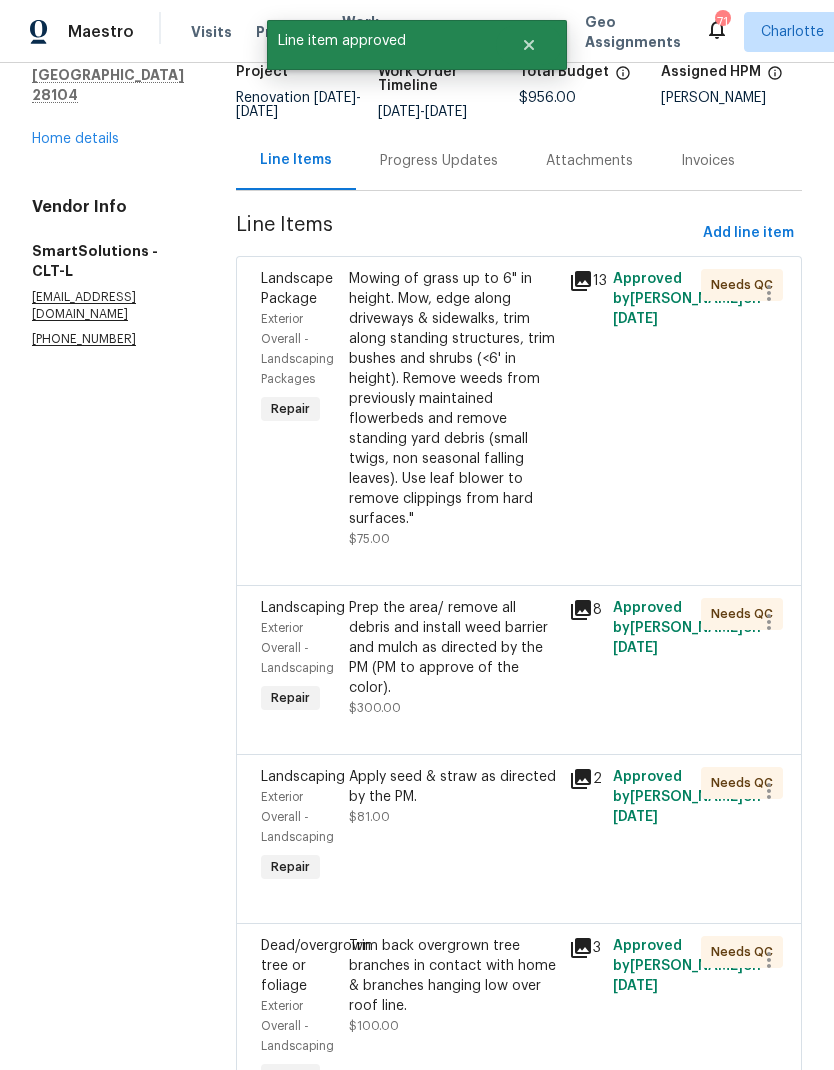 scroll, scrollTop: 138, scrollLeft: 0, axis: vertical 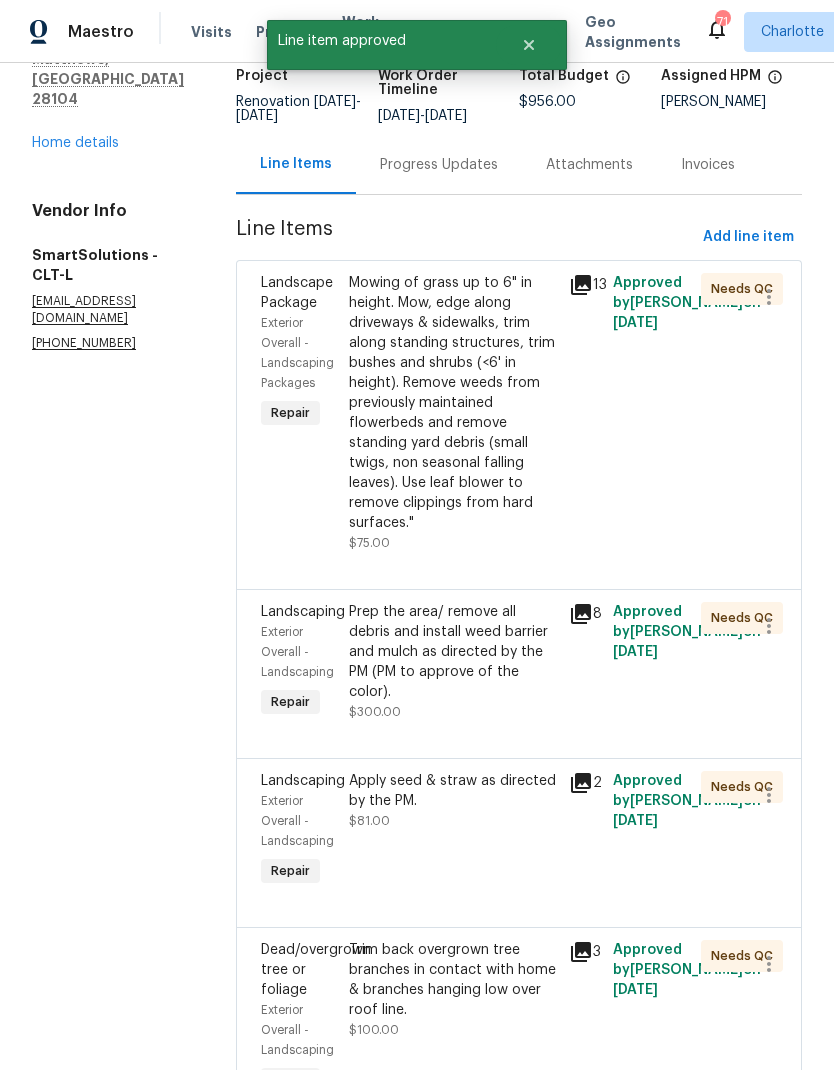 click on "Mowing of grass up to 6" in height. Mow, edge along driveways & sidewalks, trim along standing structures, trim bushes and shrubs (<6' in height). Remove weeds from previously maintained flowerbeds and remove standing yard debris (small twigs, non seasonal falling leaves).  Use leaf blower to remove clippings from hard surfaces."" at bounding box center [453, 403] 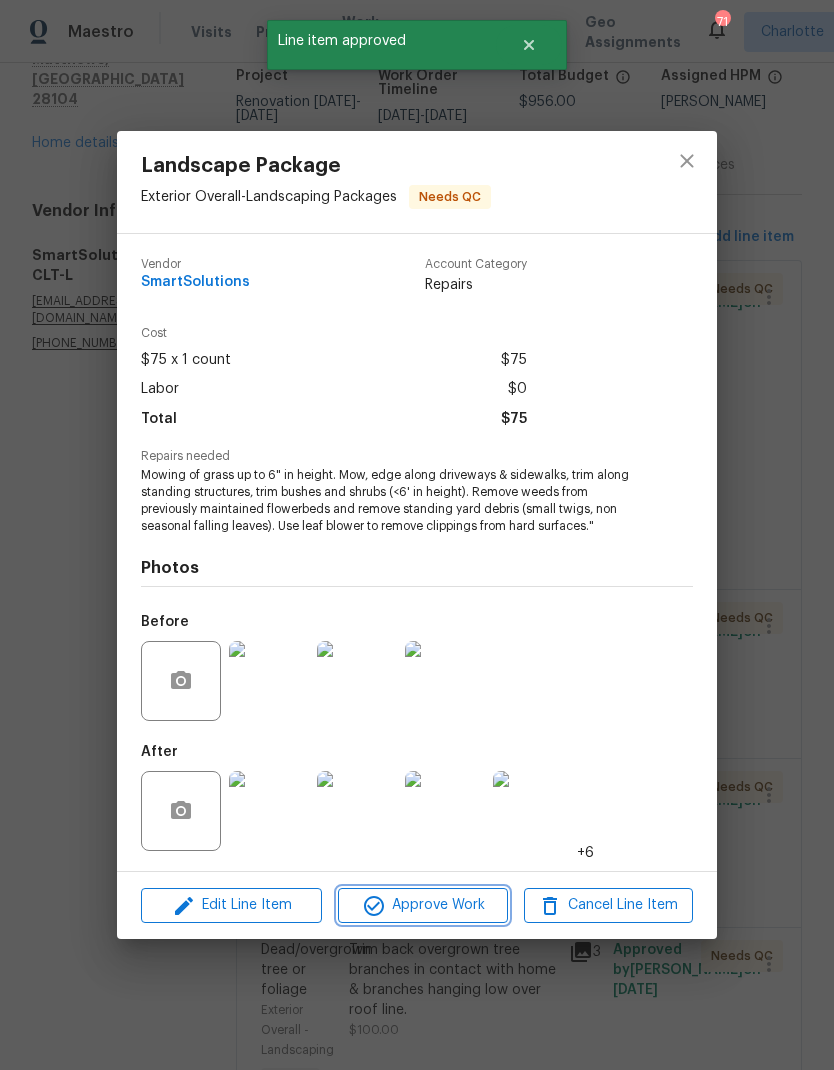 click on "Approve Work" at bounding box center [422, 905] 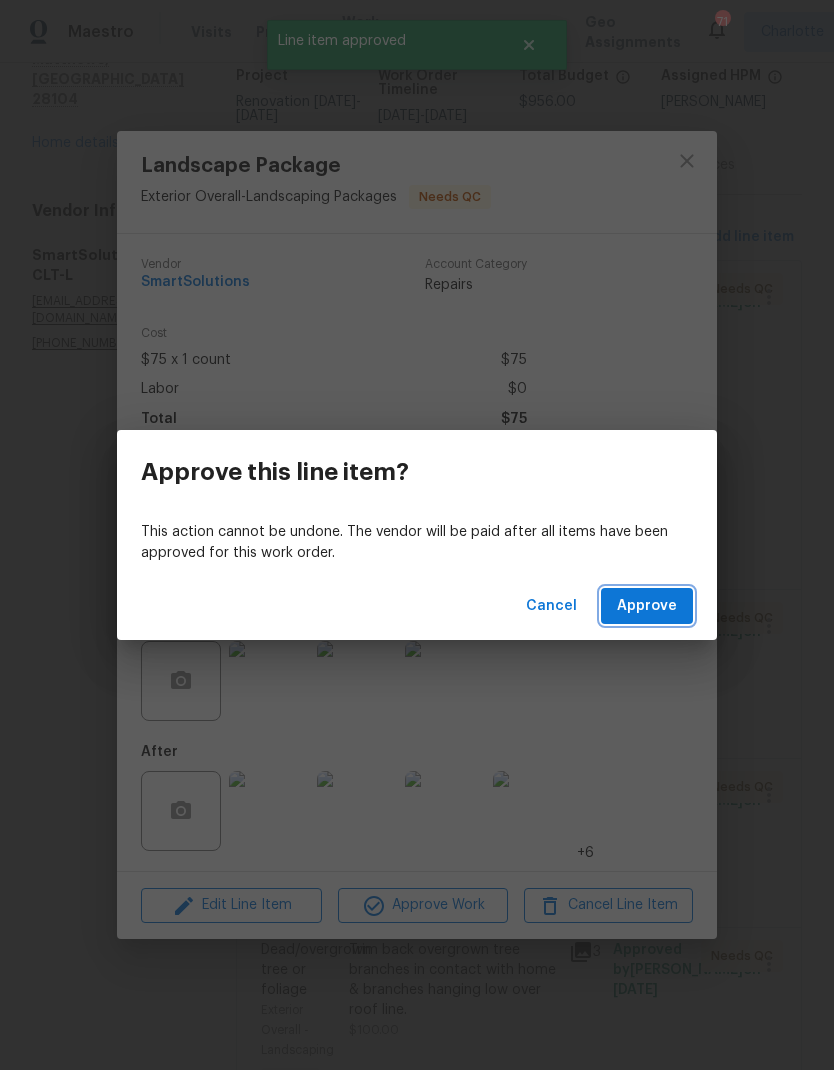 click on "Approve" at bounding box center [647, 606] 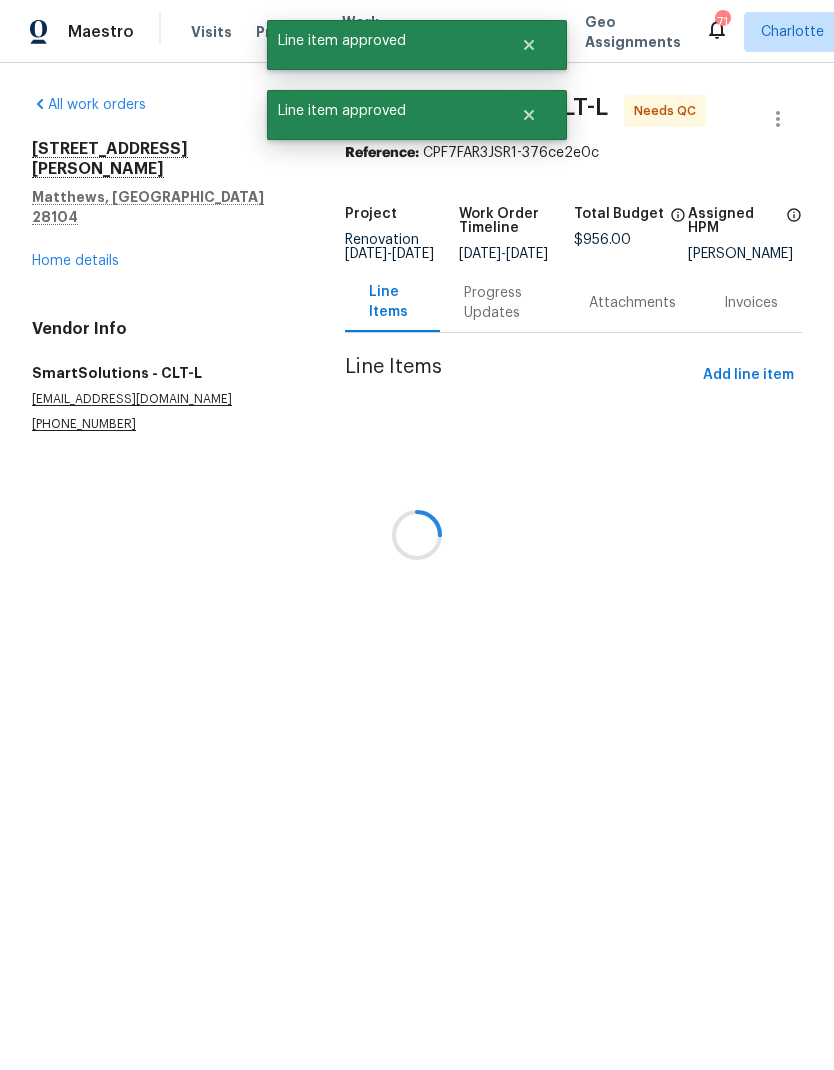 scroll, scrollTop: 0, scrollLeft: 0, axis: both 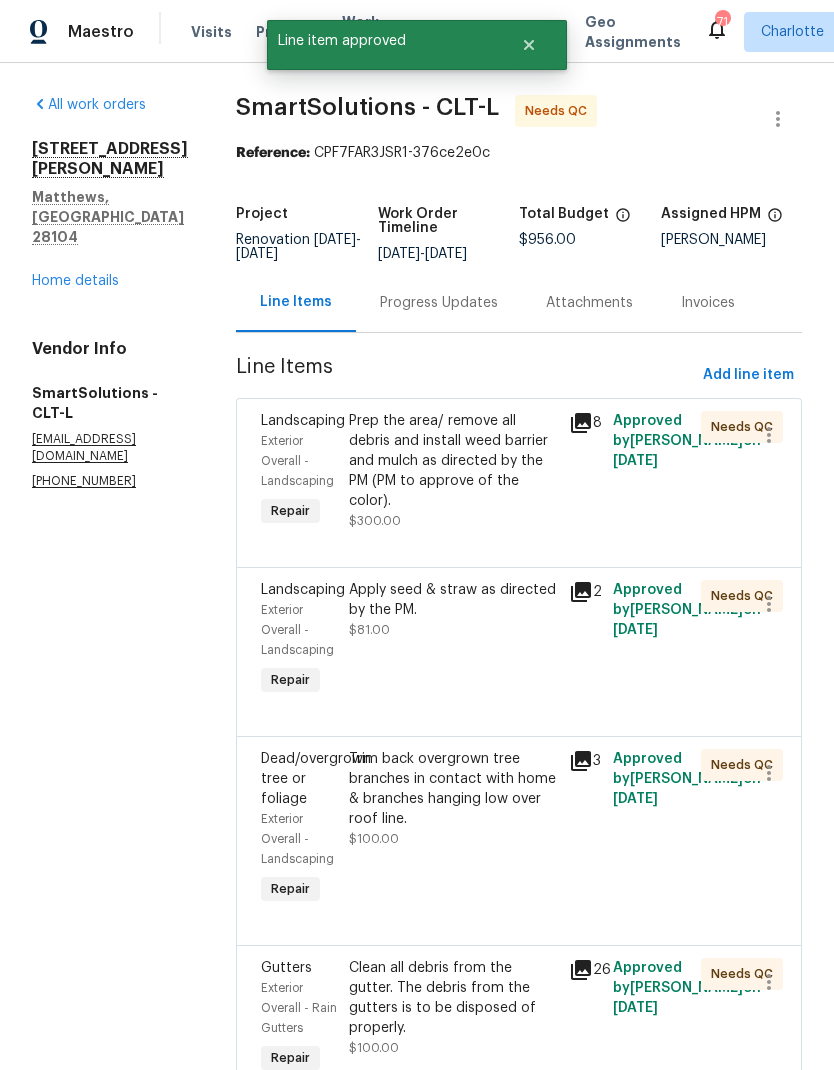 click on "Prep the area/ remove all debris and install weed barrier and mulch as directed by the PM (PM to approve of the color)." at bounding box center [453, 461] 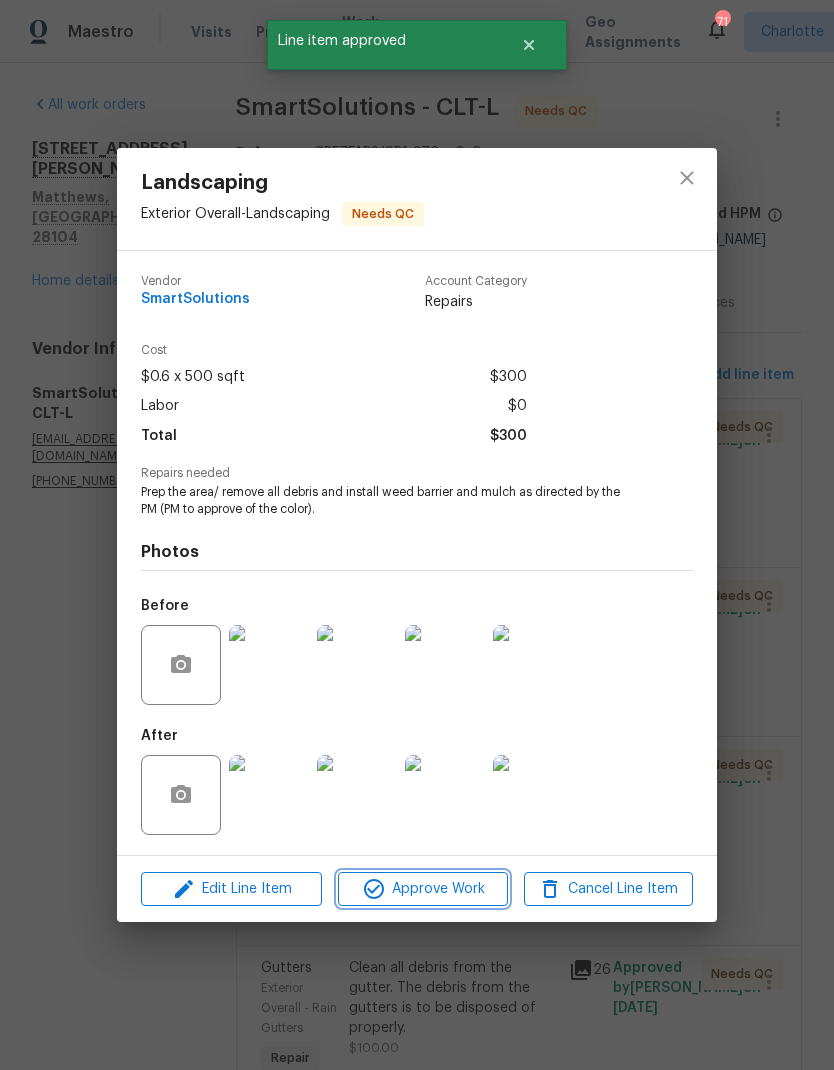 click on "Approve Work" at bounding box center (422, 889) 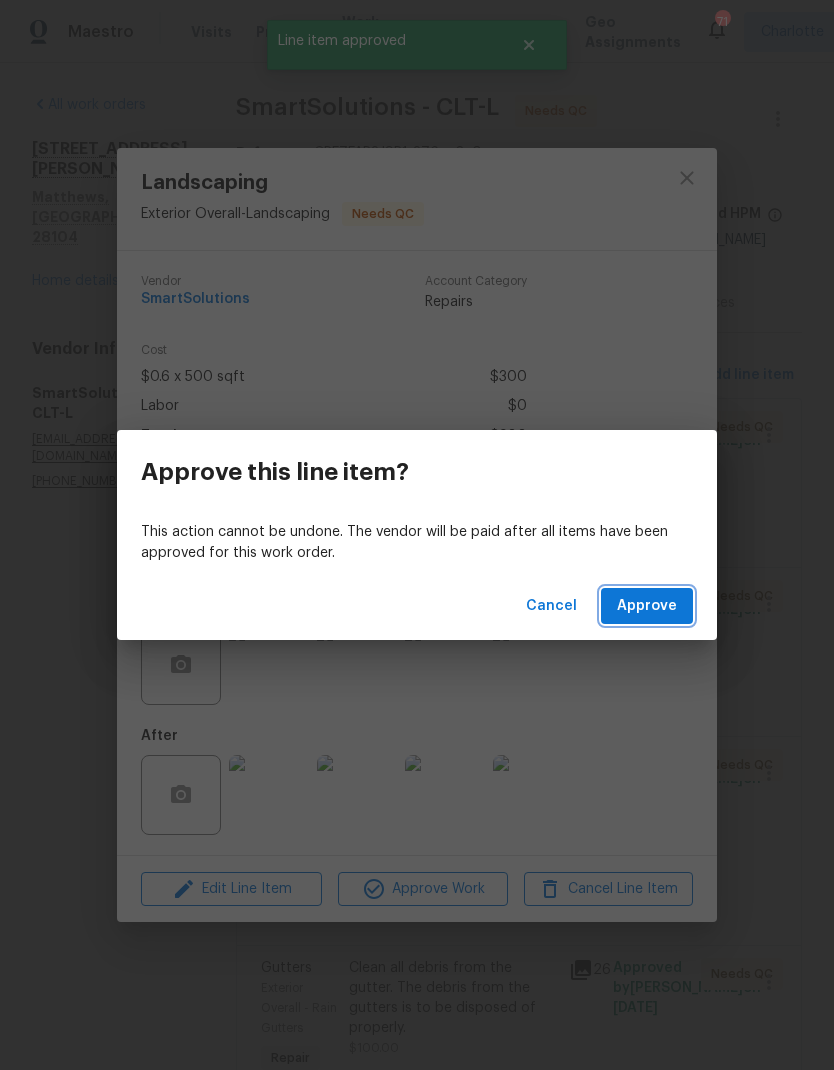 click on "Approve" at bounding box center (647, 606) 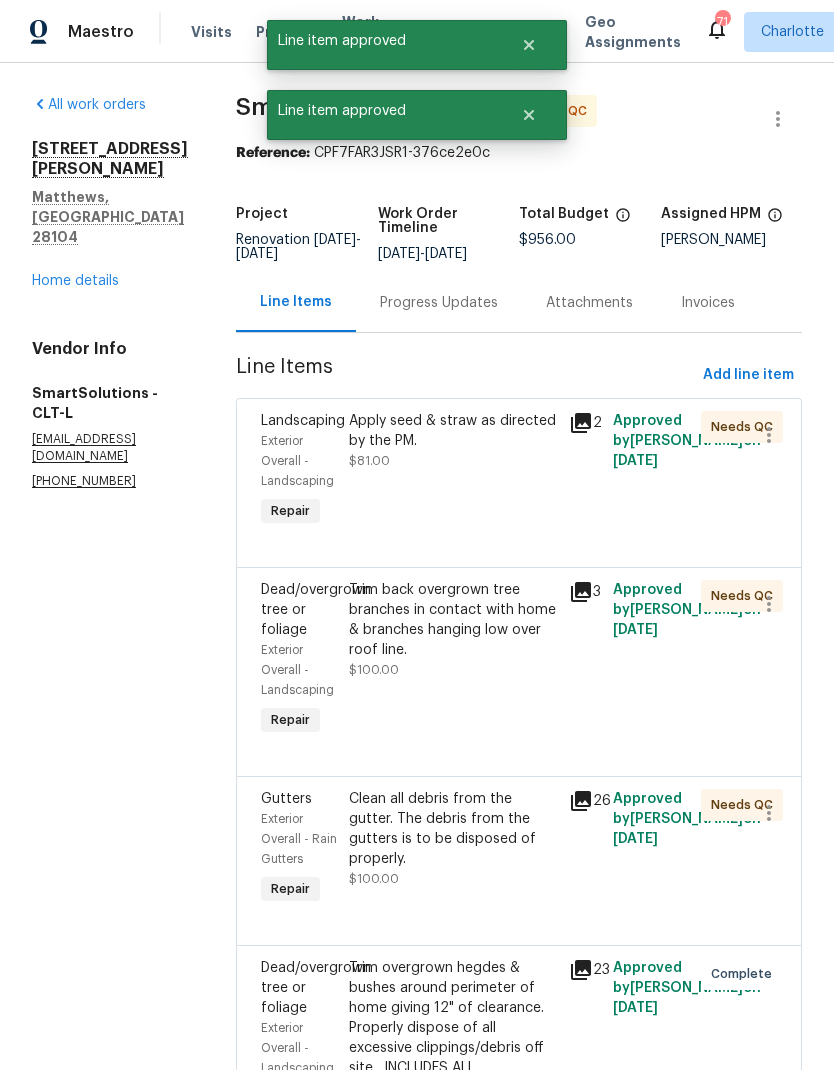 click on "Apply seed & straw as directed by the PM. $81.00" at bounding box center (453, 441) 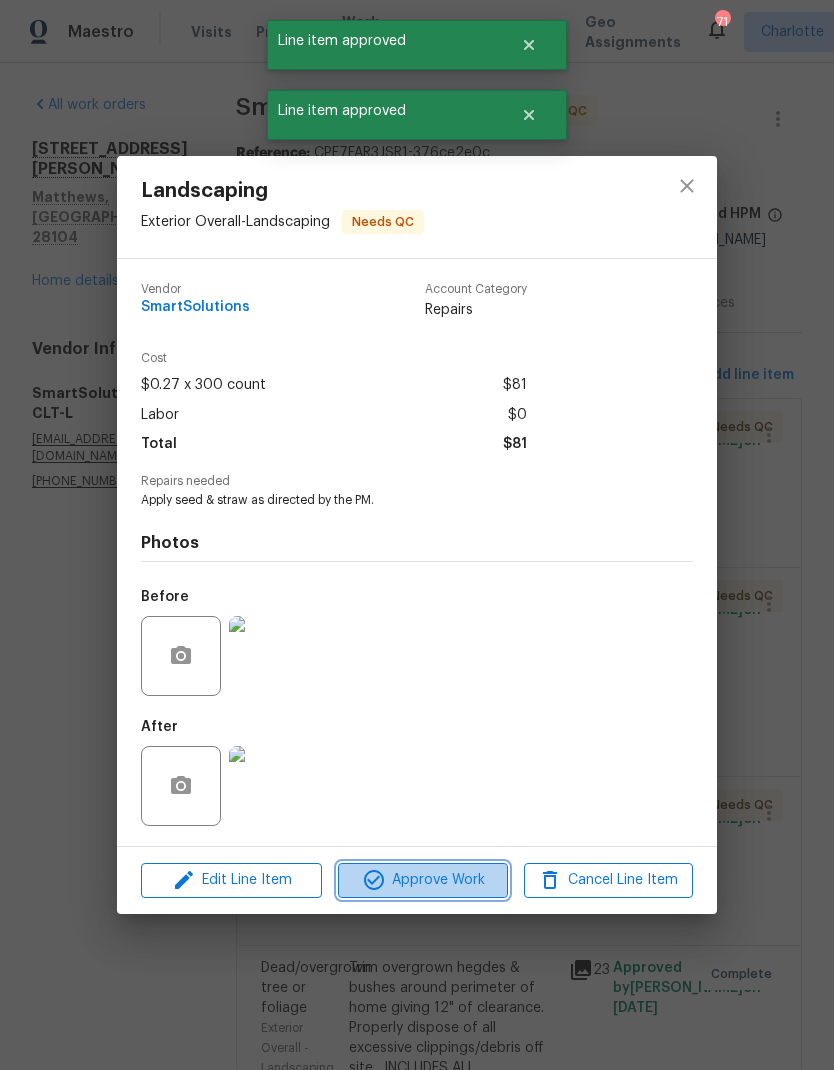 click on "Approve Work" at bounding box center [422, 880] 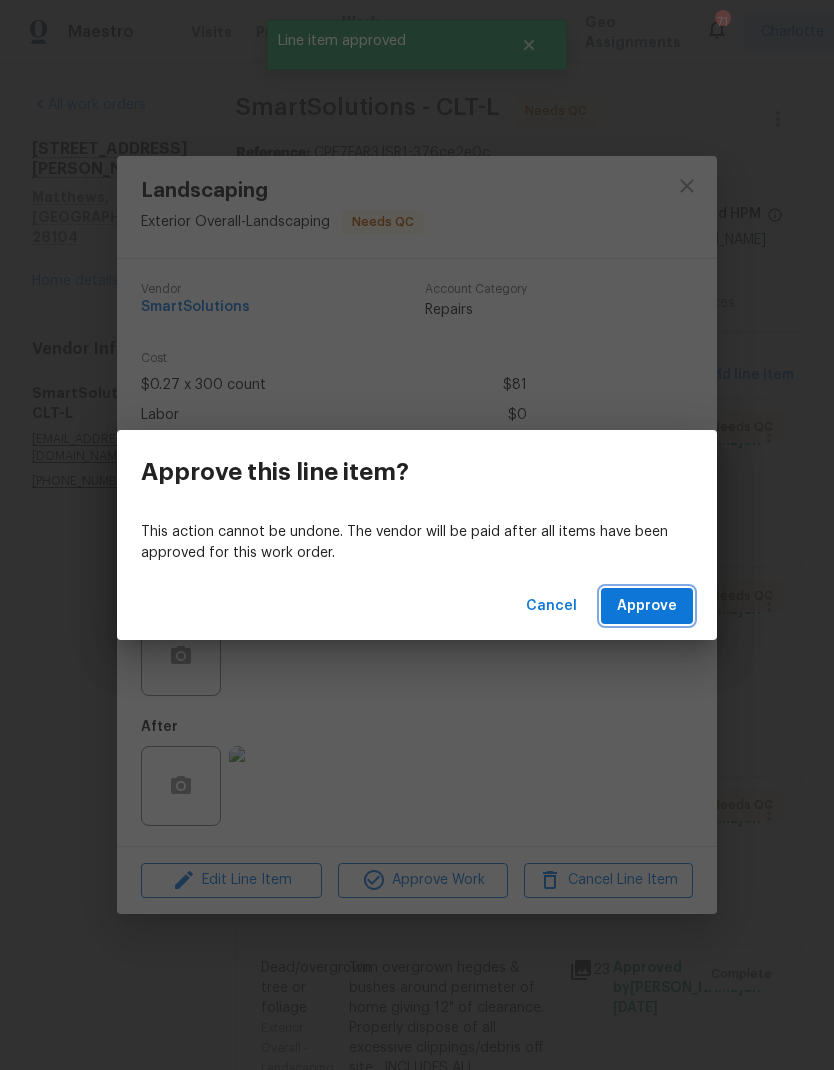 click on "Approve" at bounding box center [647, 606] 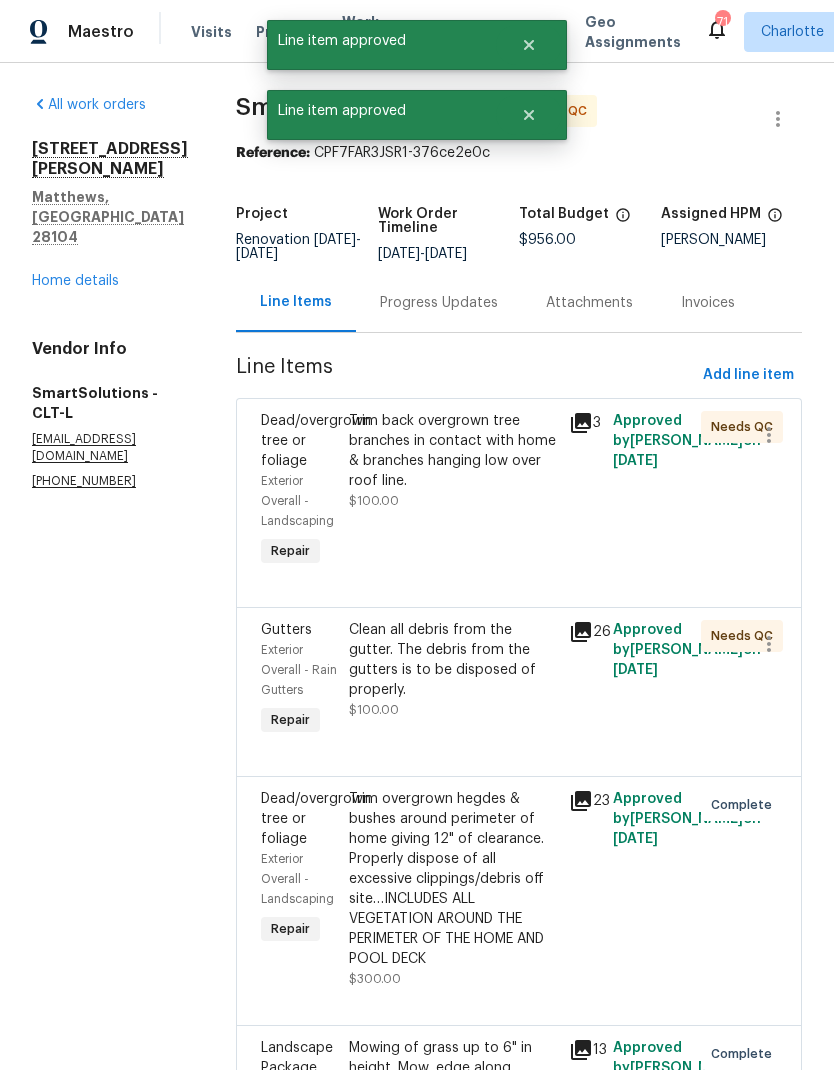 click on "Trim back overgrown tree branches in contact with home & branches hanging low over roof line." at bounding box center (453, 451) 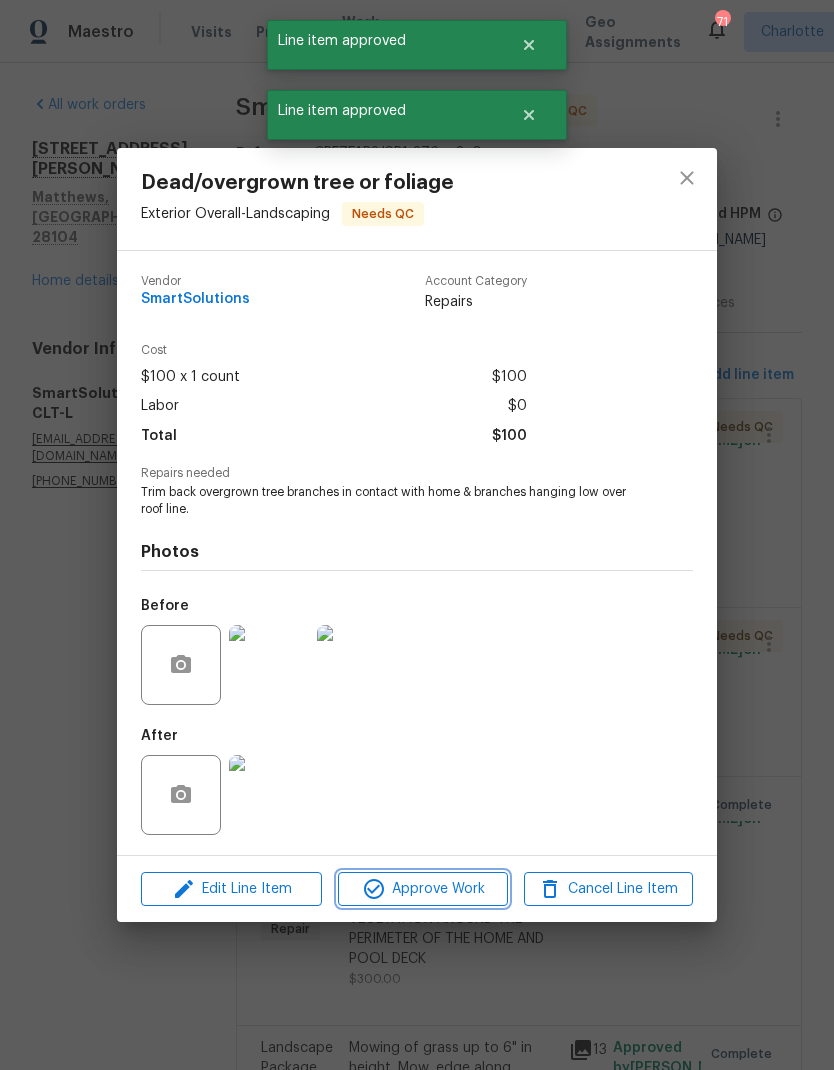 click on "Approve Work" at bounding box center (422, 889) 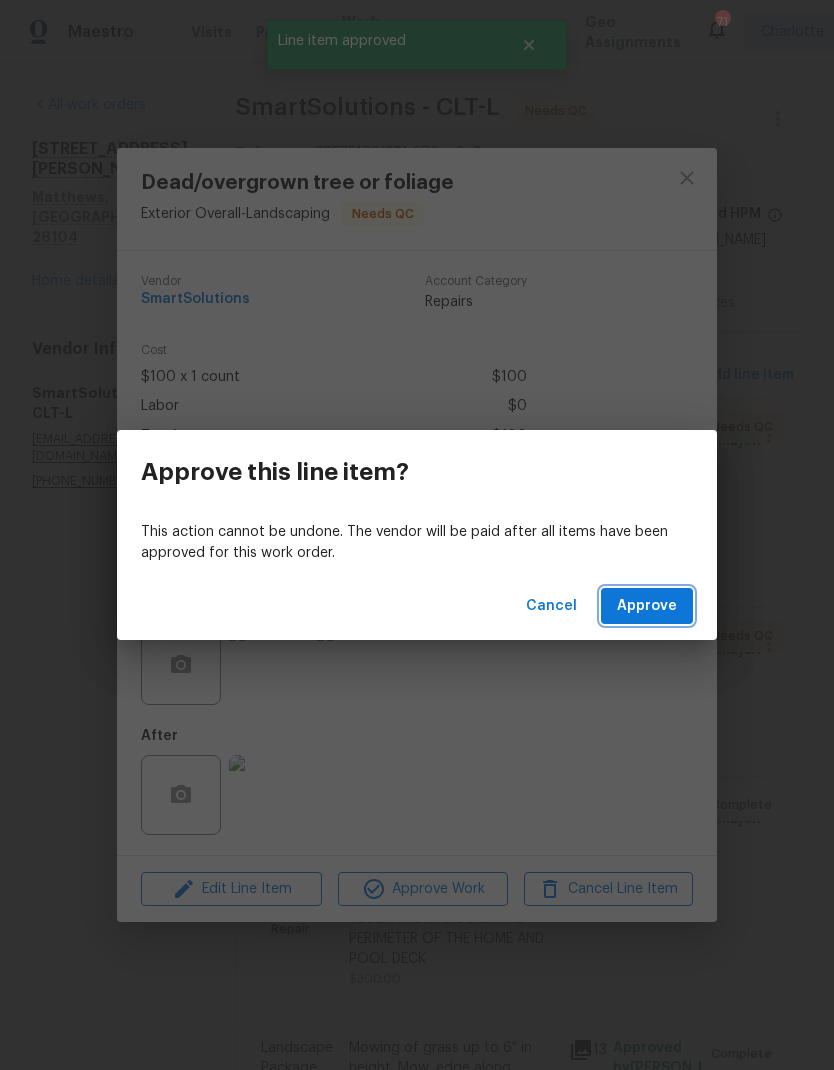click on "Approve" at bounding box center (647, 606) 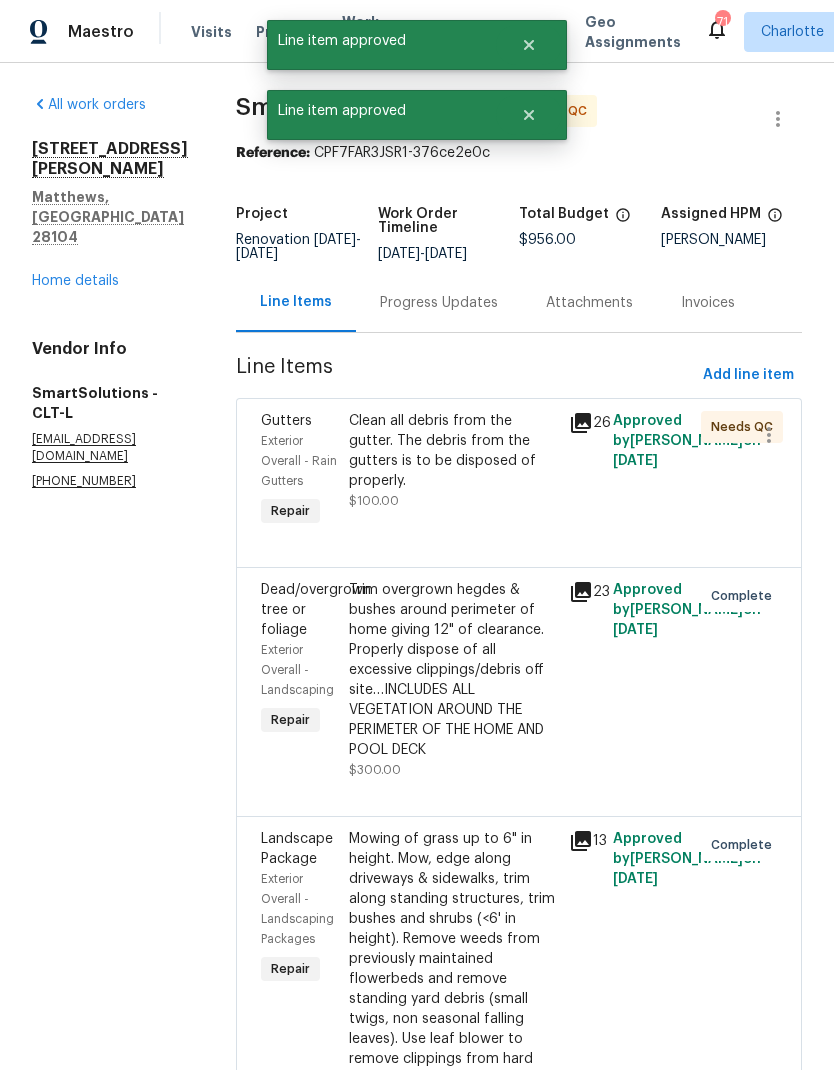 click on "Clean all debris from the gutter. The debris from the gutters is to be disposed of properly." at bounding box center (453, 451) 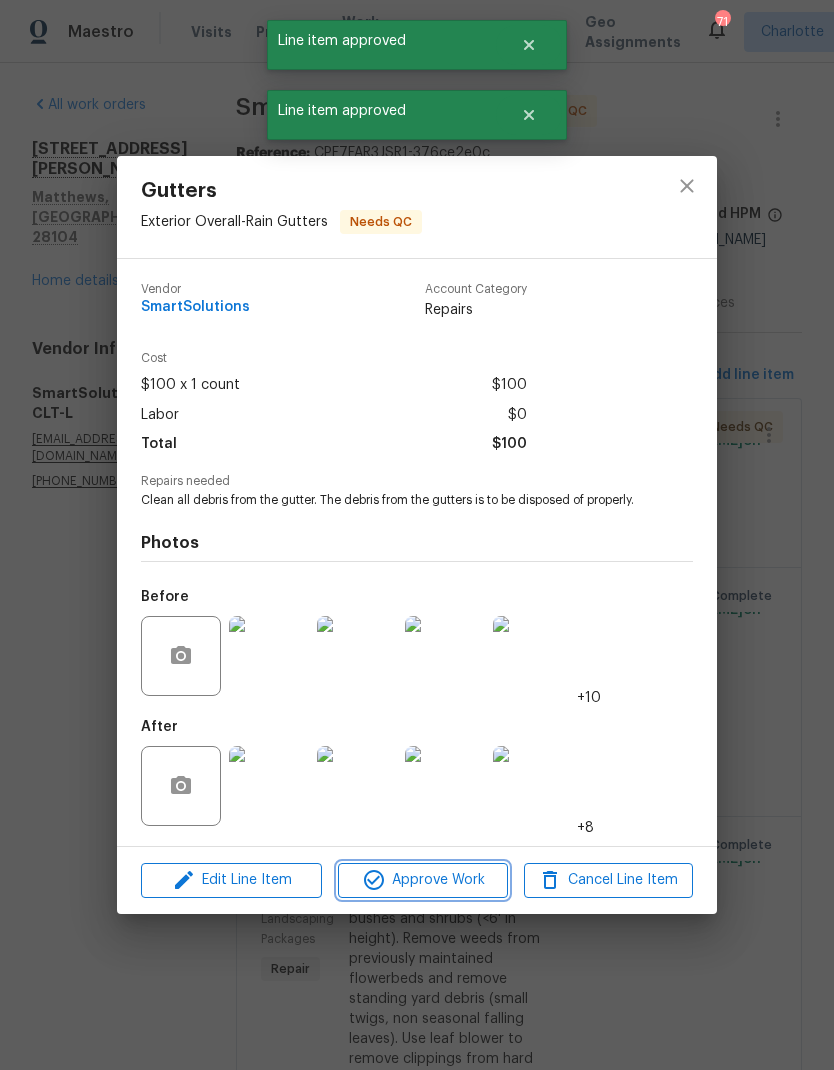 click on "Approve Work" at bounding box center (422, 880) 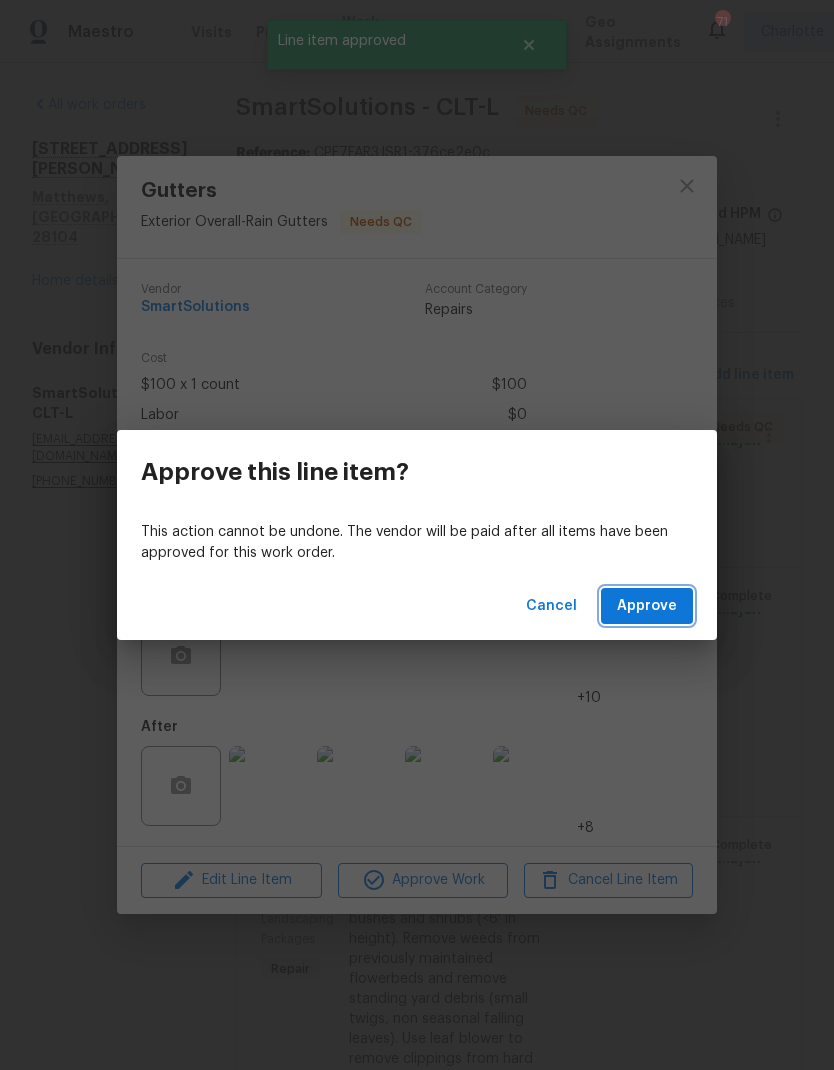 click on "Approve" at bounding box center [647, 606] 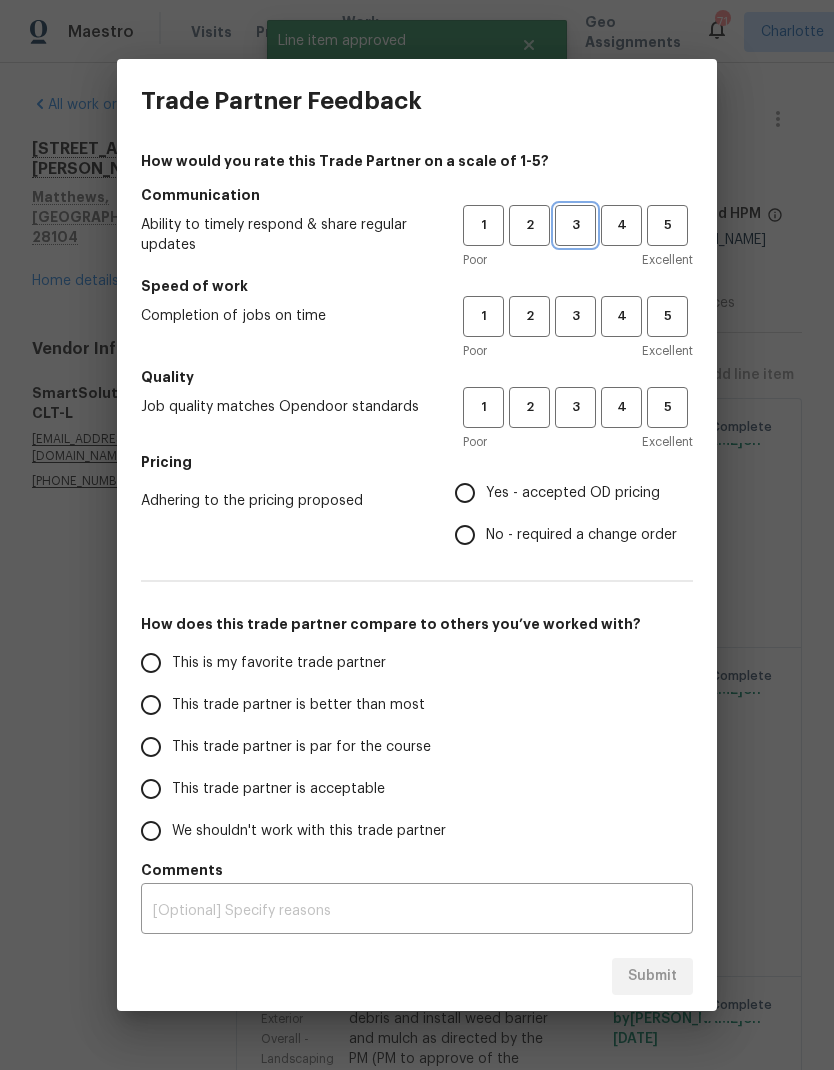 click on "3" at bounding box center (575, 225) 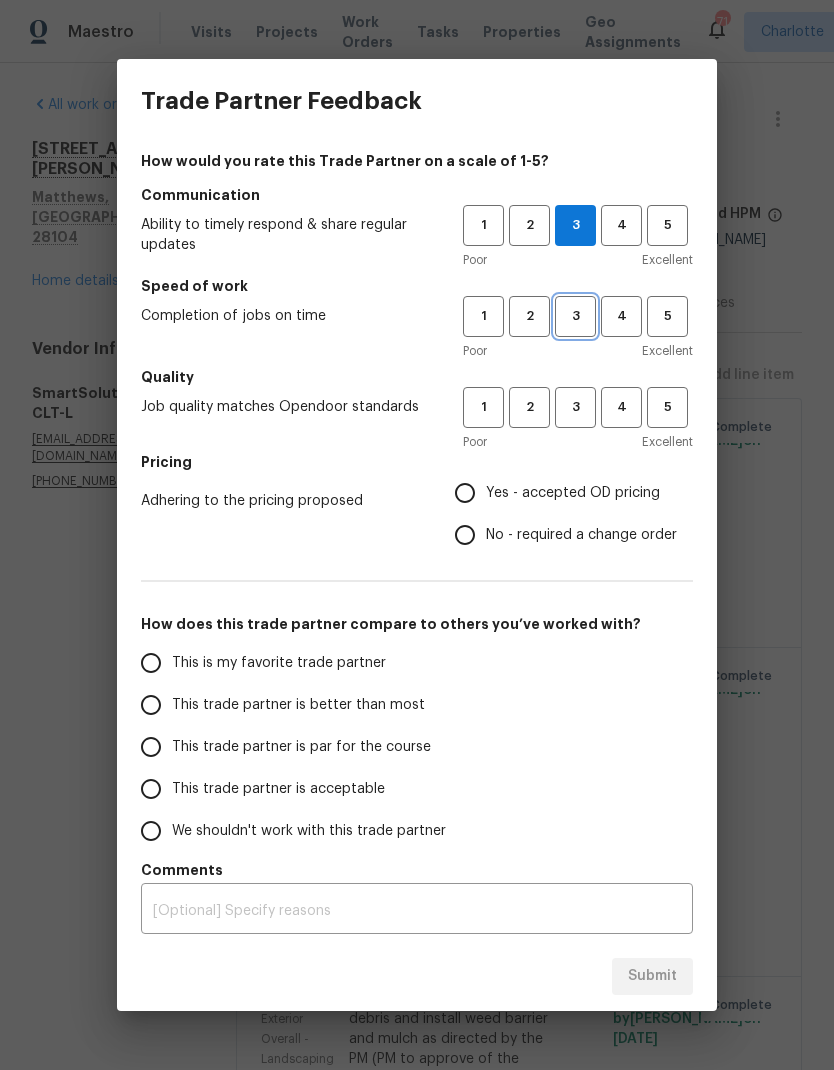 click on "3" at bounding box center [575, 316] 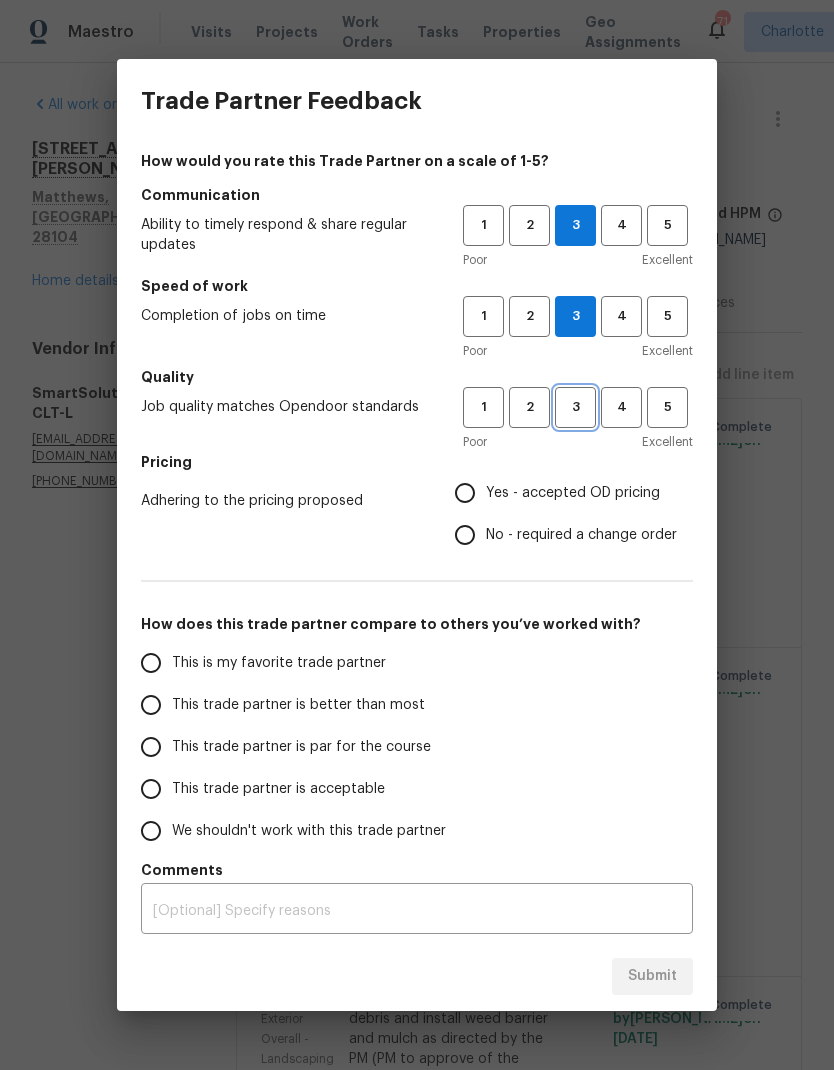 click on "3" at bounding box center [575, 407] 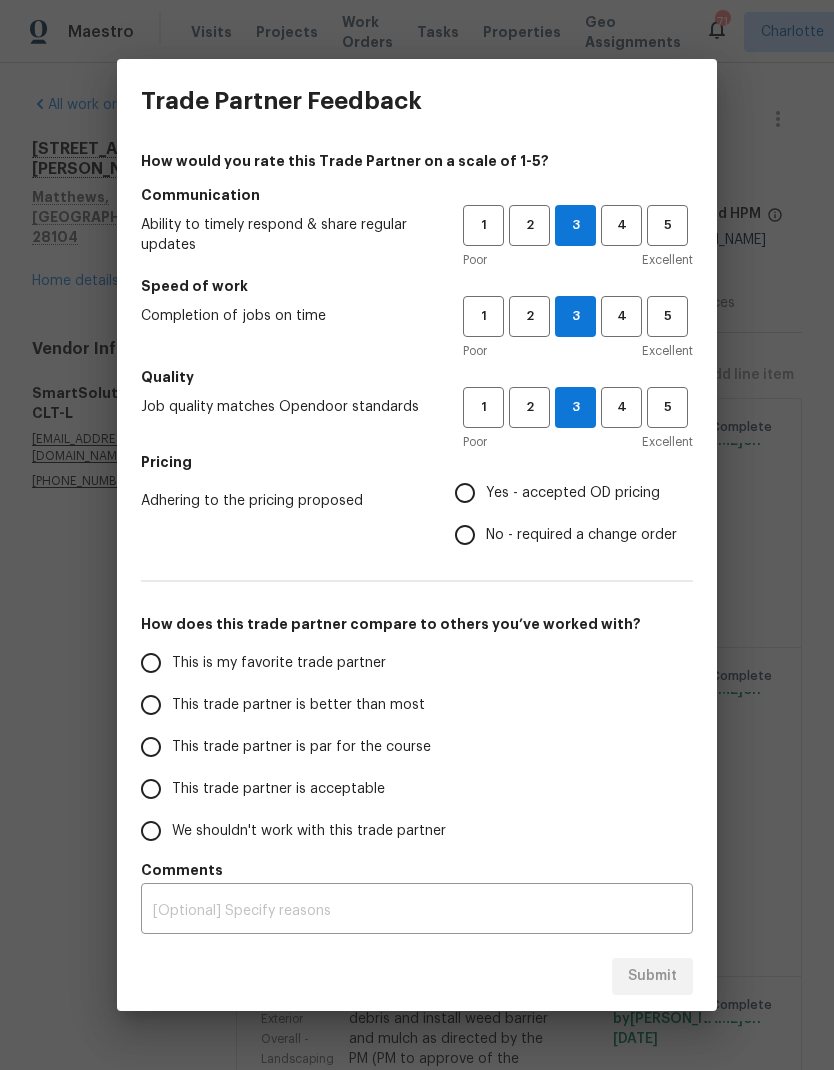 click on "Yes - accepted OD pricing" at bounding box center [465, 493] 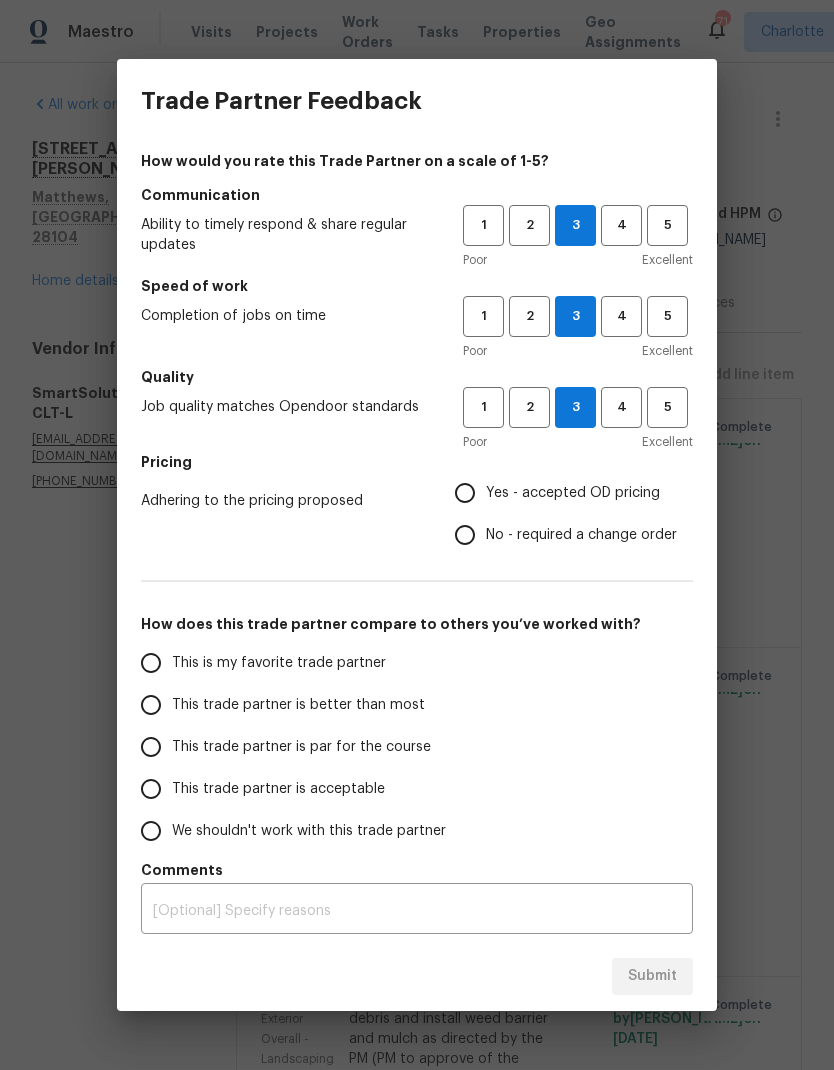 radio on "true" 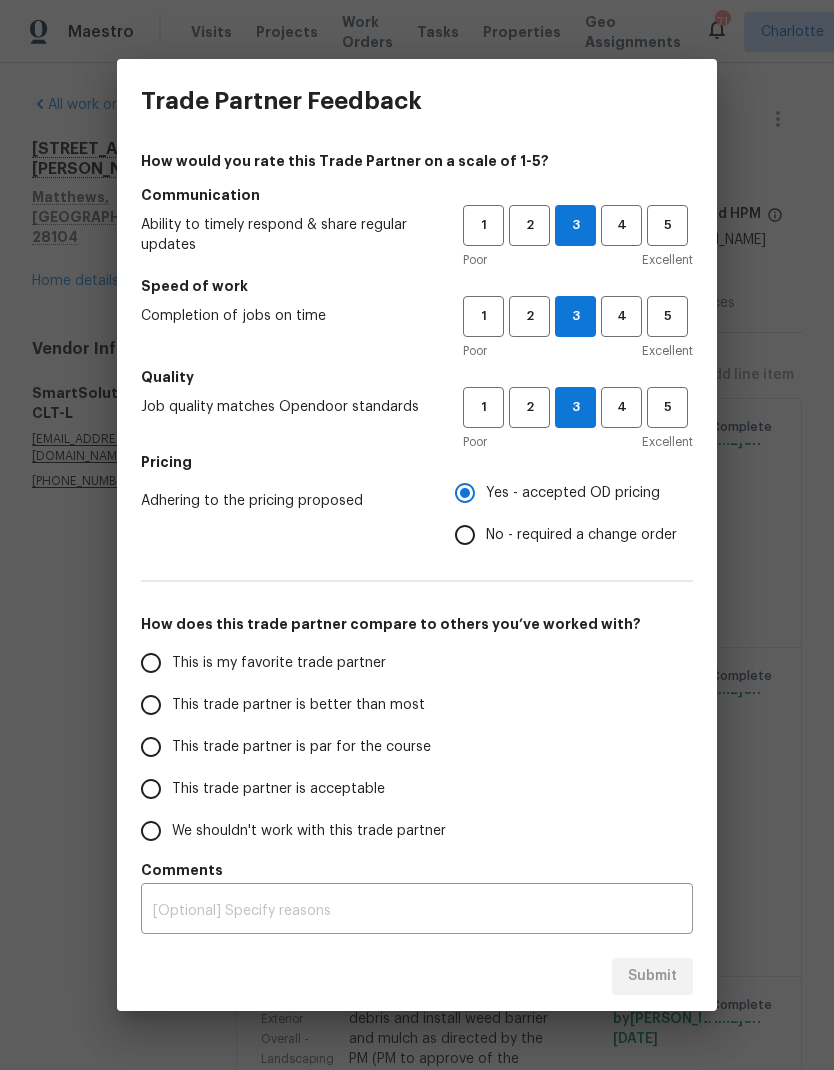 click on "This trade partner is better than most" at bounding box center [151, 705] 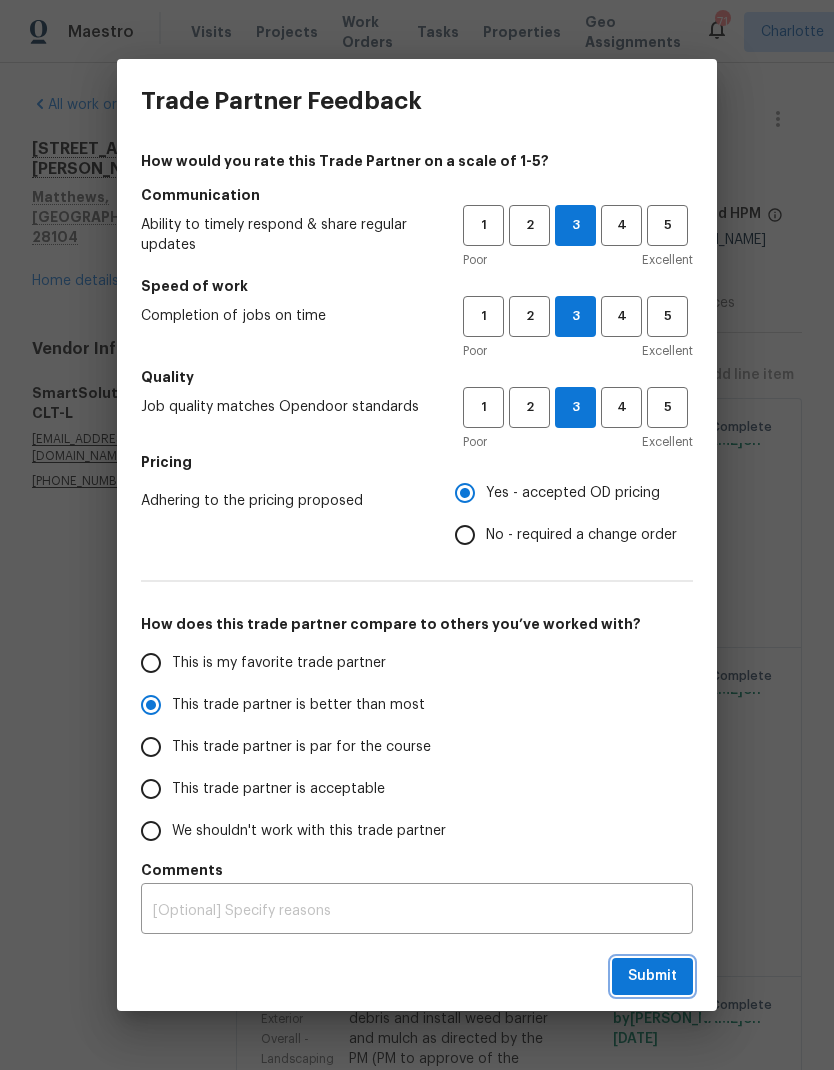 click on "Submit" at bounding box center (652, 976) 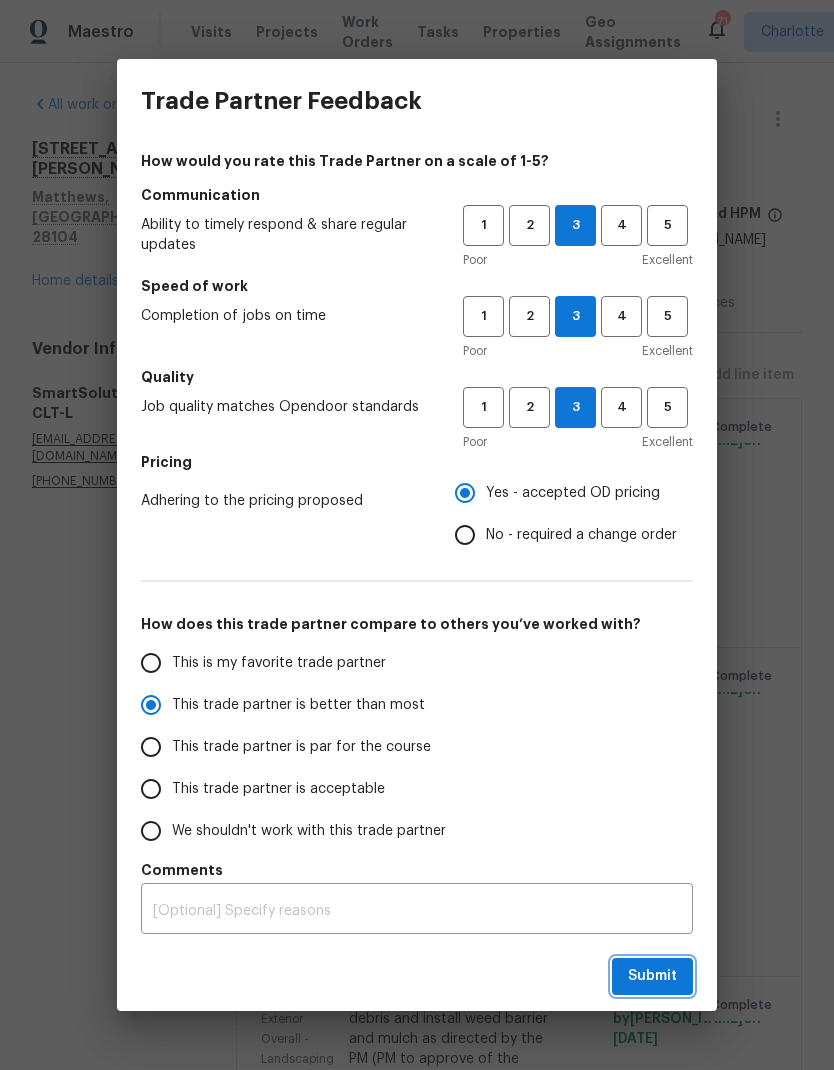 radio on "true" 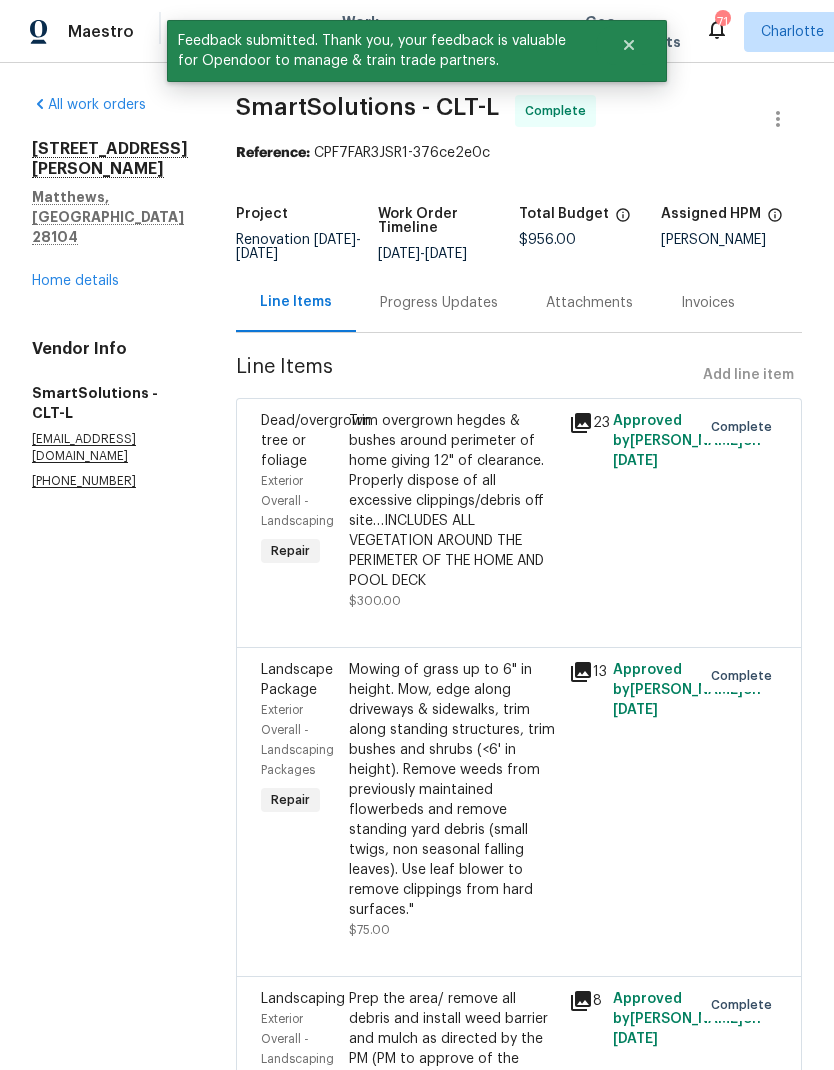 click on "Home details" at bounding box center [75, 281] 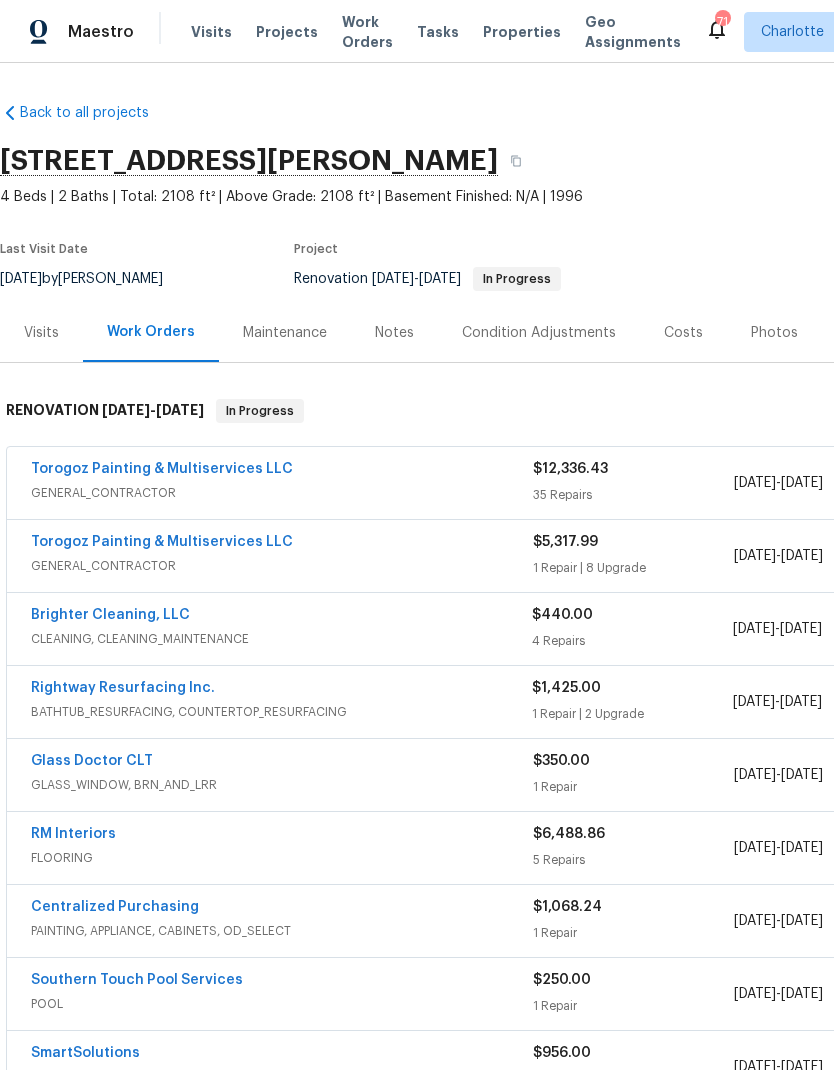 scroll, scrollTop: 0, scrollLeft: 0, axis: both 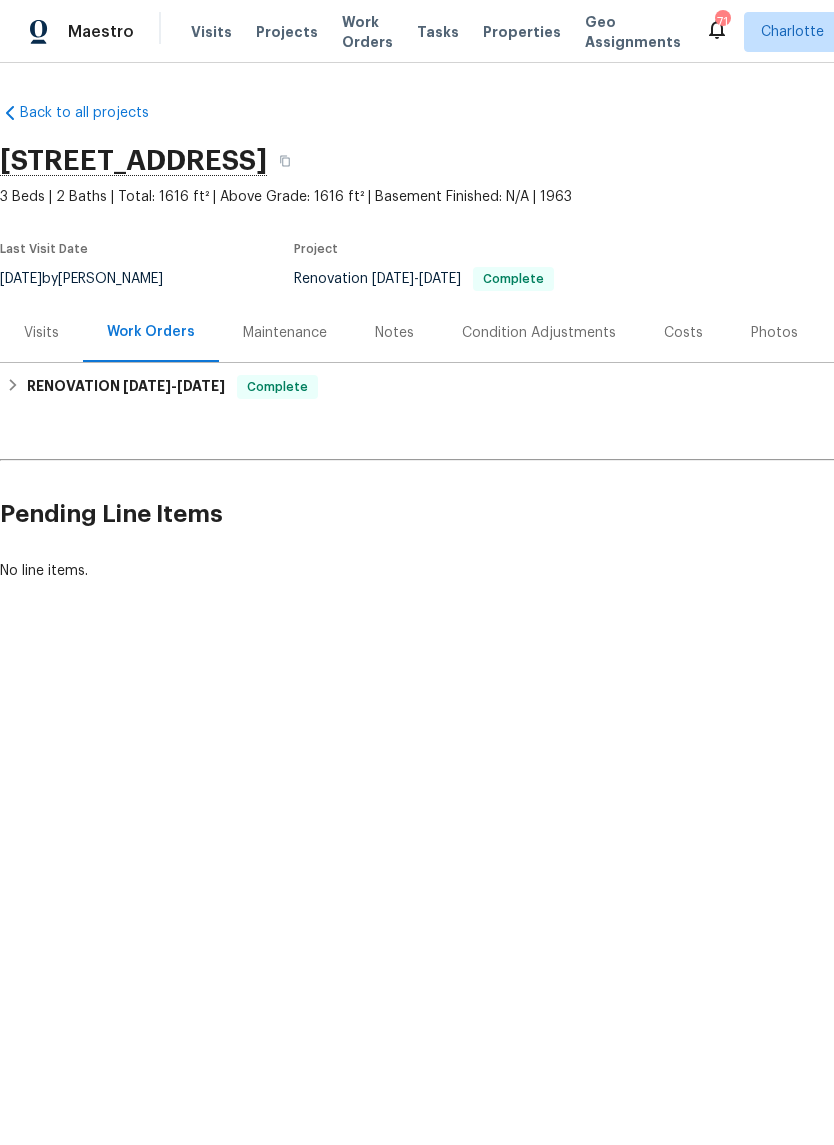 click on "Photos" at bounding box center (774, 333) 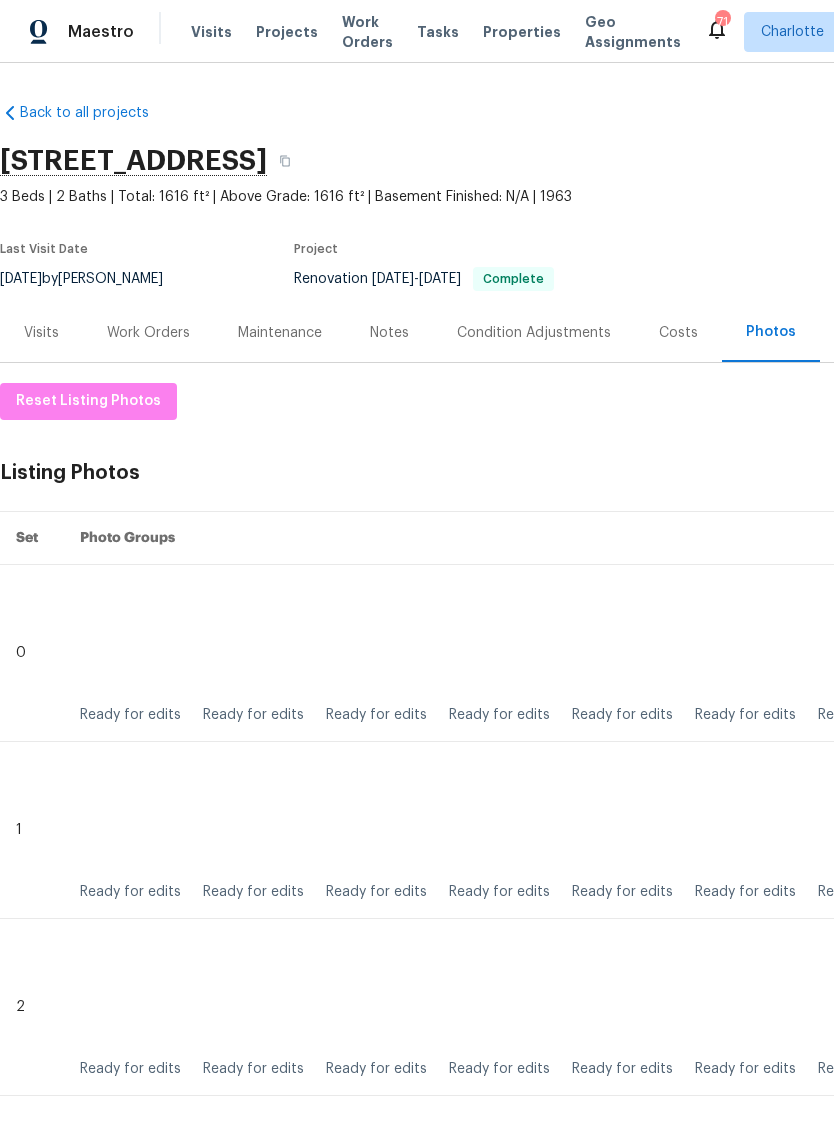 scroll, scrollTop: 0, scrollLeft: 0, axis: both 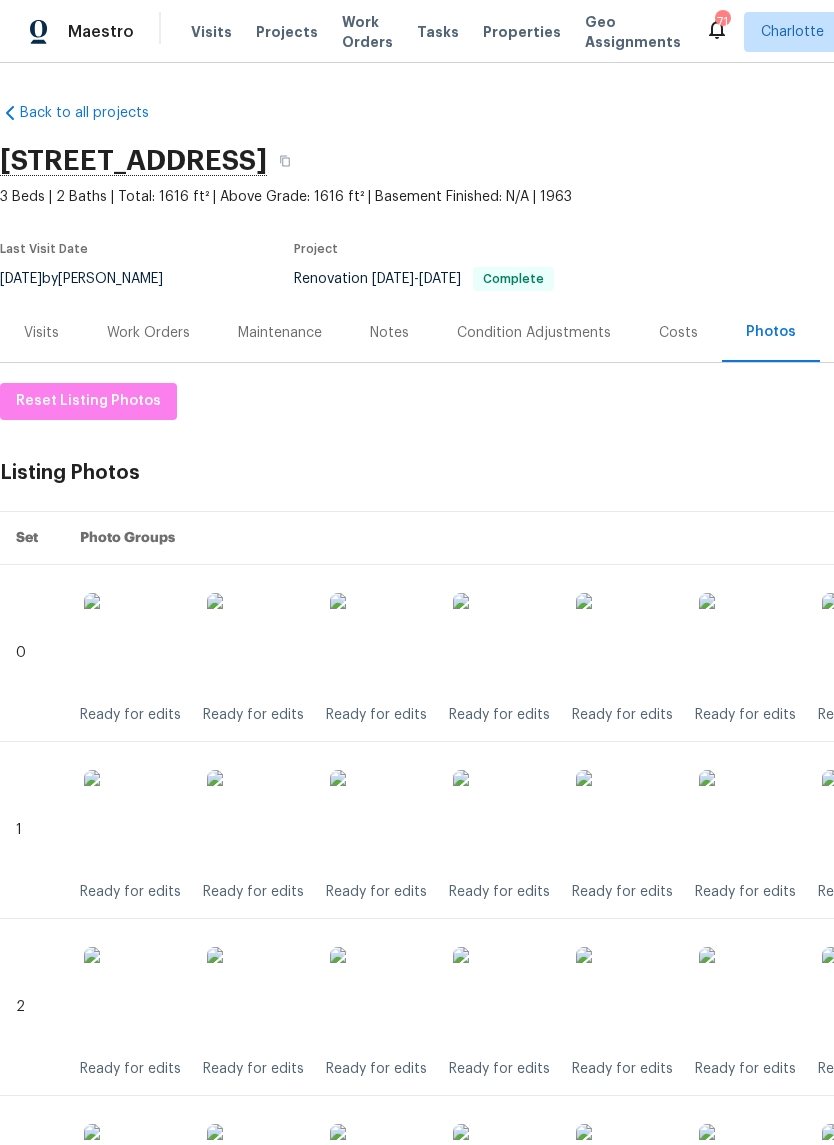 click at bounding box center (503, 643) 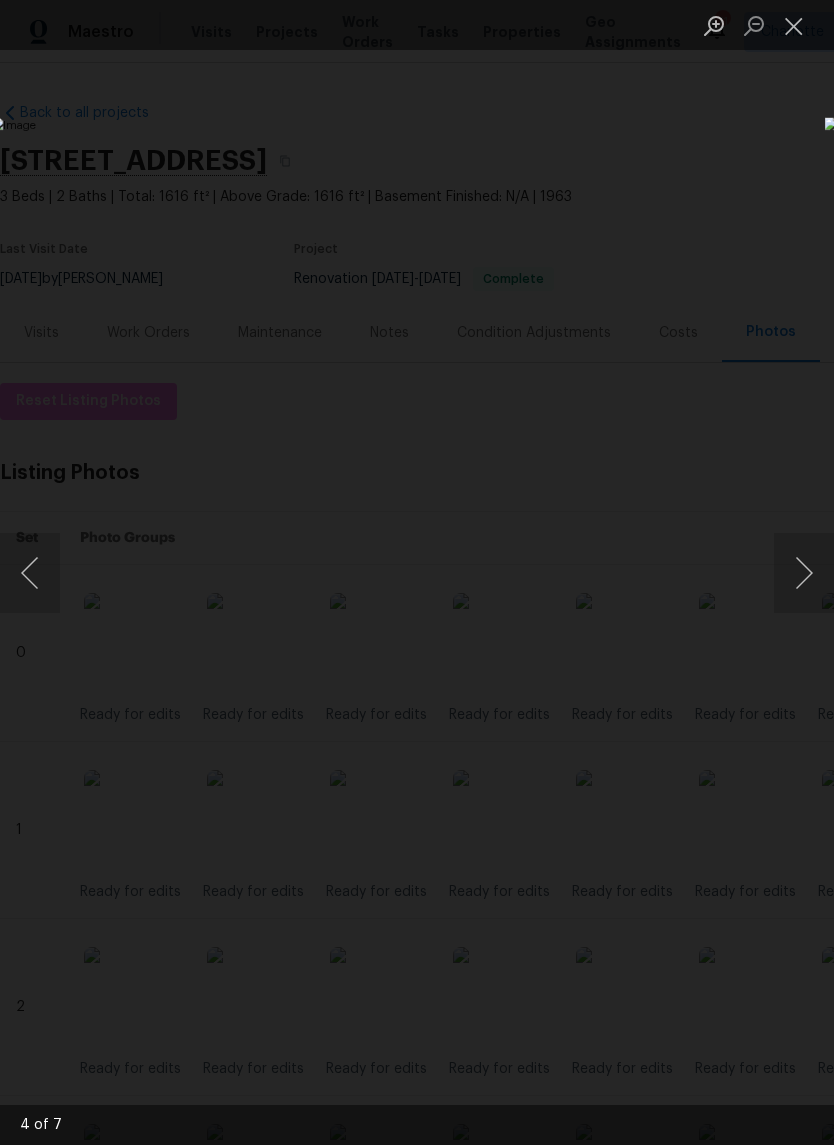 click at bounding box center (794, 25) 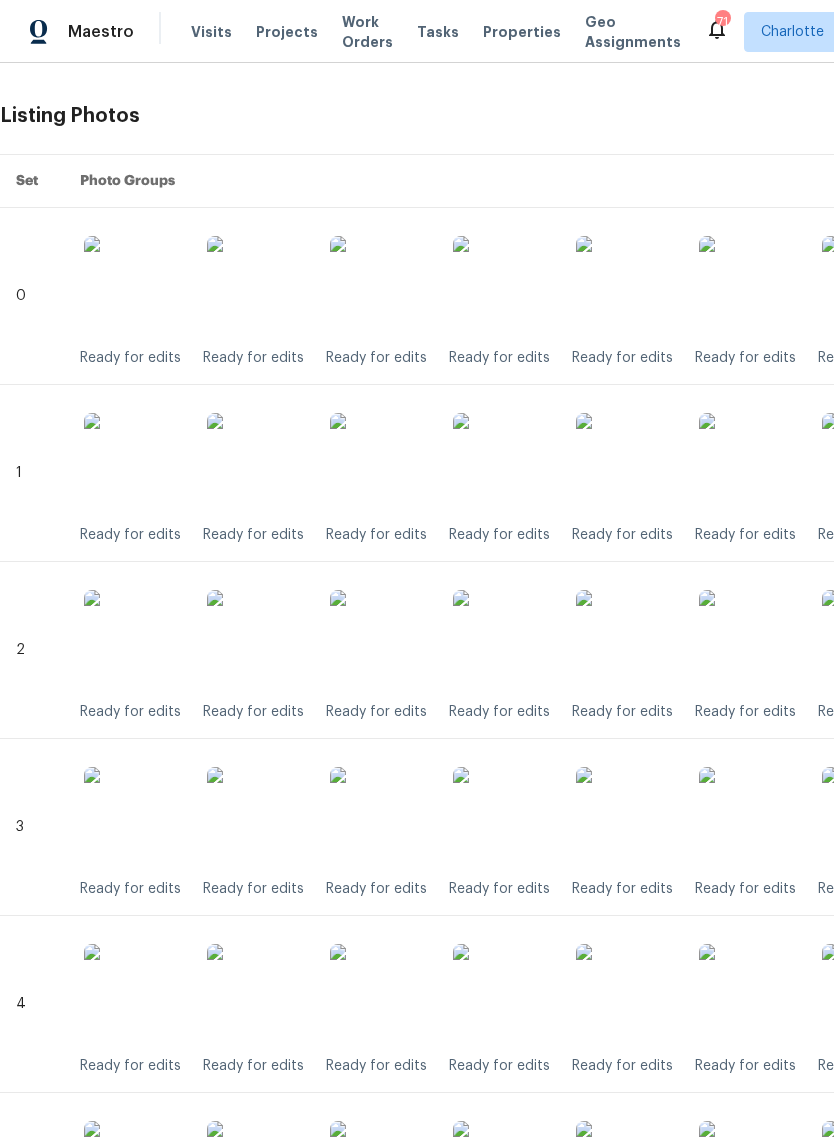 scroll, scrollTop: 355, scrollLeft: 0, axis: vertical 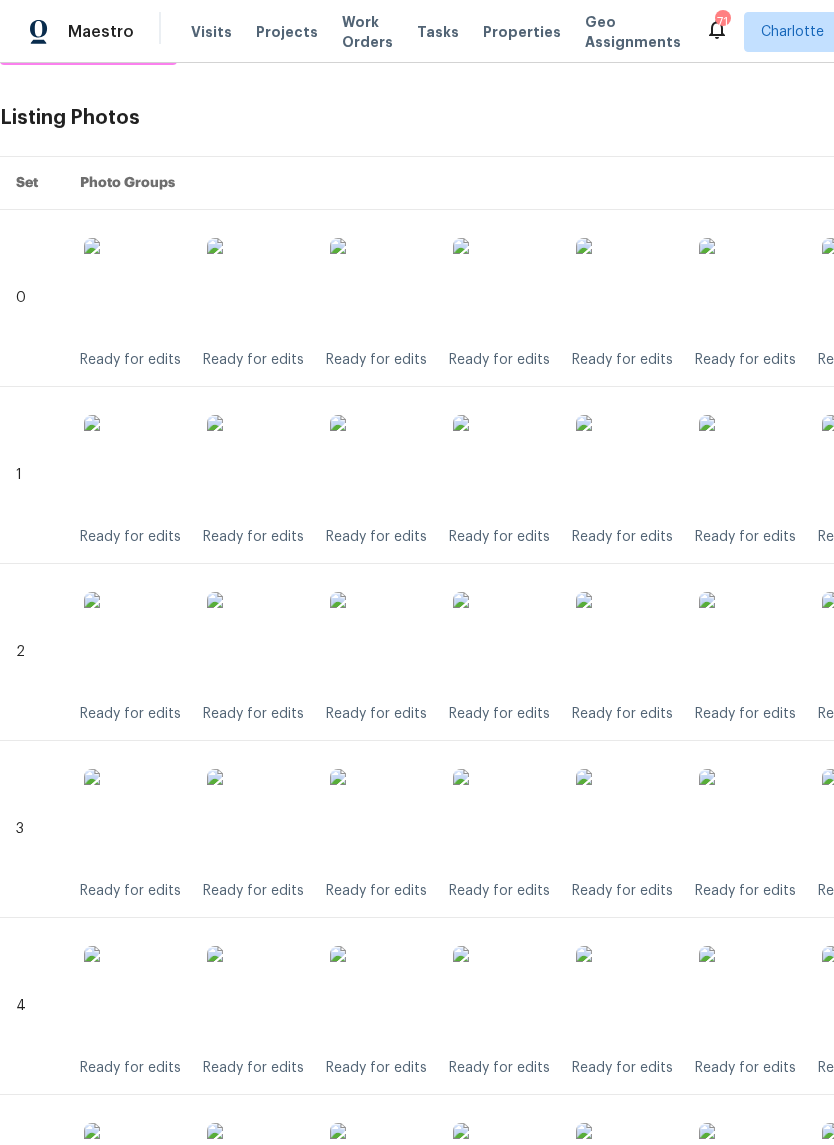 click at bounding box center (503, 465) 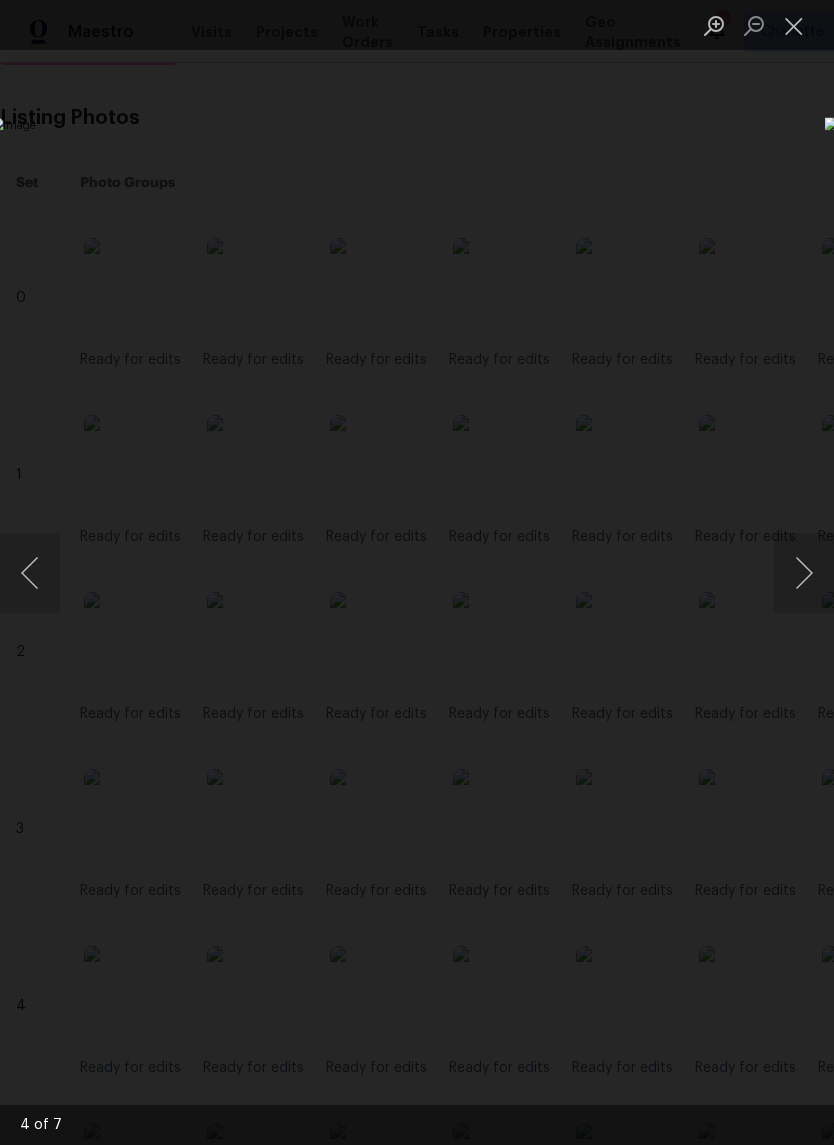 click at bounding box center [794, 25] 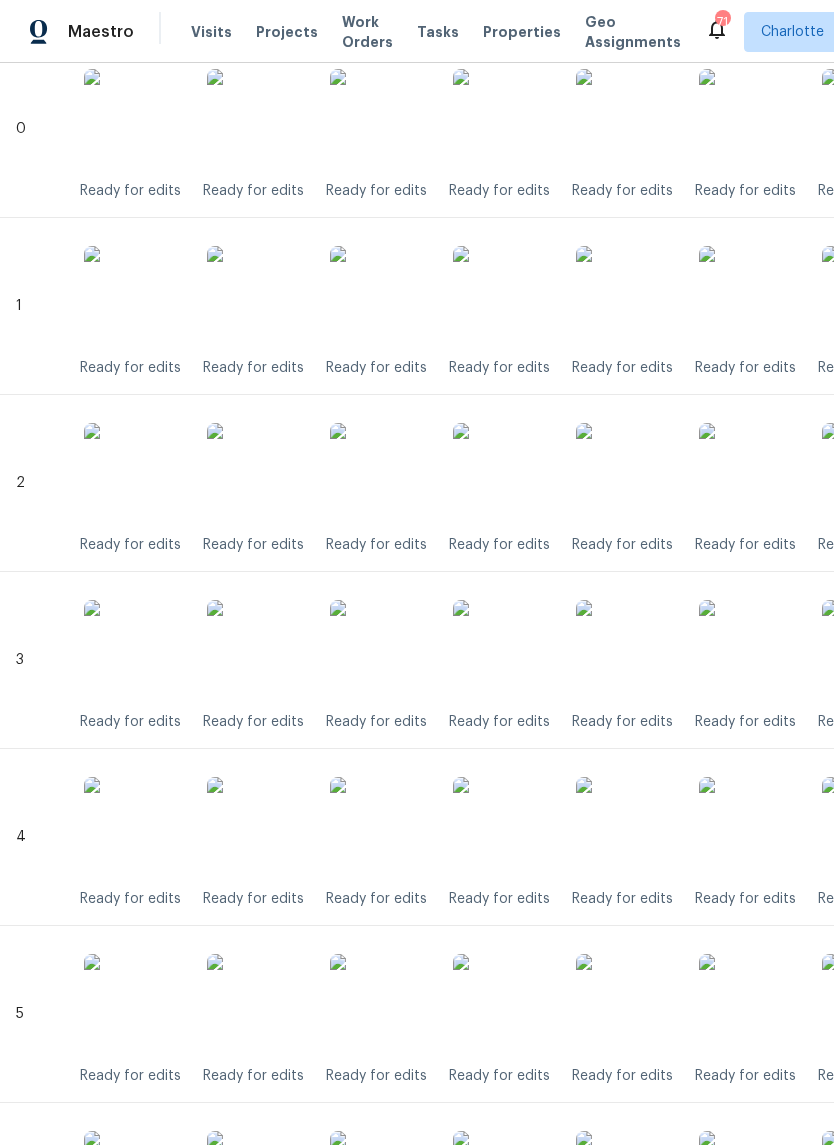 scroll, scrollTop: 523, scrollLeft: 0, axis: vertical 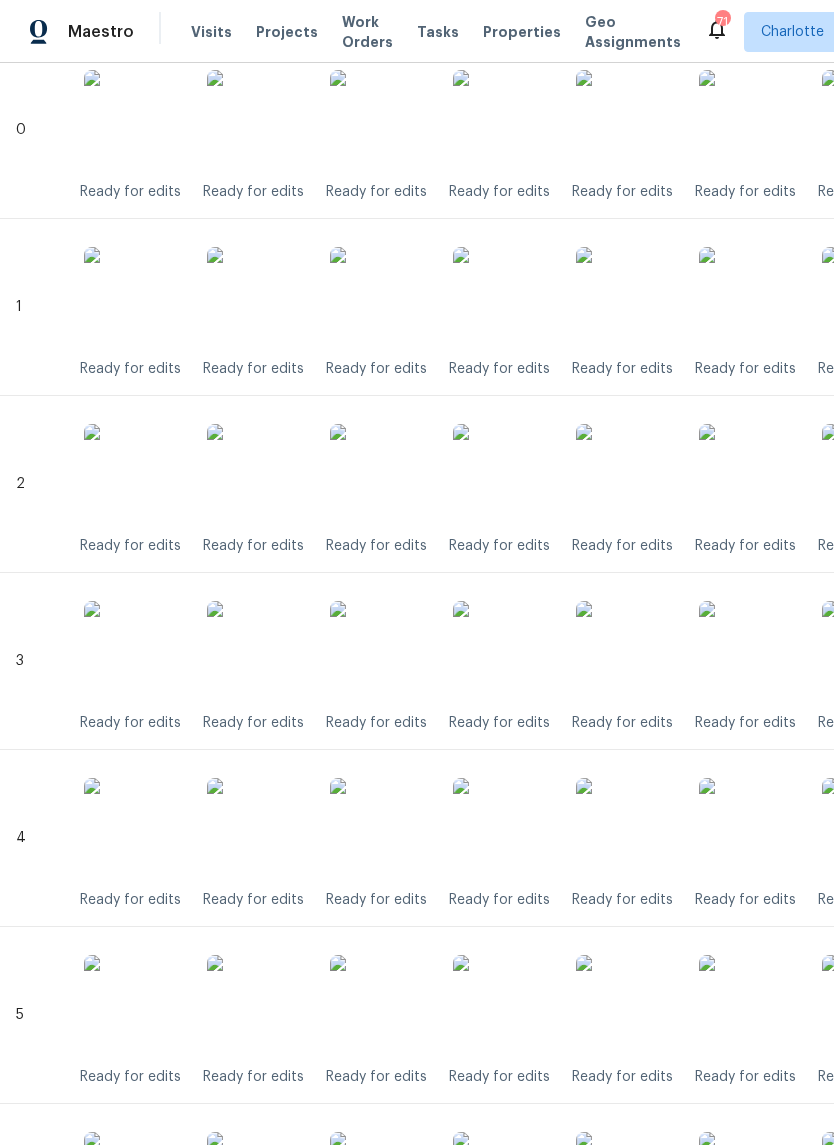 click at bounding box center [503, 474] 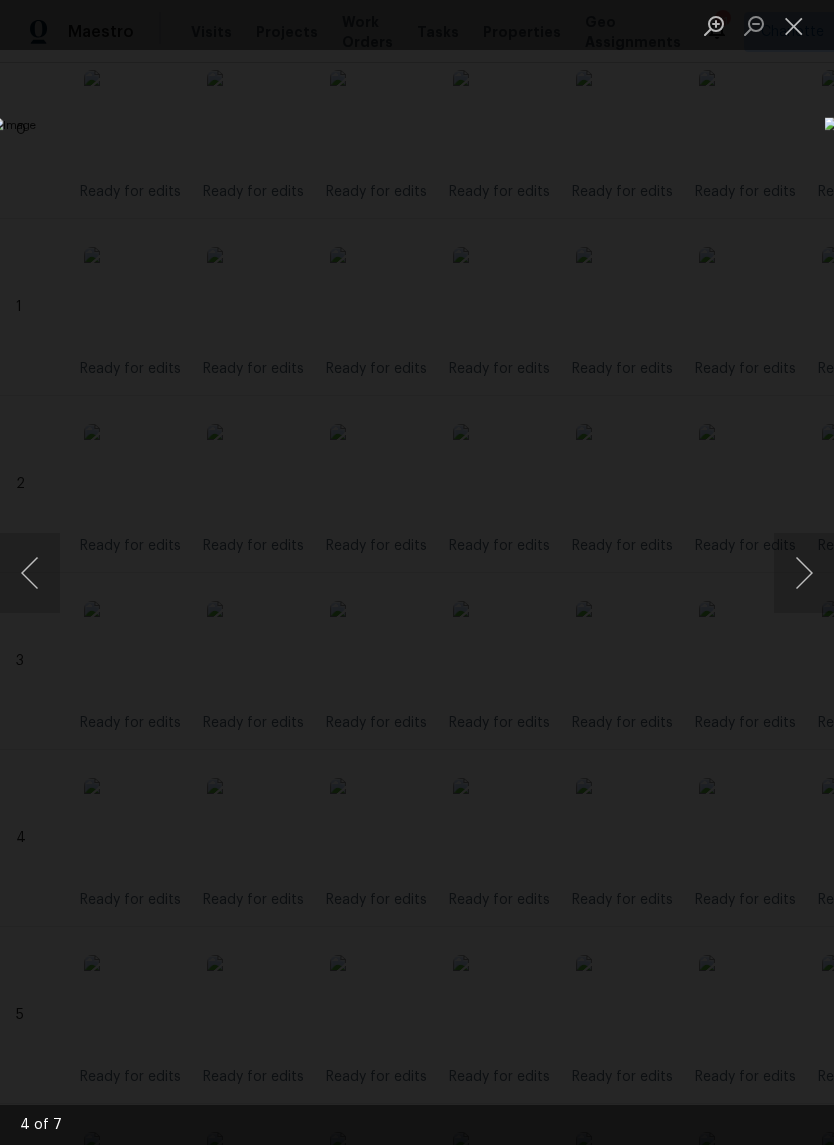 click at bounding box center (794, 25) 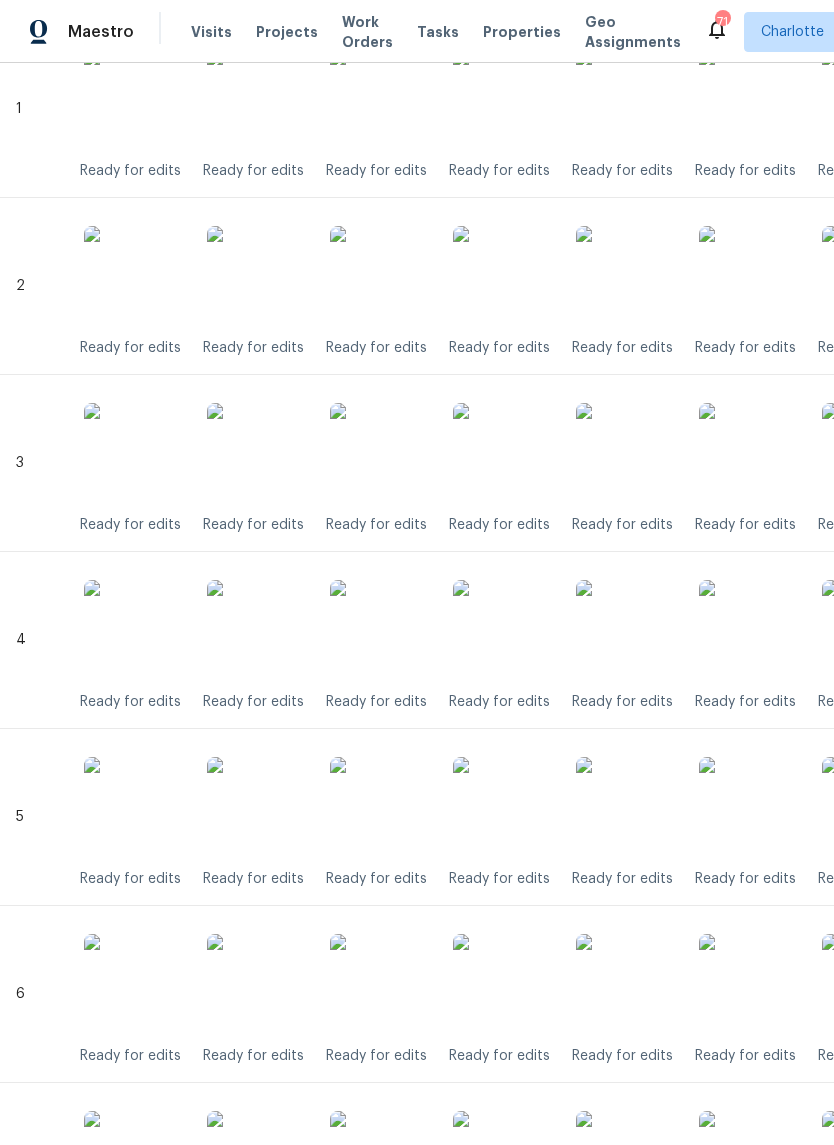 scroll, scrollTop: 721, scrollLeft: 0, axis: vertical 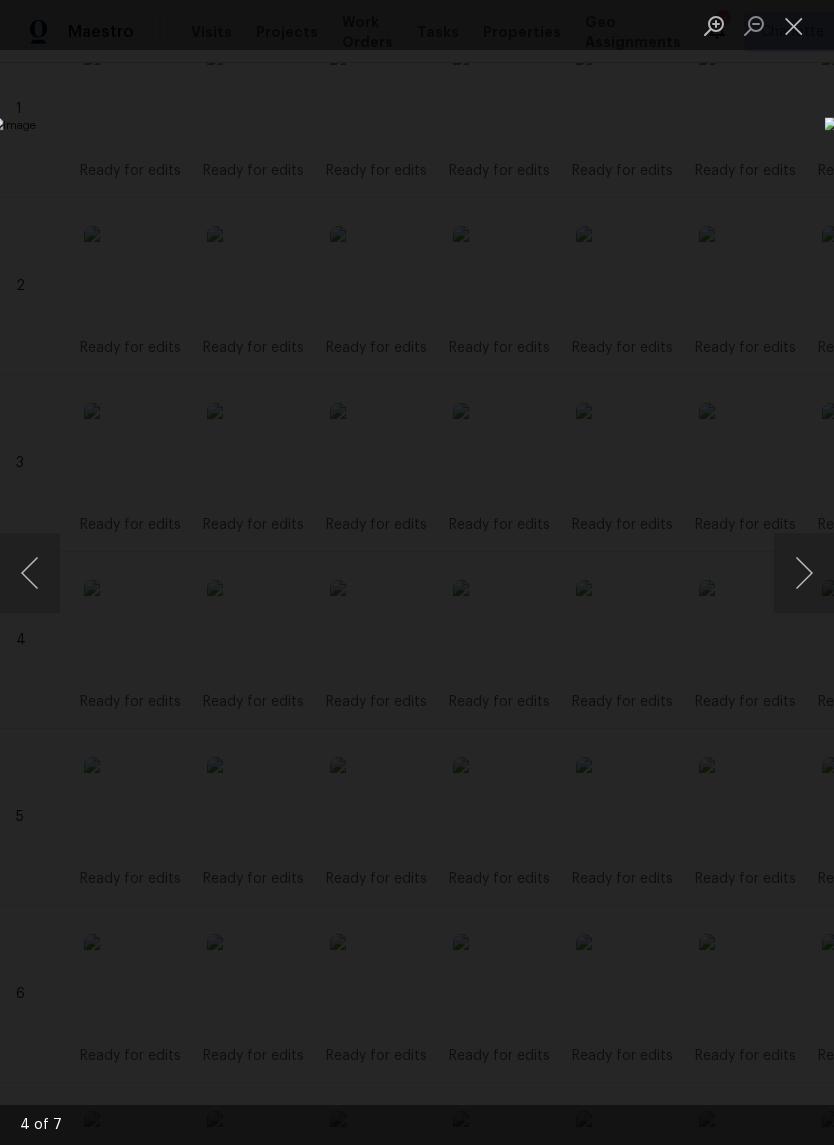 click at bounding box center [794, 25] 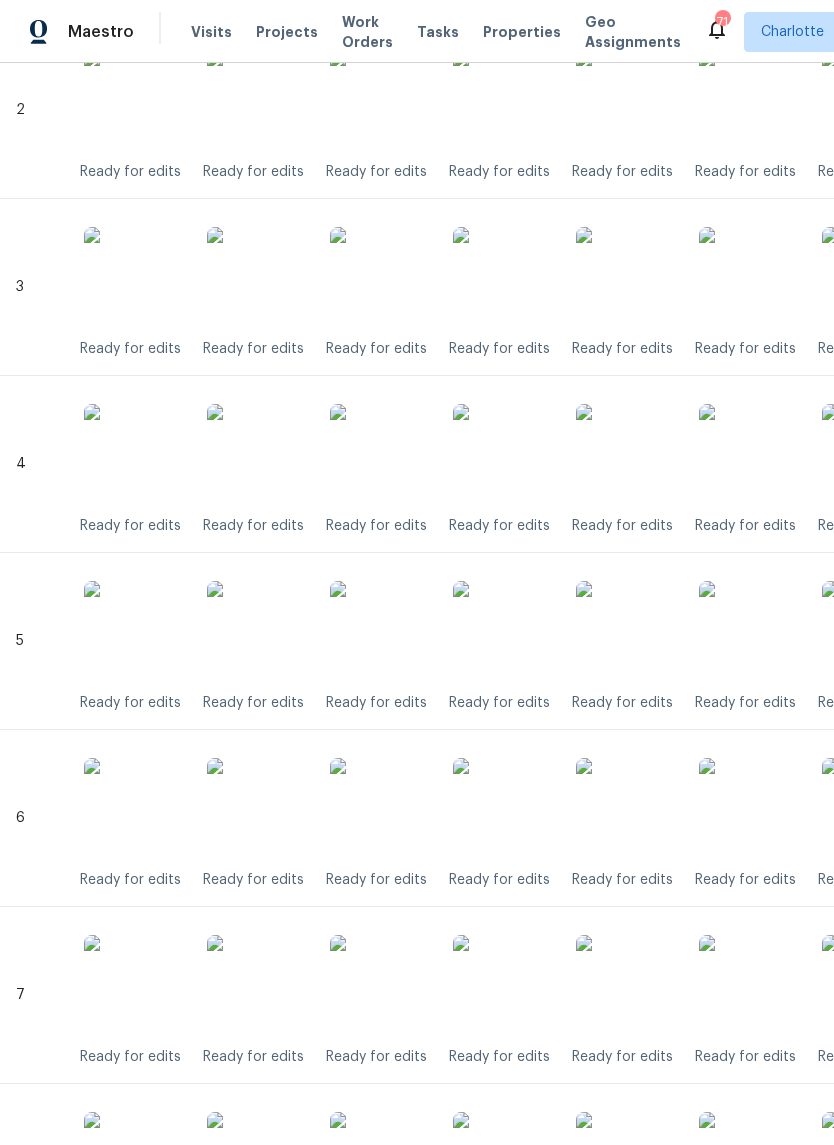 scroll, scrollTop: 897, scrollLeft: 0, axis: vertical 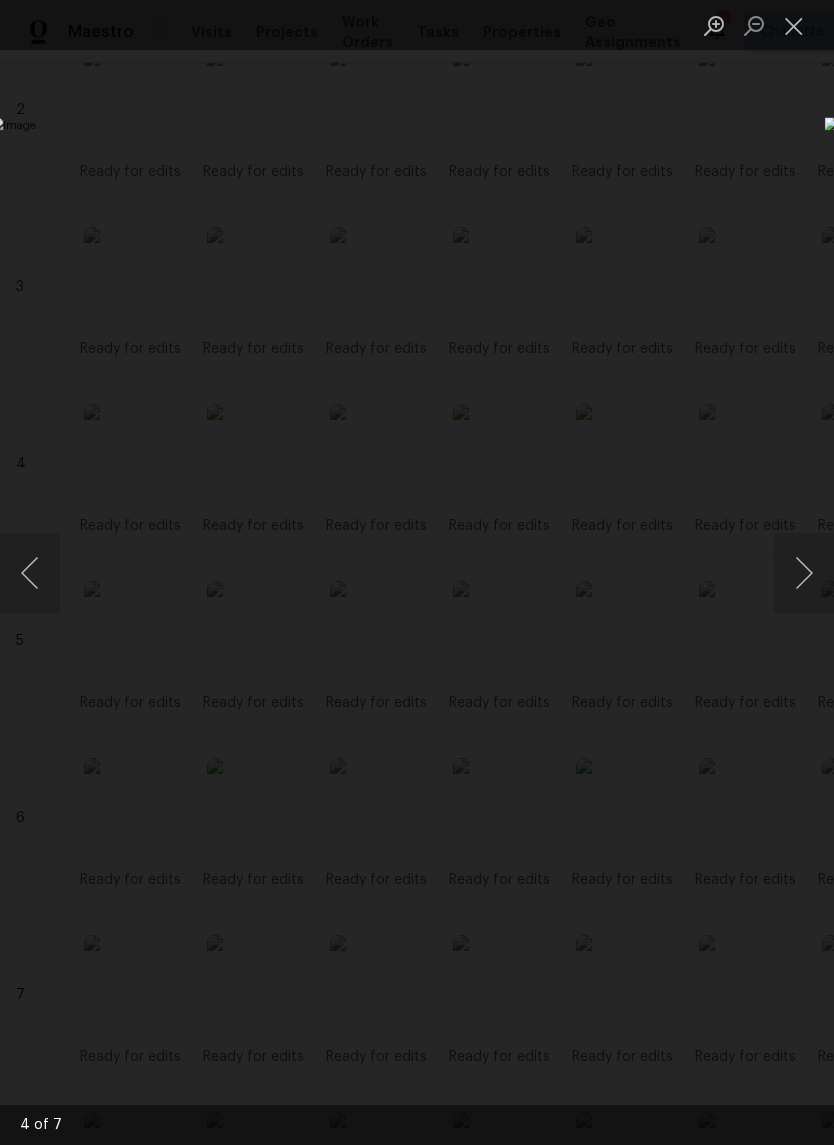 click at bounding box center [794, 25] 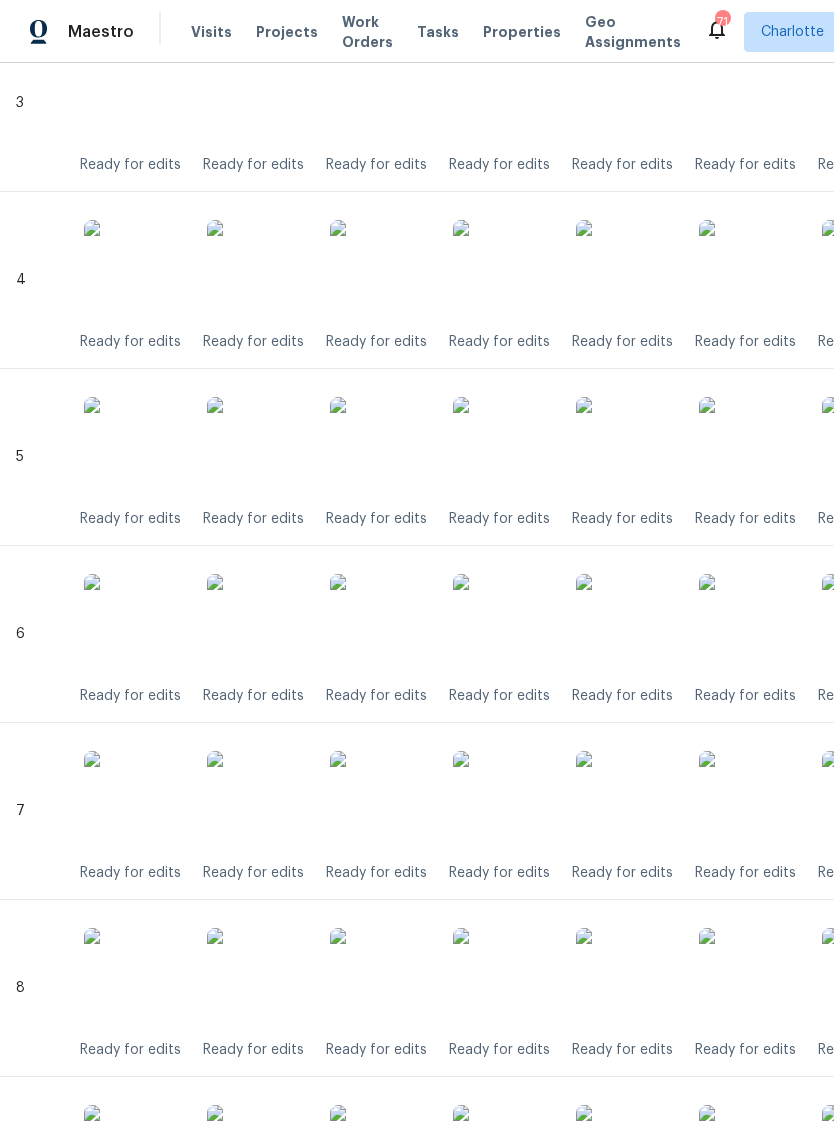 scroll, scrollTop: 1081, scrollLeft: 0, axis: vertical 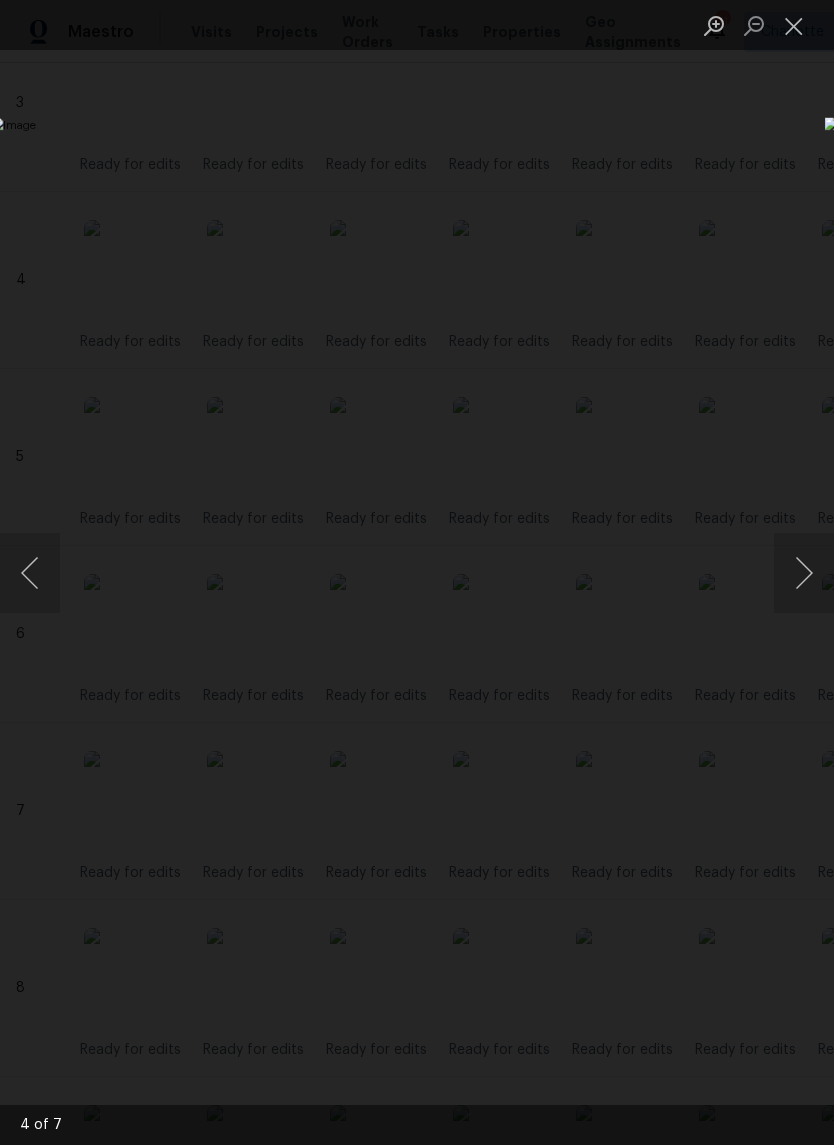 click at bounding box center (794, 25) 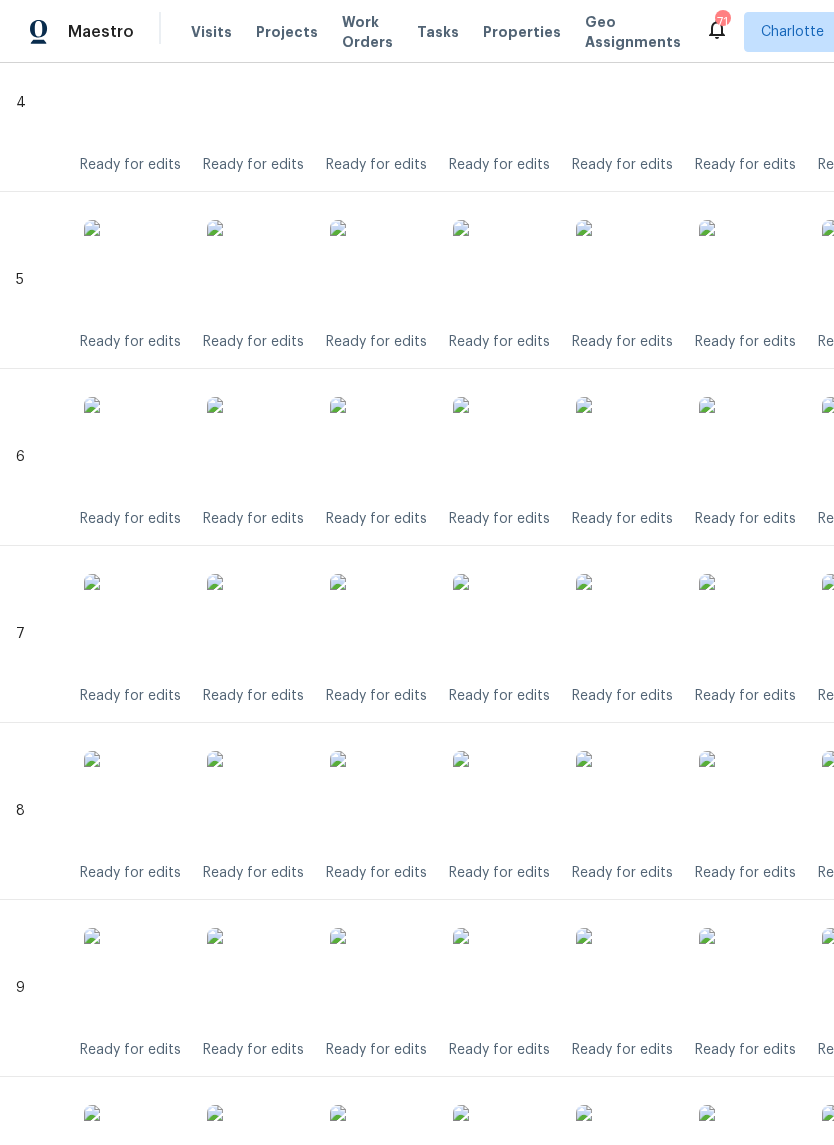 scroll, scrollTop: 1258, scrollLeft: 0, axis: vertical 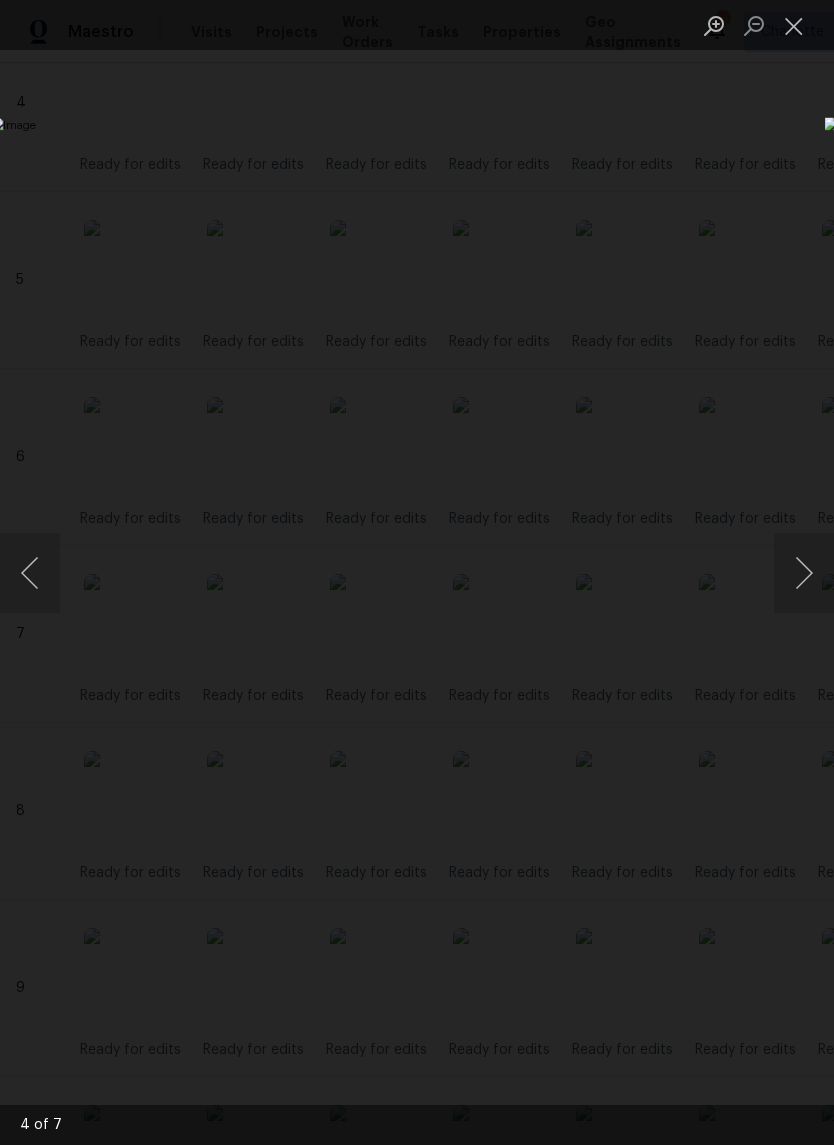 click at bounding box center [794, 25] 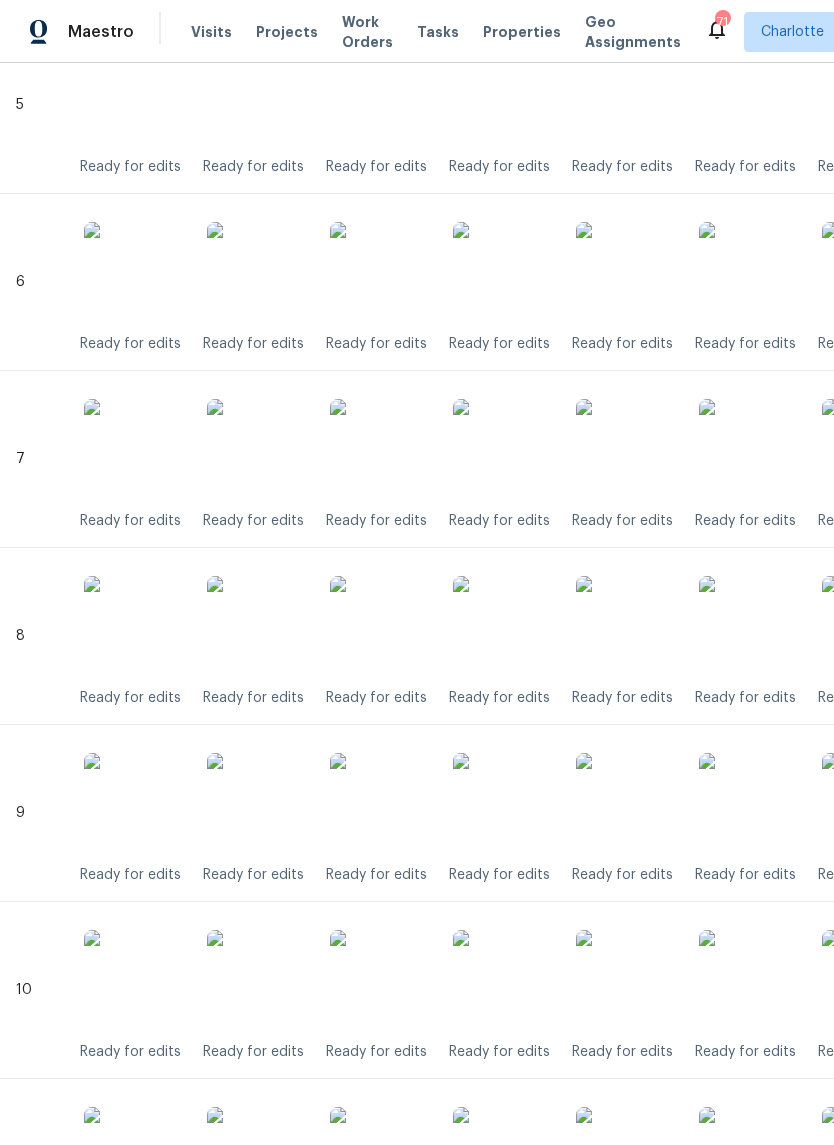 scroll, scrollTop: 1432, scrollLeft: 0, axis: vertical 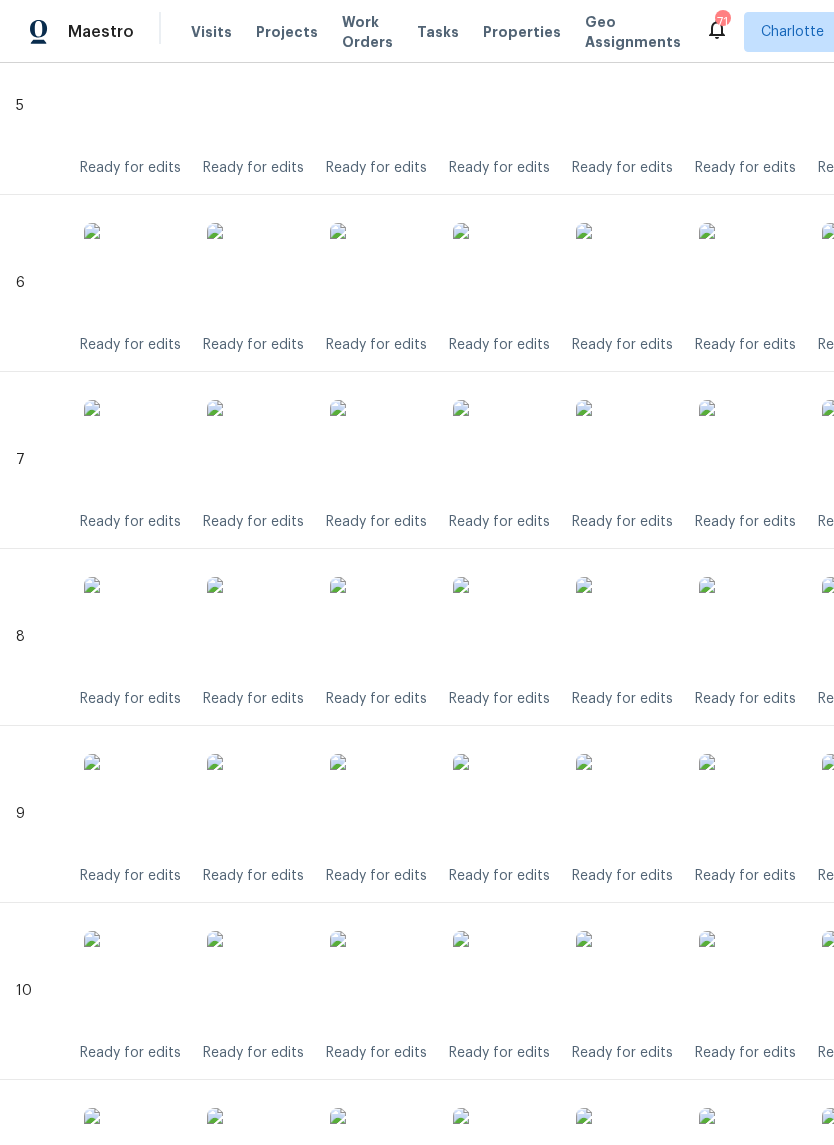click at bounding box center (503, 450) 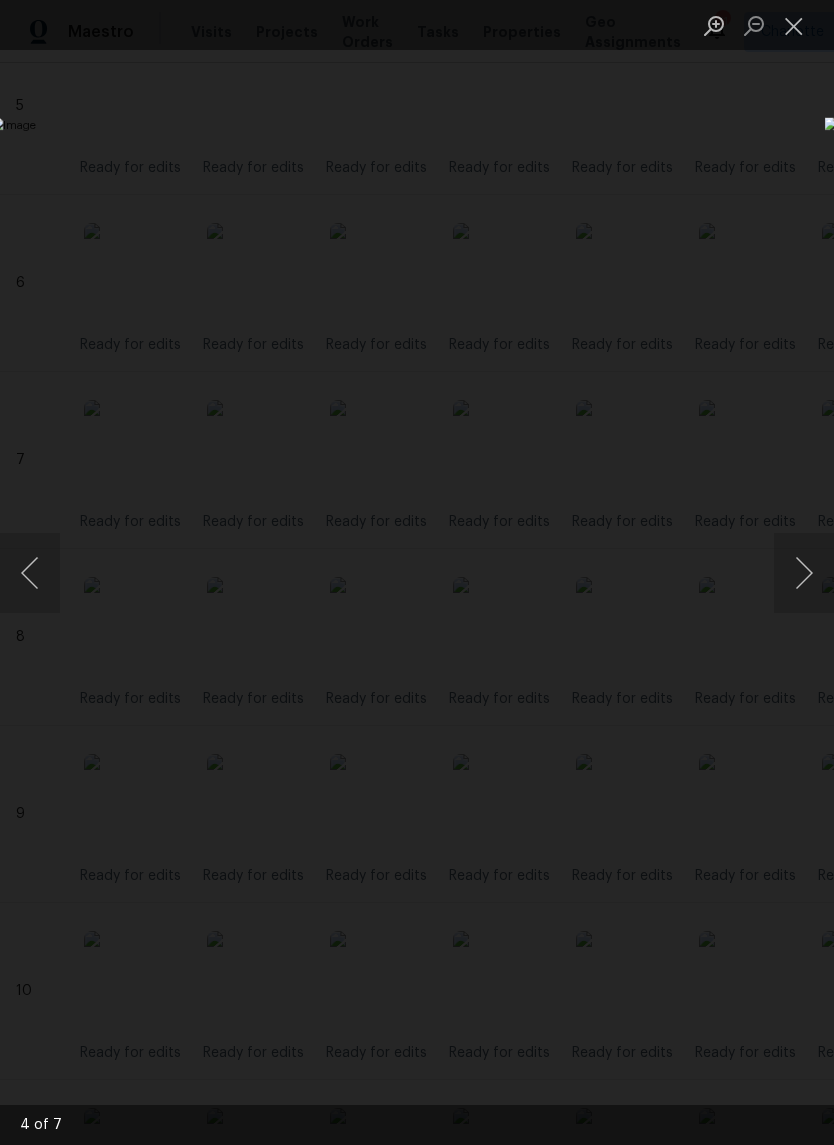 click at bounding box center [794, 25] 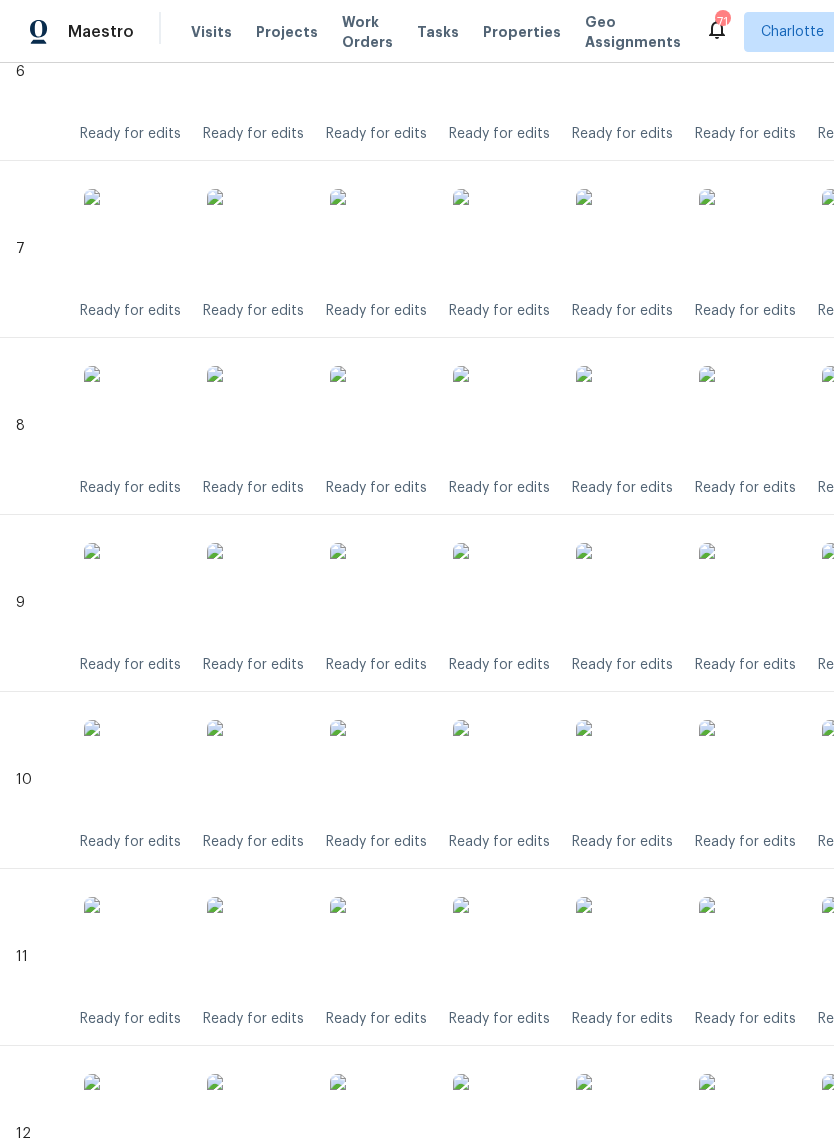 scroll, scrollTop: 1644, scrollLeft: 0, axis: vertical 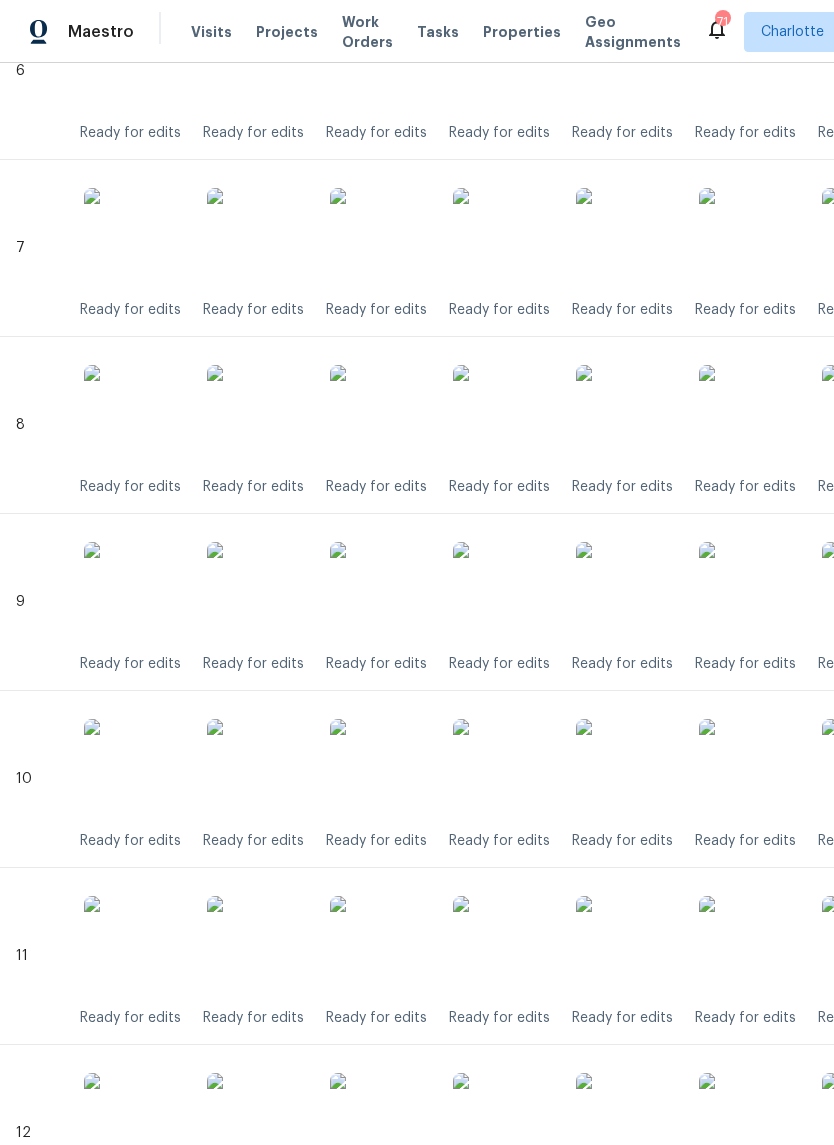 click at bounding box center [503, 415] 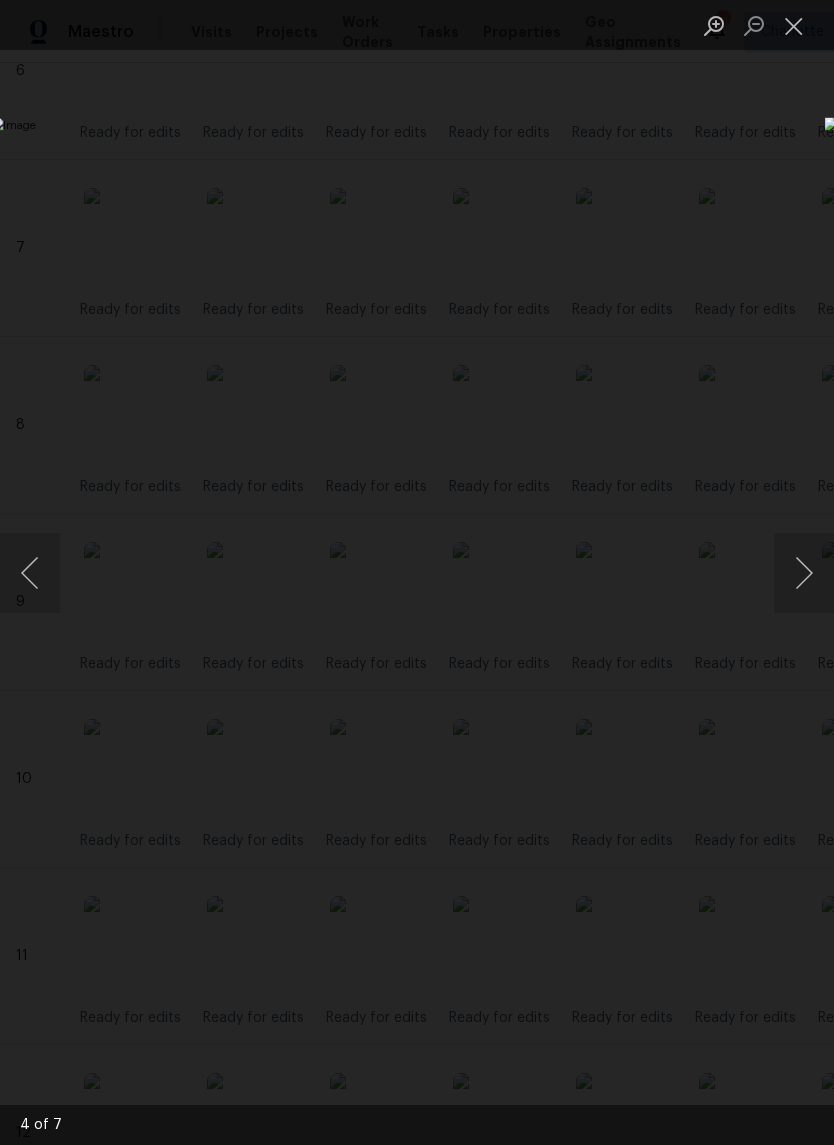 click at bounding box center (794, 25) 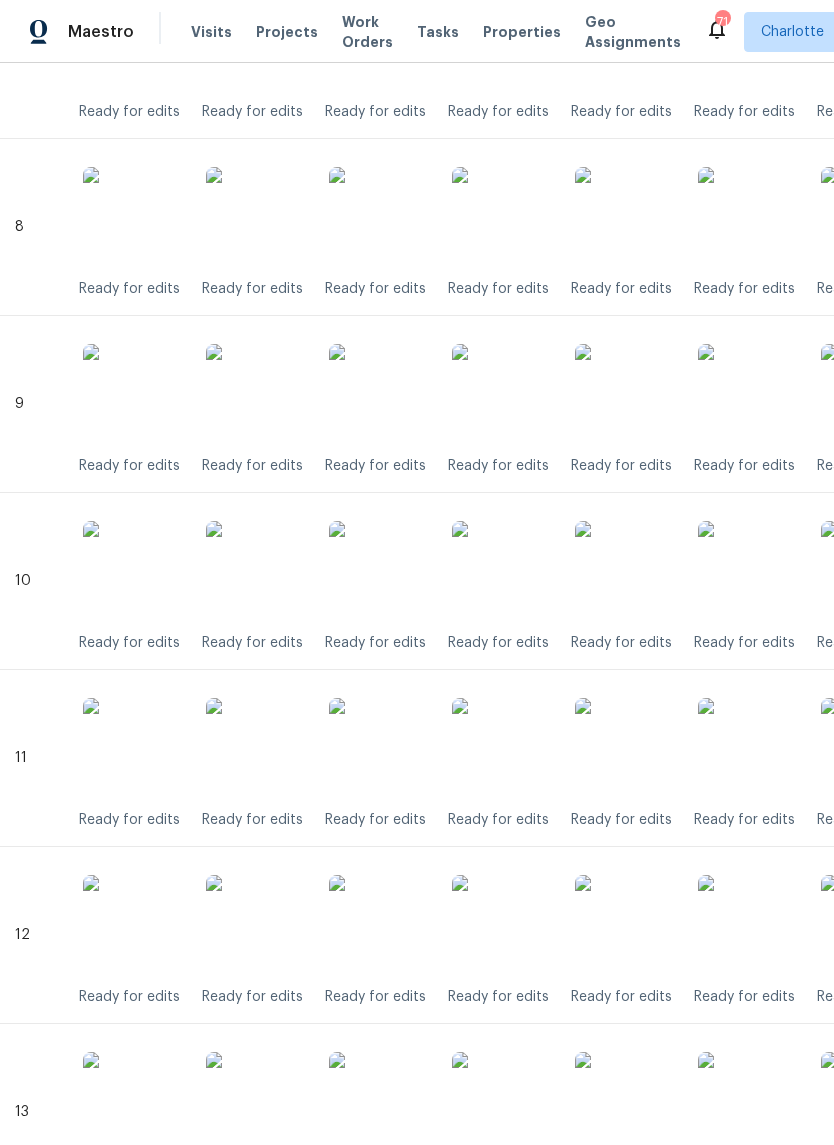 scroll, scrollTop: 1847, scrollLeft: 1, axis: both 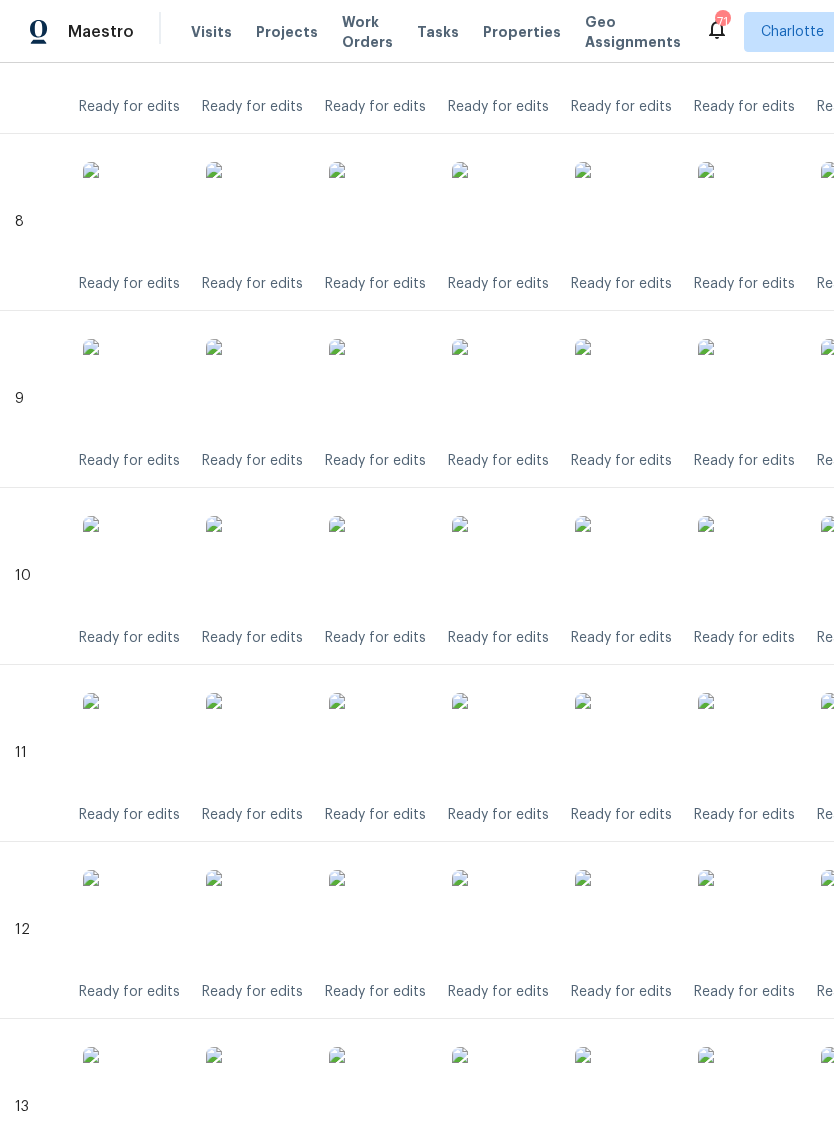 click at bounding box center [502, 389] 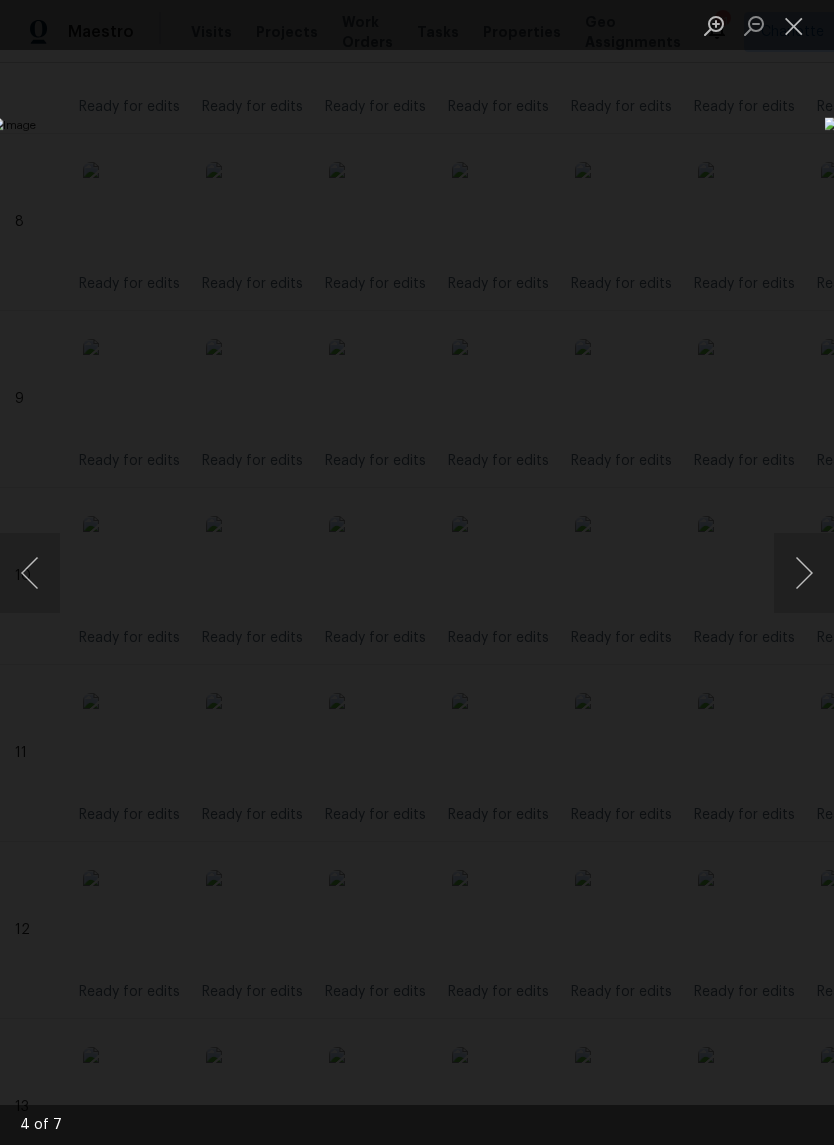 click at bounding box center (794, 25) 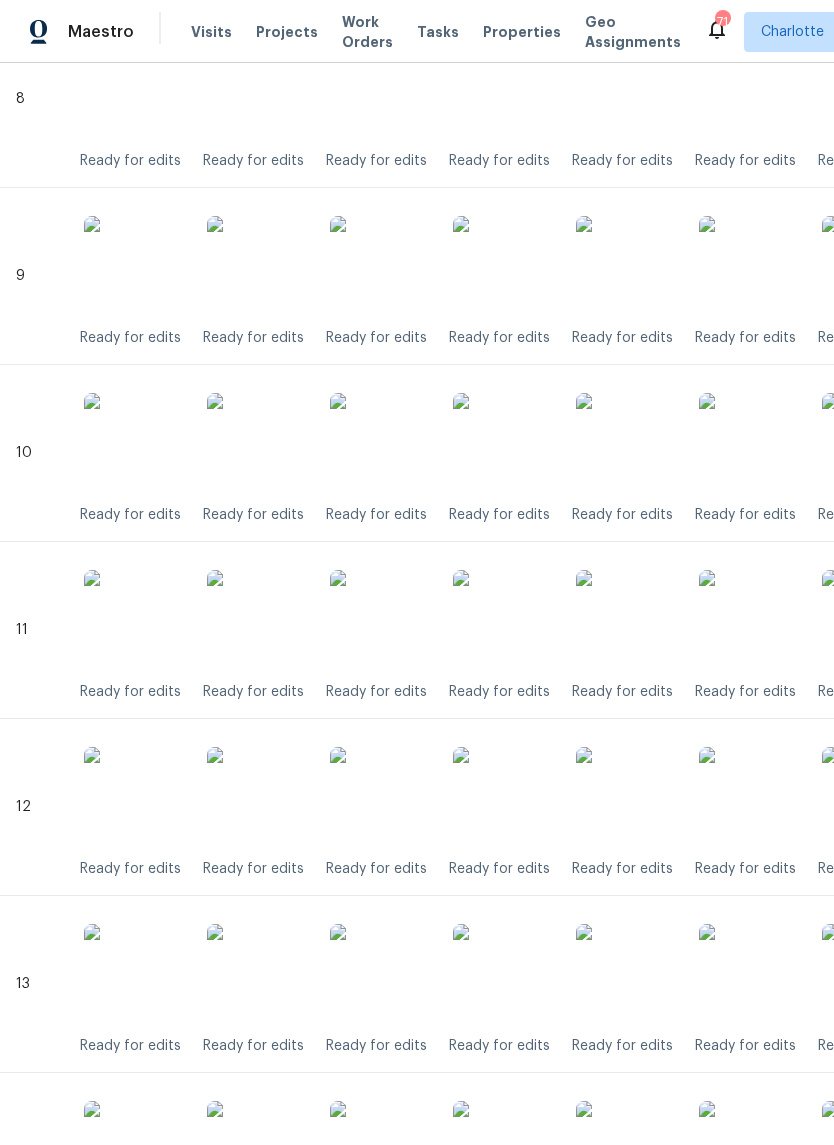 scroll, scrollTop: 1969, scrollLeft: 0, axis: vertical 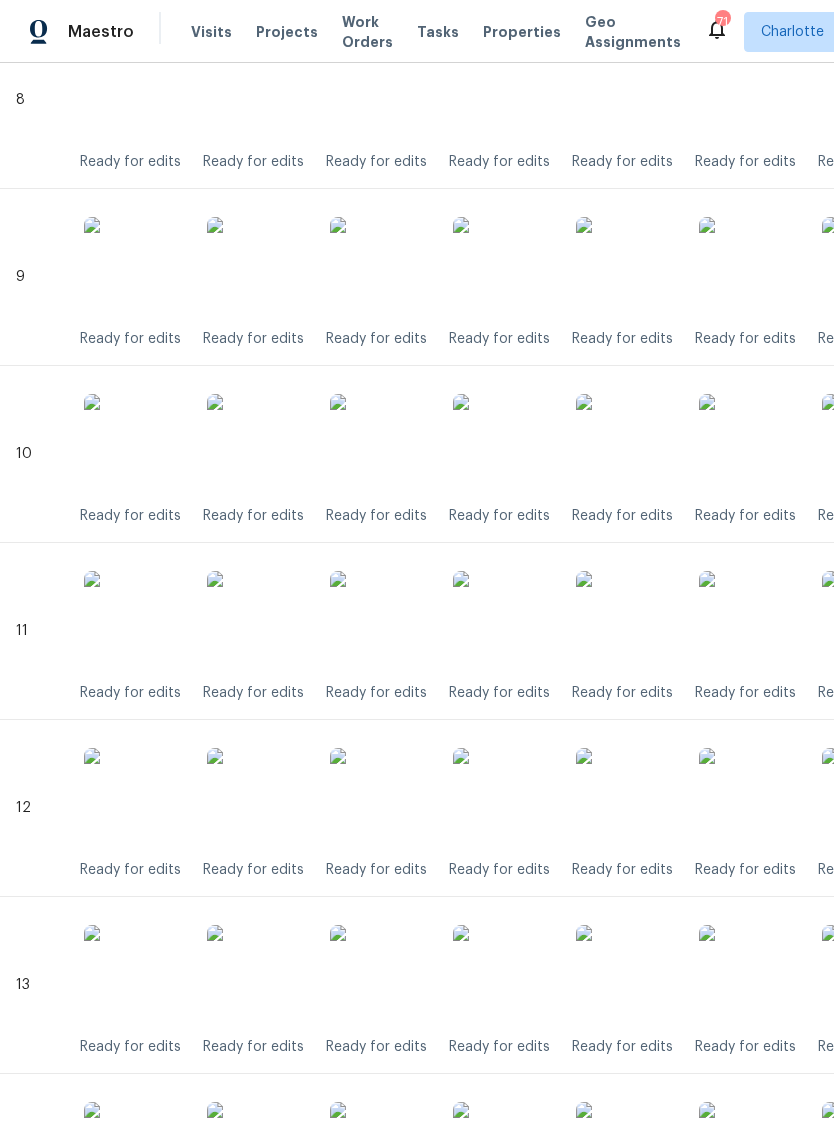 click at bounding box center [503, 444] 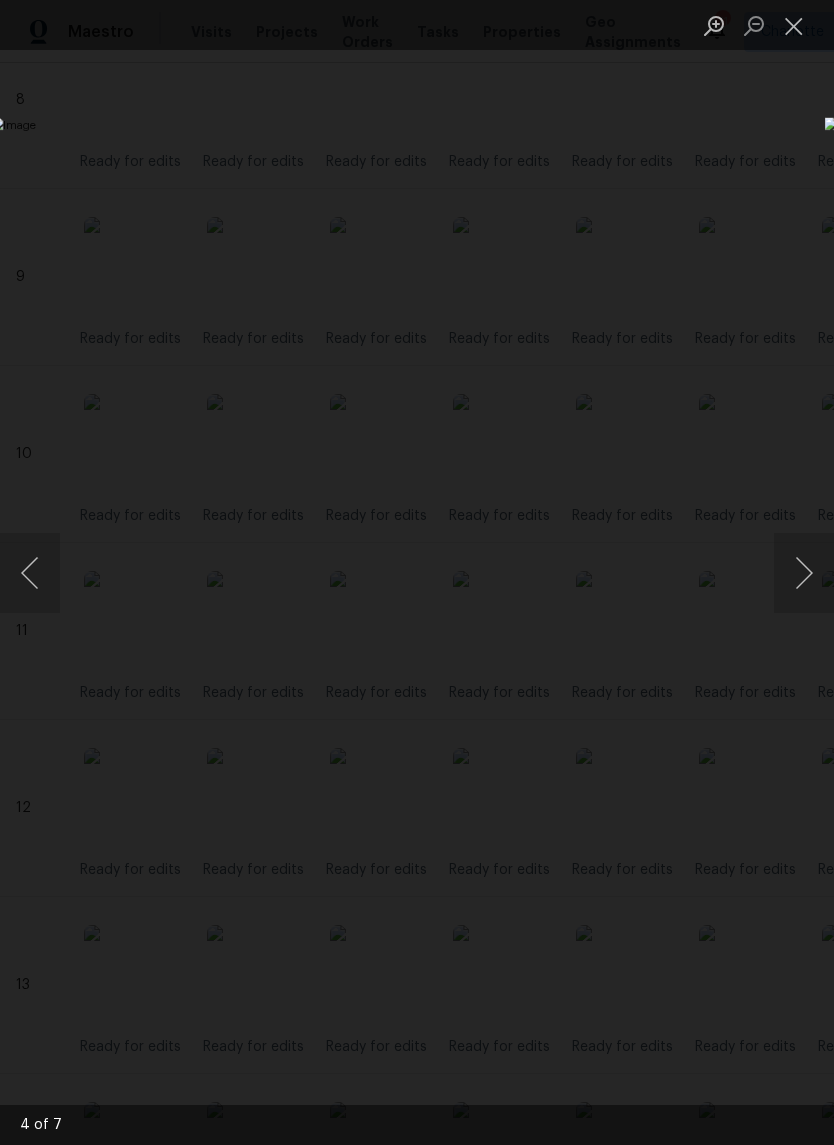 click at bounding box center (417, 572) 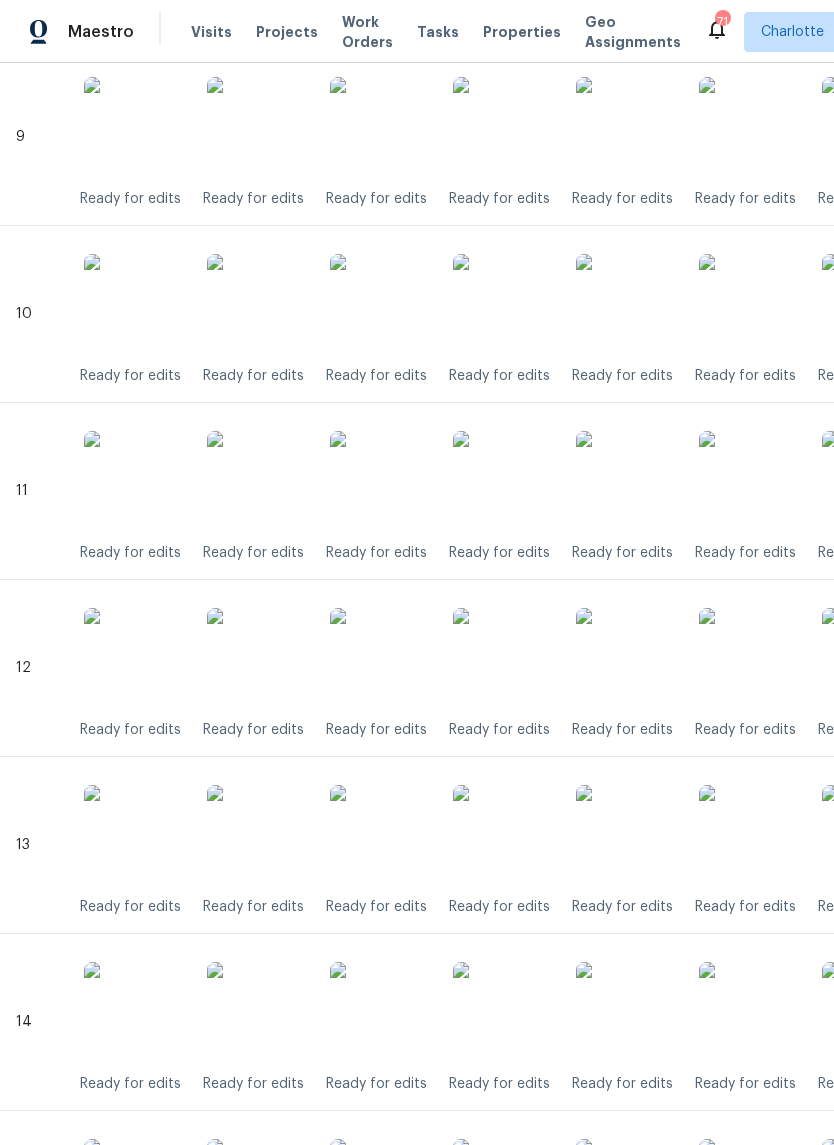 scroll, scrollTop: 2109, scrollLeft: 0, axis: vertical 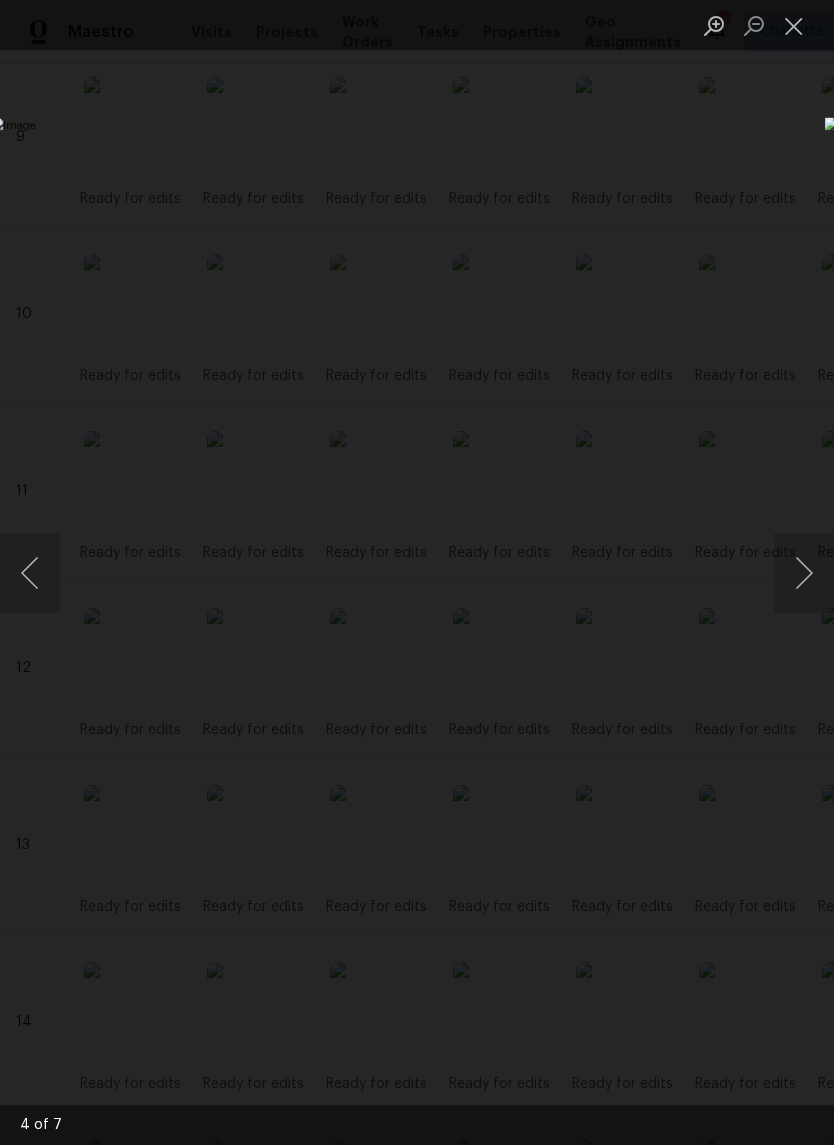 click at bounding box center (794, 25) 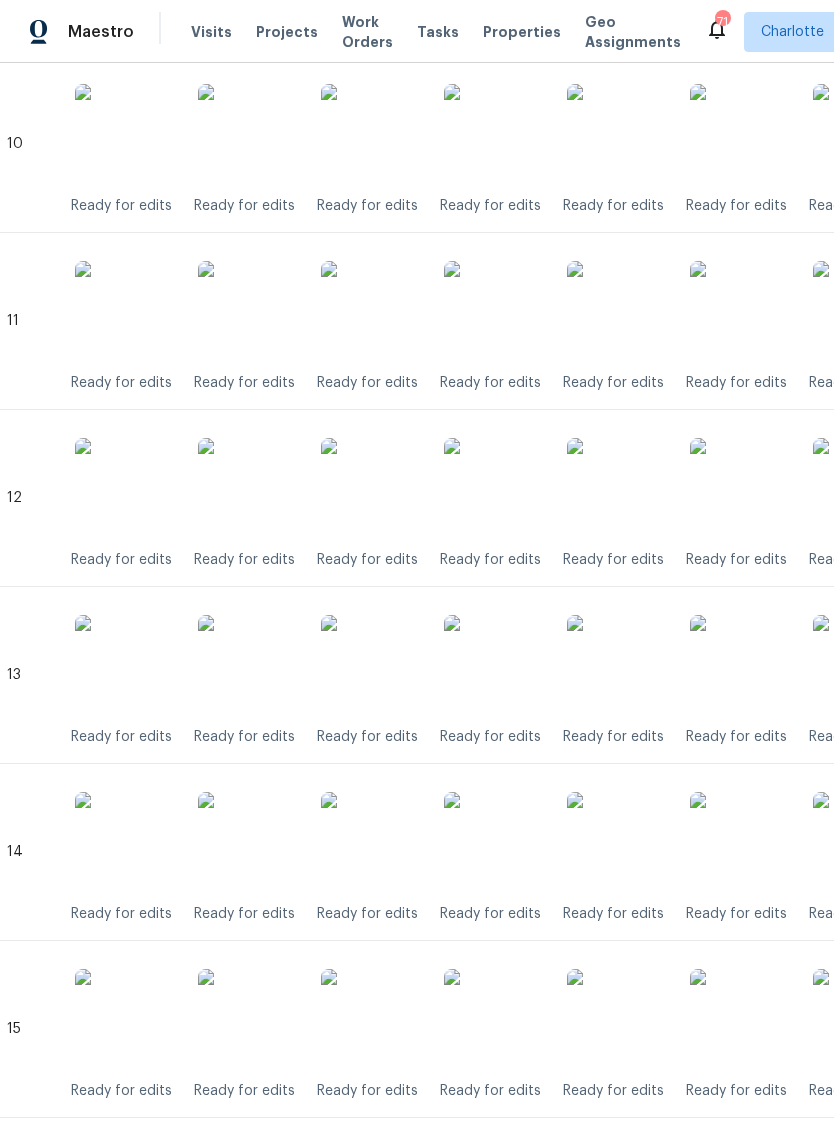 scroll, scrollTop: 2278, scrollLeft: 9, axis: both 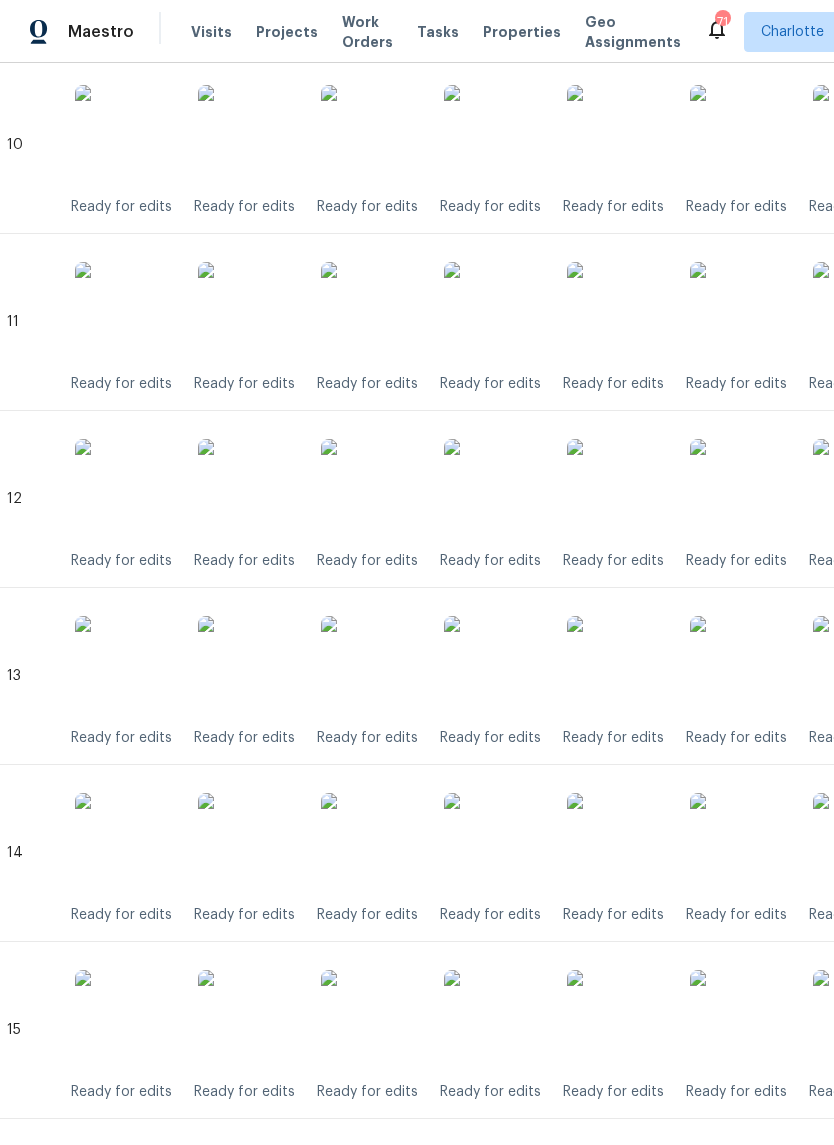 click at bounding box center [494, 489] 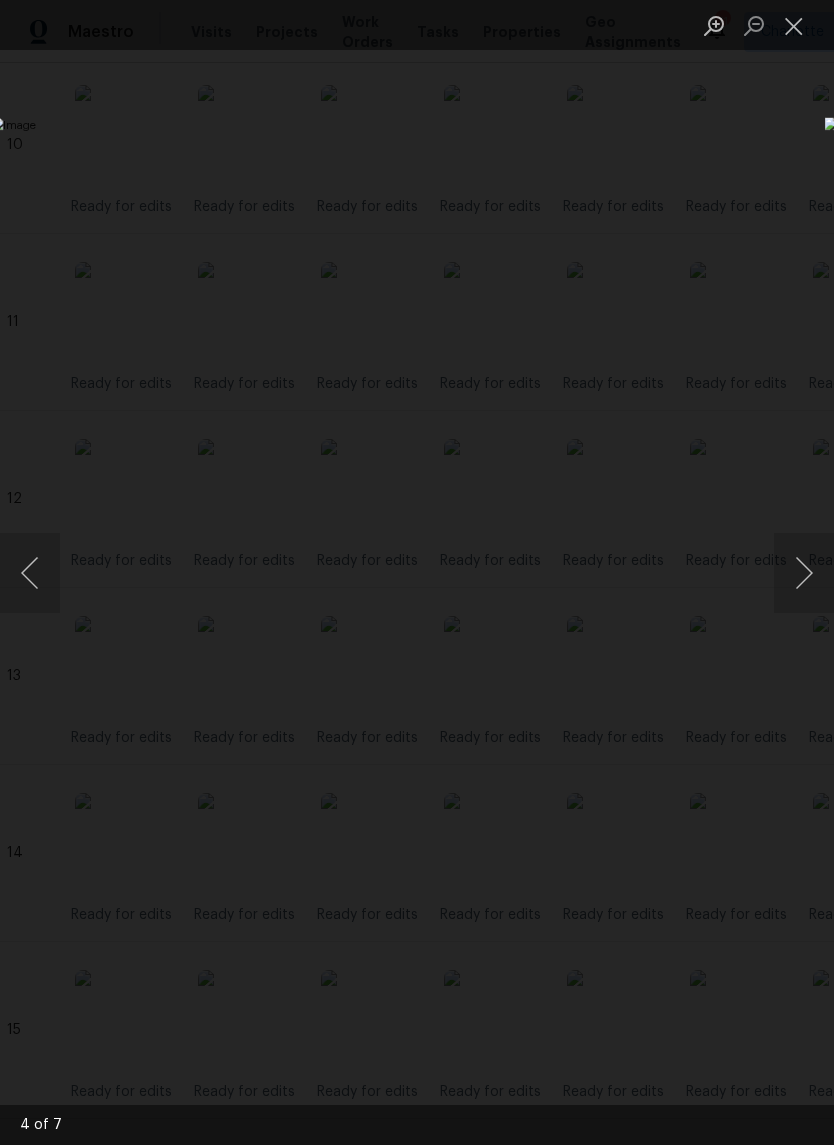click at bounding box center [794, 25] 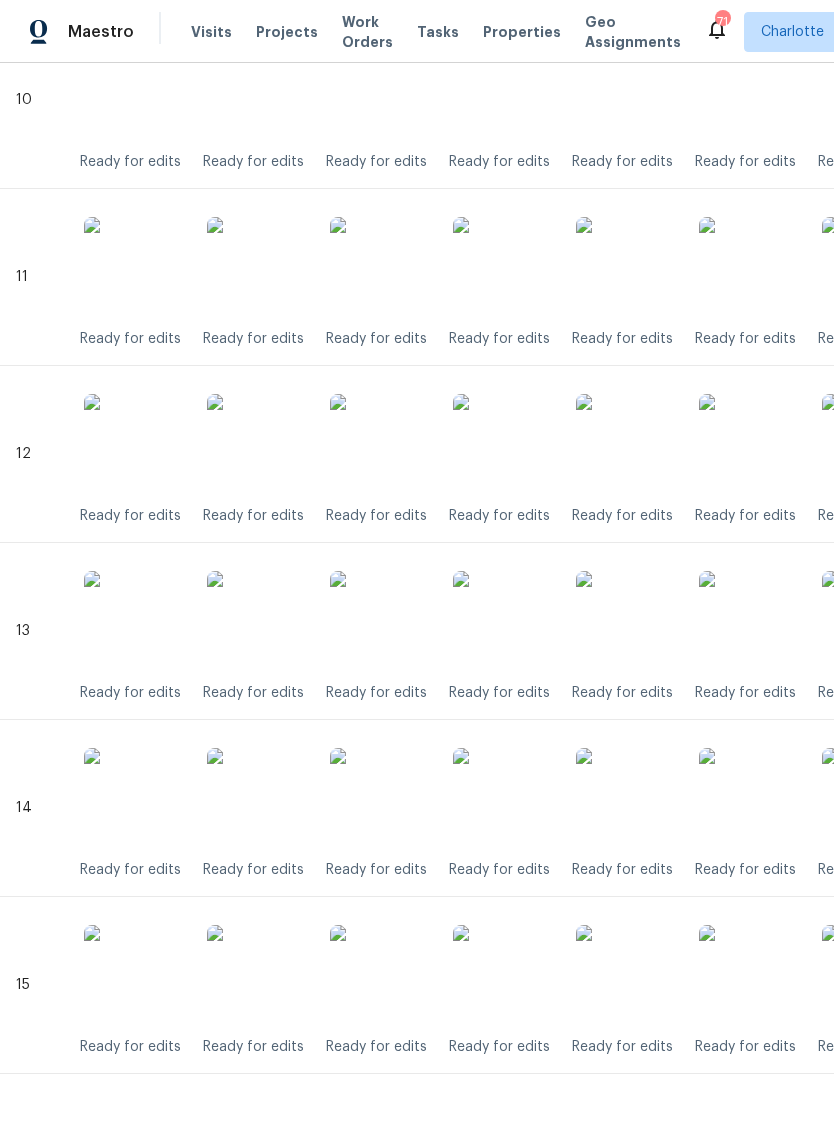 scroll, scrollTop: 2322, scrollLeft: 0, axis: vertical 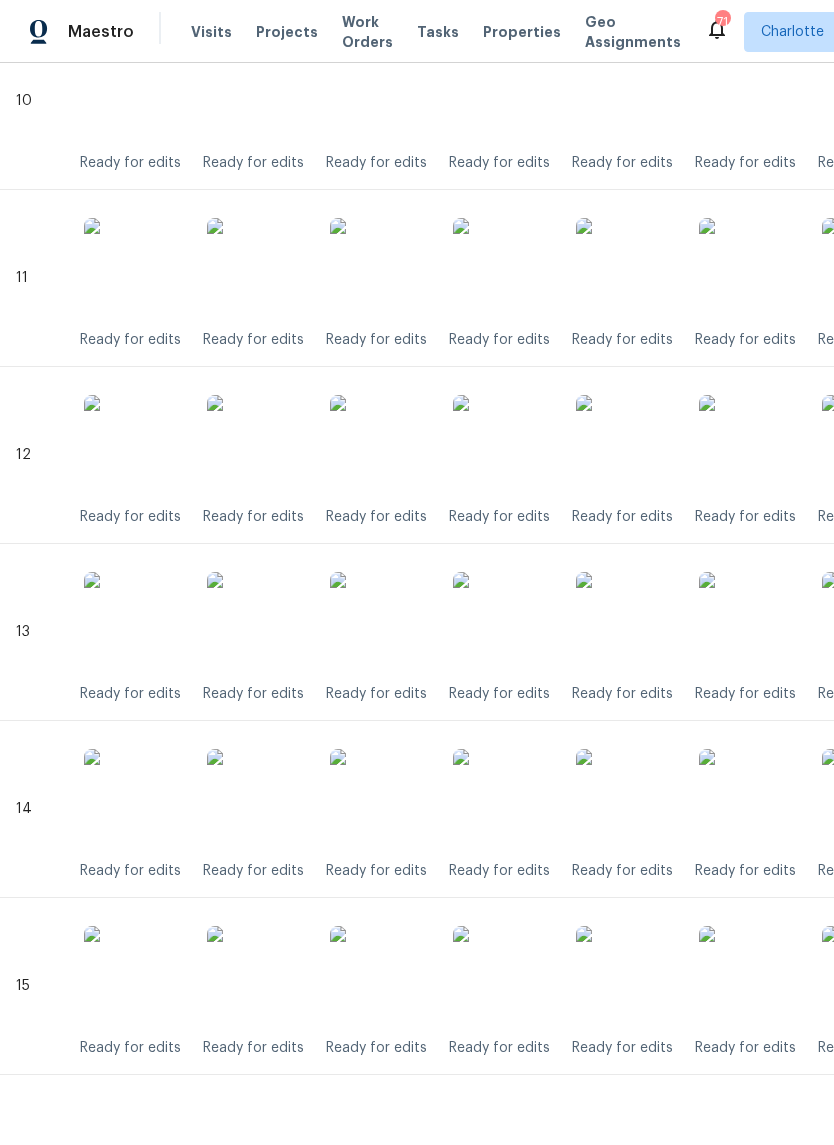 click at bounding box center [503, 622] 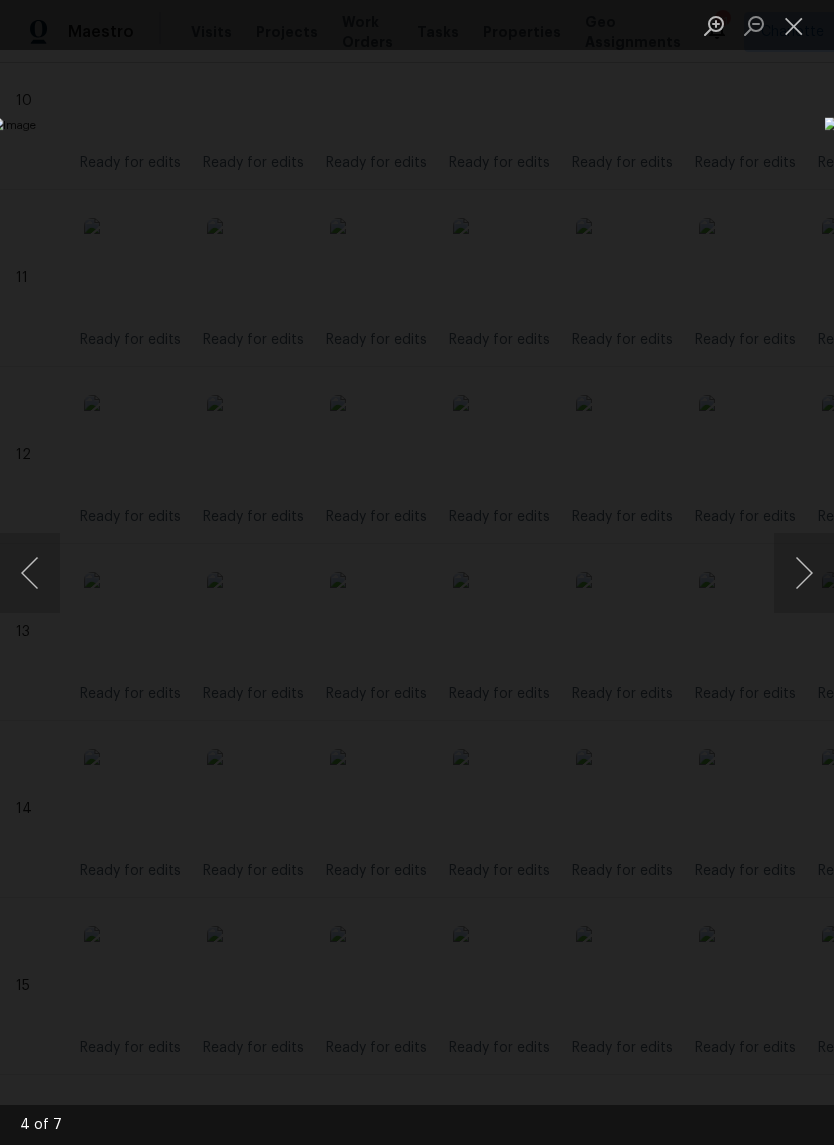 click at bounding box center [794, 25] 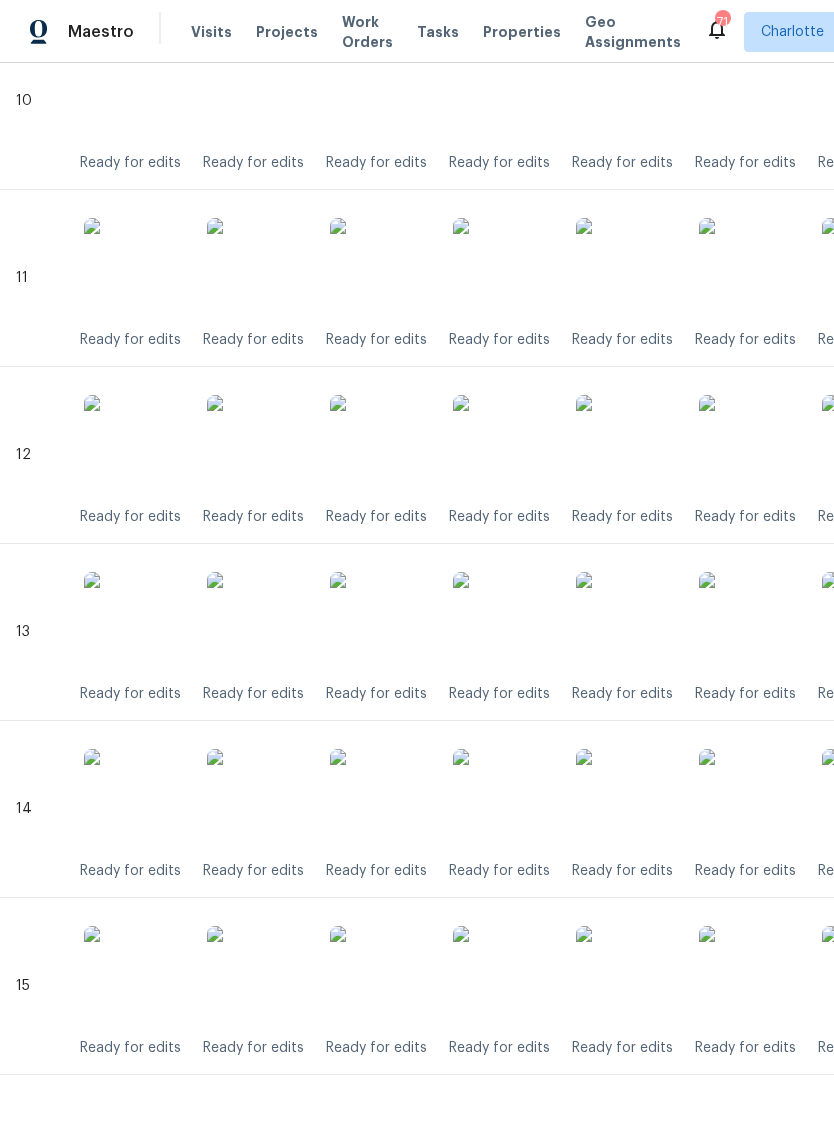click at bounding box center [503, 799] 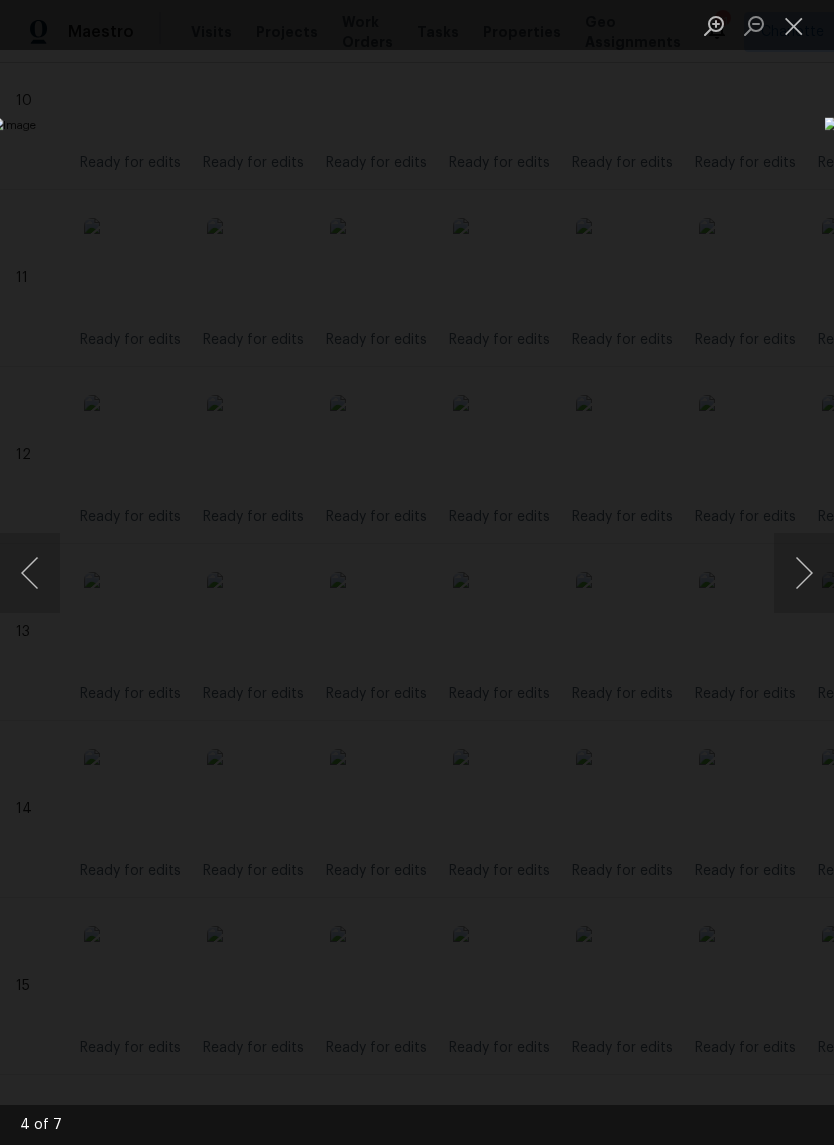 click at bounding box center [322, 572] 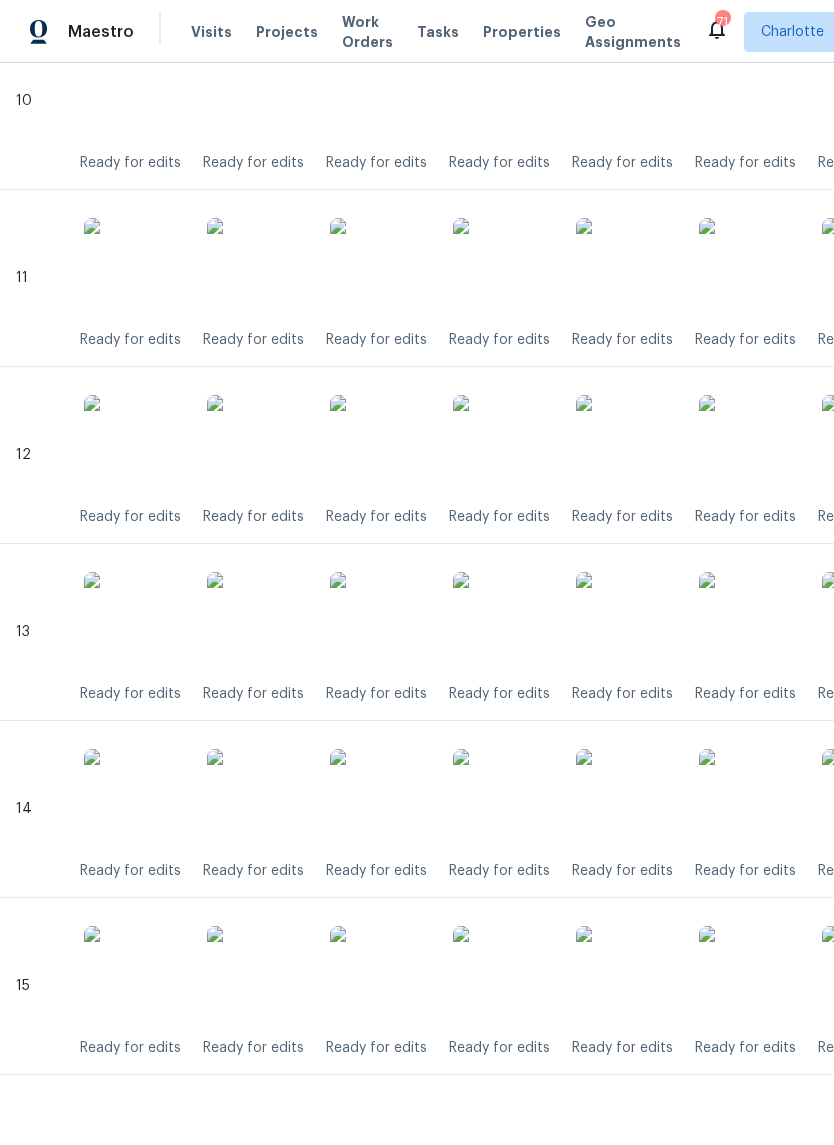 click at bounding box center (503, 976) 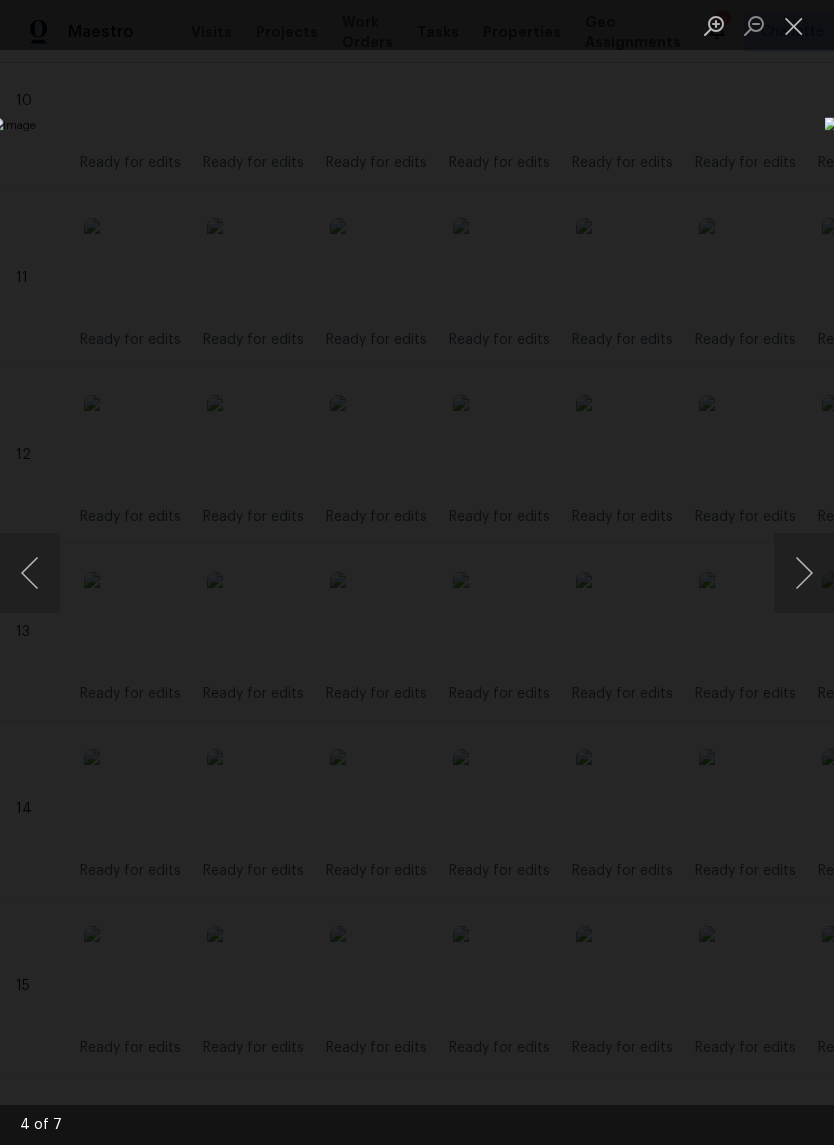 click at bounding box center [794, 25] 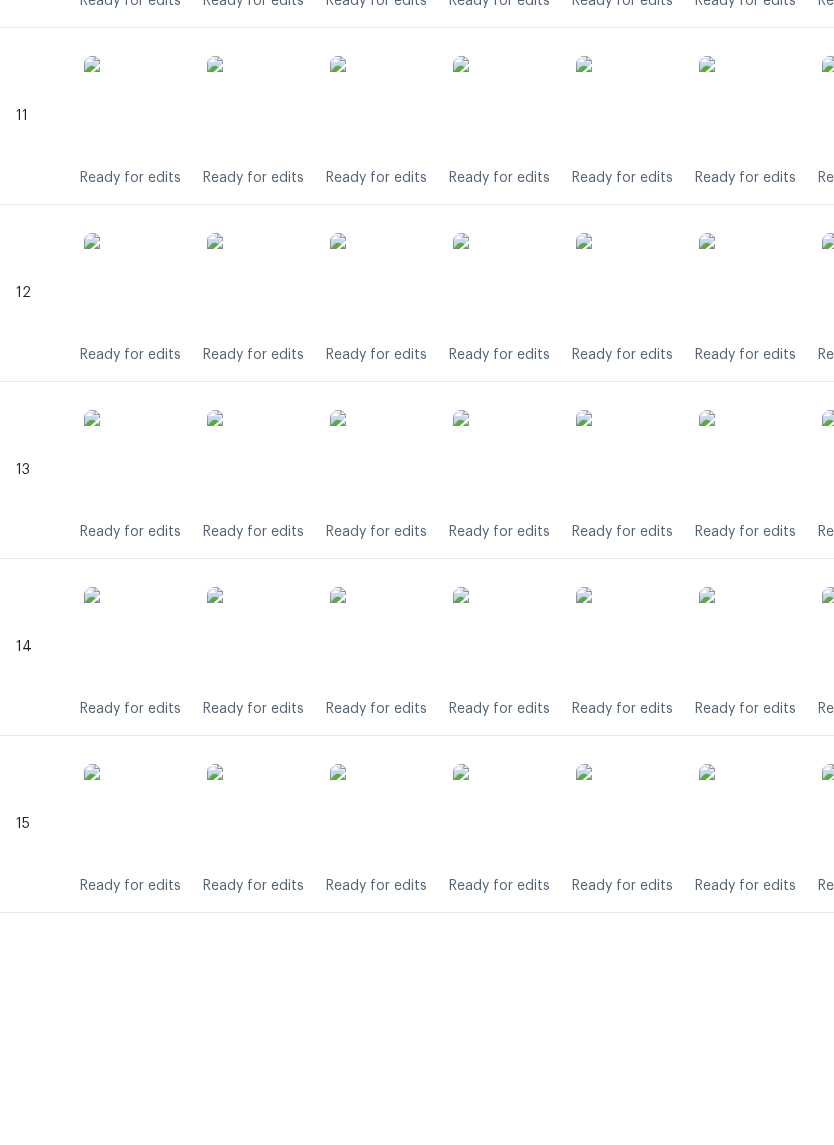 scroll, scrollTop: 0, scrollLeft: 0, axis: both 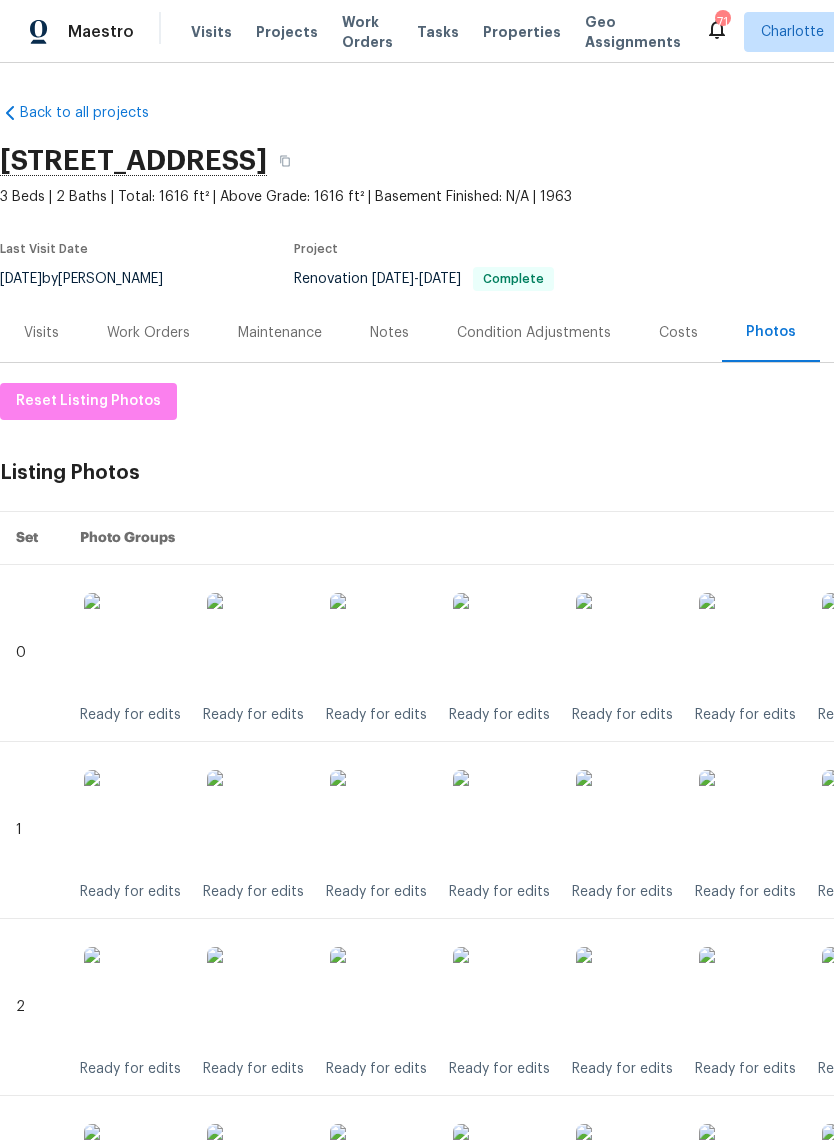 click on "Costs" at bounding box center (678, 333) 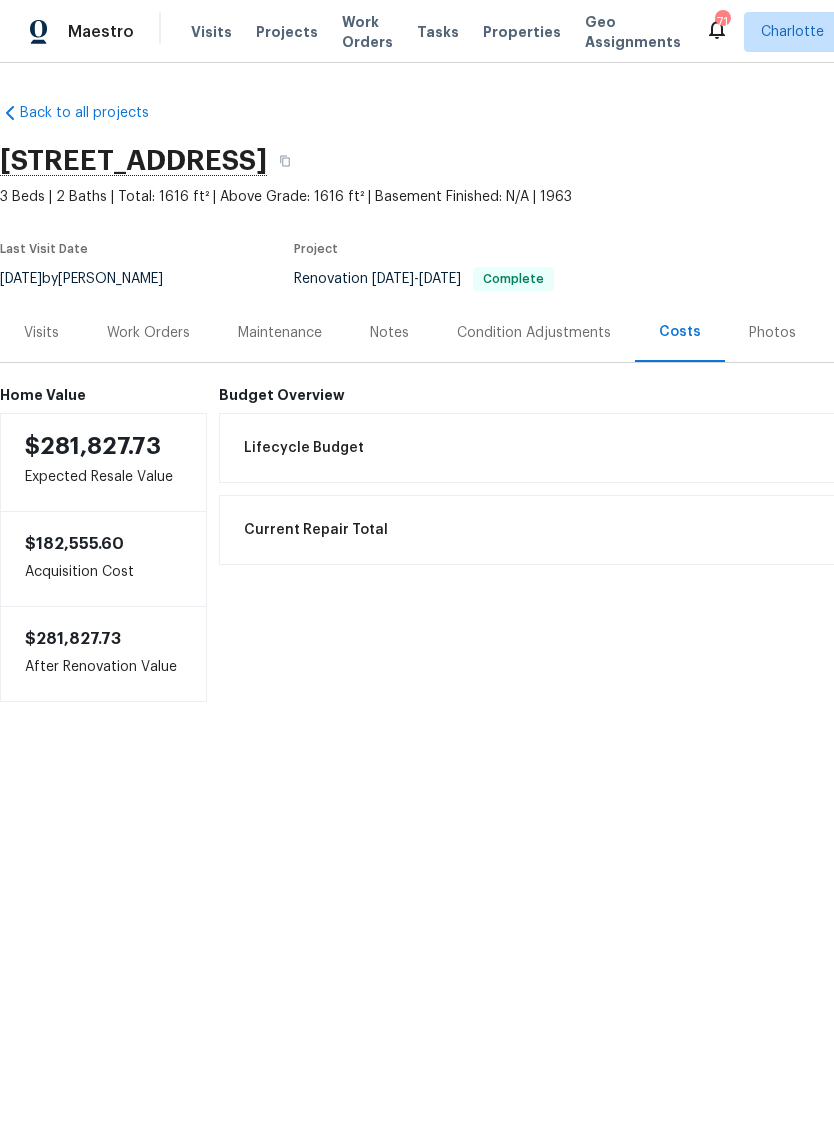 scroll, scrollTop: 0, scrollLeft: 0, axis: both 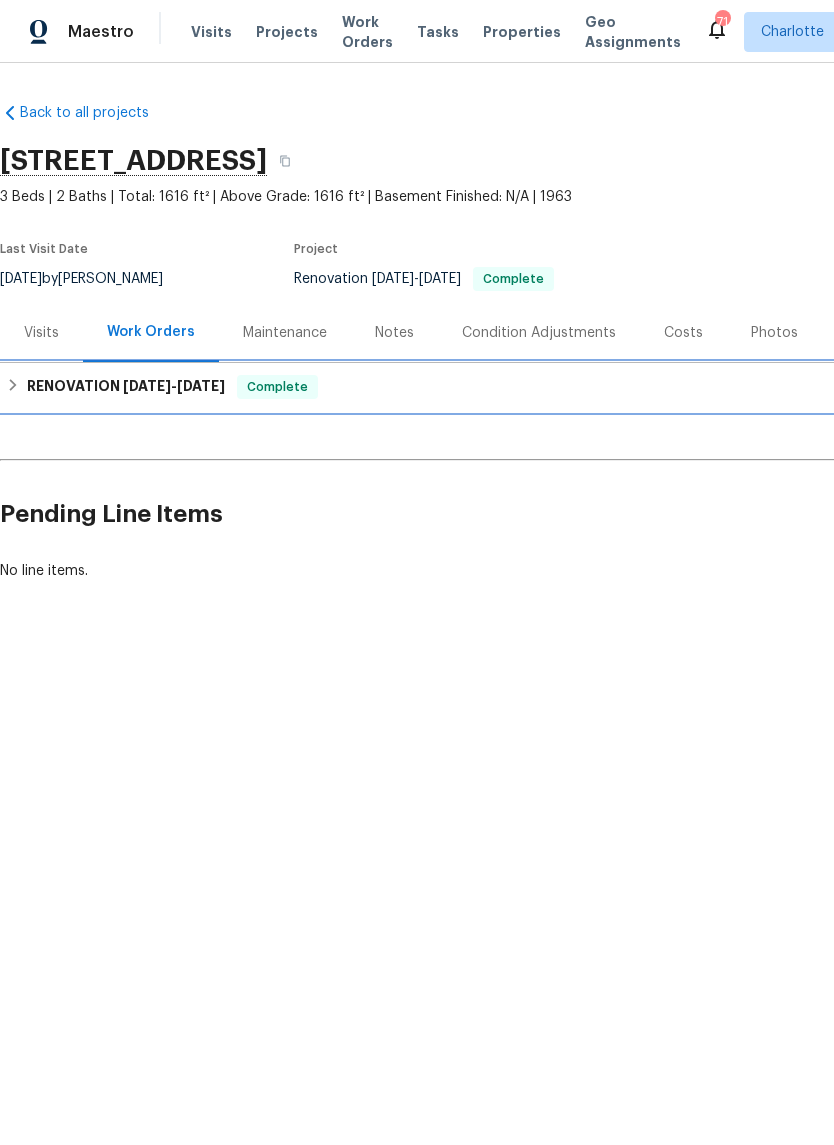 click on "RENOVATION   6/16/25  -  8/7/25" at bounding box center [126, 387] 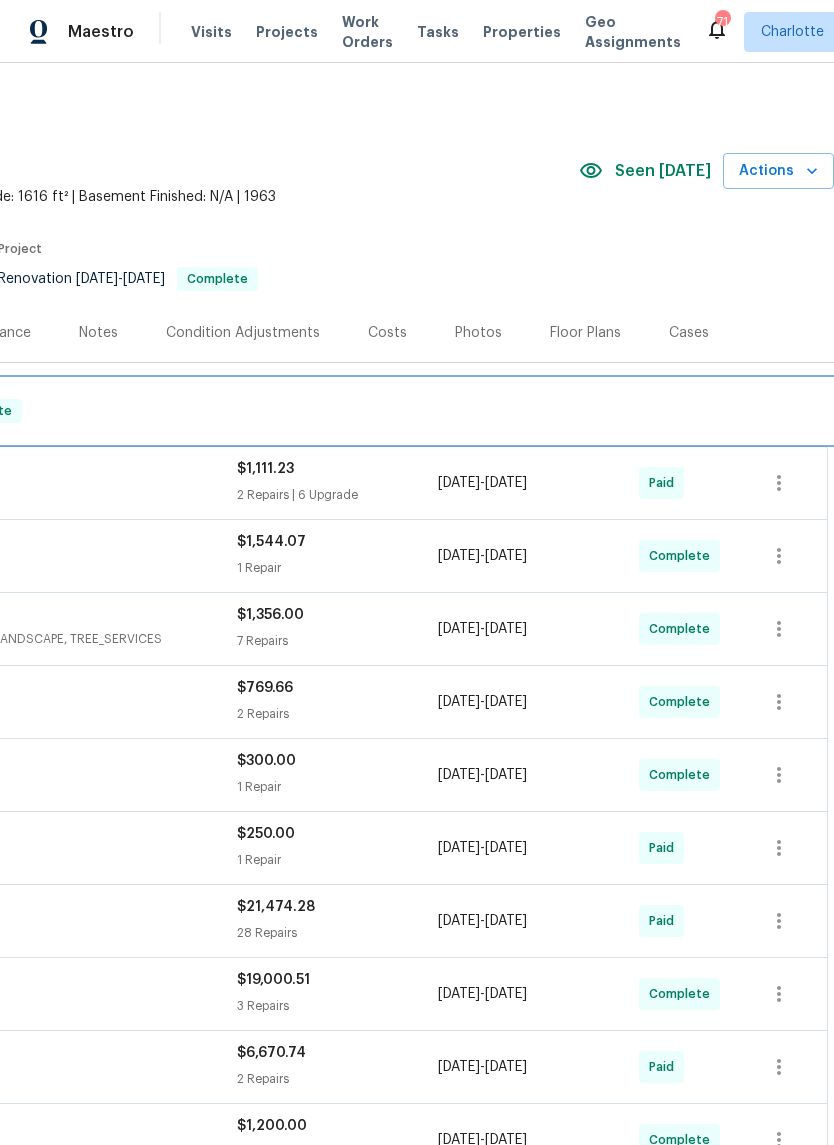 scroll, scrollTop: 0, scrollLeft: 296, axis: horizontal 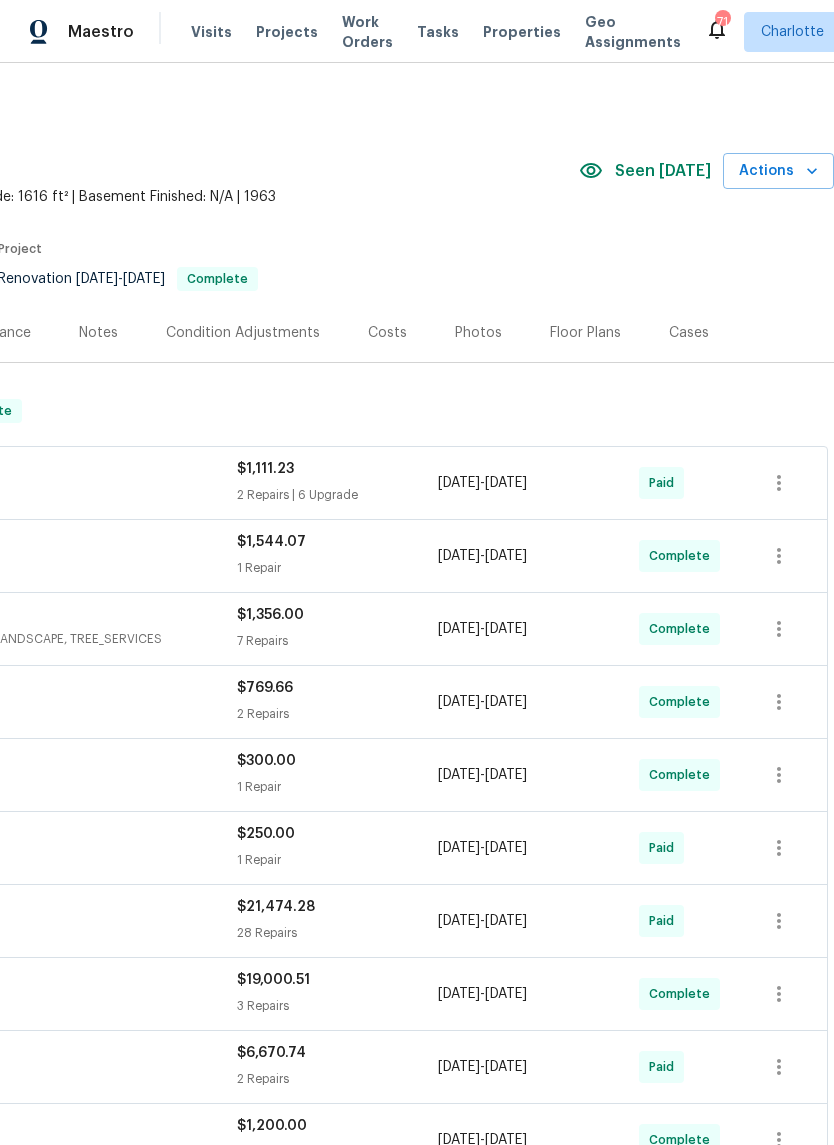 click on "Costs" at bounding box center [387, 332] 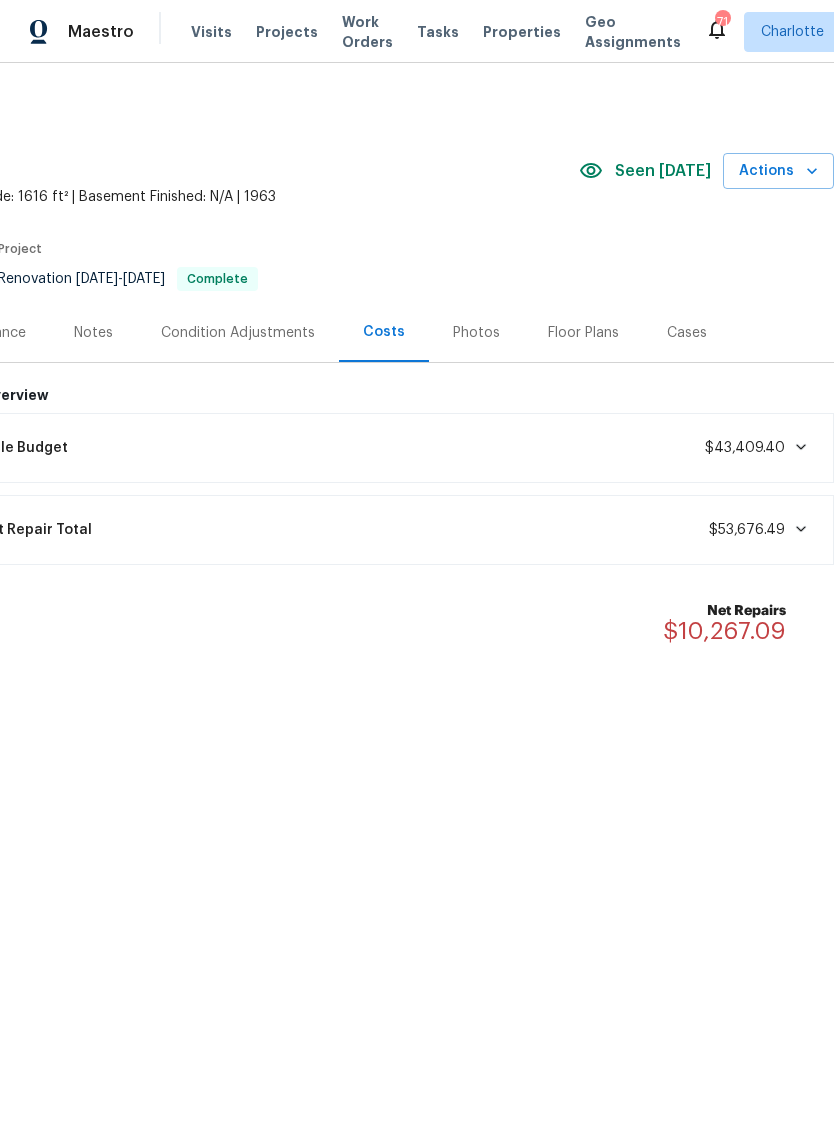 click on "$53,676.49" at bounding box center (759, 530) 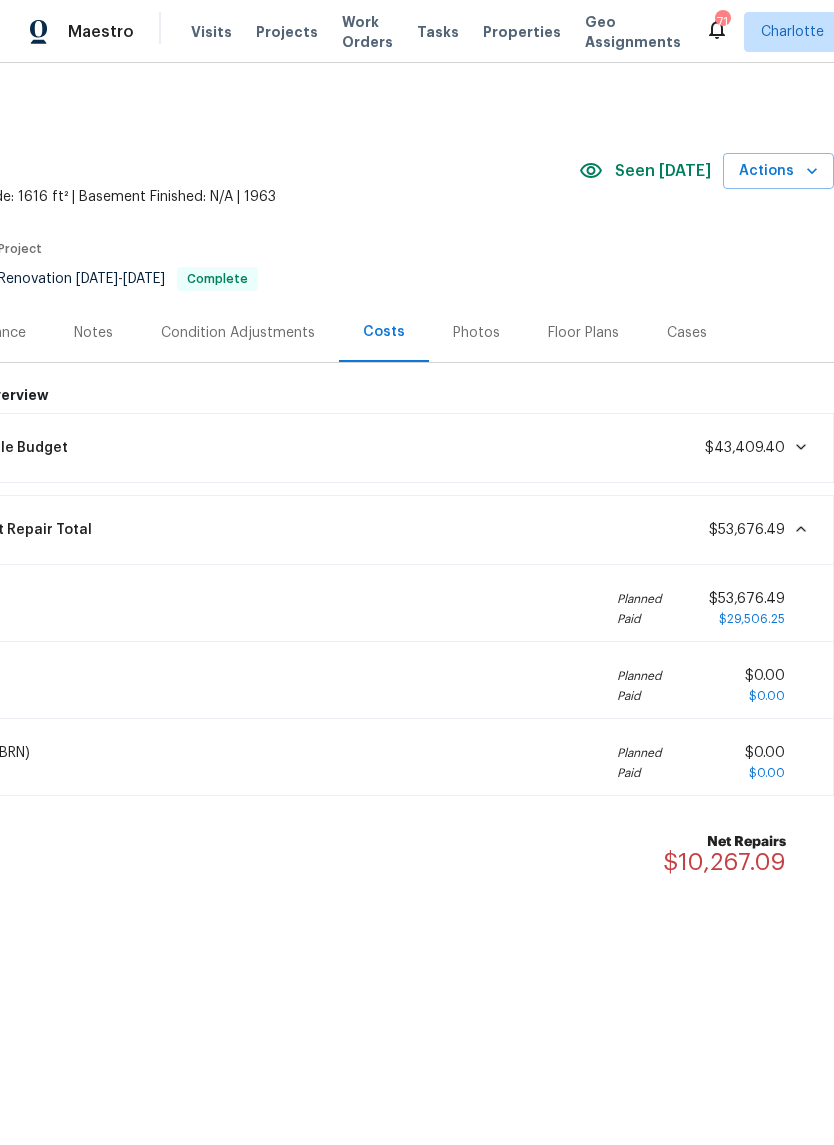 click 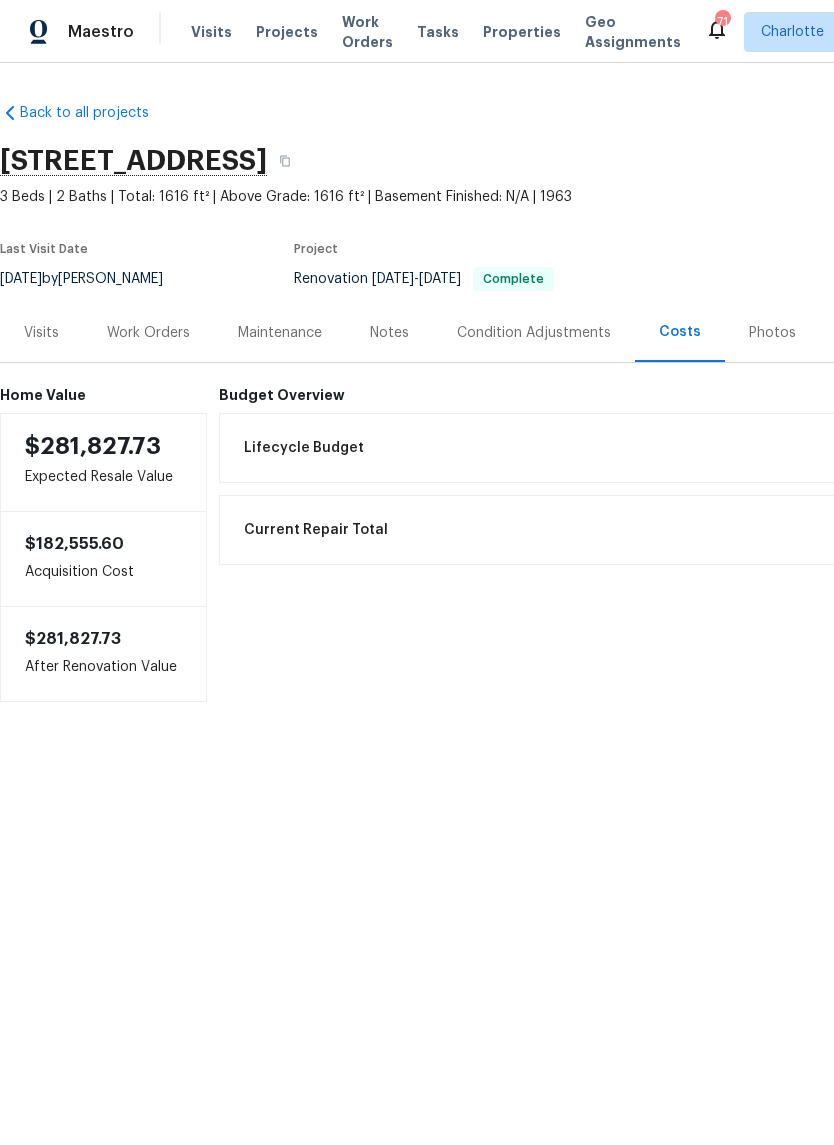 scroll, scrollTop: 0, scrollLeft: 0, axis: both 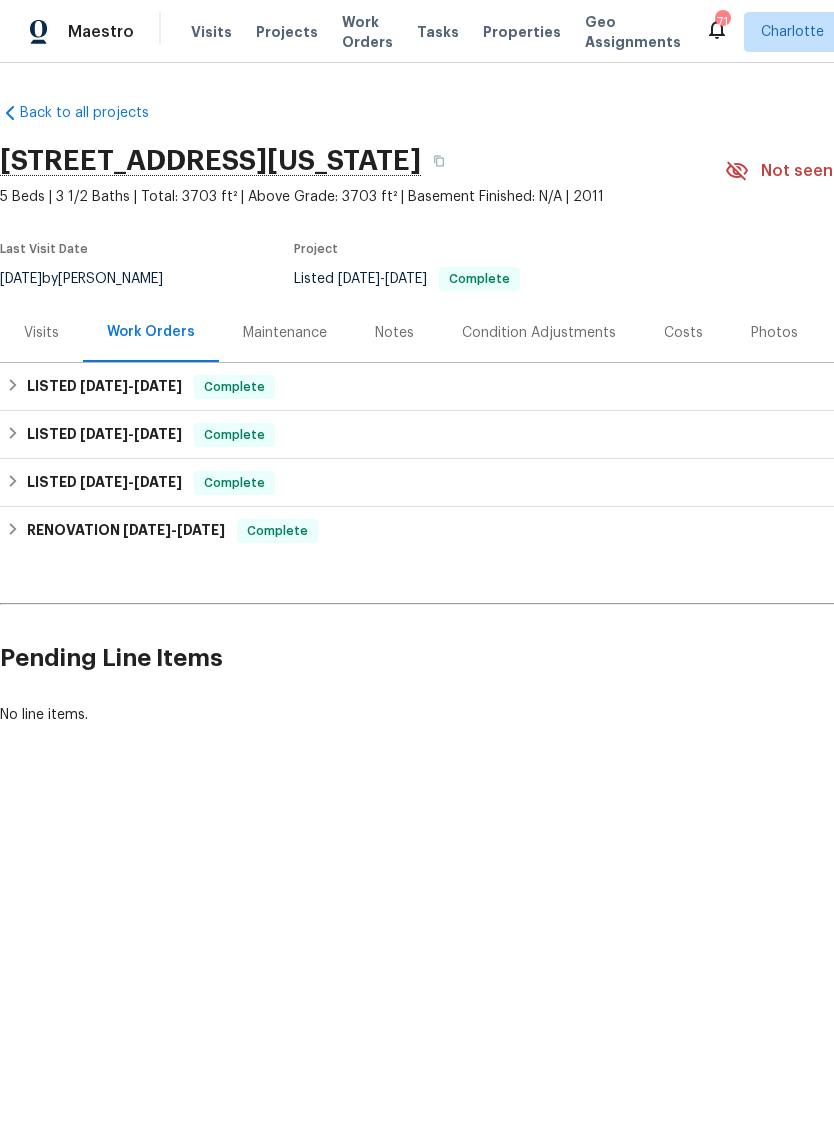click on "Notes" at bounding box center [394, 332] 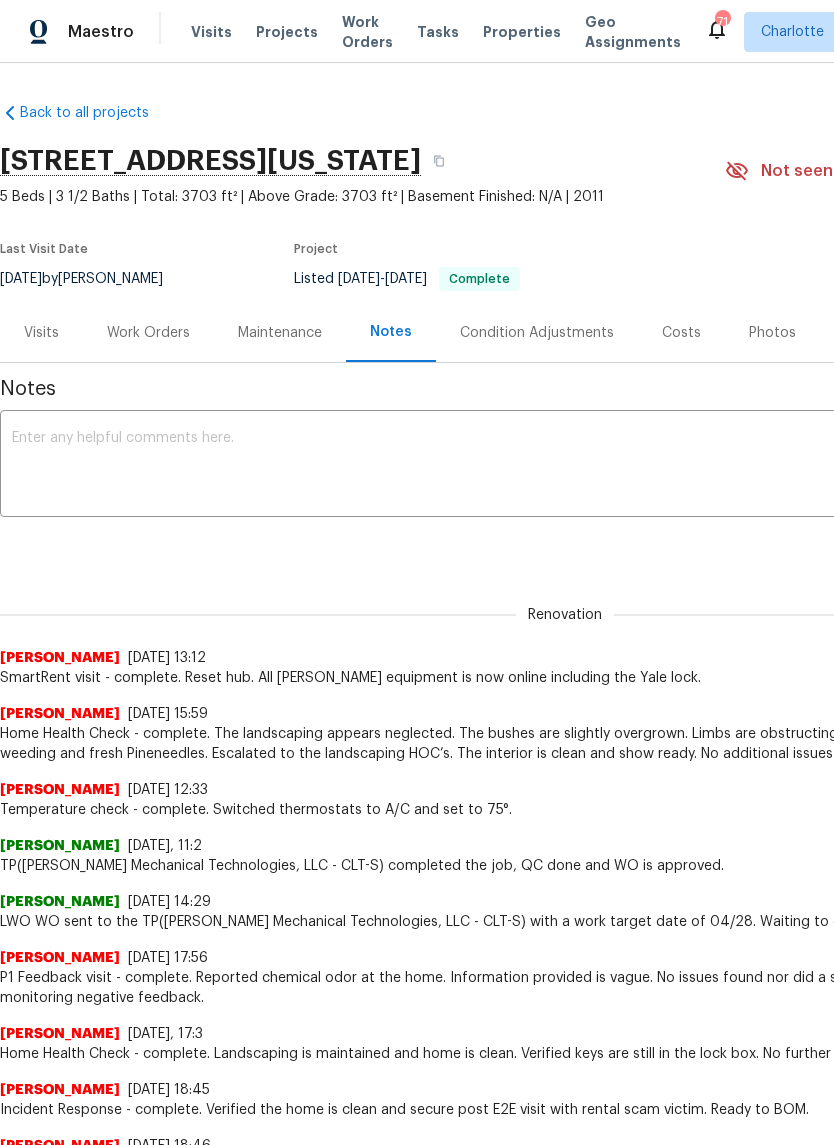 click on "Work Orders" at bounding box center (148, 333) 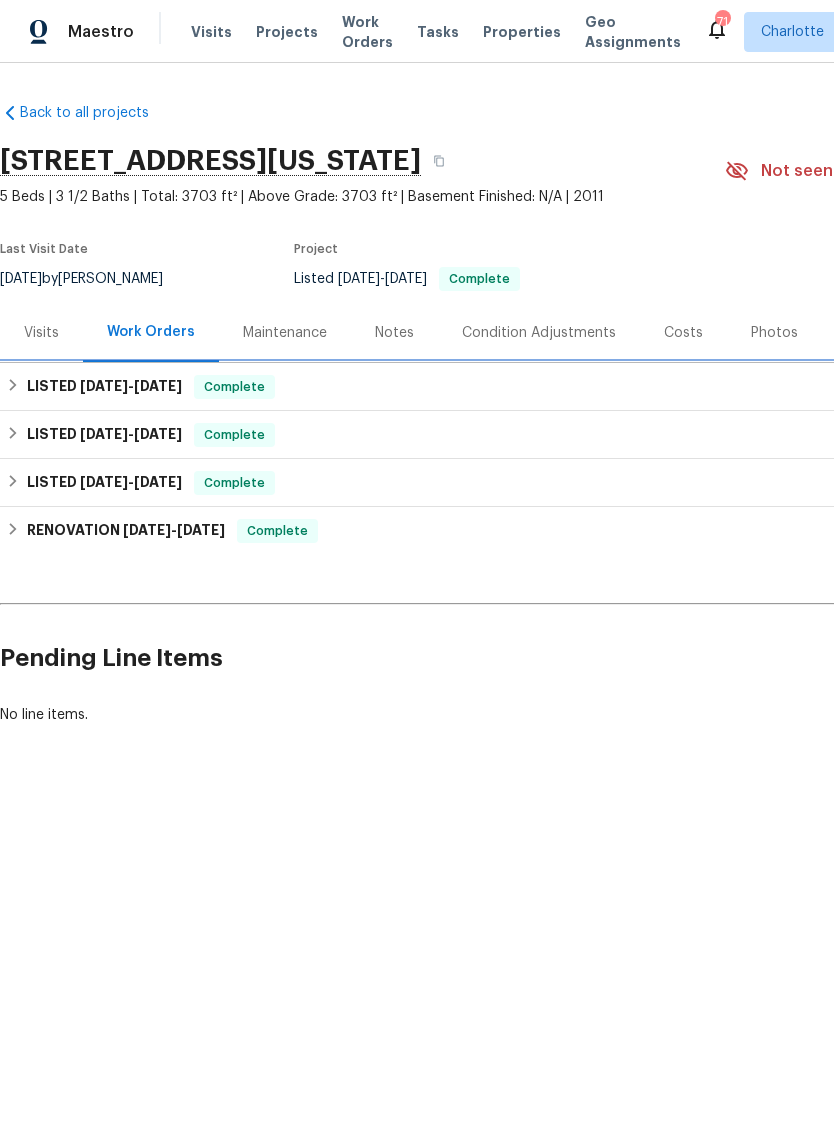 click on "LISTED   6/12/25  -  6/16/25" at bounding box center (104, 387) 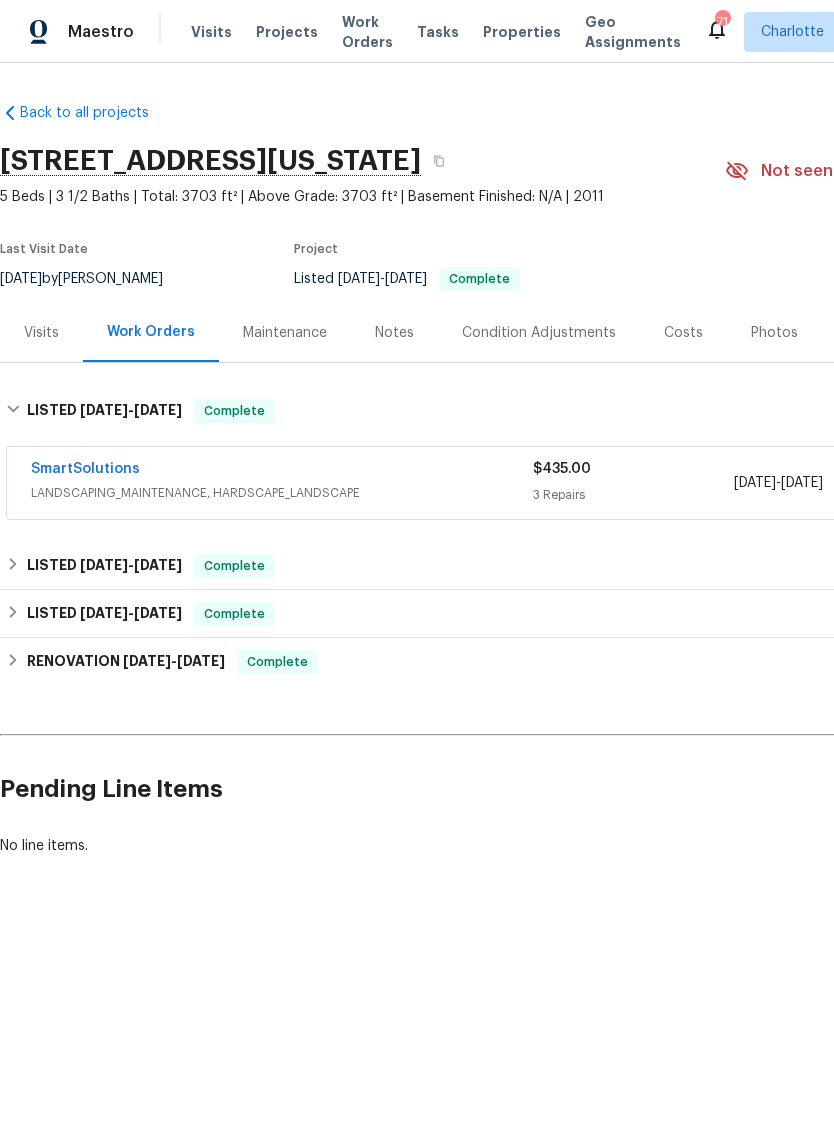 click on "SmartSolutions" at bounding box center [85, 469] 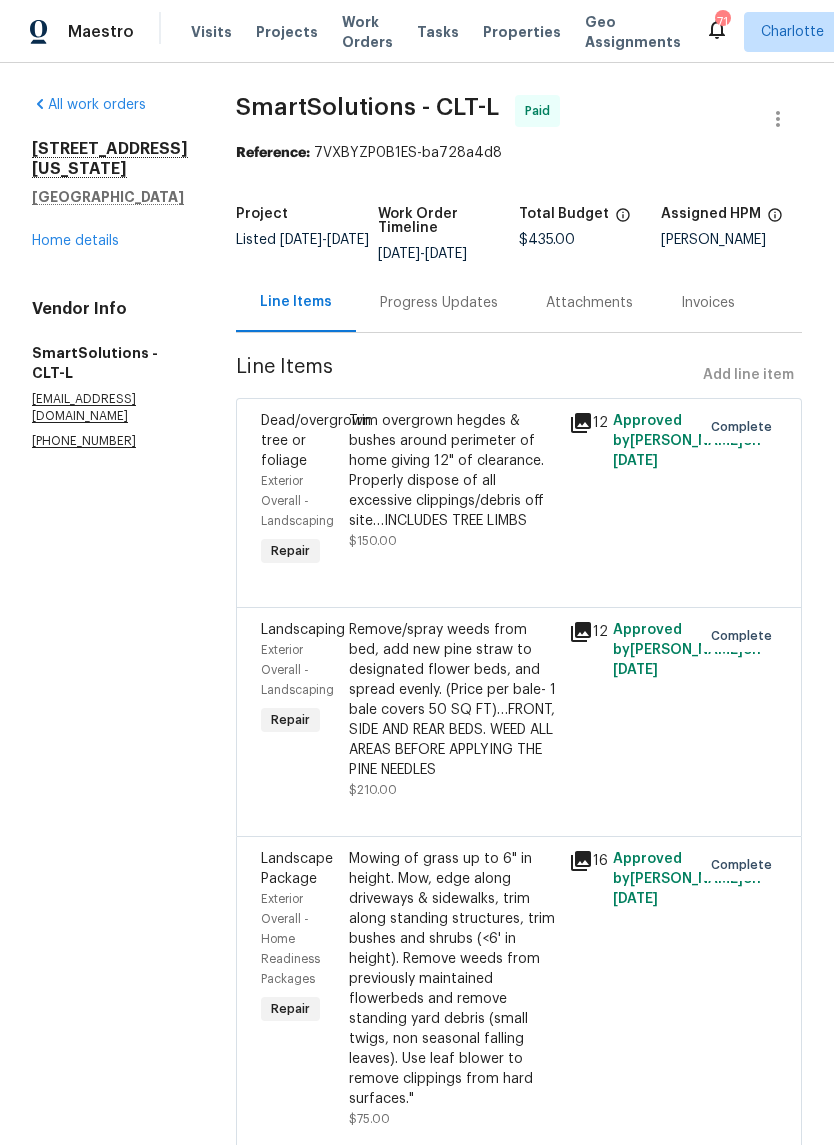 click on "Remove/spray weeds from bed, add new pine straw to designated flower beds, and spread evenly. (Price per bale- 1 bale covers 50 SQ FT)…FRONT, SIDE AND REAR BEDS. WEED ALL AREAS BEFORE APPLYING THE PINE NEEDLES" at bounding box center (453, 700) 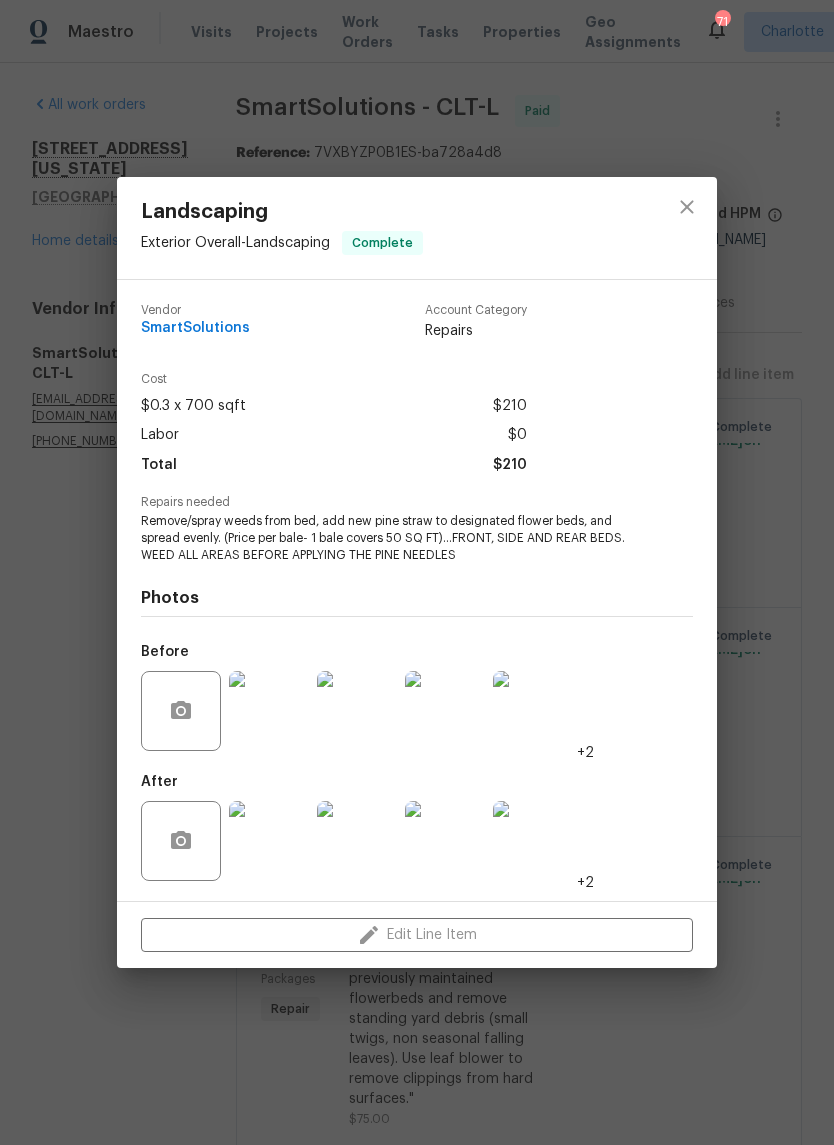 click at bounding box center [269, 841] 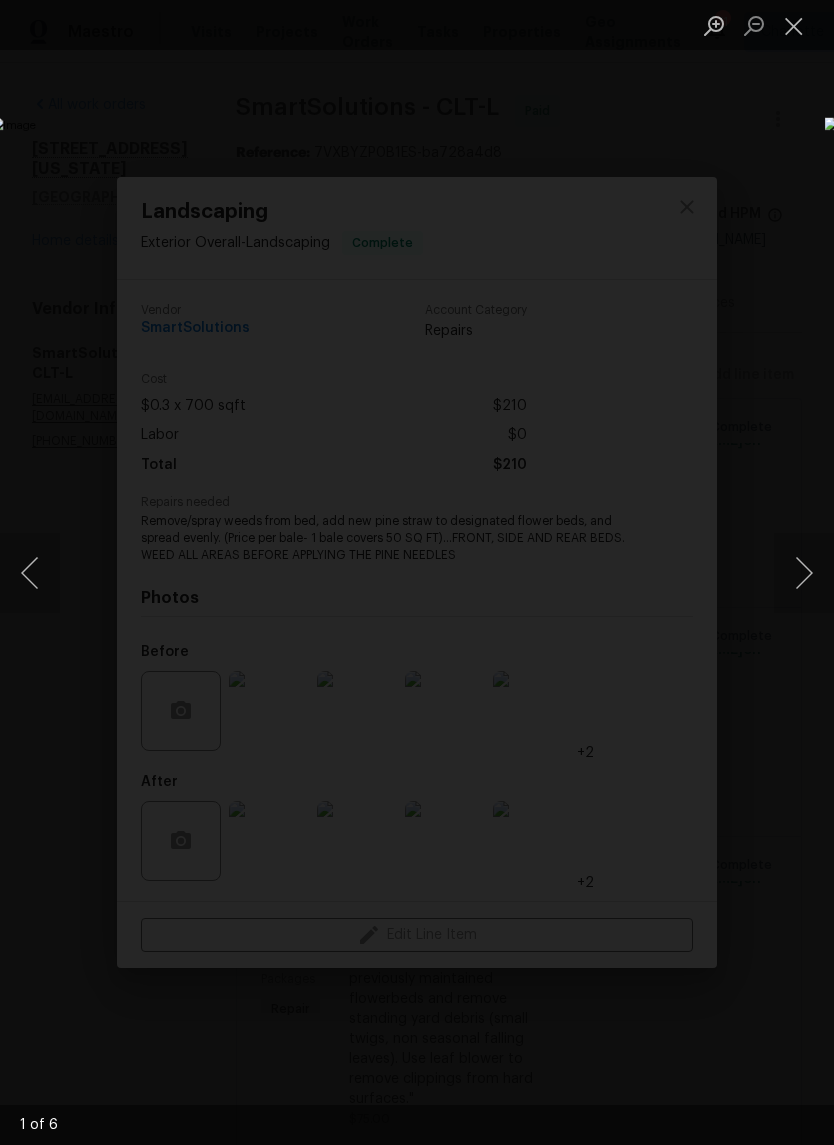 click at bounding box center (804, 573) 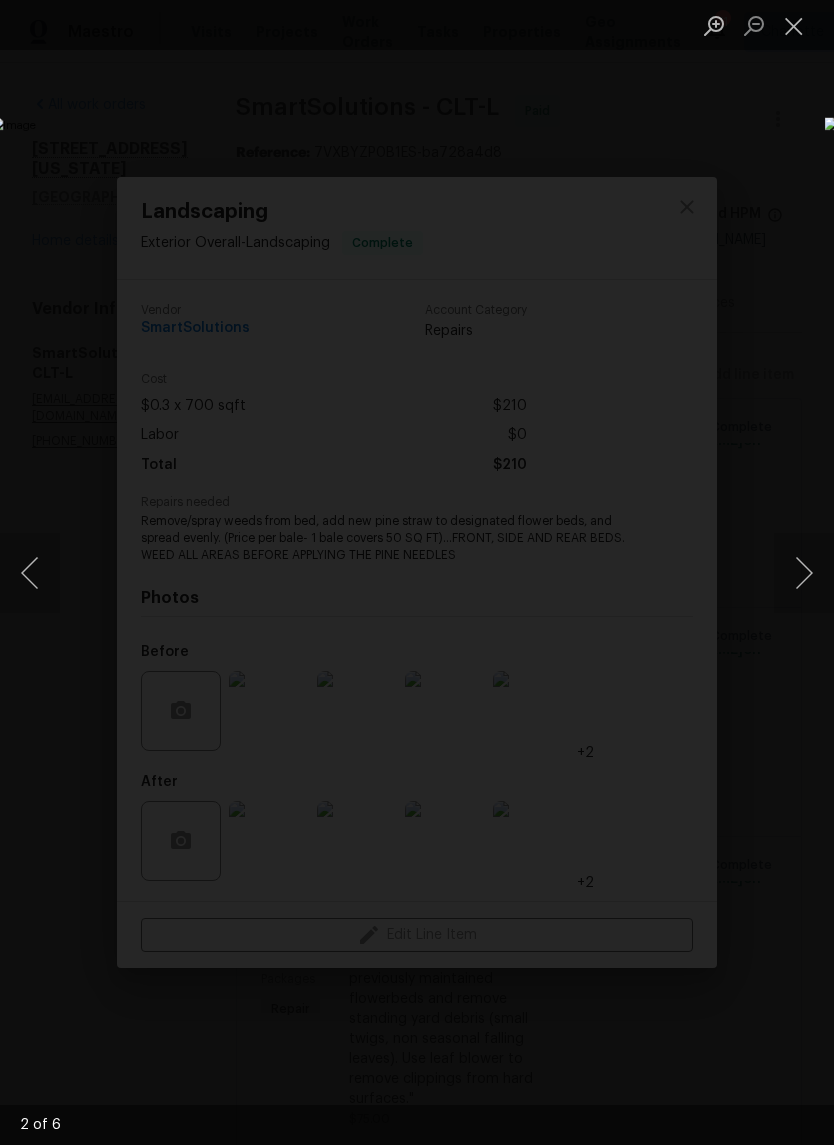 click at bounding box center [804, 573] 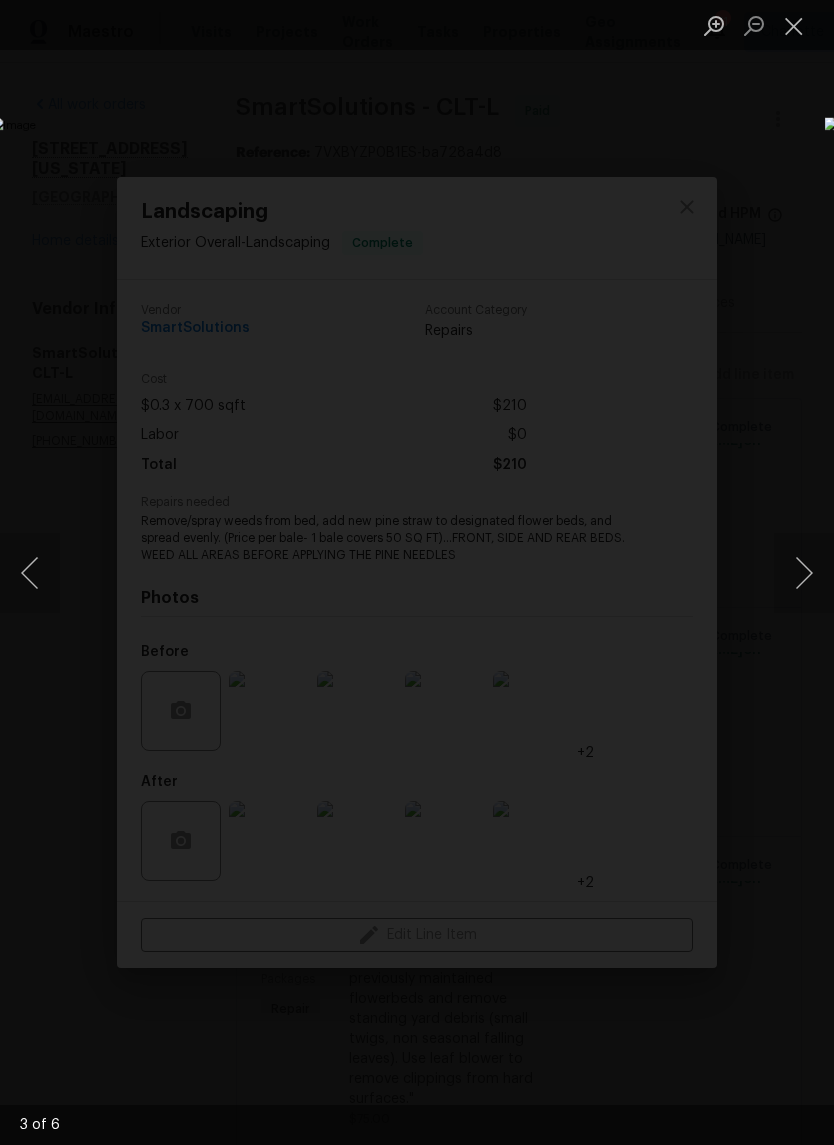 click at bounding box center (804, 573) 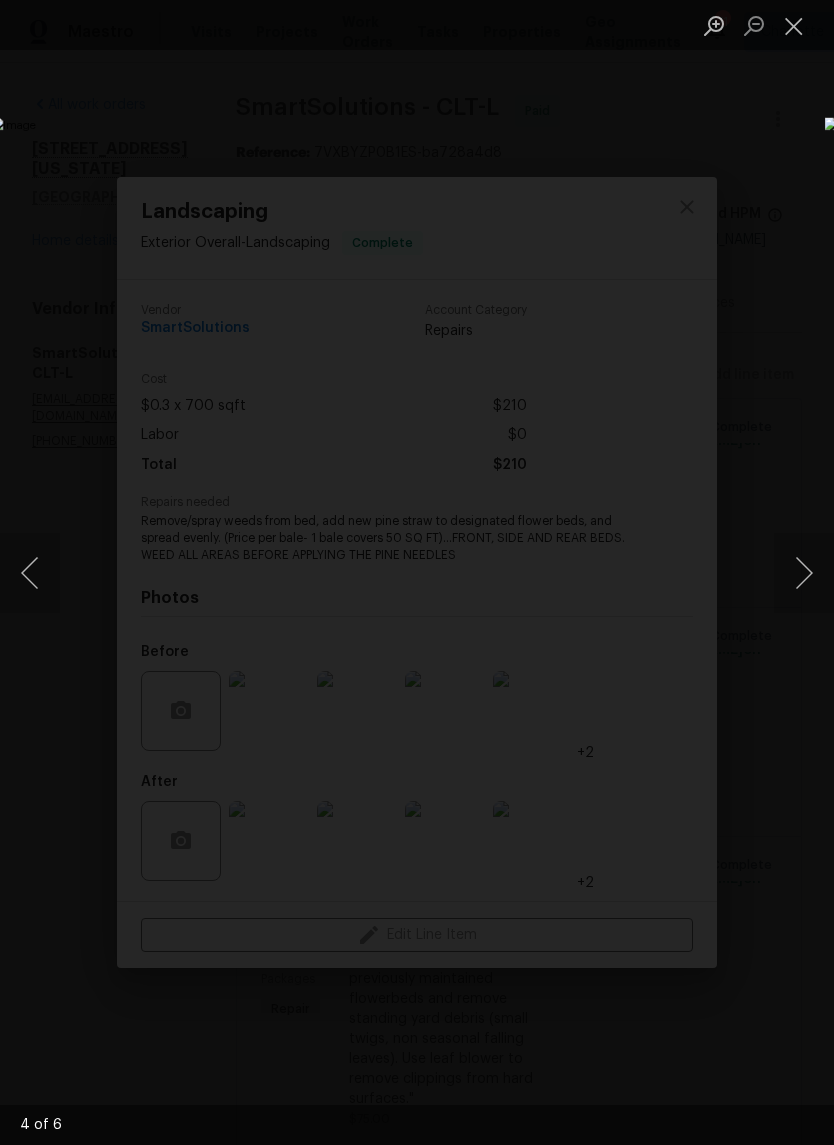 click at bounding box center (804, 573) 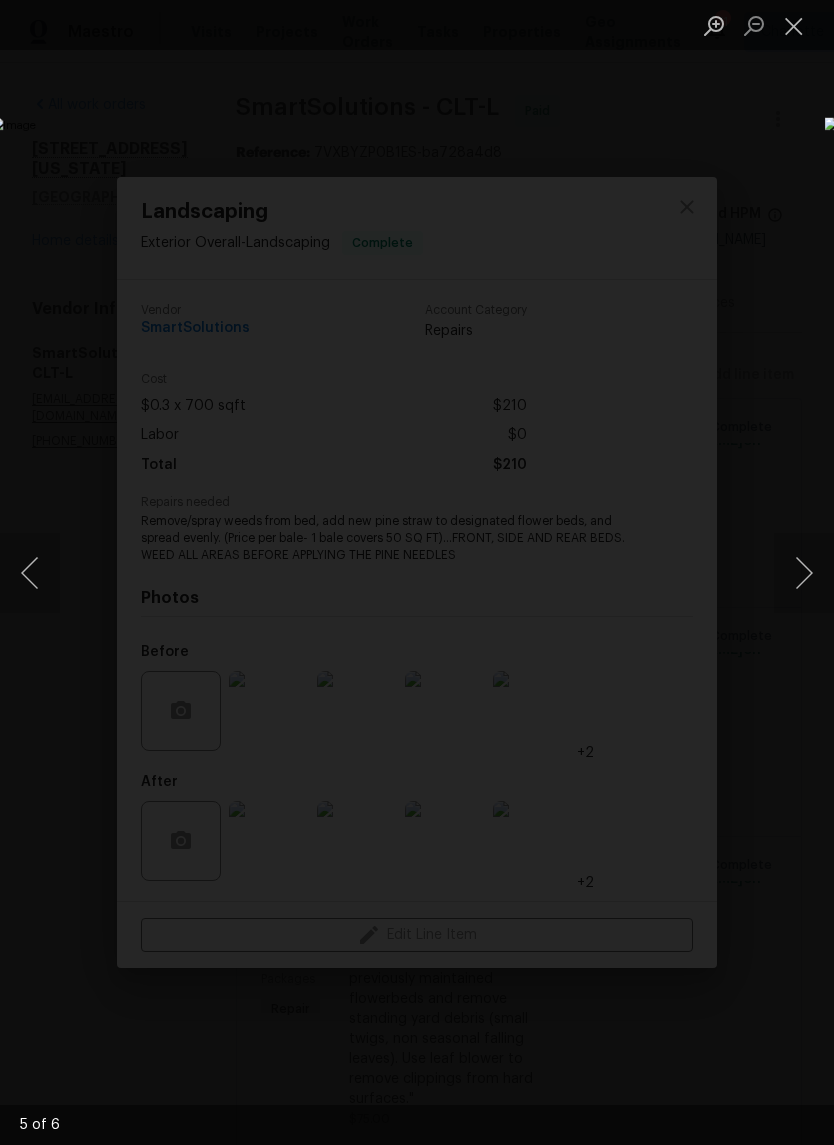 click at bounding box center [804, 573] 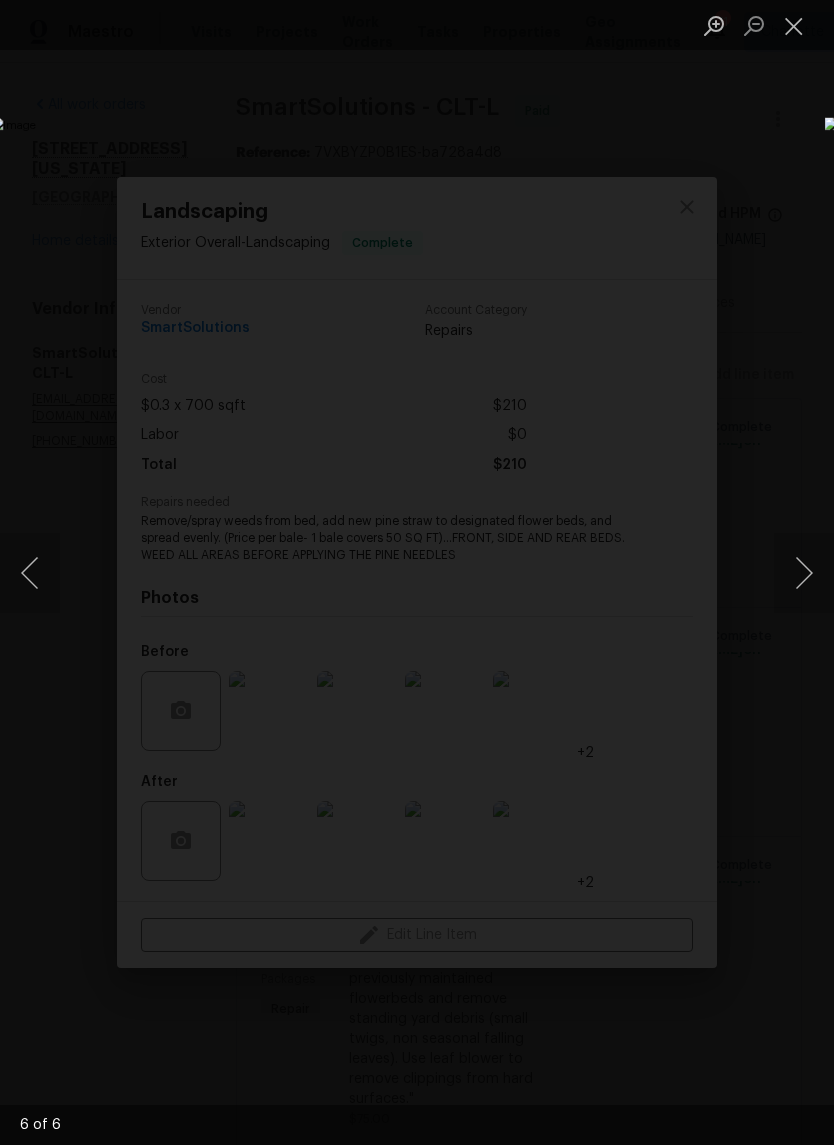 click at bounding box center (804, 573) 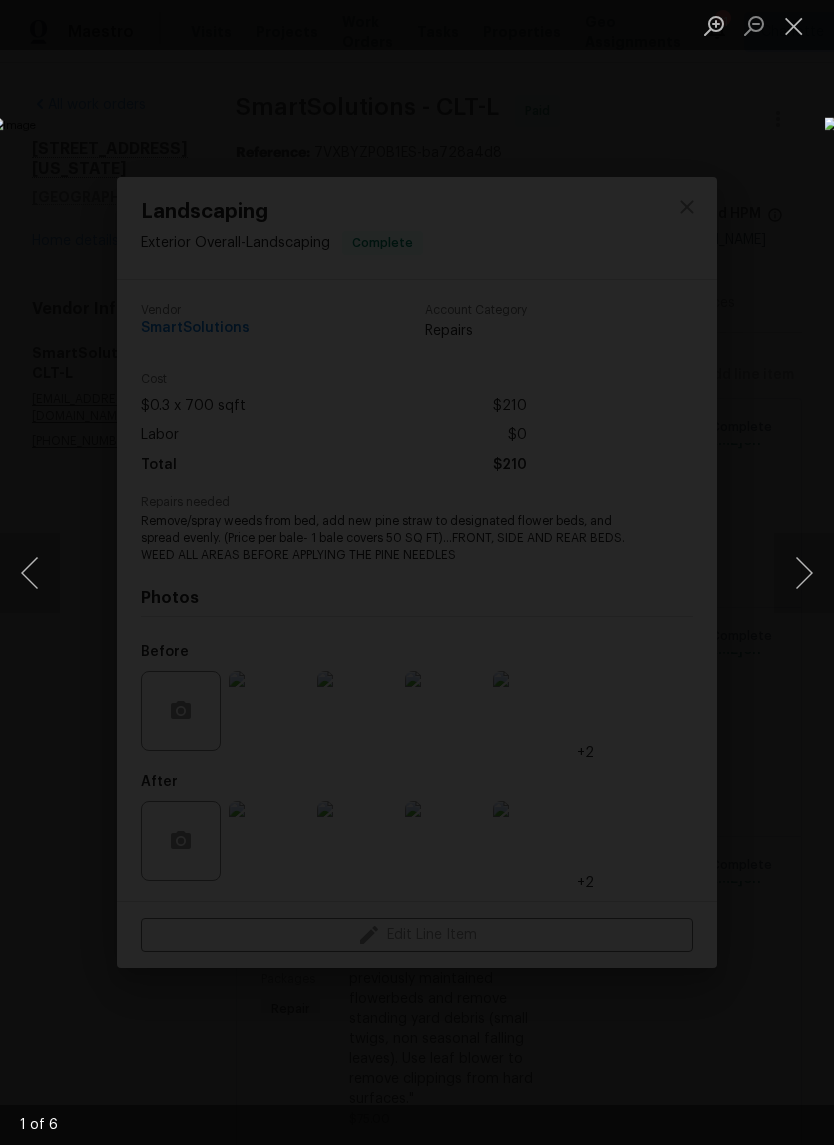 click at bounding box center [804, 573] 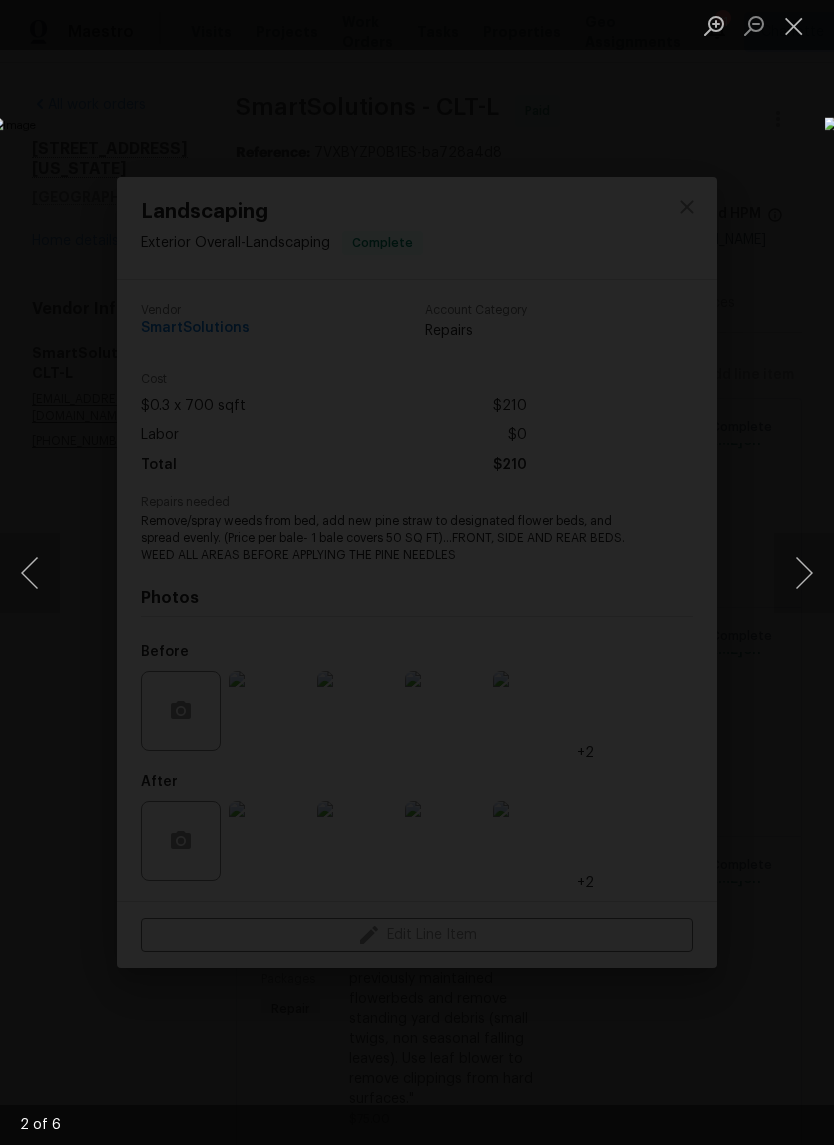 click at bounding box center [804, 573] 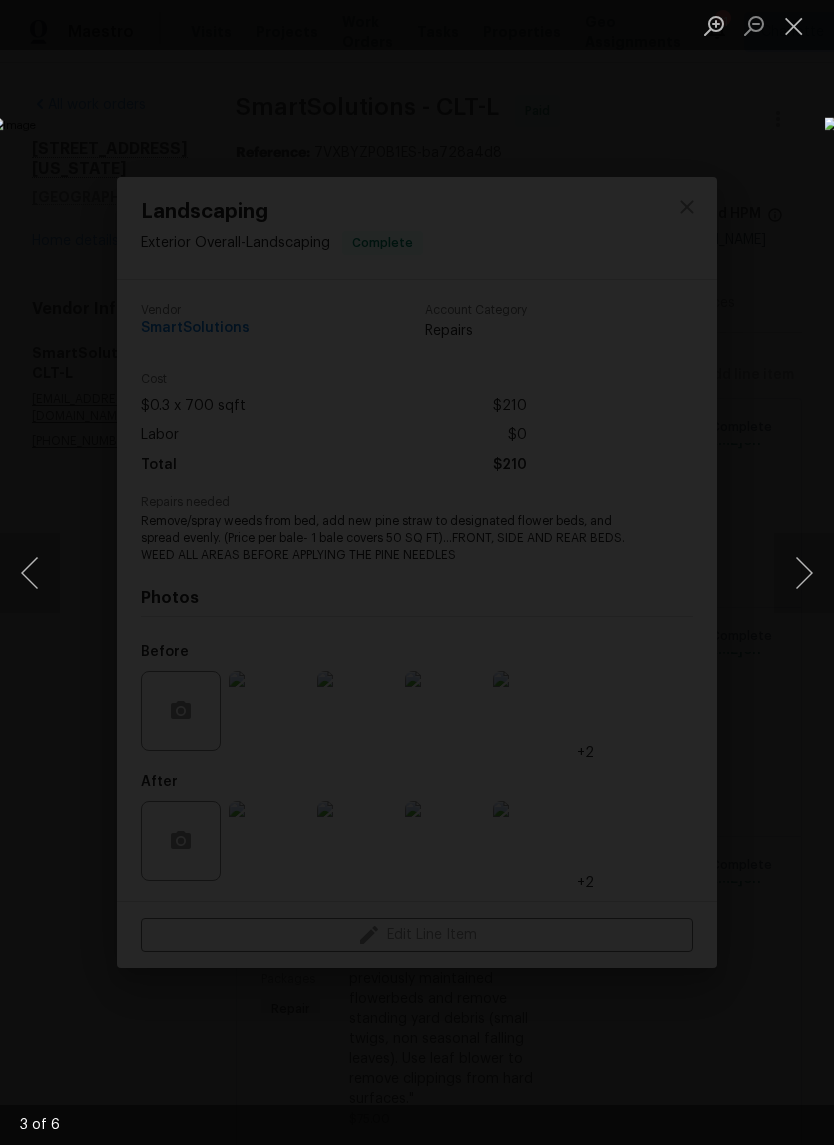 click at bounding box center [804, 573] 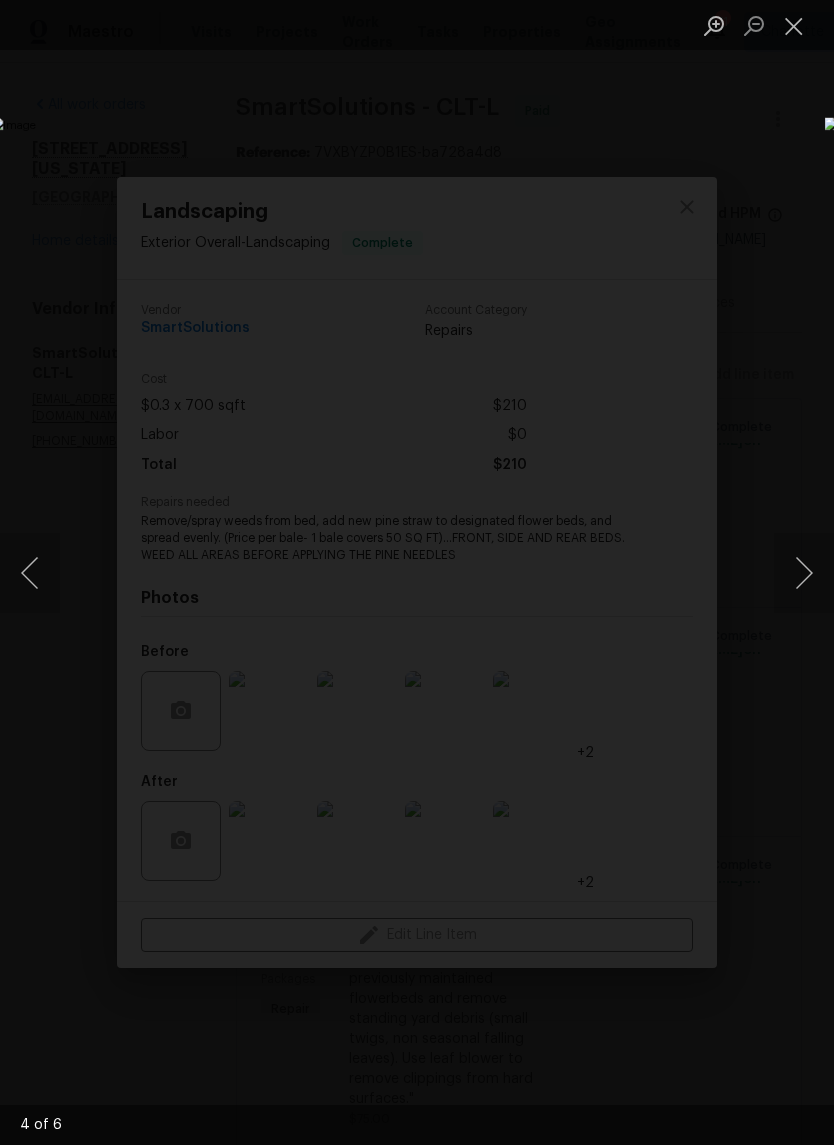 click at bounding box center (804, 573) 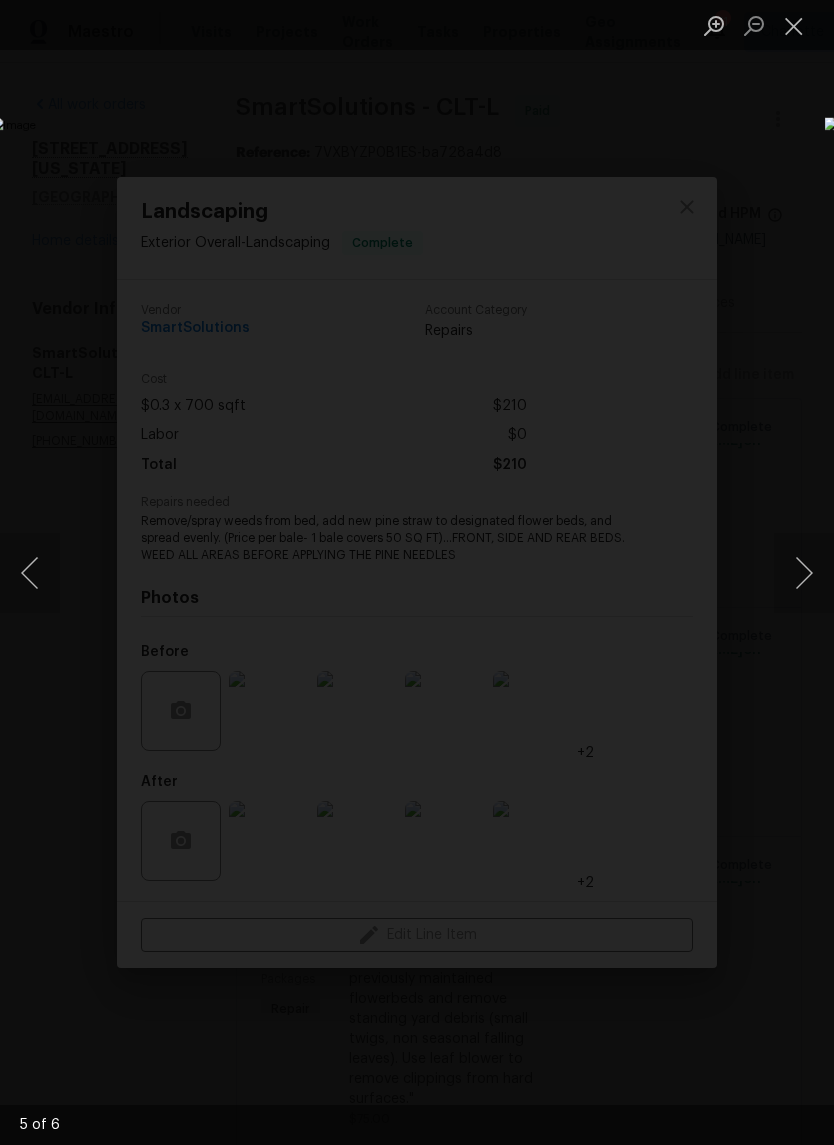 click at bounding box center [804, 573] 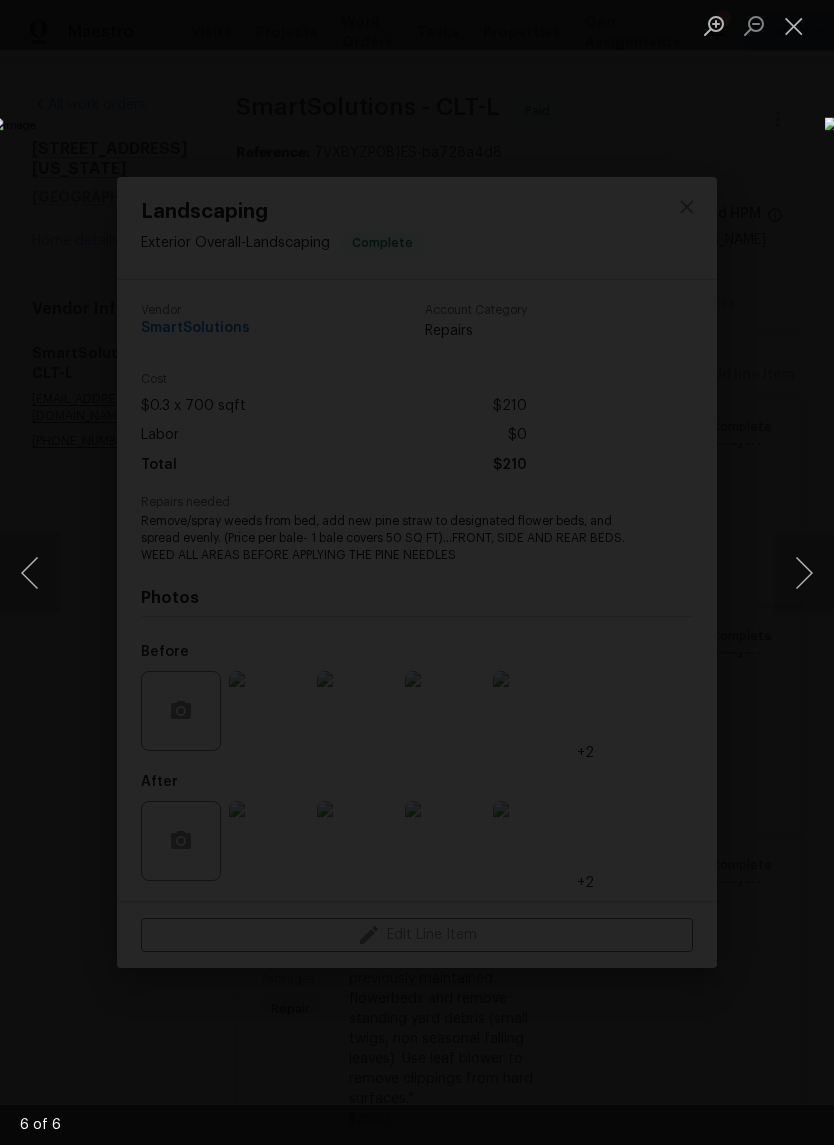 click at bounding box center [804, 573] 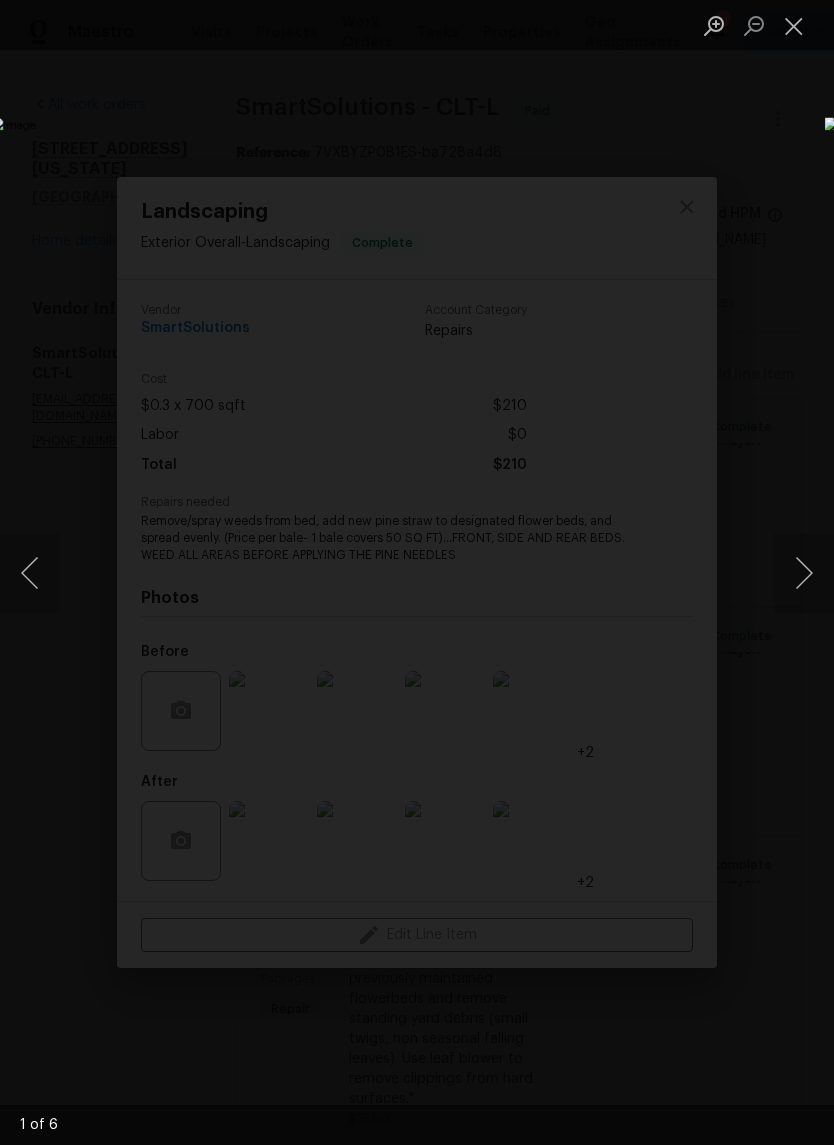 click at bounding box center (804, 573) 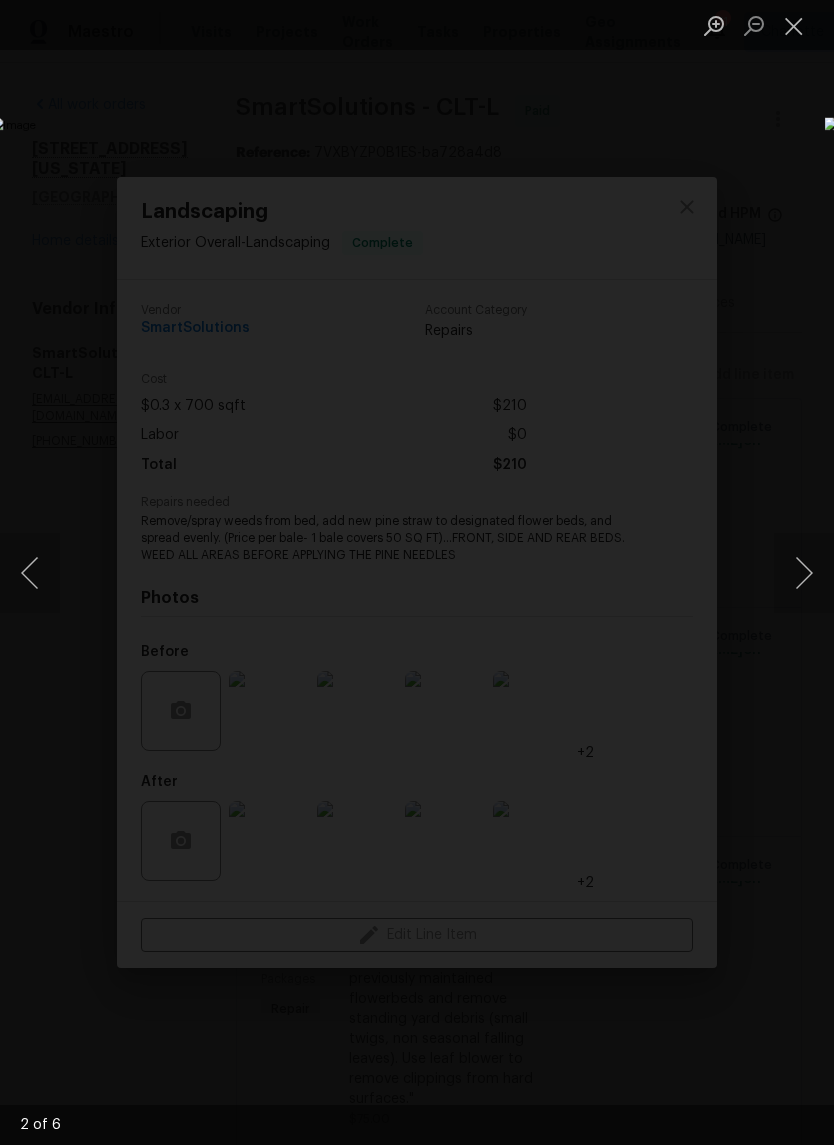 click at bounding box center (804, 573) 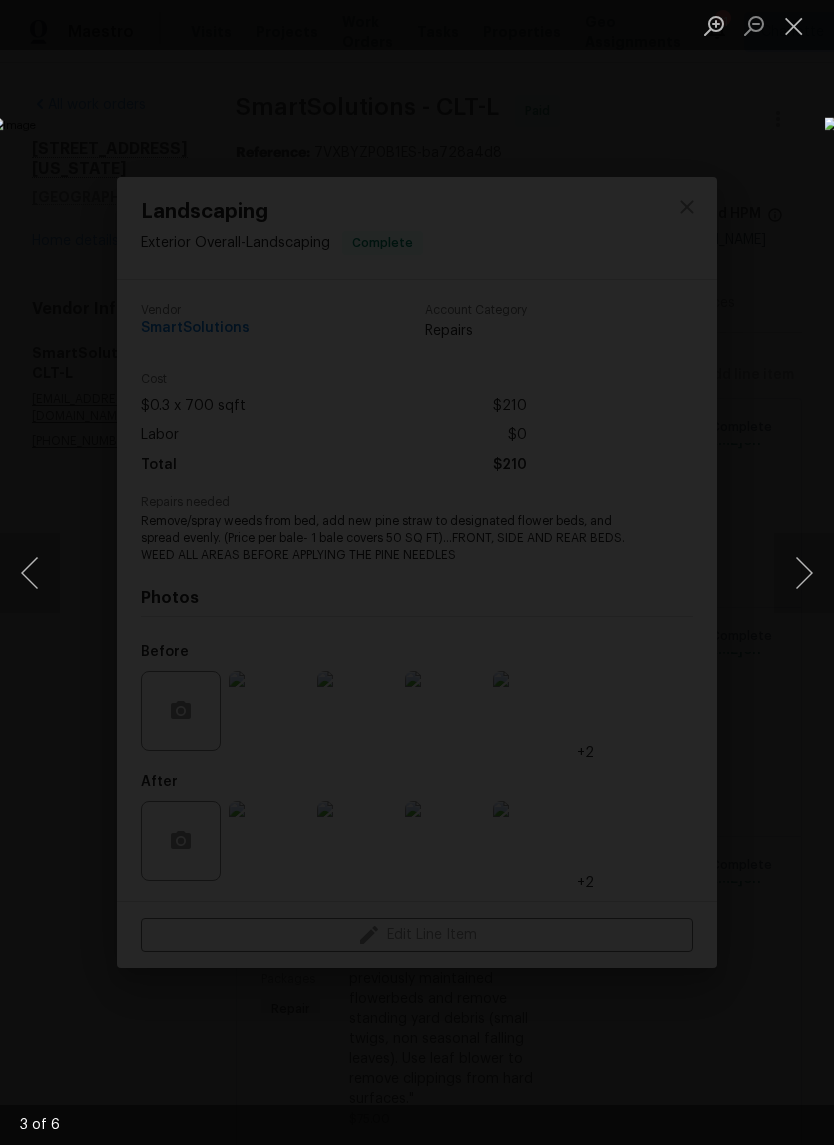 click at bounding box center (804, 573) 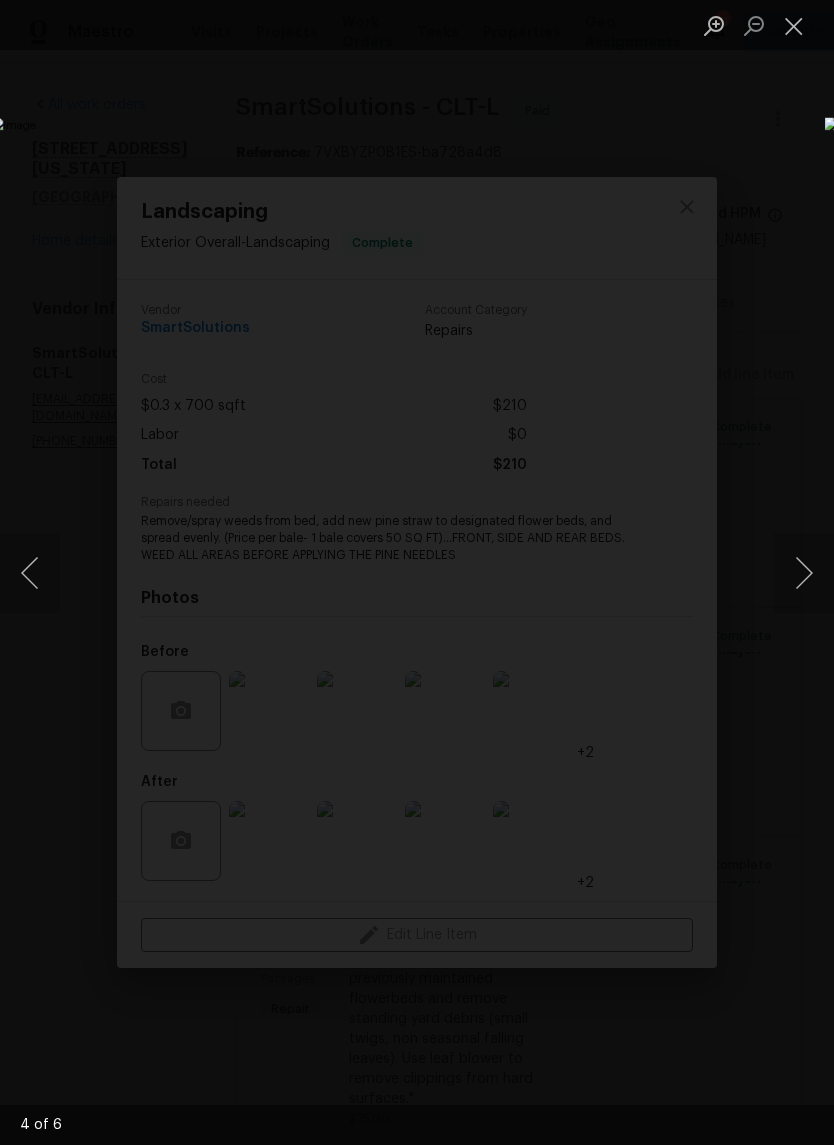 click at bounding box center (794, 25) 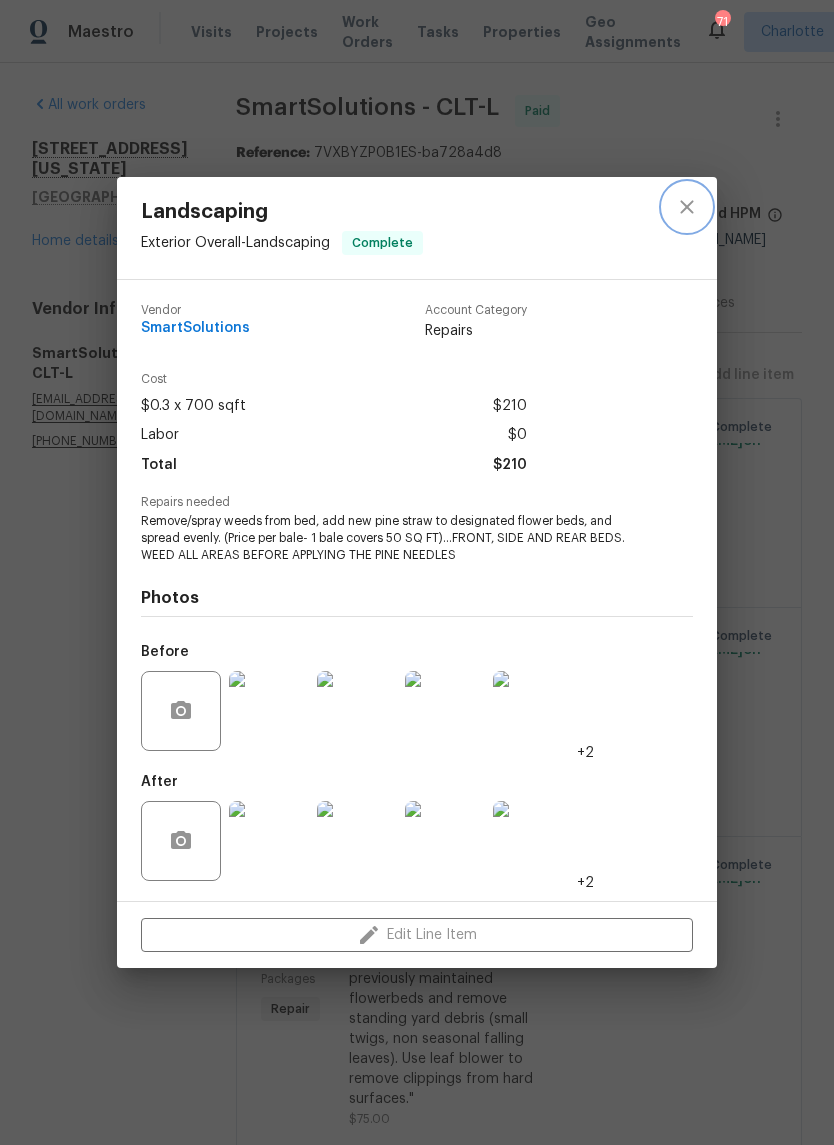 click 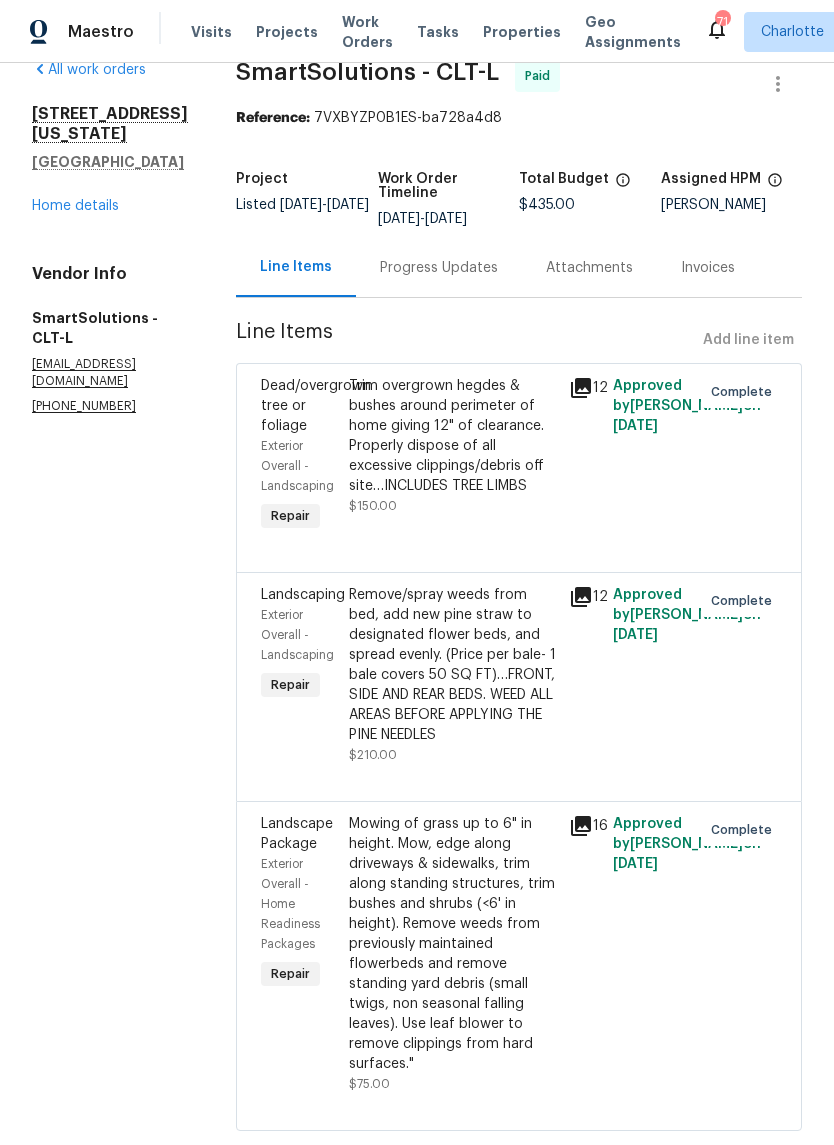 scroll, scrollTop: 33, scrollLeft: 0, axis: vertical 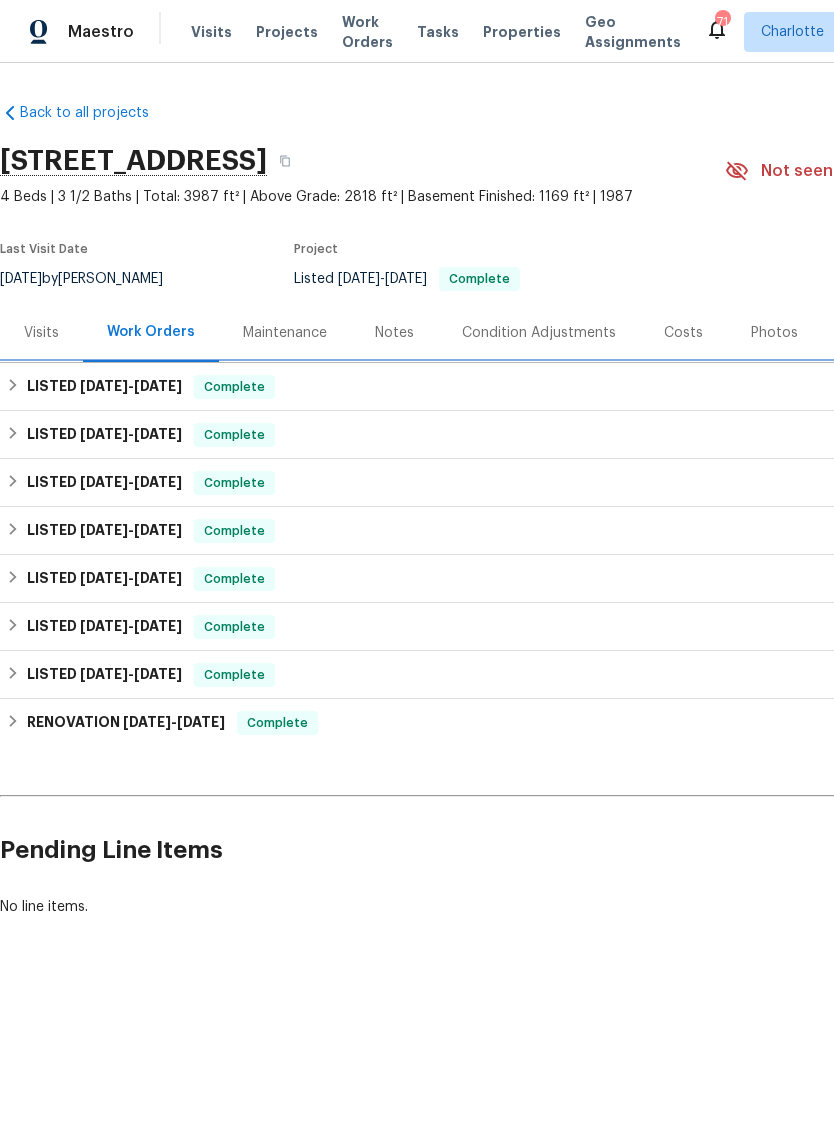 click on "LISTED   [DATE]  -  [DATE]" at bounding box center [104, 387] 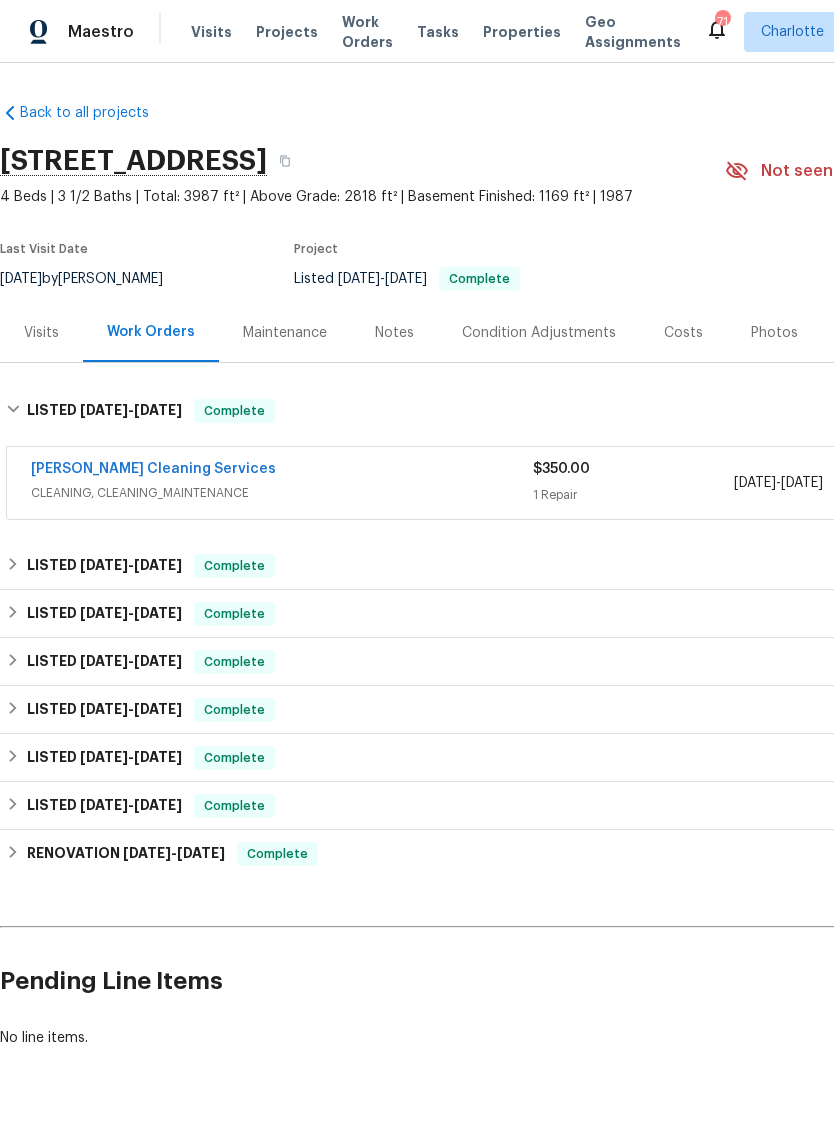 click on "[PERSON_NAME] Cleaning Services" at bounding box center [153, 469] 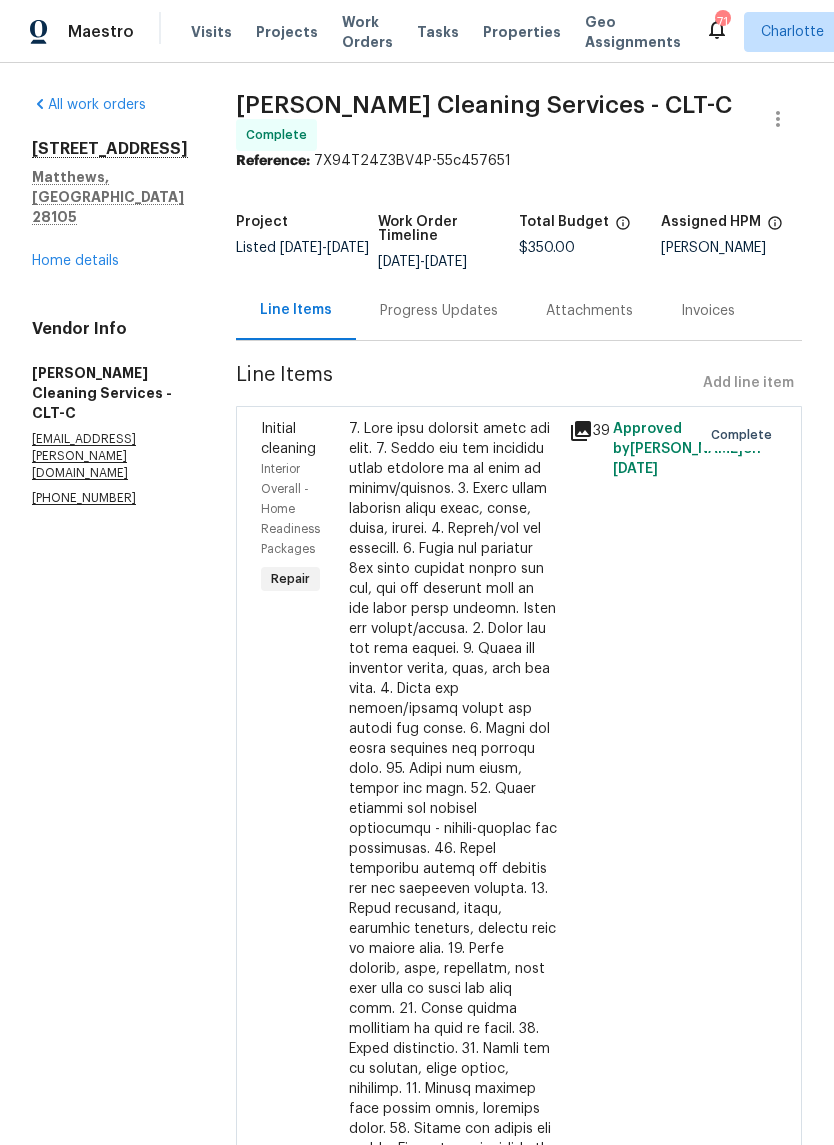 click at bounding box center [453, 899] 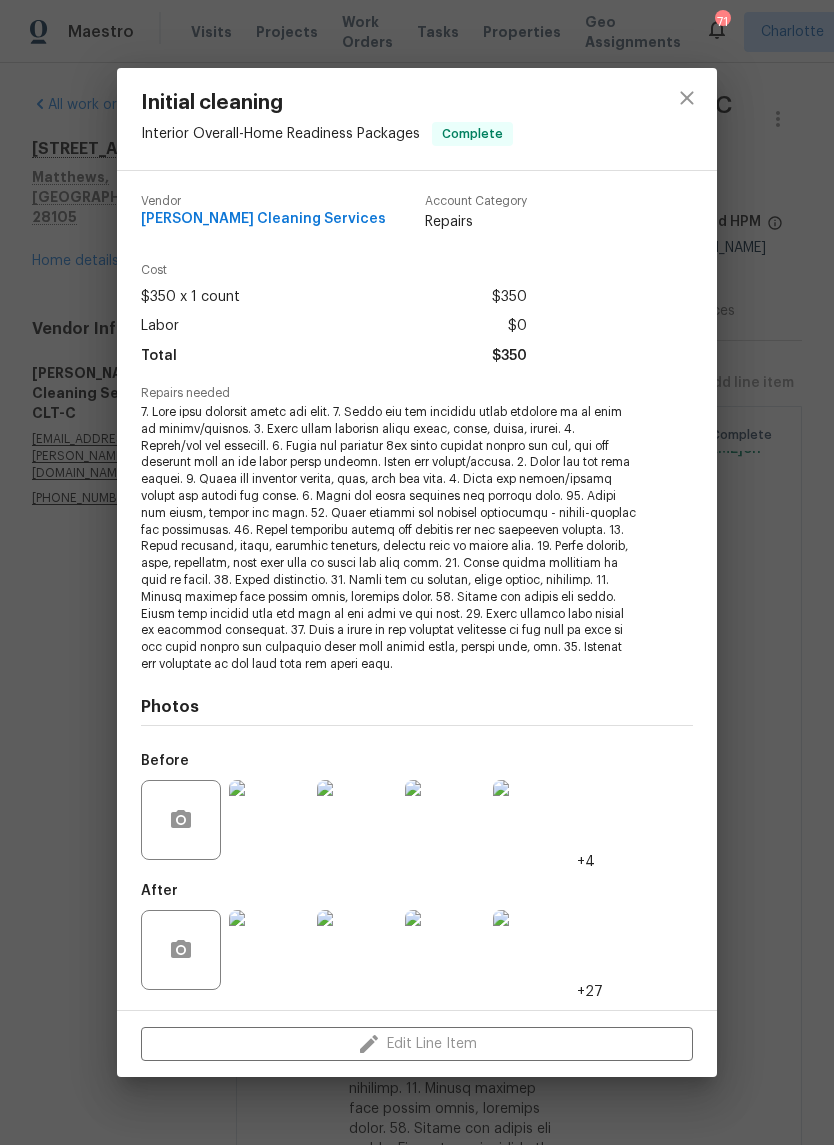 click at bounding box center [269, 820] 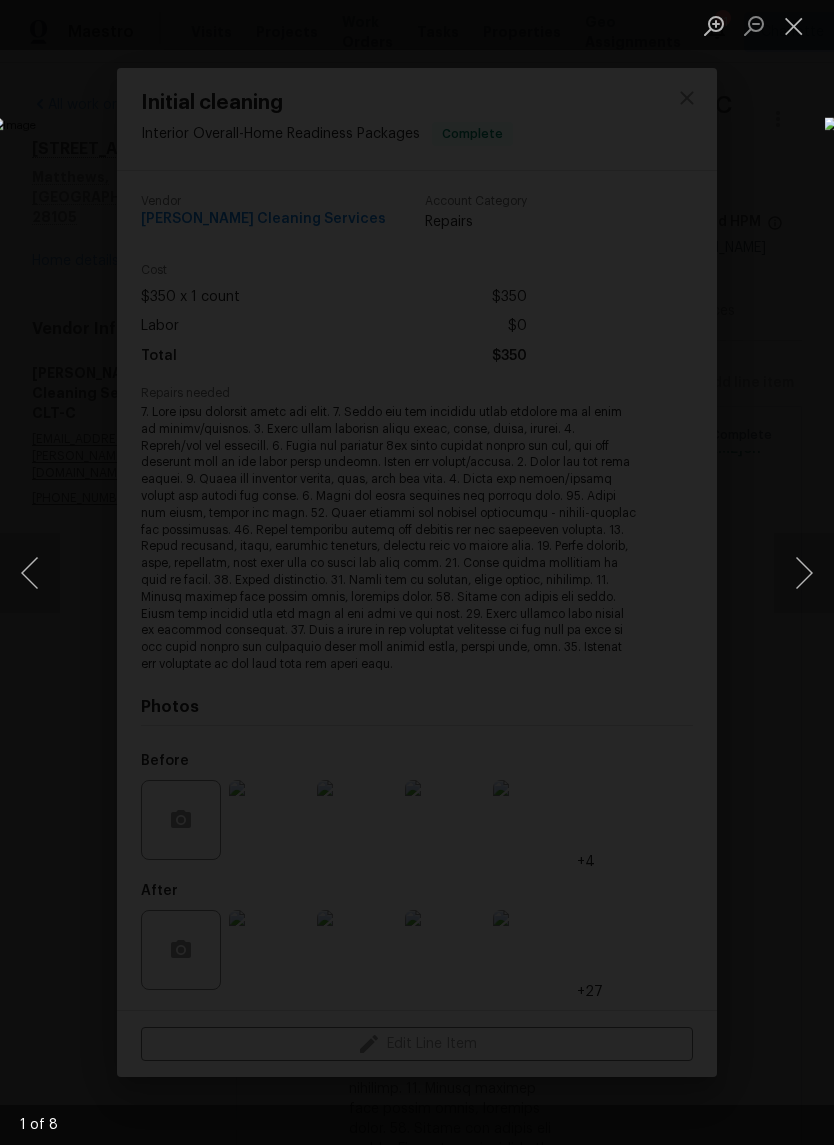 click at bounding box center [804, 573] 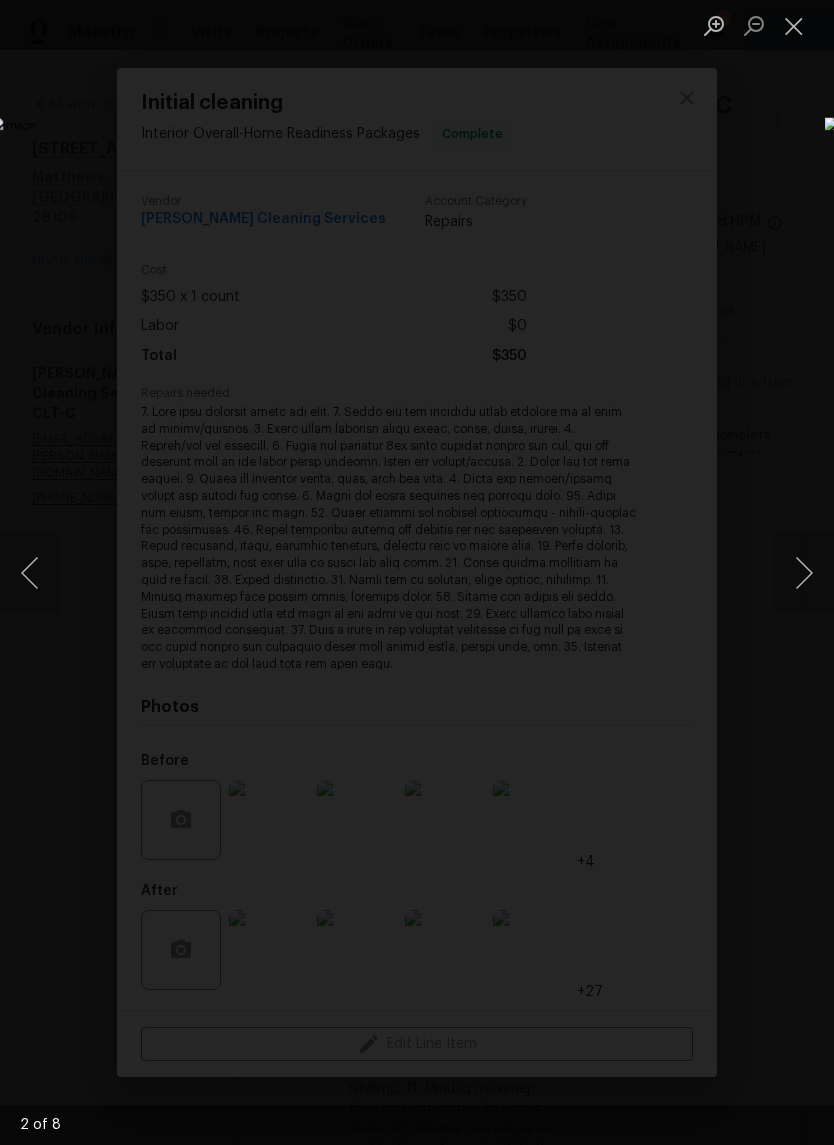 click at bounding box center [804, 573] 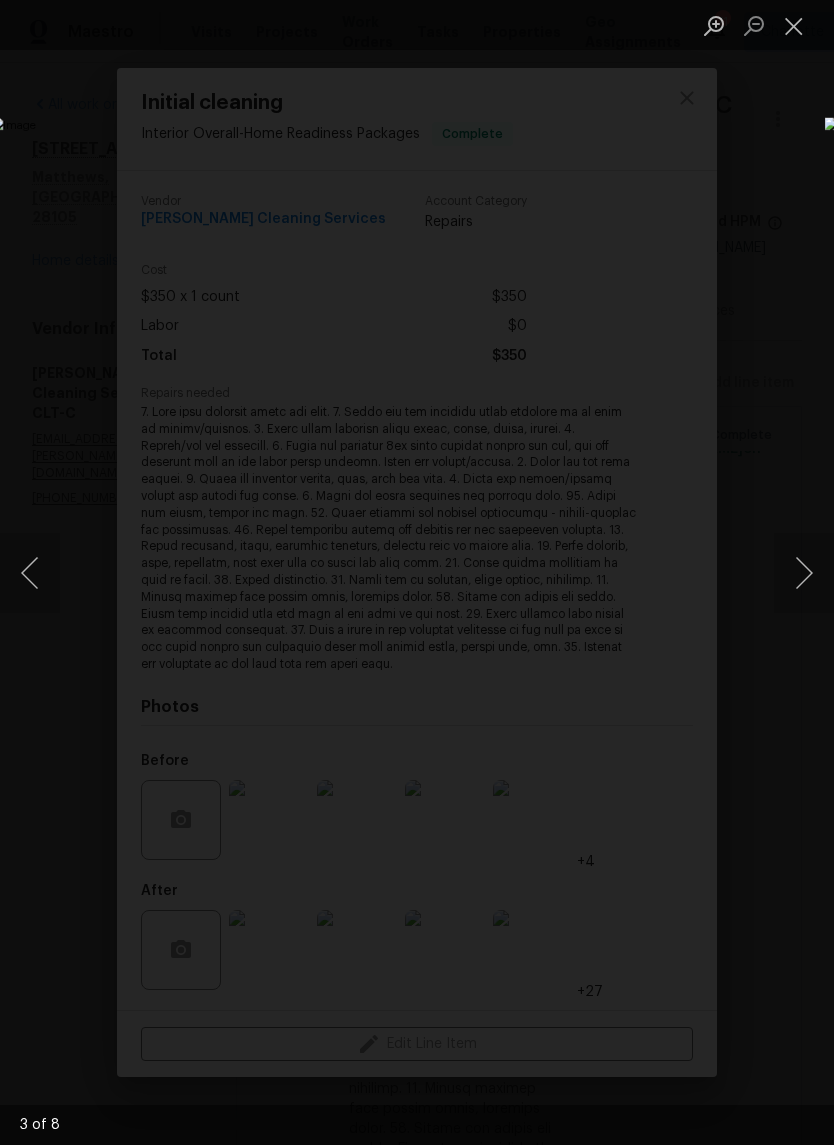 click at bounding box center [804, 573] 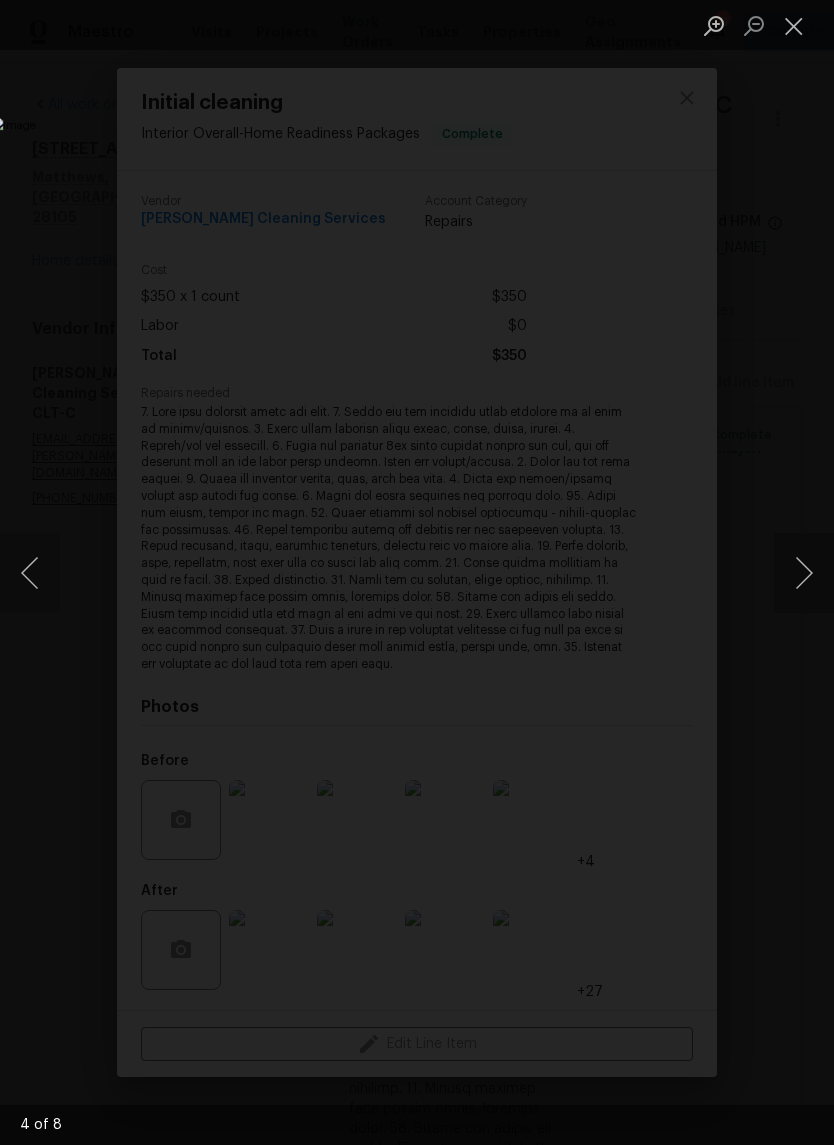 click at bounding box center [804, 573] 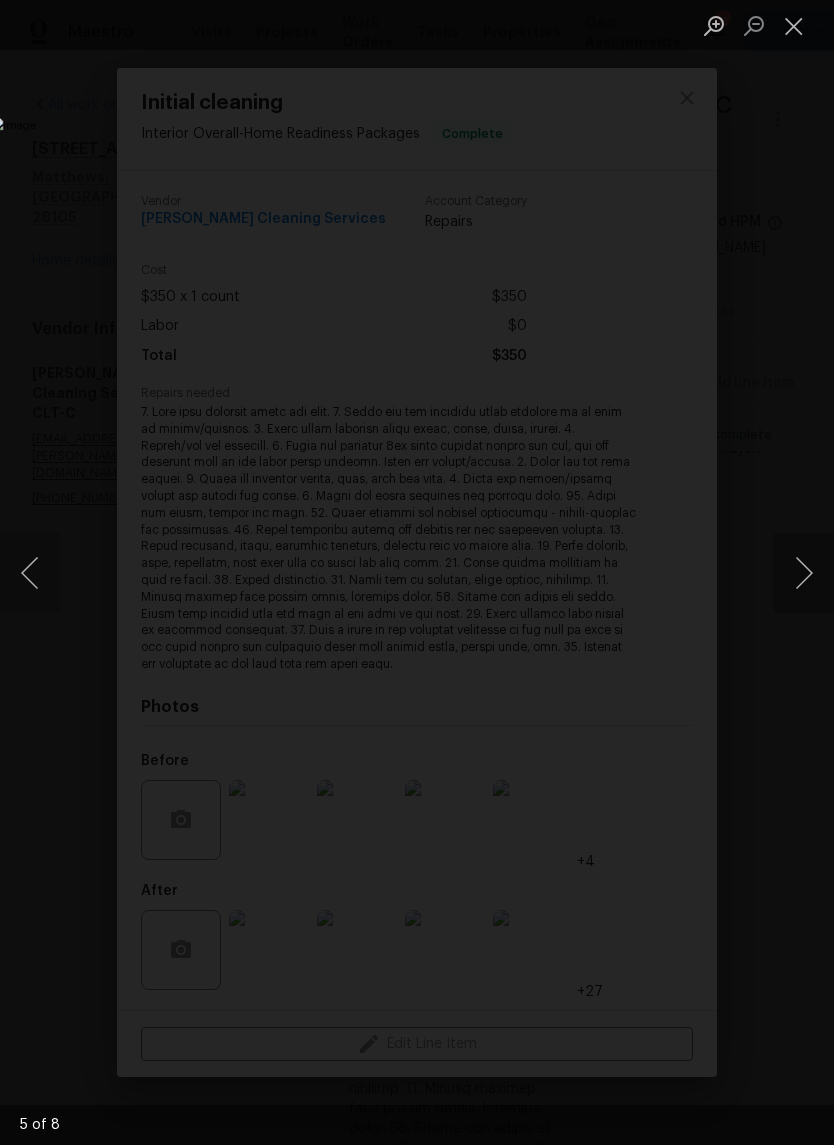 click at bounding box center [804, 573] 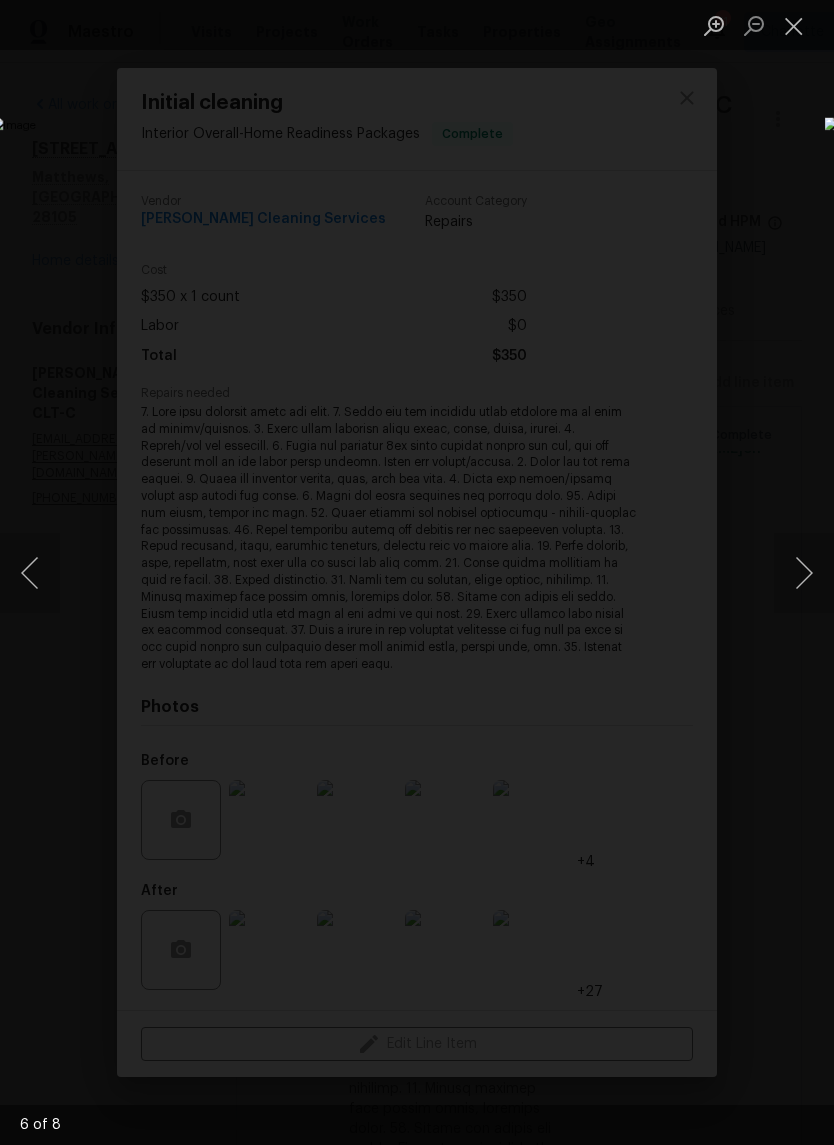 click at bounding box center (804, 573) 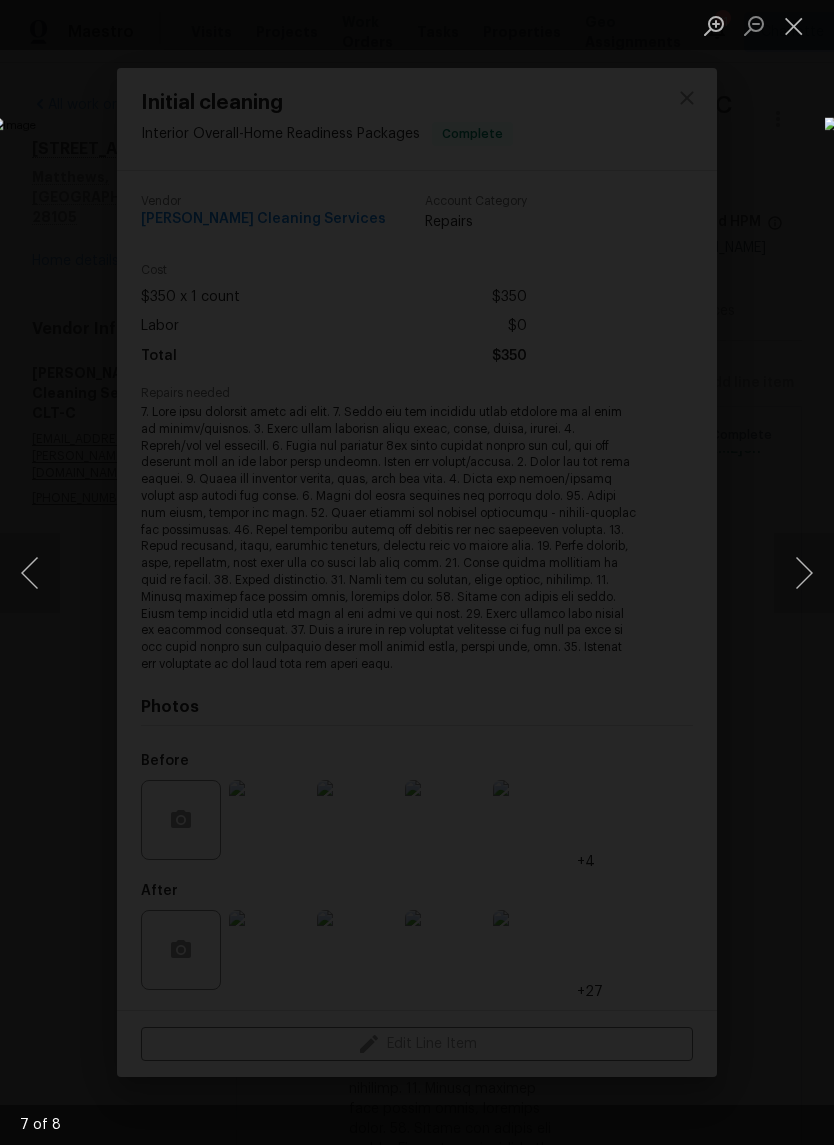 click at bounding box center [804, 573] 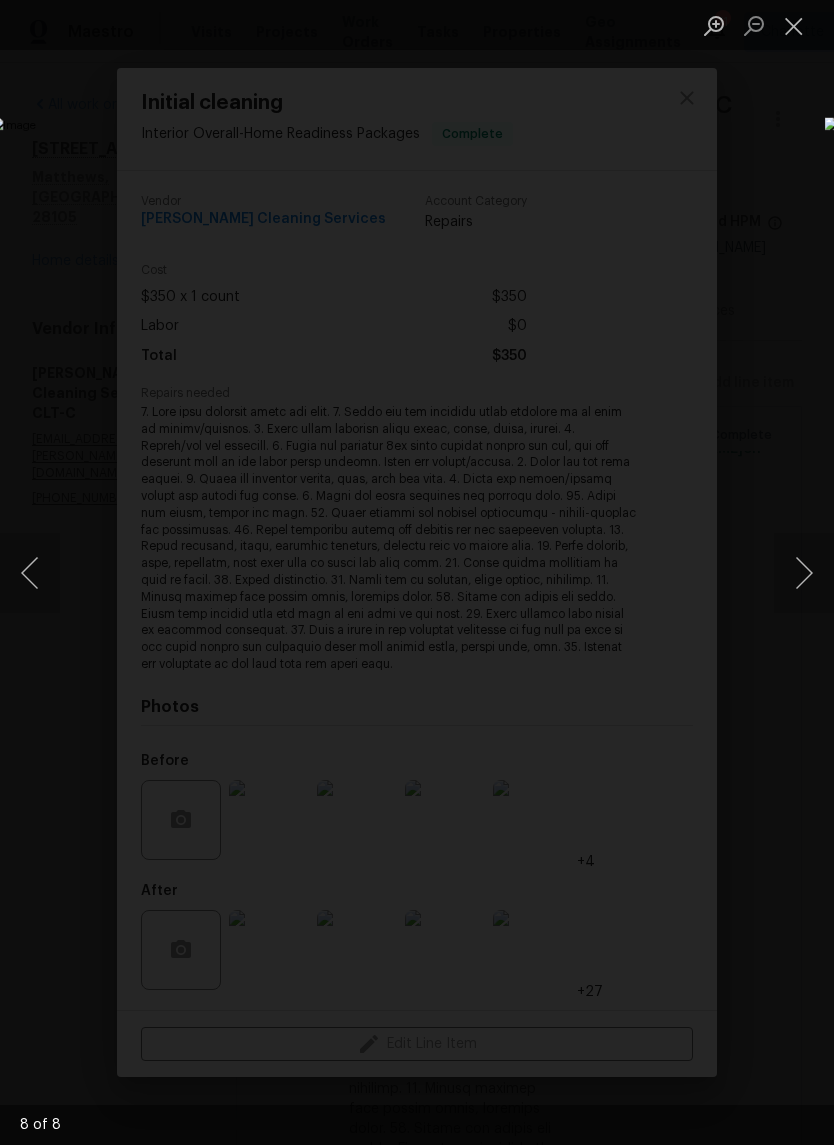 click at bounding box center [804, 573] 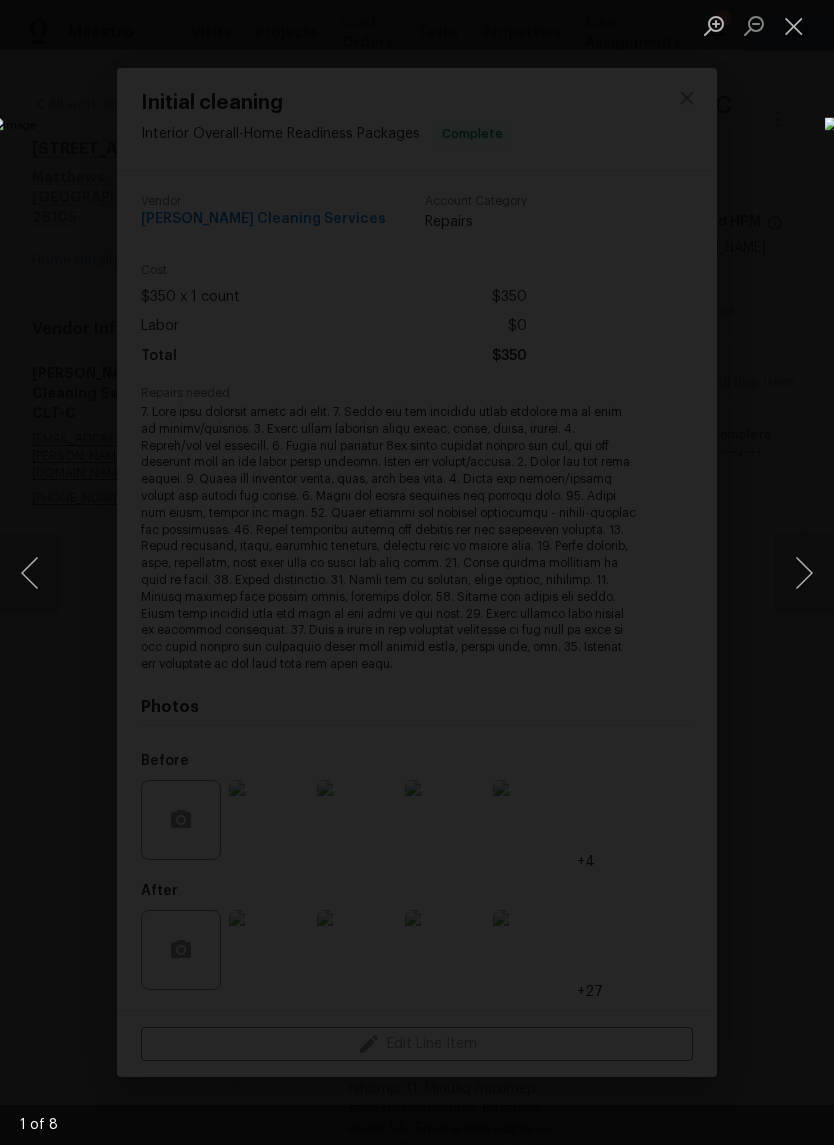 click at bounding box center (804, 573) 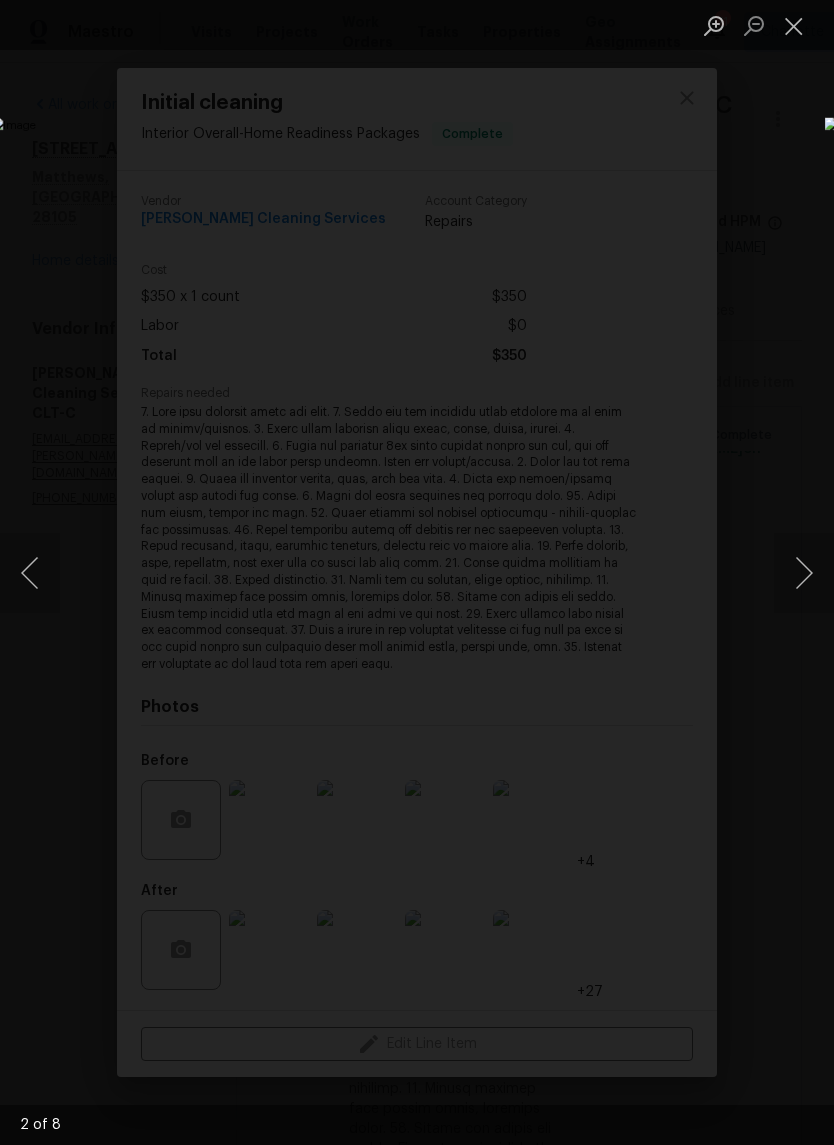click at bounding box center (804, 573) 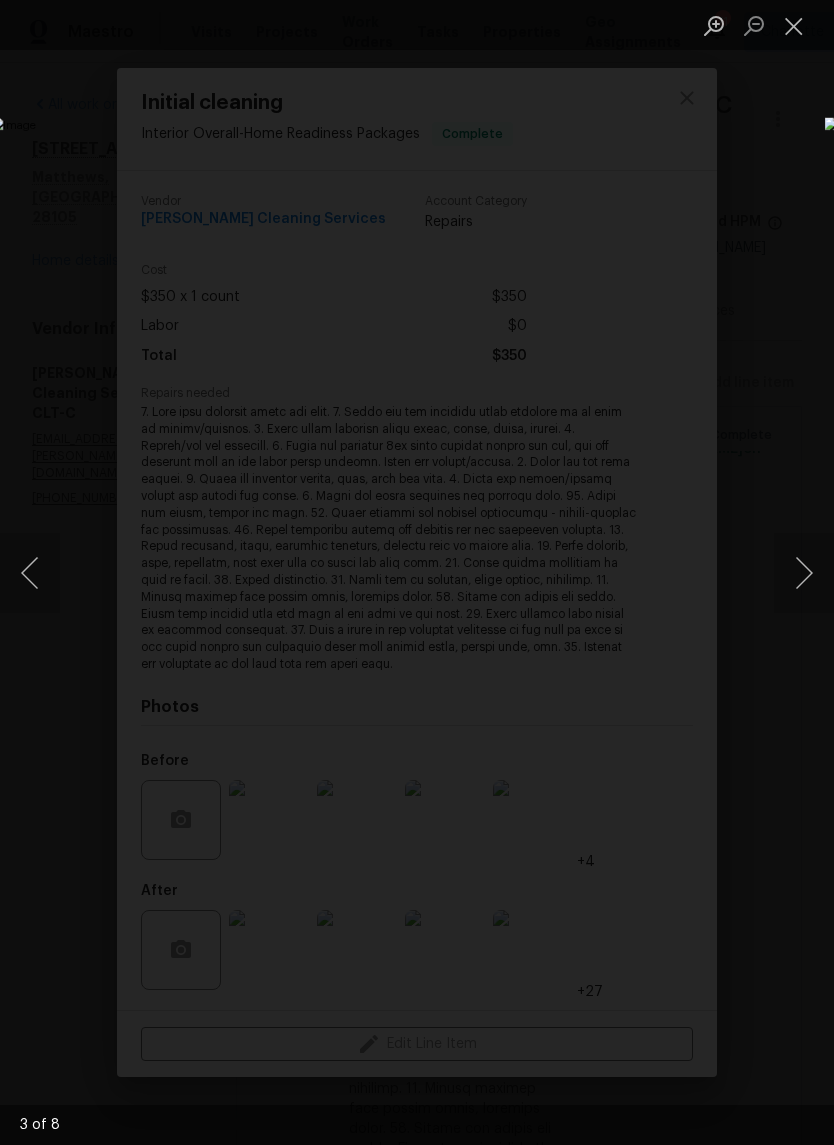 click at bounding box center (804, 573) 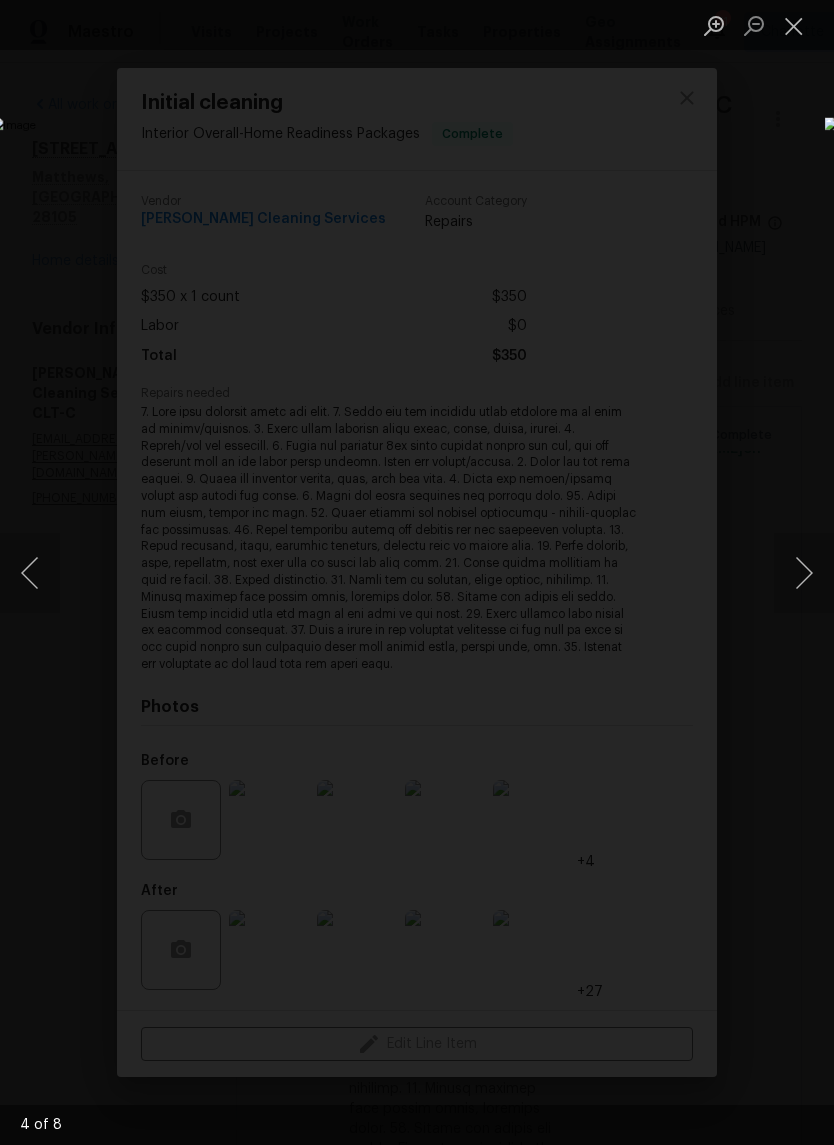 click at bounding box center (804, 573) 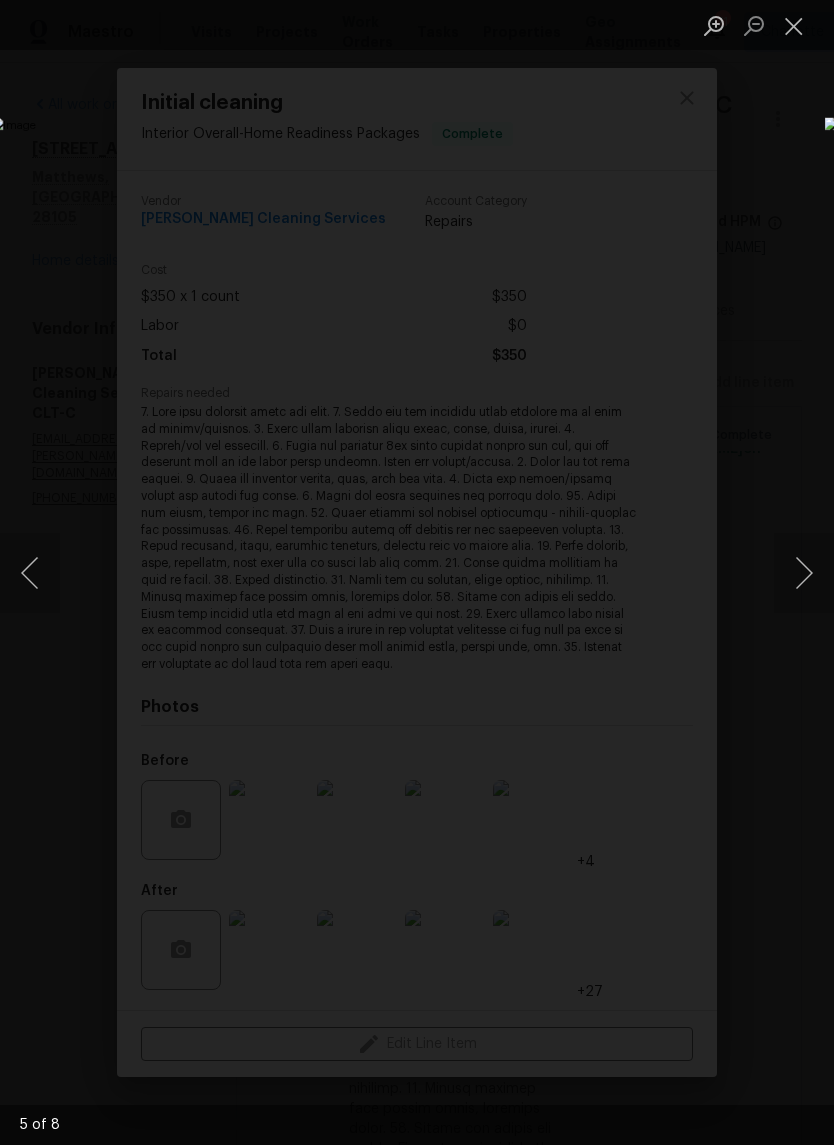 click at bounding box center (804, 573) 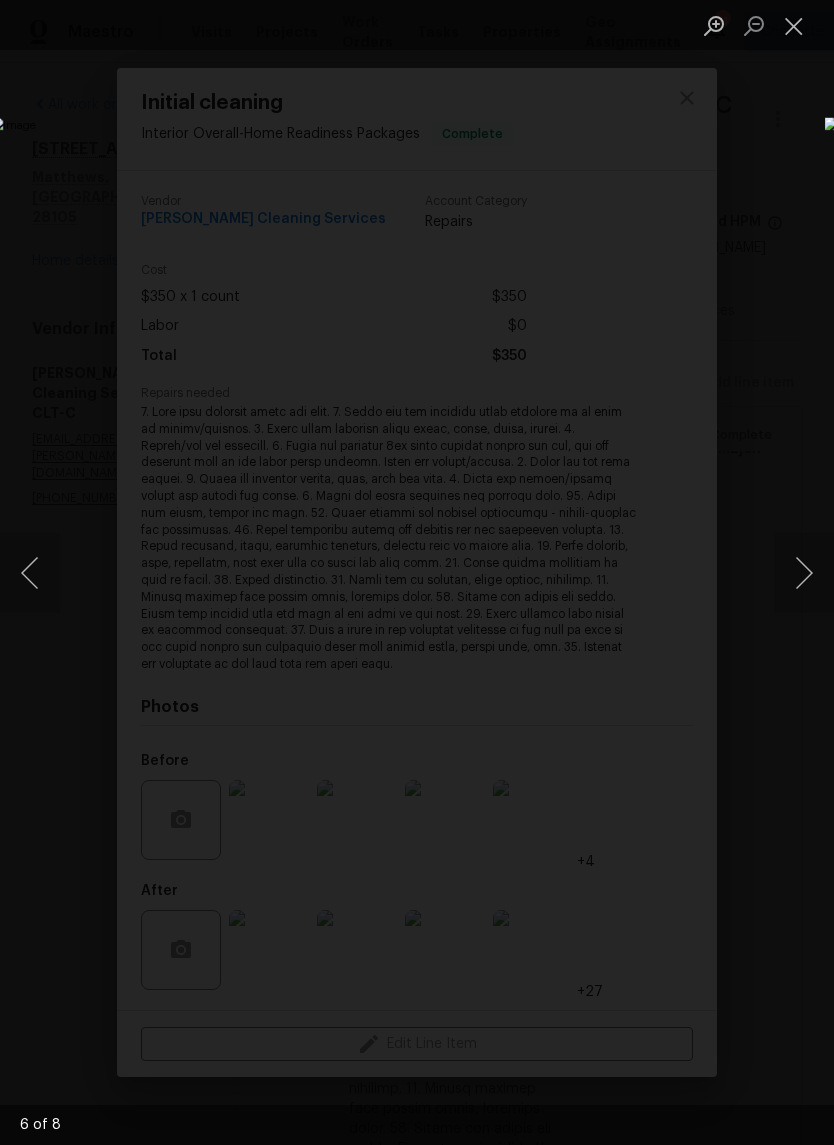 click at bounding box center (804, 573) 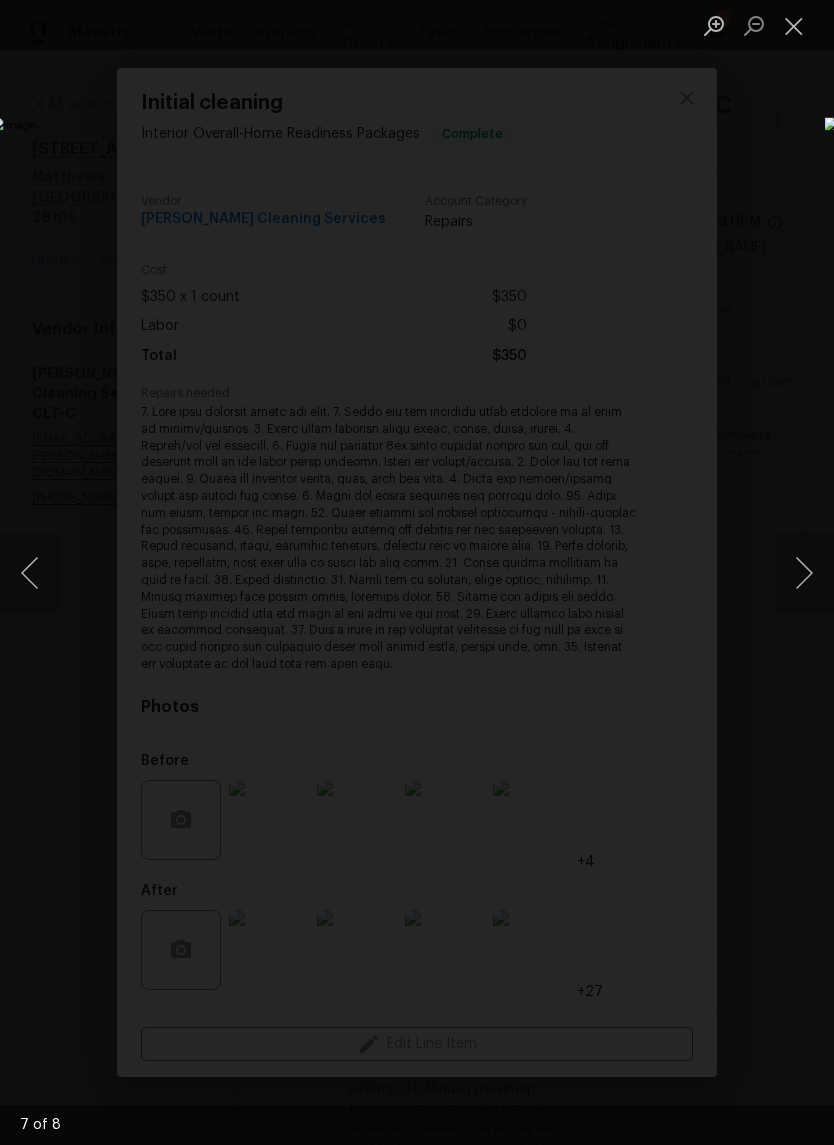 click at bounding box center (804, 573) 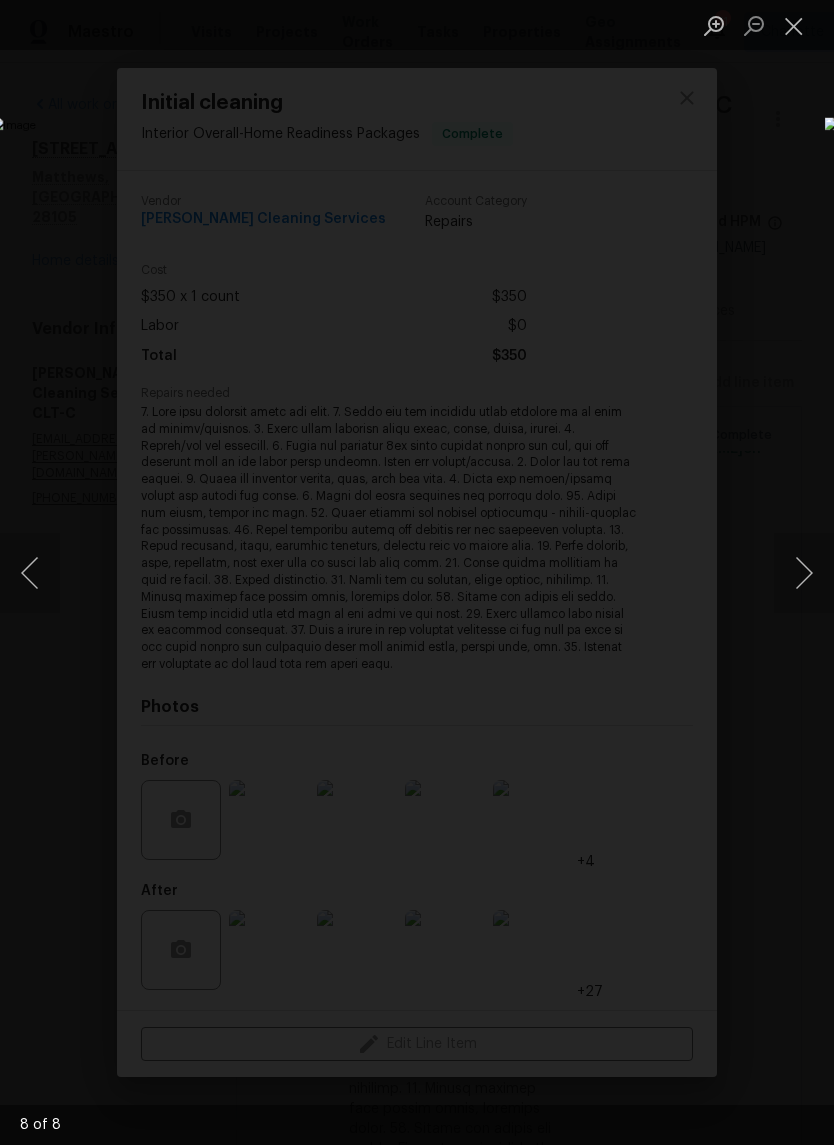 click at bounding box center [804, 573] 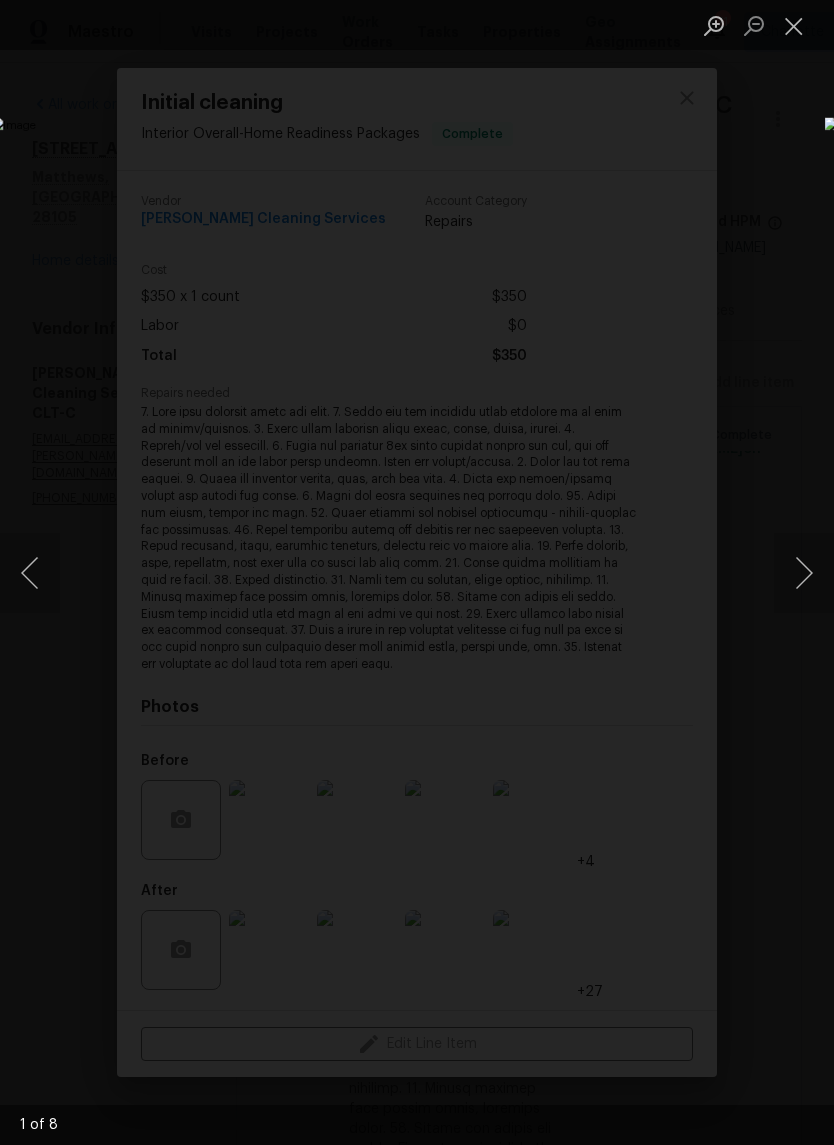 click at bounding box center (804, 573) 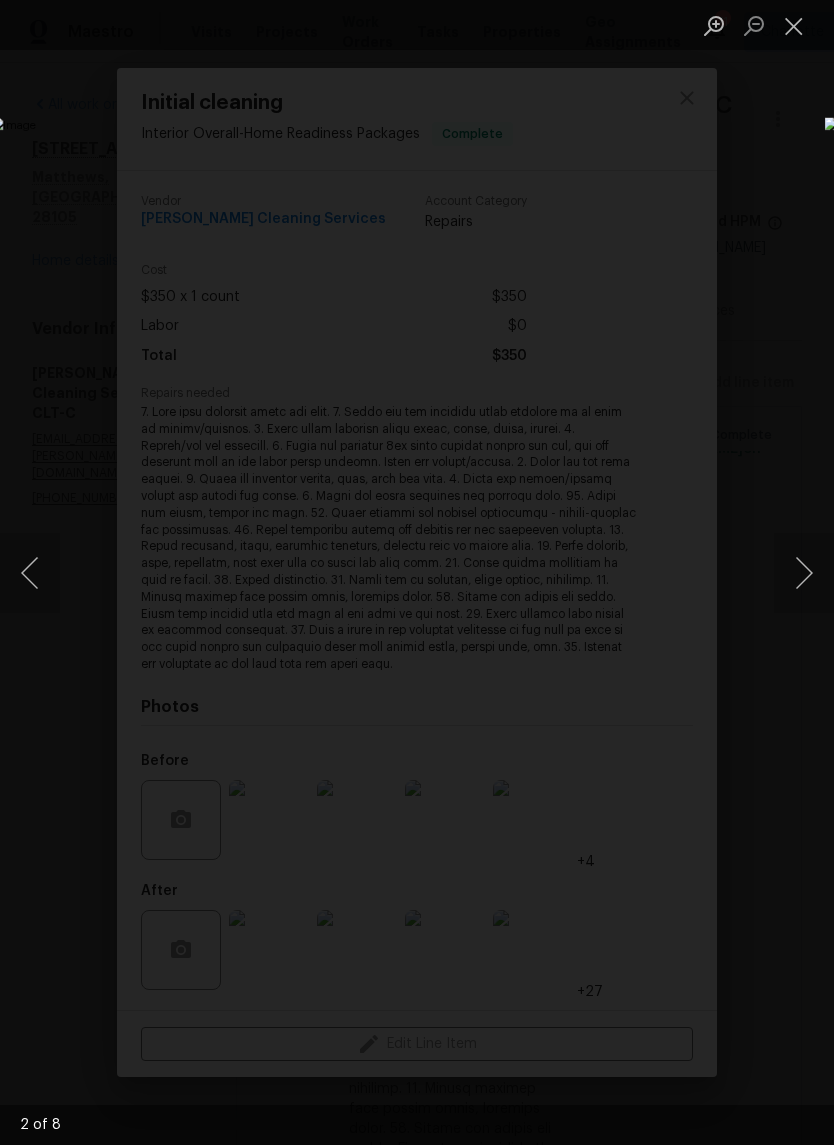 click at bounding box center (804, 573) 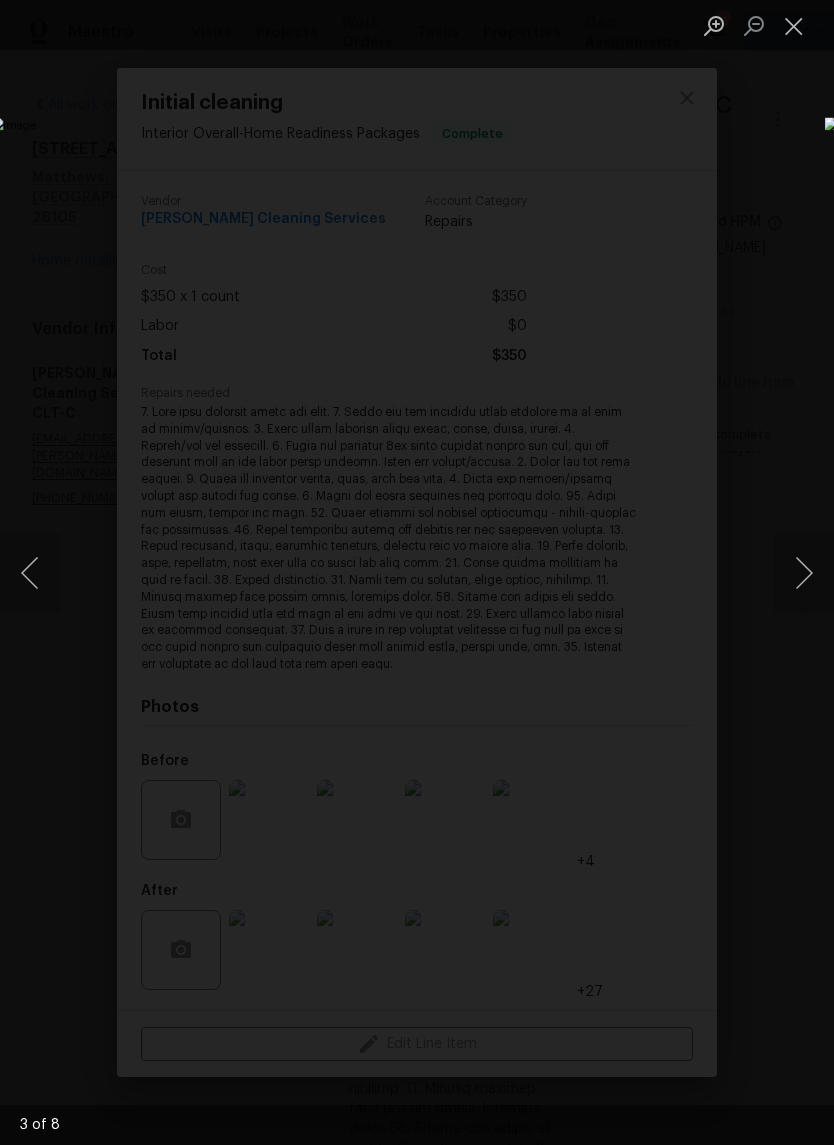 click at bounding box center [804, 573] 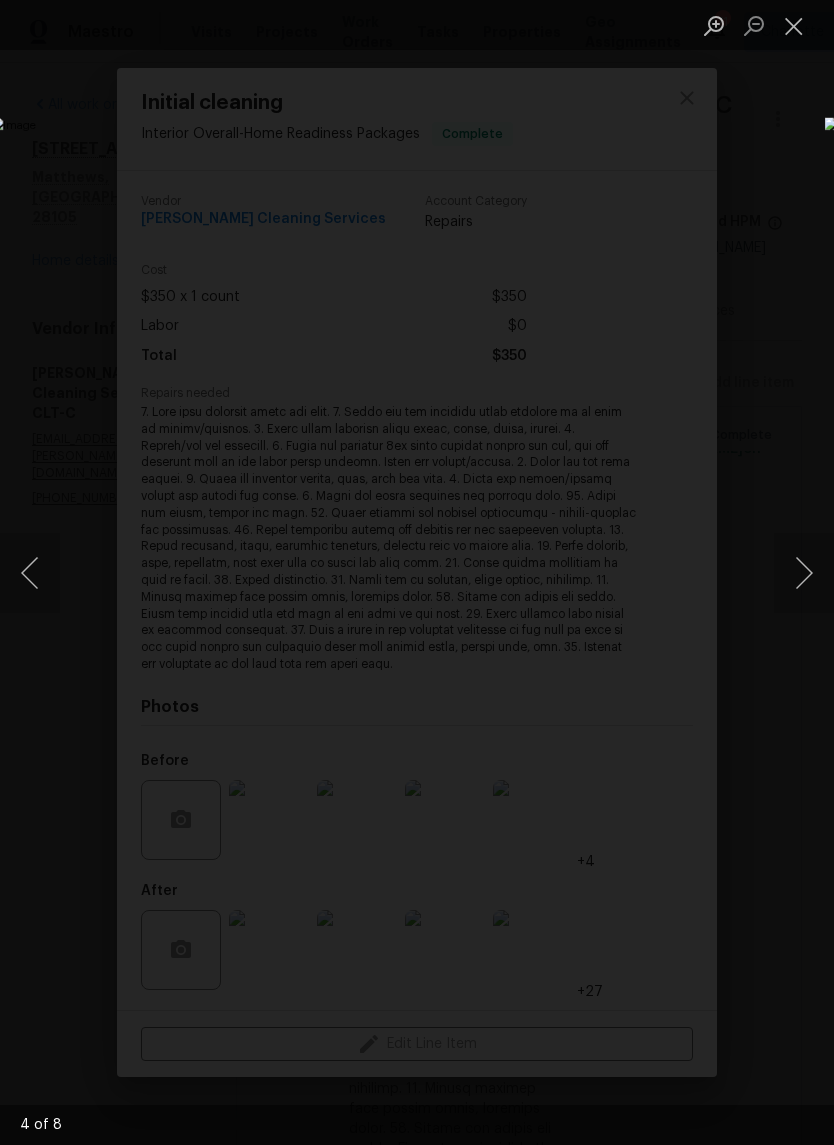 click at bounding box center [804, 573] 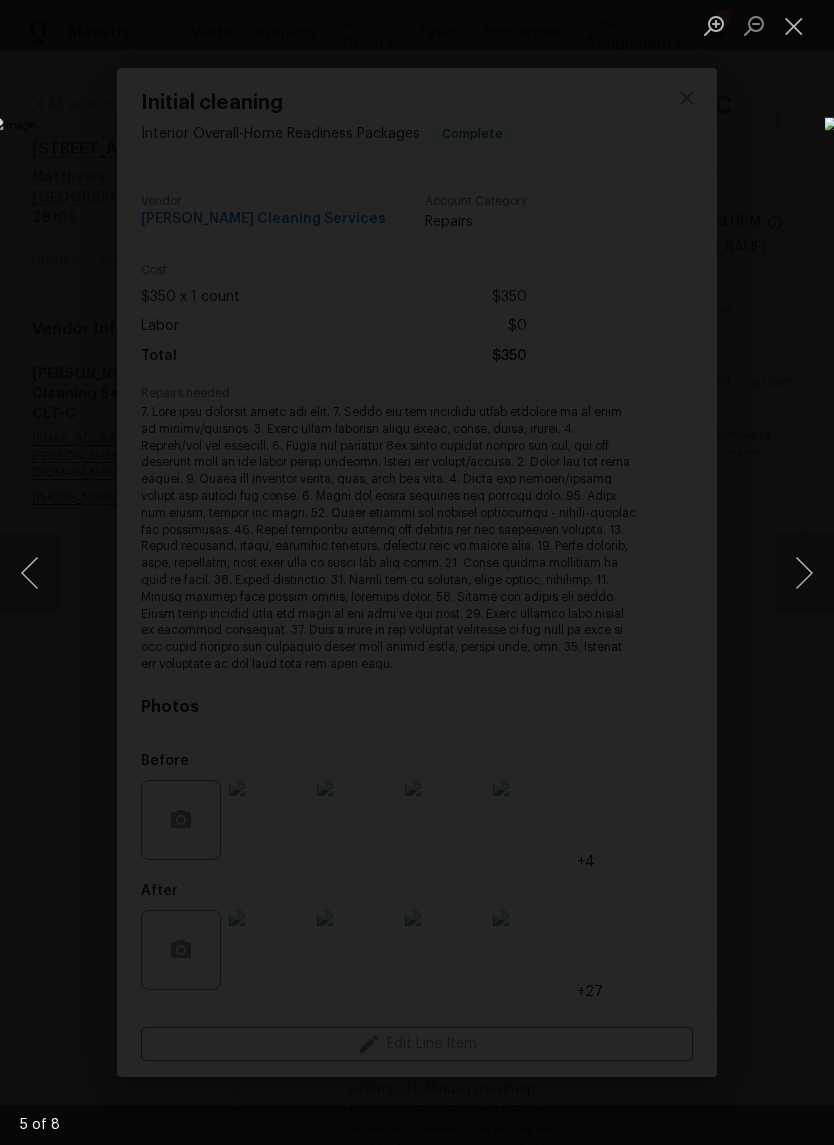 click at bounding box center [804, 573] 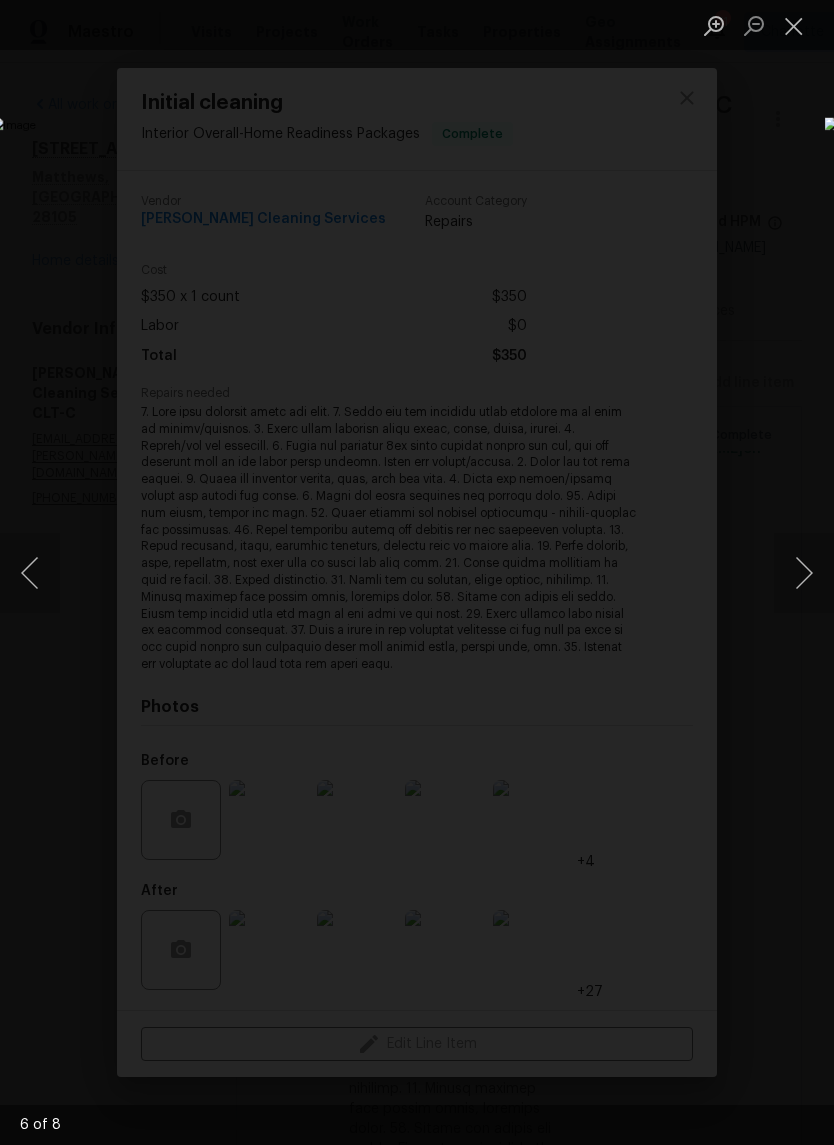 click at bounding box center [804, 573] 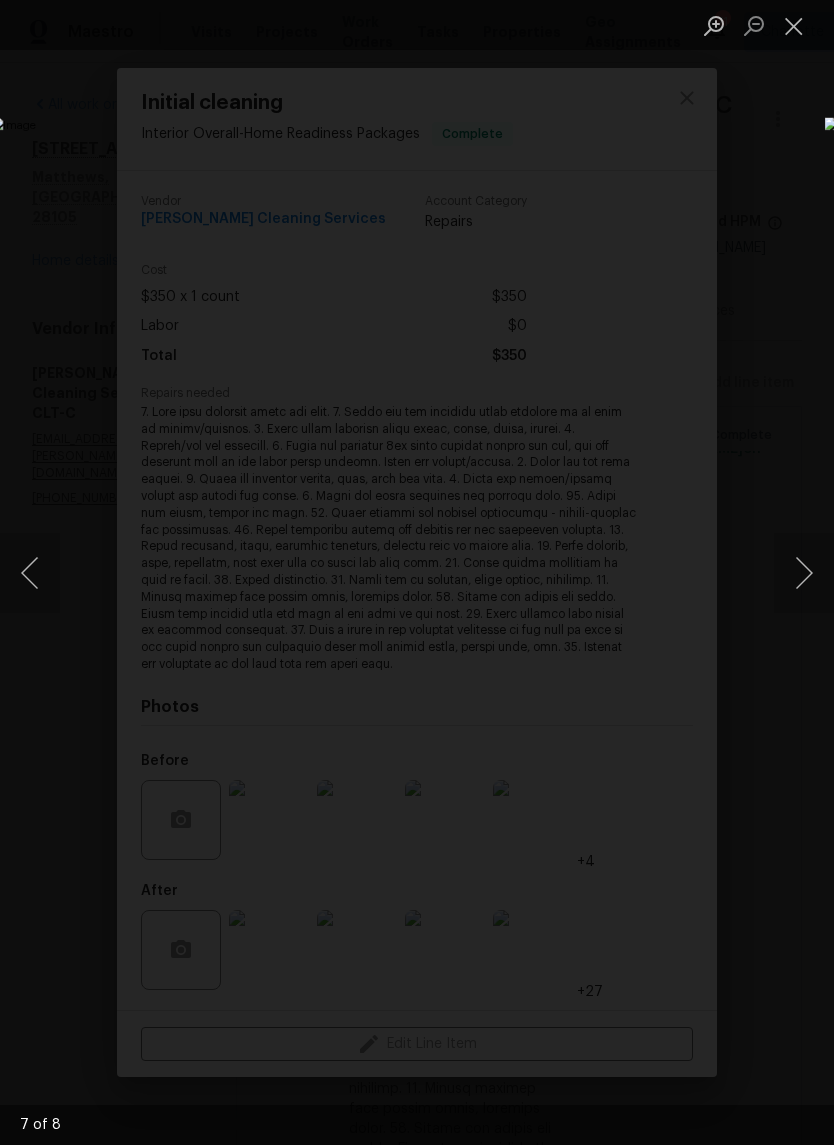 click at bounding box center [804, 573] 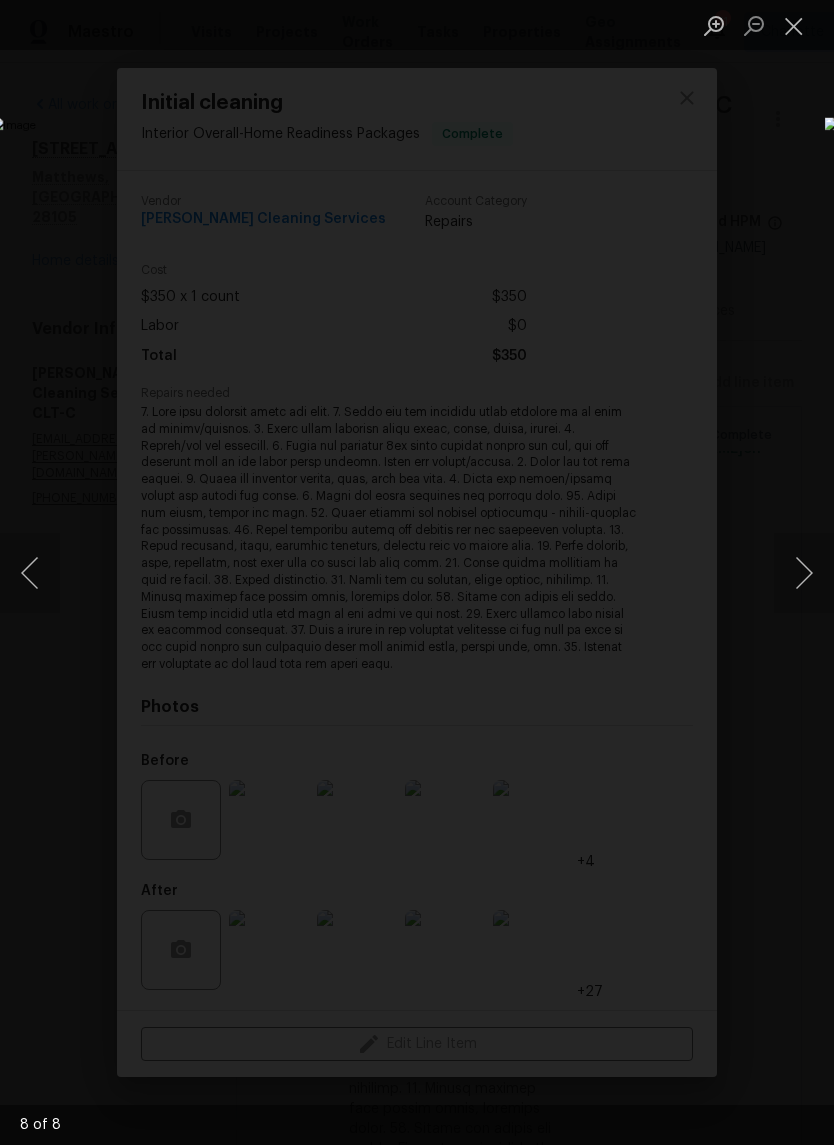 click at bounding box center [804, 573] 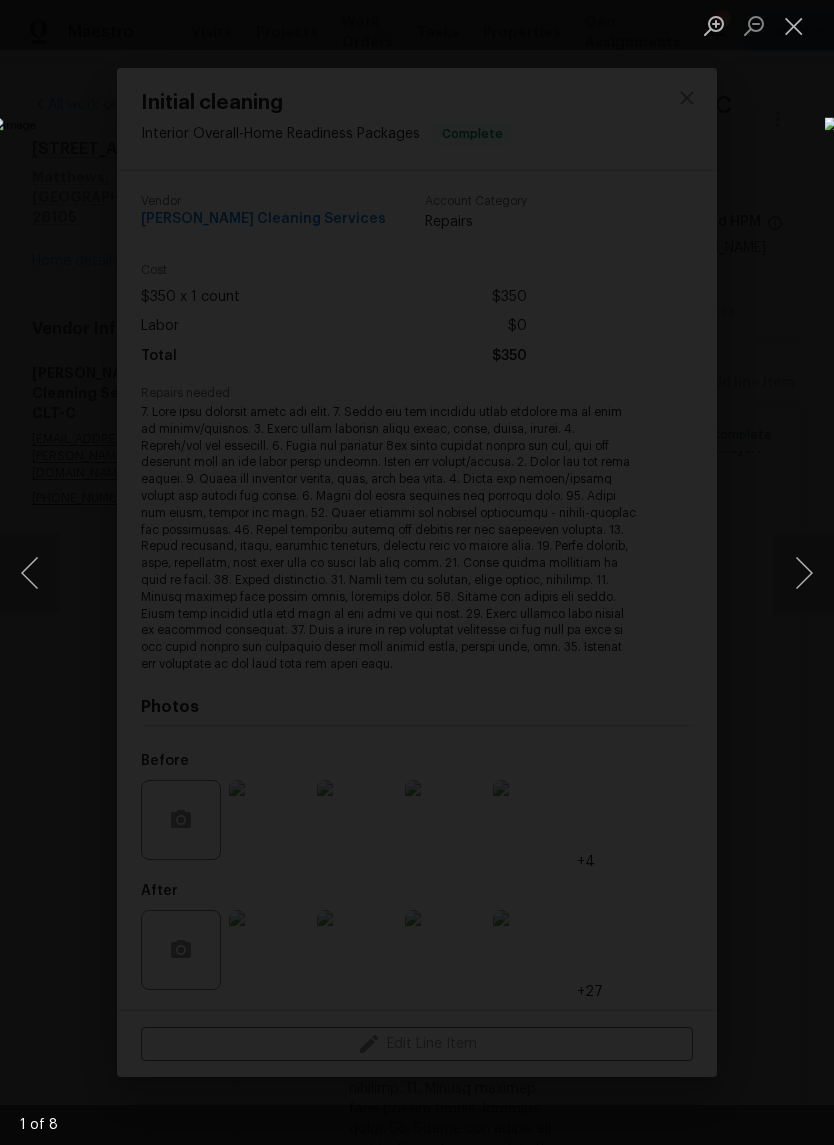 click at bounding box center (804, 573) 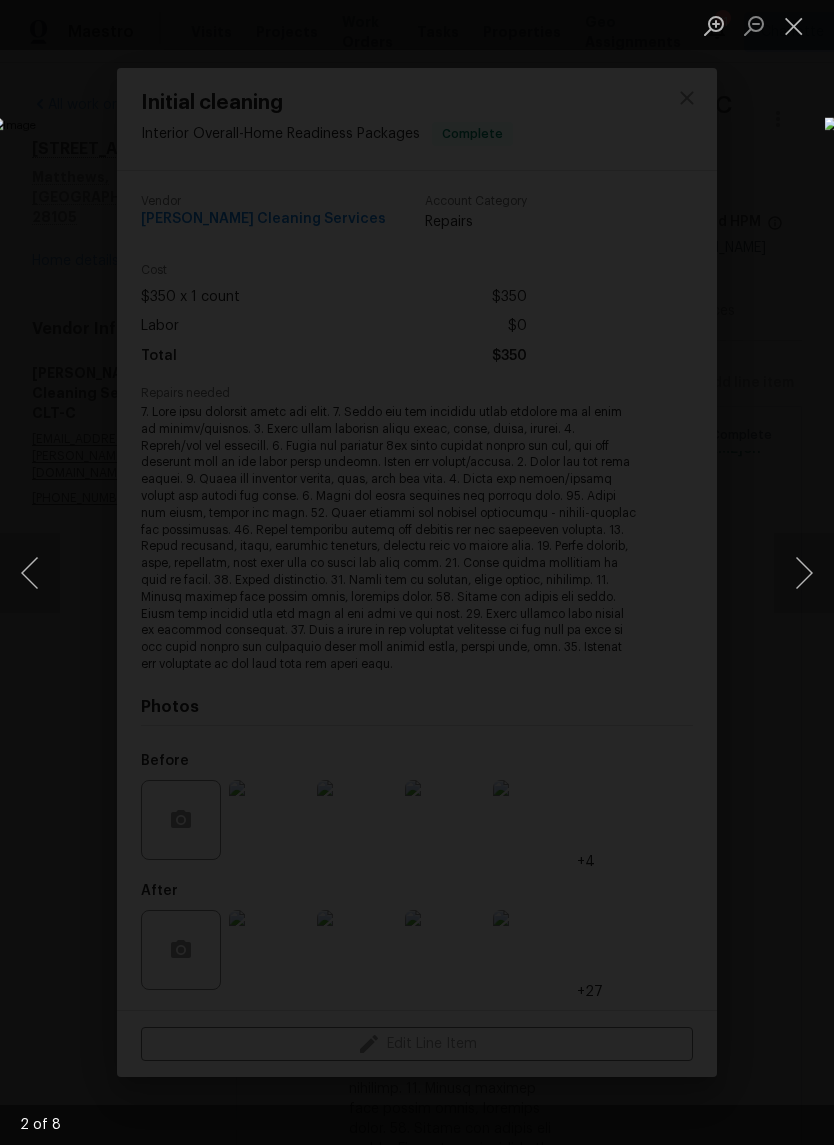 click at bounding box center (804, 573) 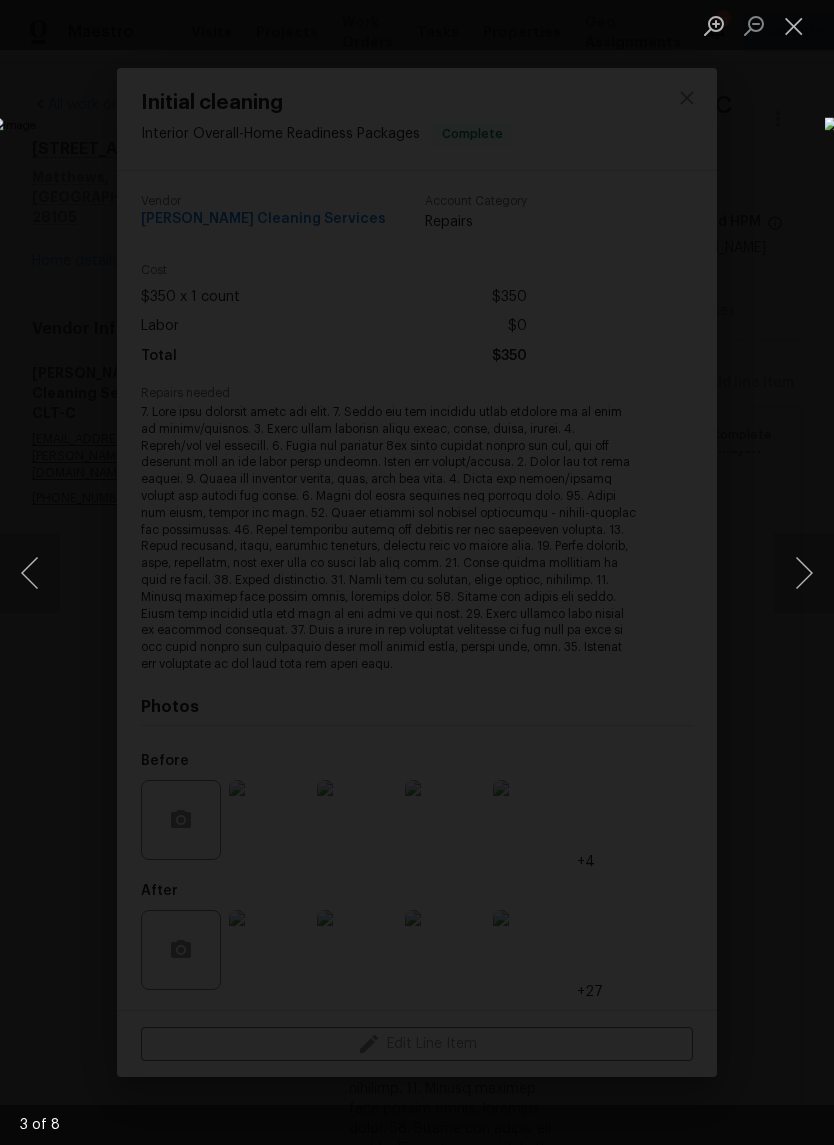 click at bounding box center (804, 573) 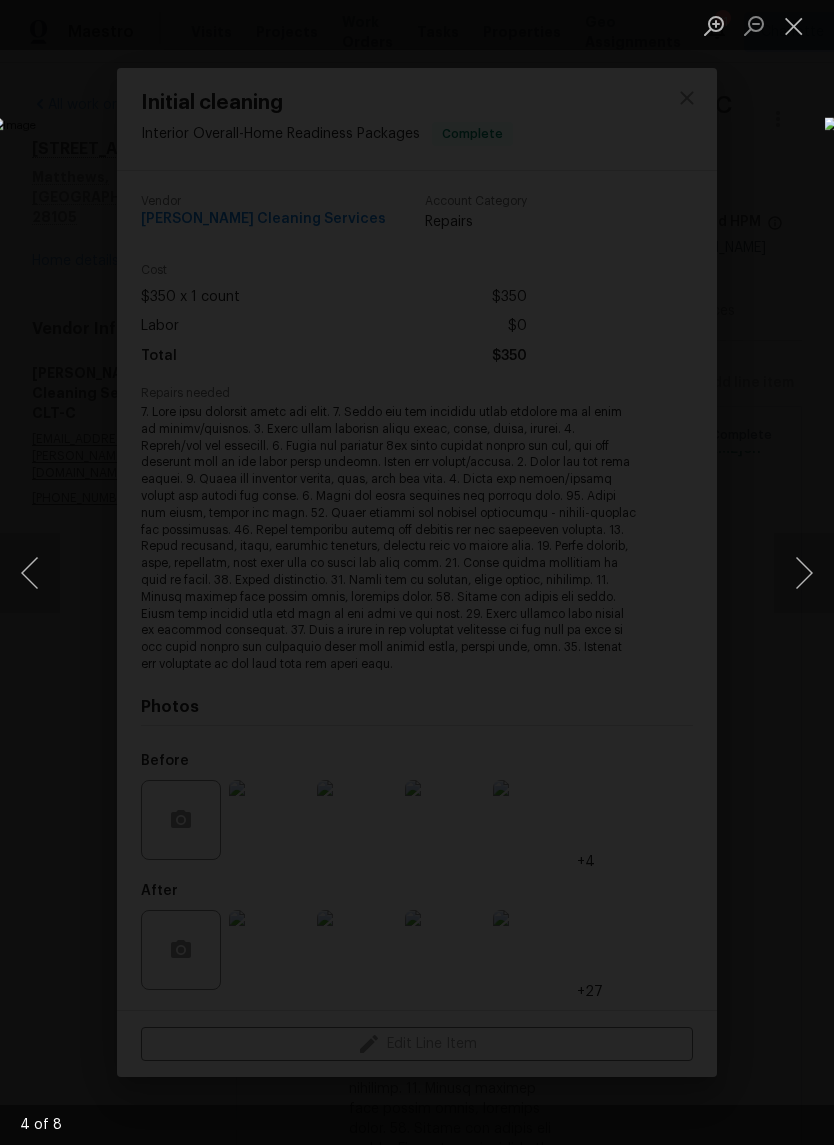 click at bounding box center (804, 573) 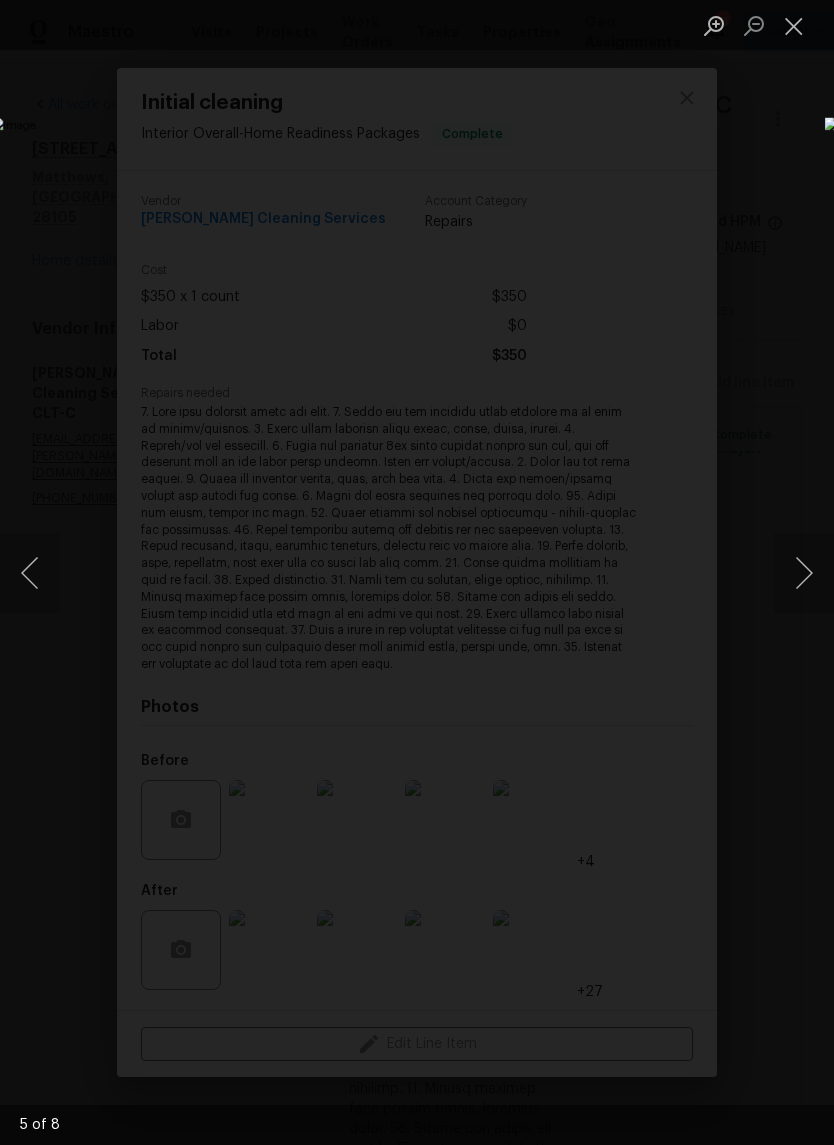 click at bounding box center (804, 573) 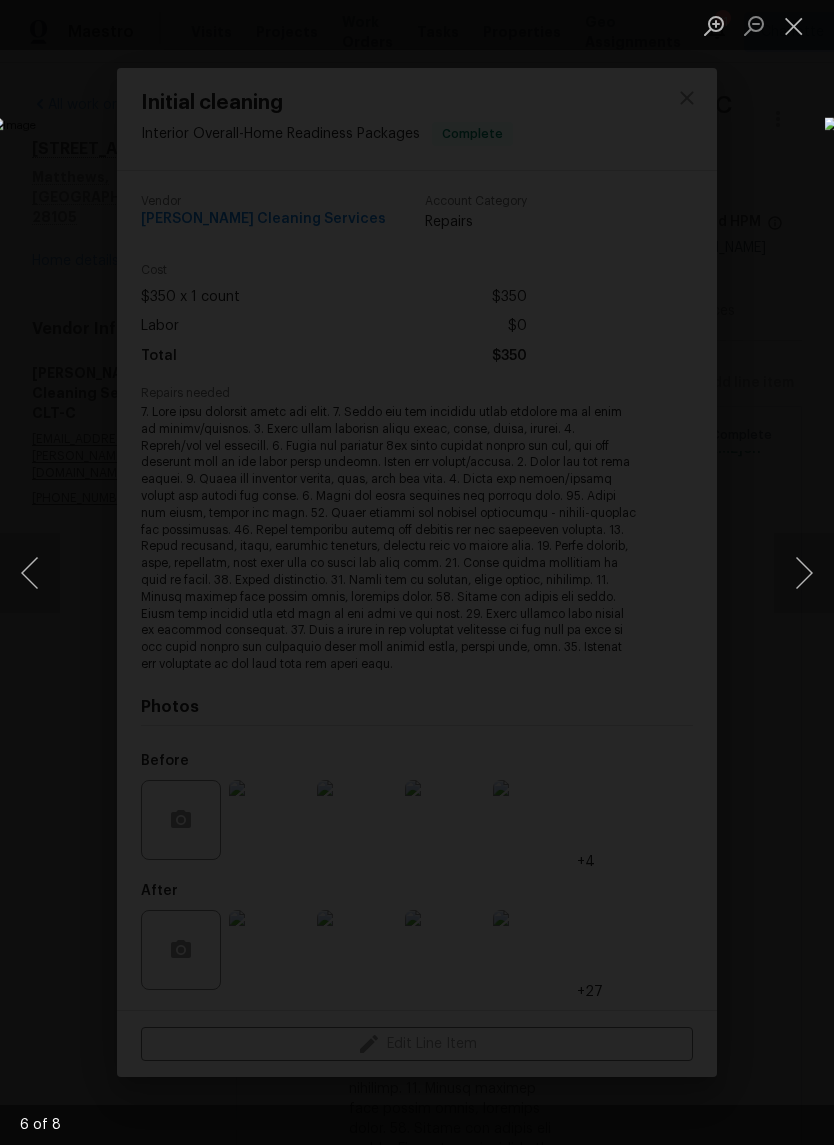 click at bounding box center (794, 25) 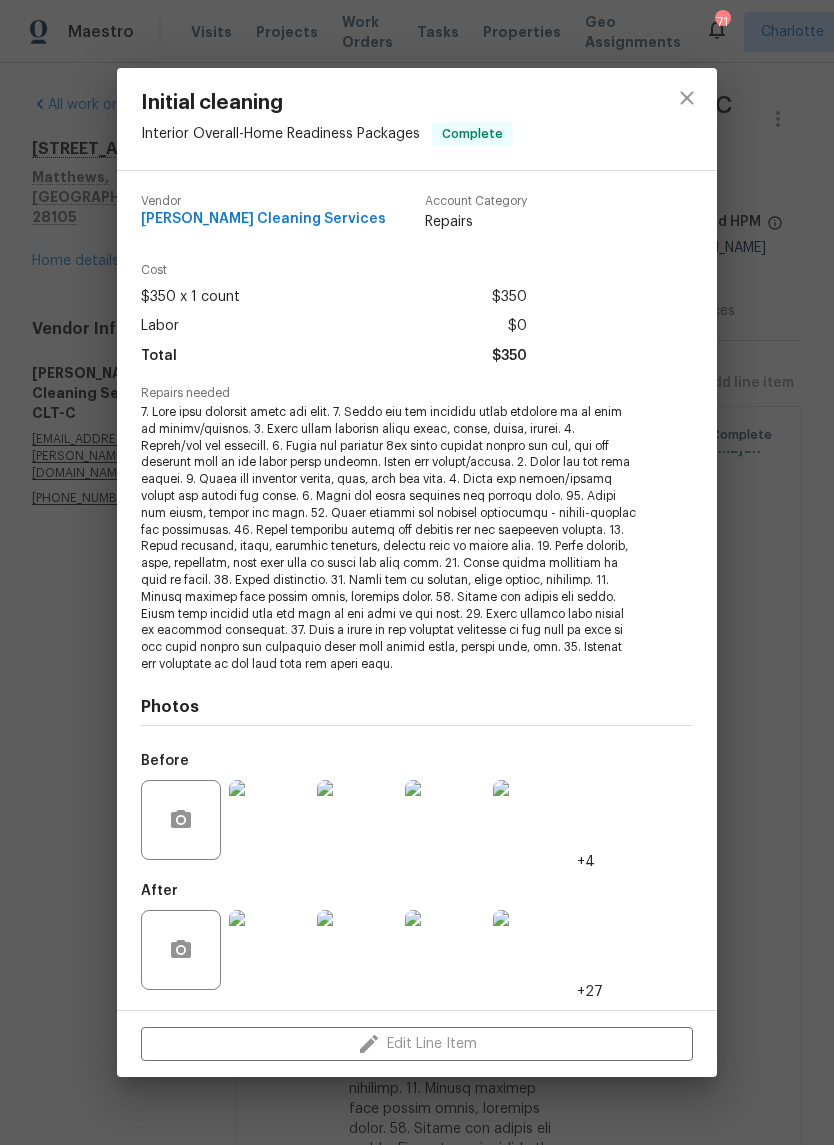click at bounding box center [269, 950] 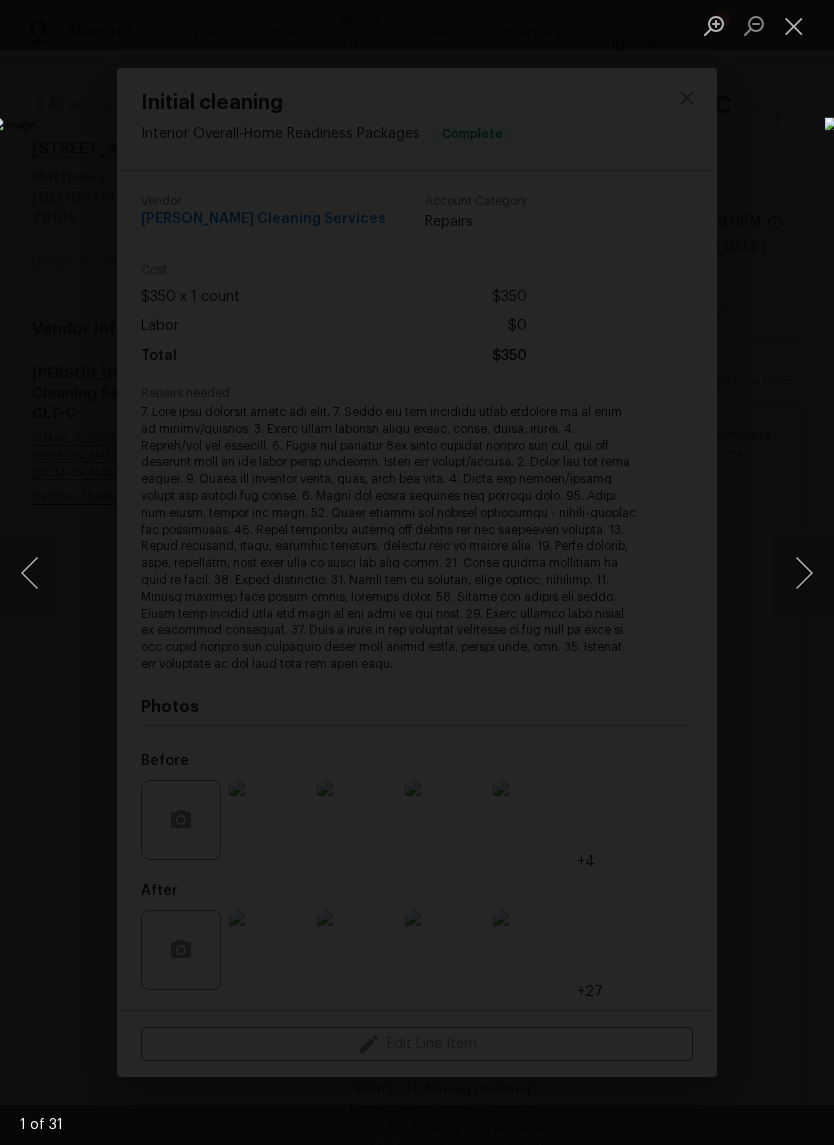 click at bounding box center (804, 573) 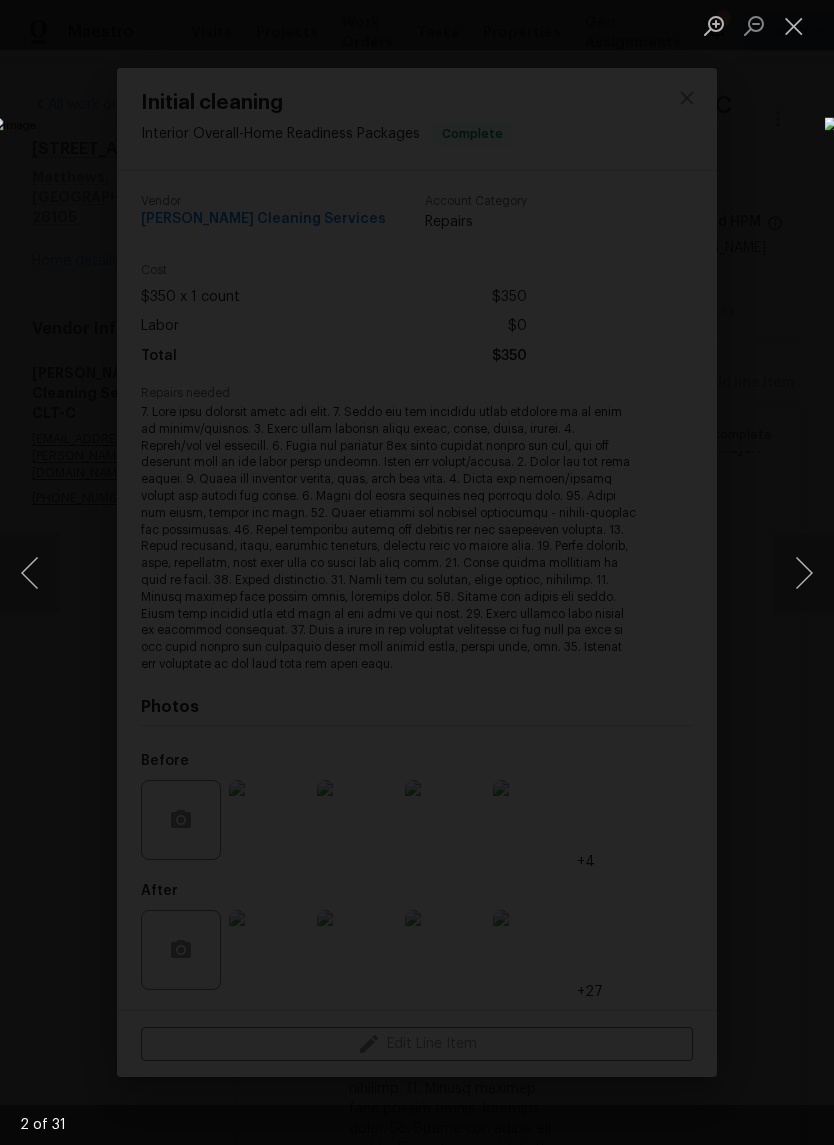 click at bounding box center [804, 573] 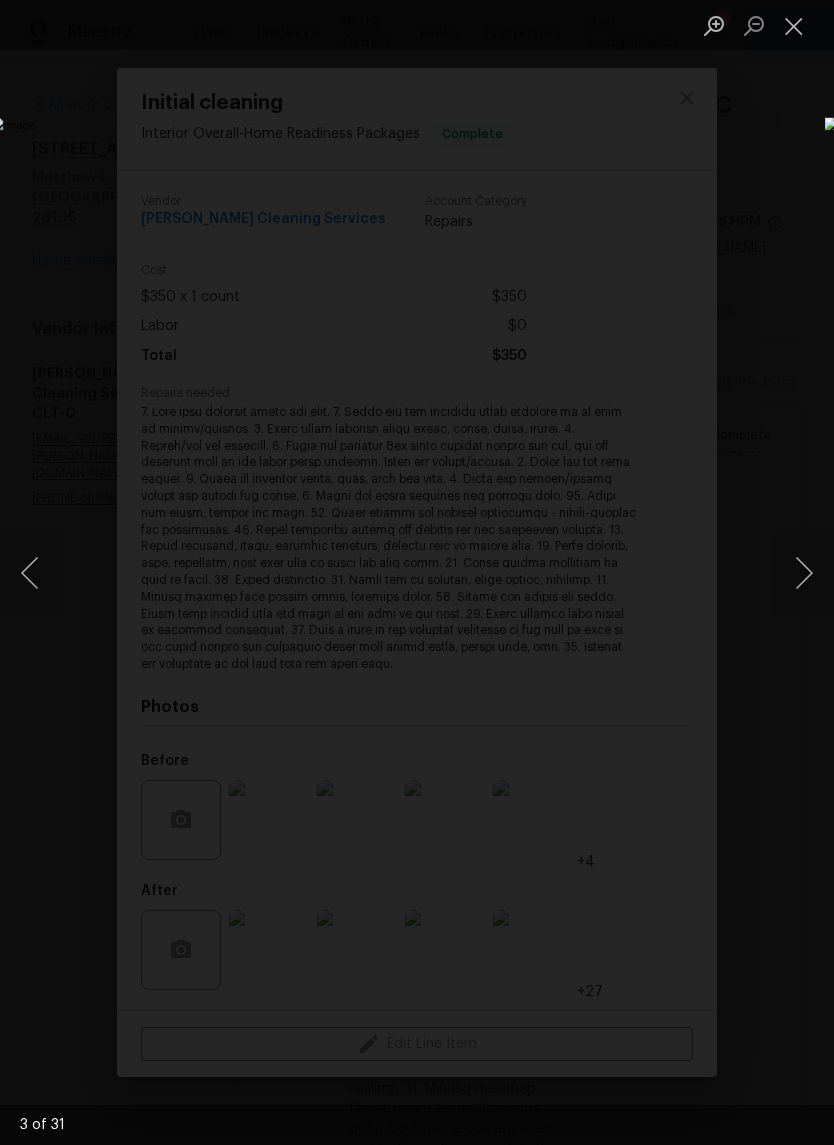 click at bounding box center (804, 573) 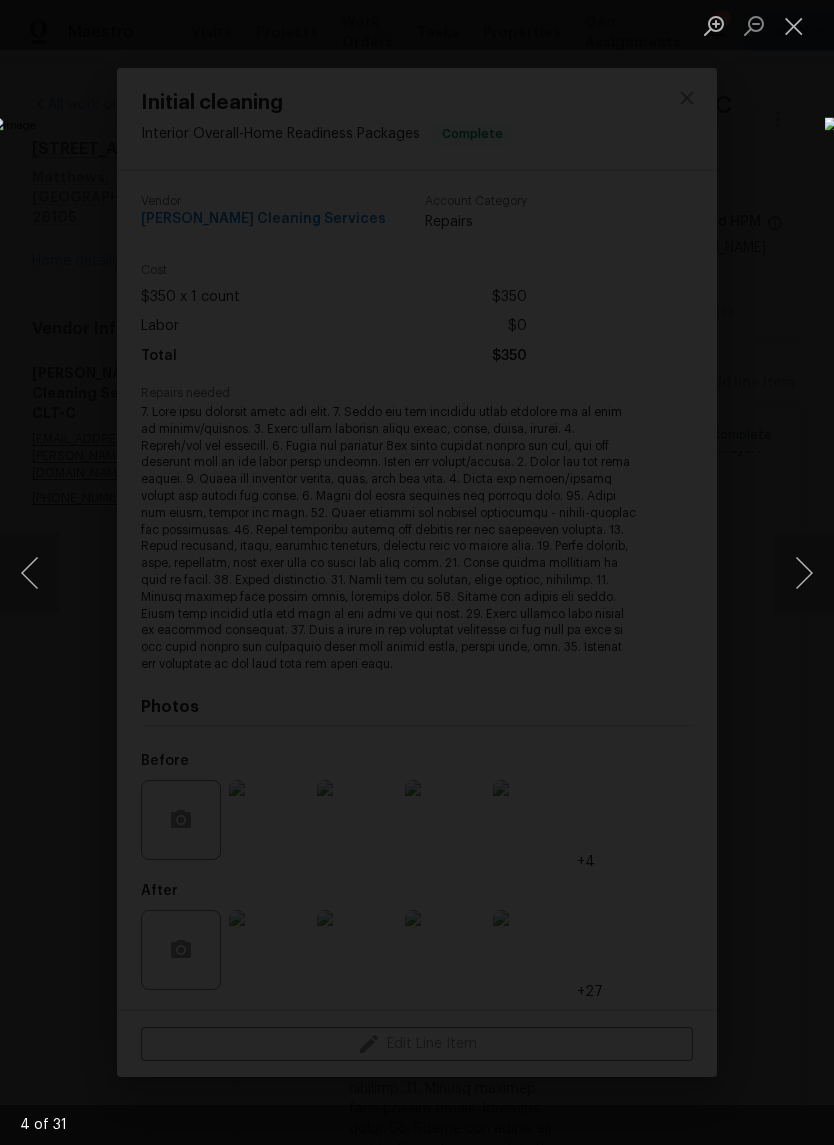 click at bounding box center [804, 573] 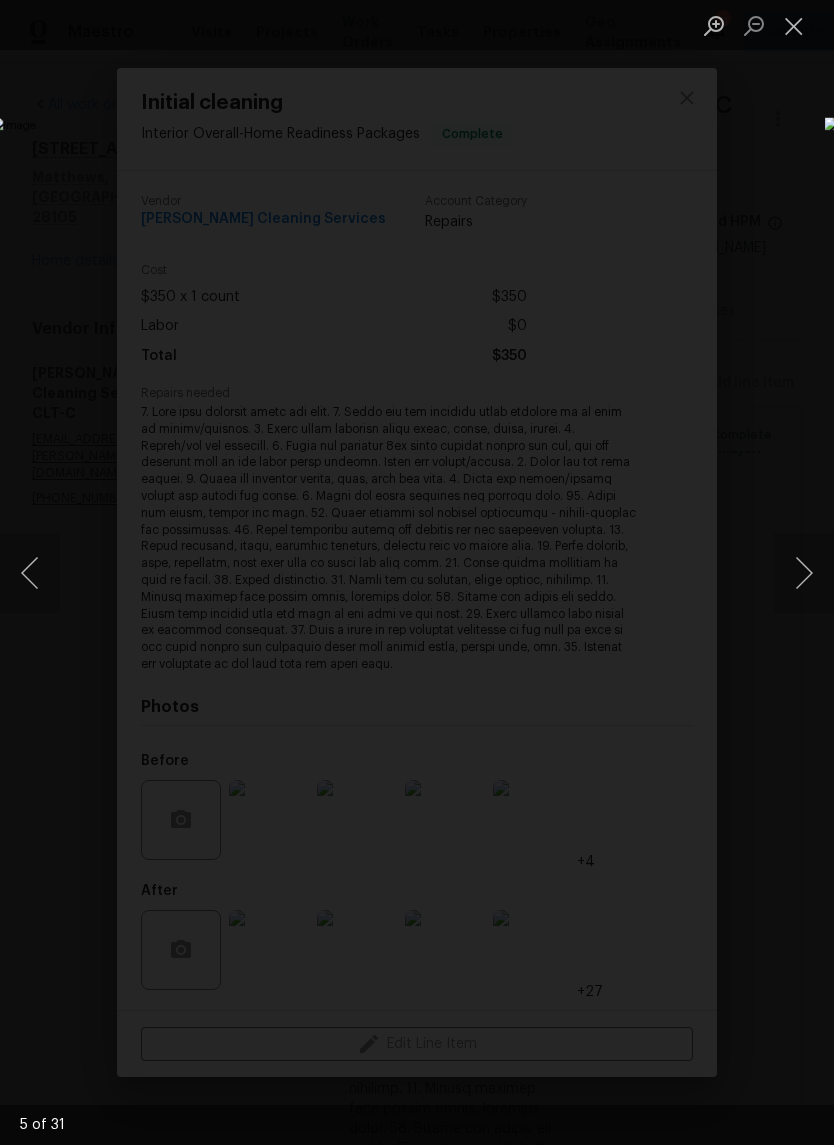 click at bounding box center (30, 573) 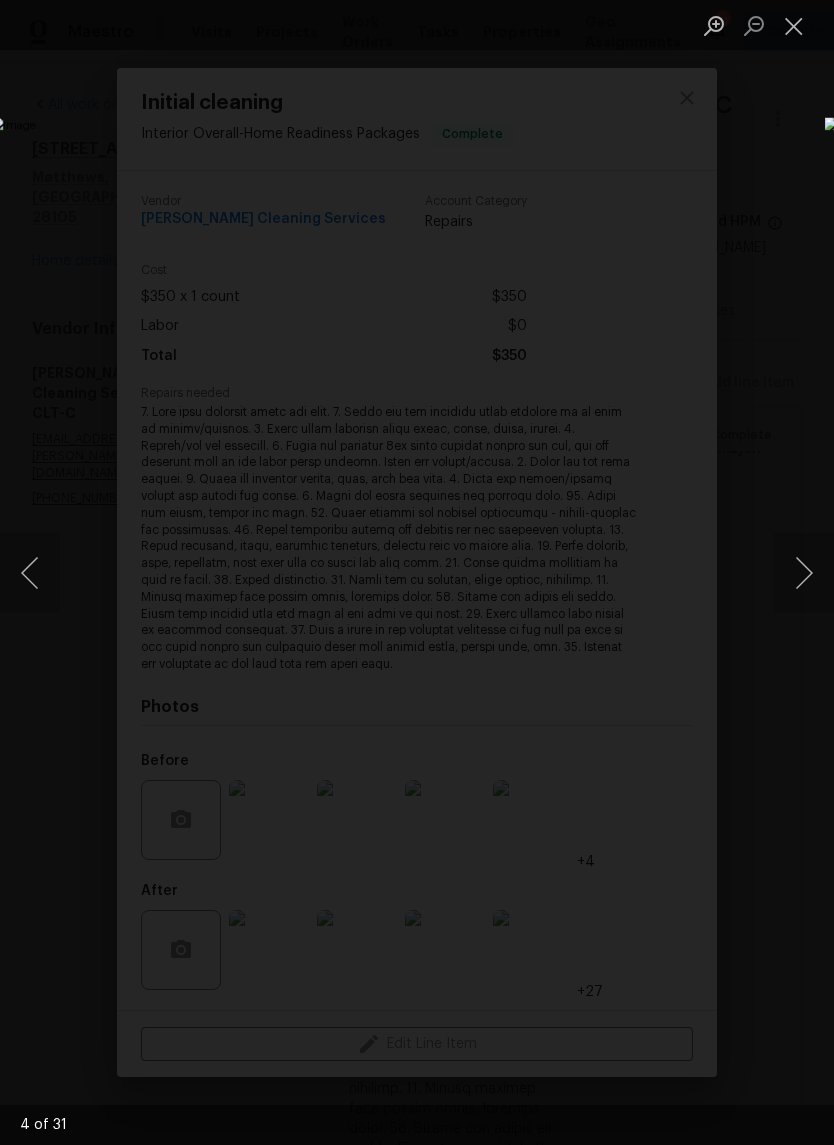 click at bounding box center [804, 573] 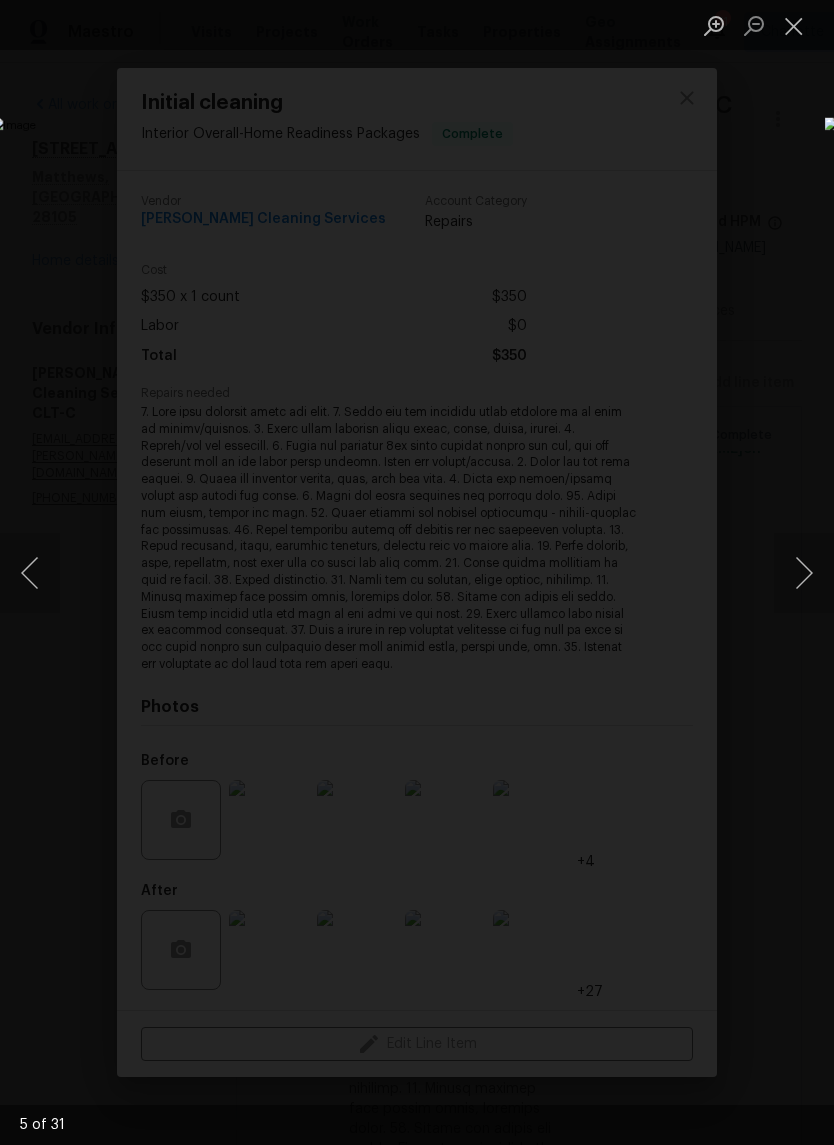 click at bounding box center (804, 573) 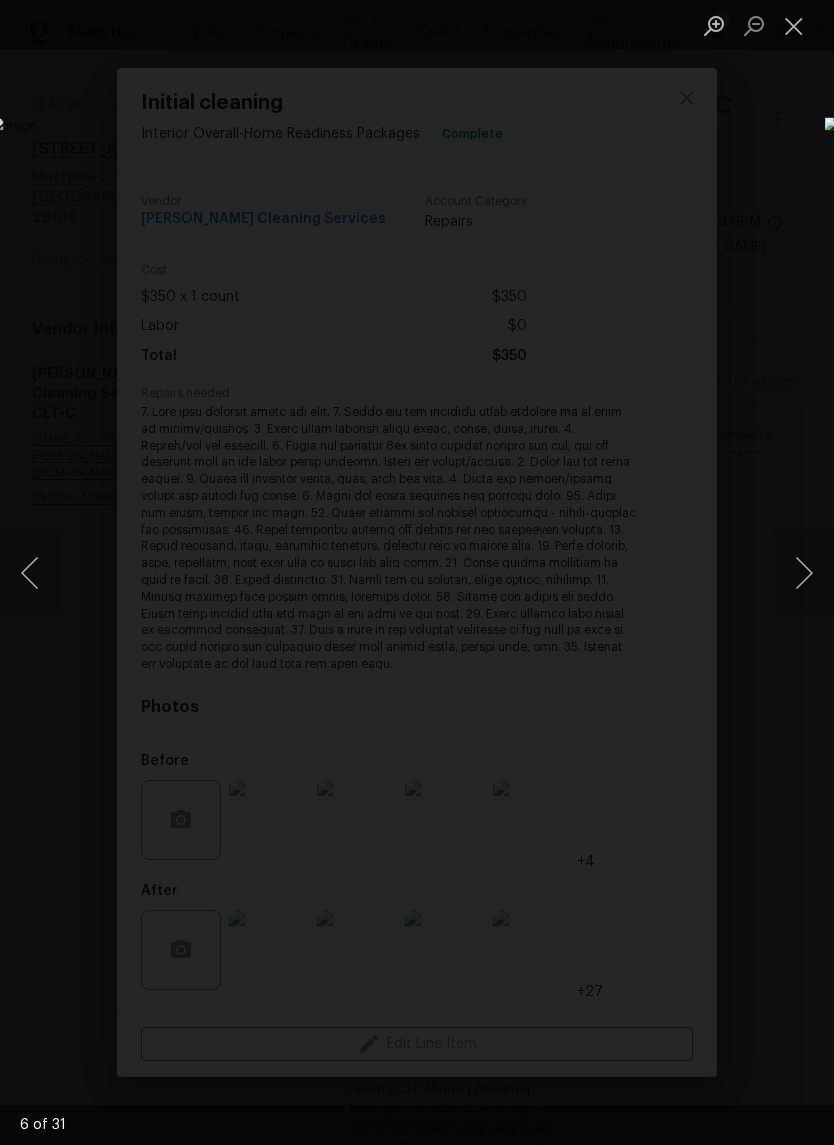 click at bounding box center [804, 573] 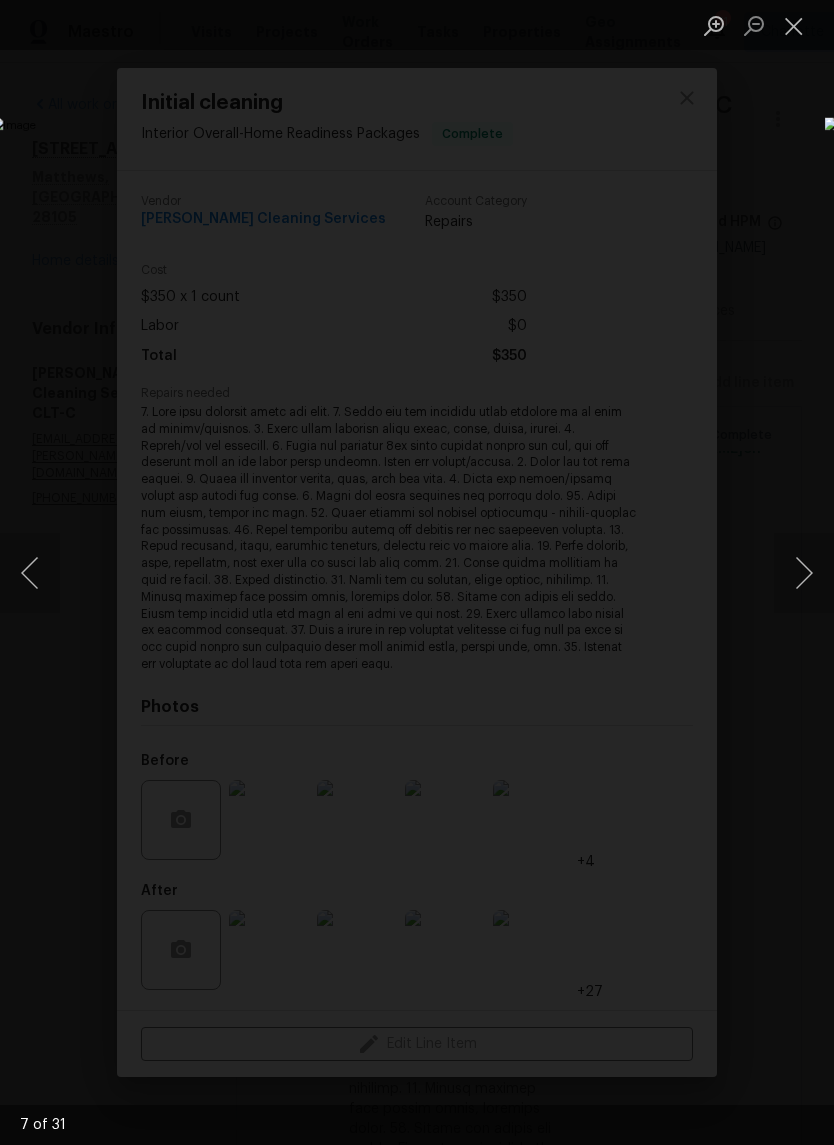 click at bounding box center [804, 573] 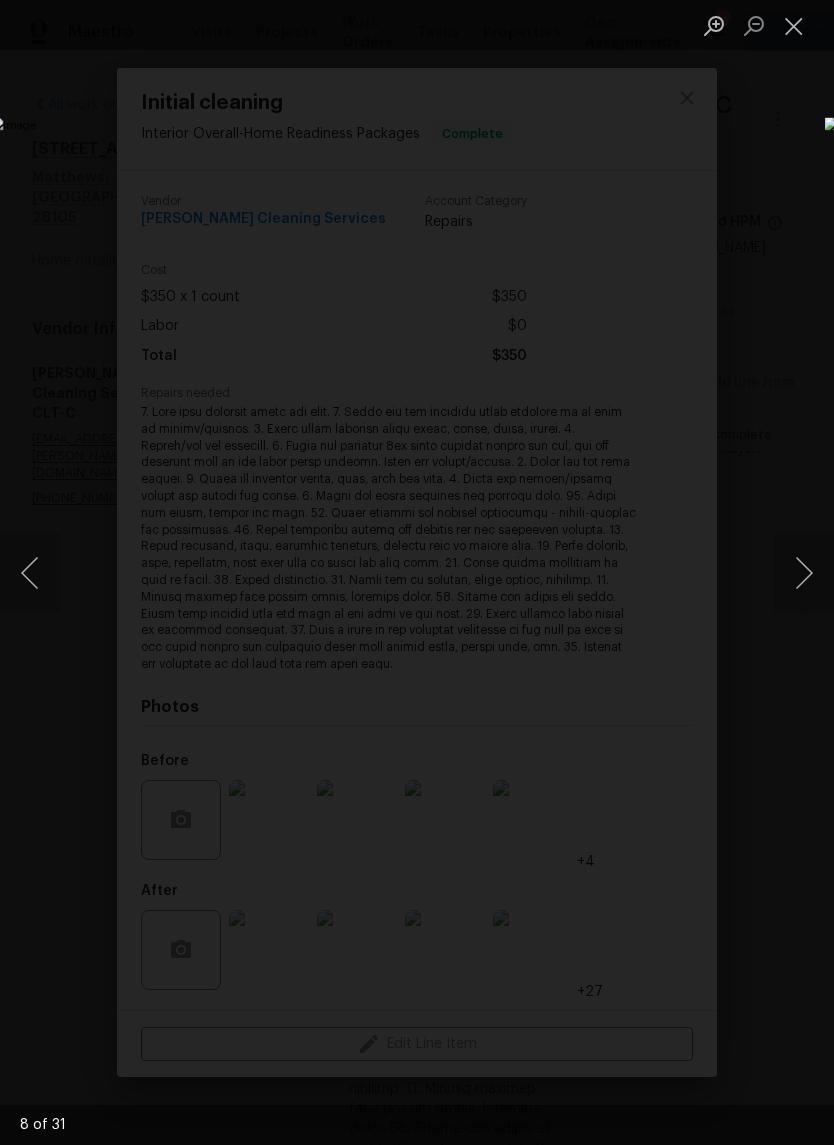 click at bounding box center (804, 573) 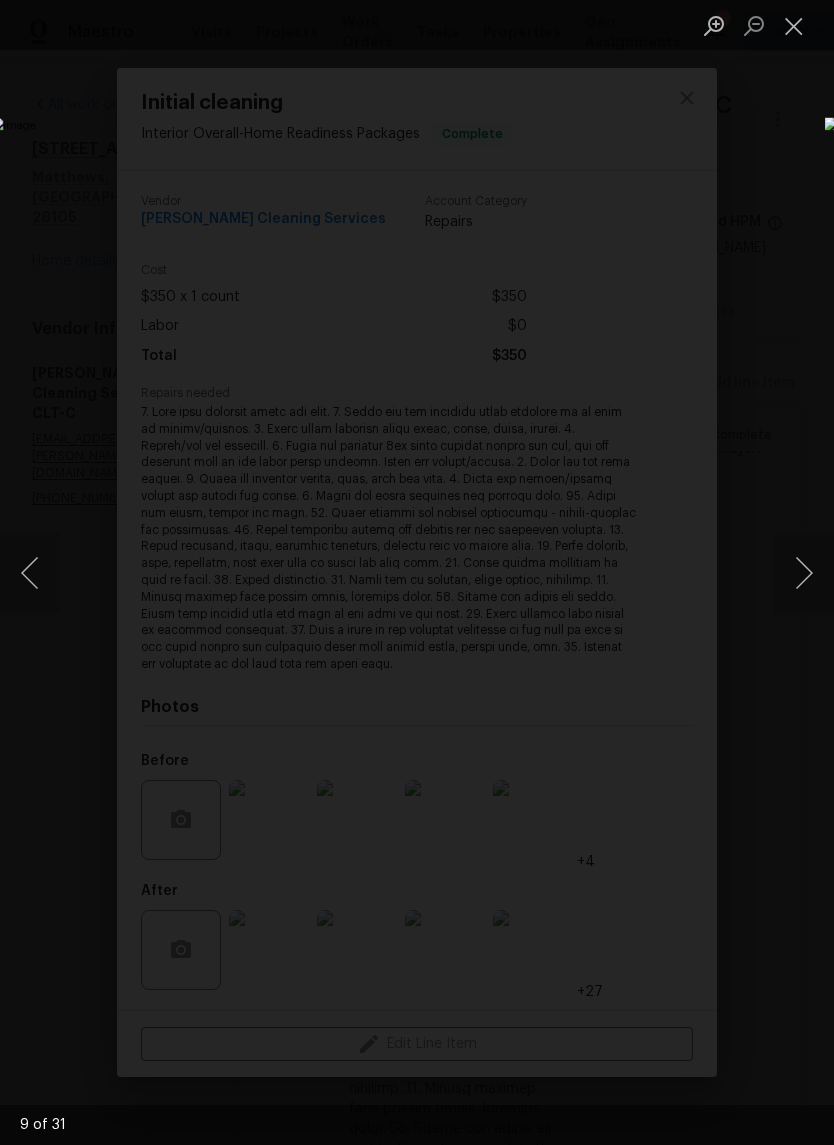 click at bounding box center [804, 573] 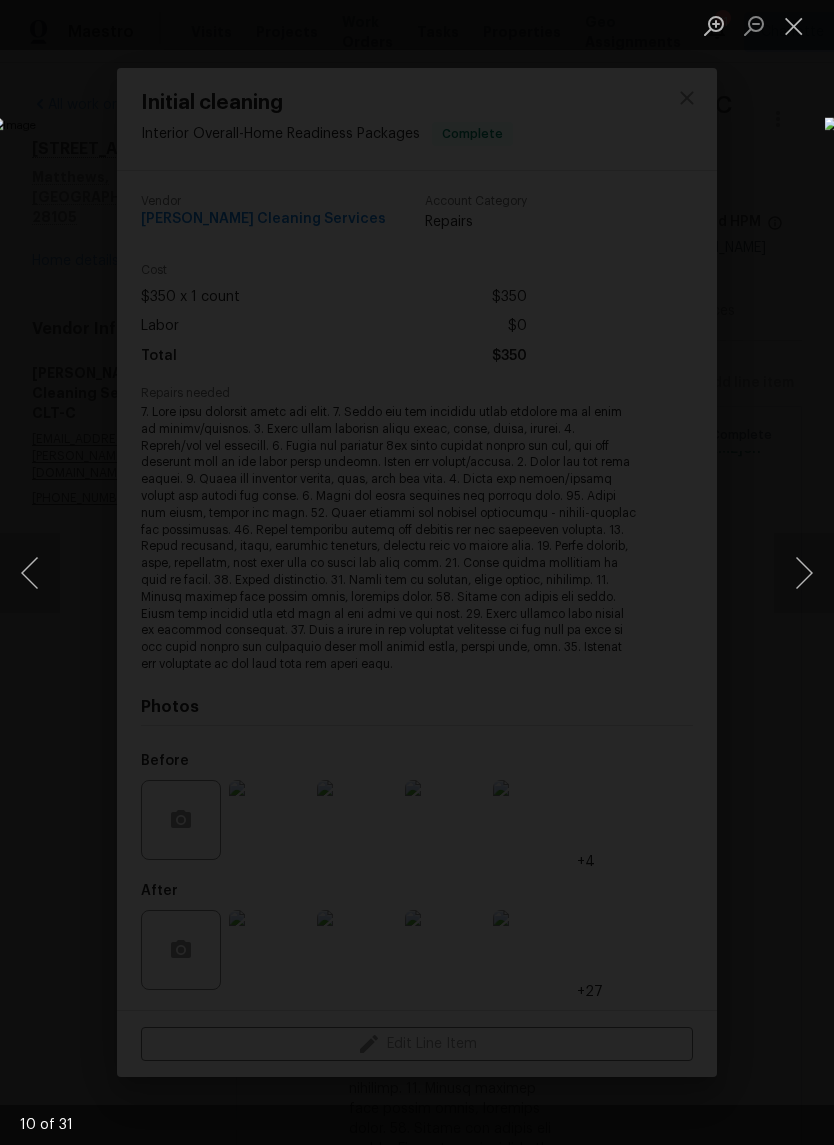 click at bounding box center (804, 573) 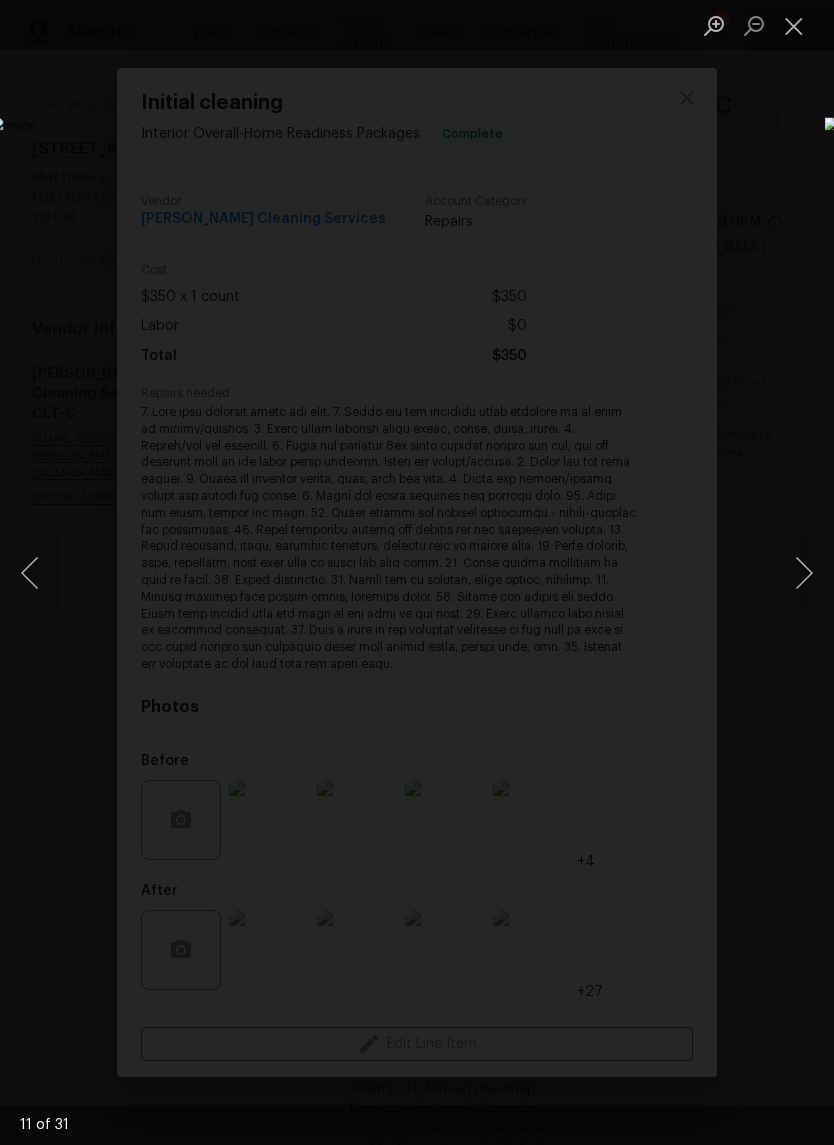 click at bounding box center [804, 573] 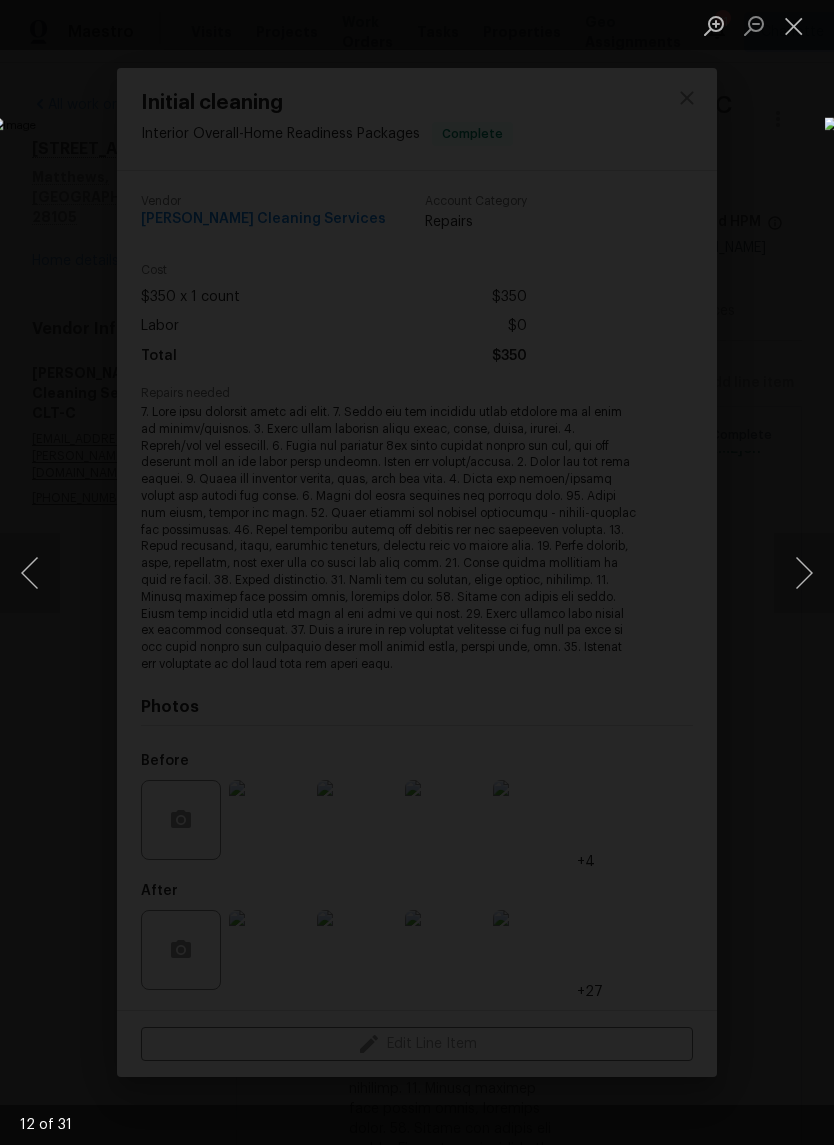 click at bounding box center [804, 573] 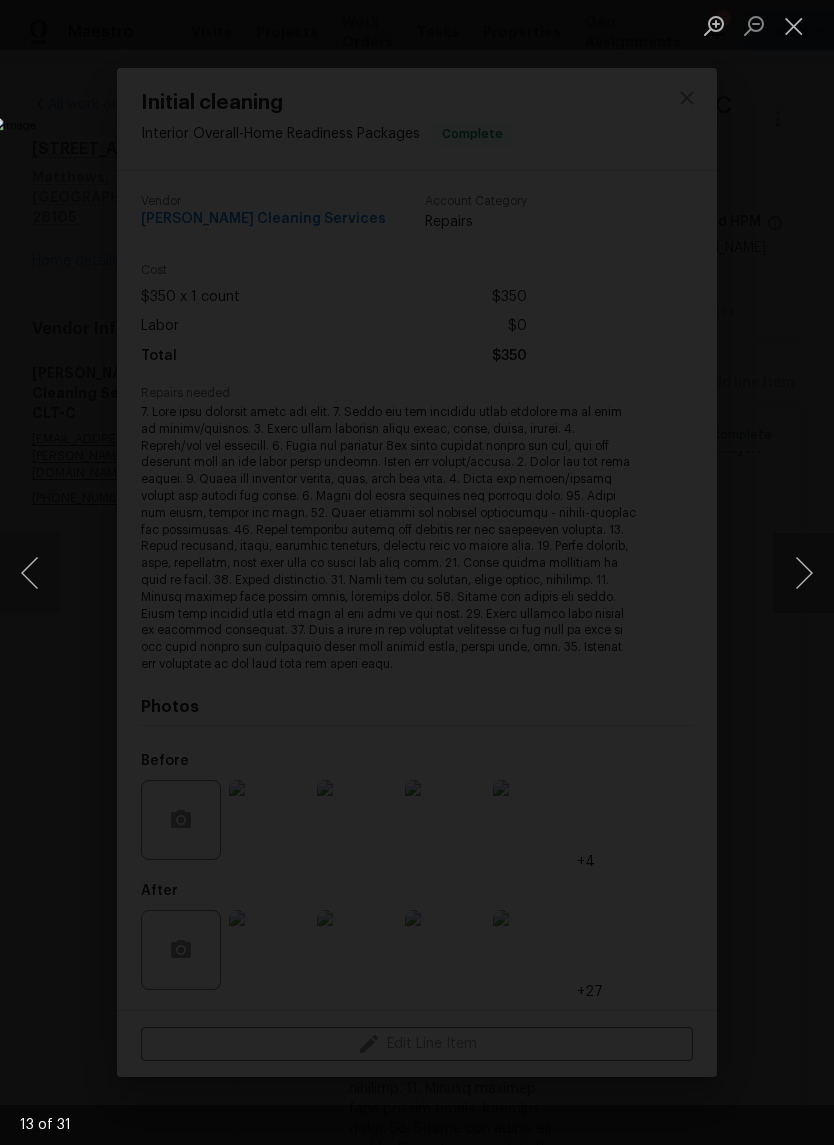 click at bounding box center (804, 573) 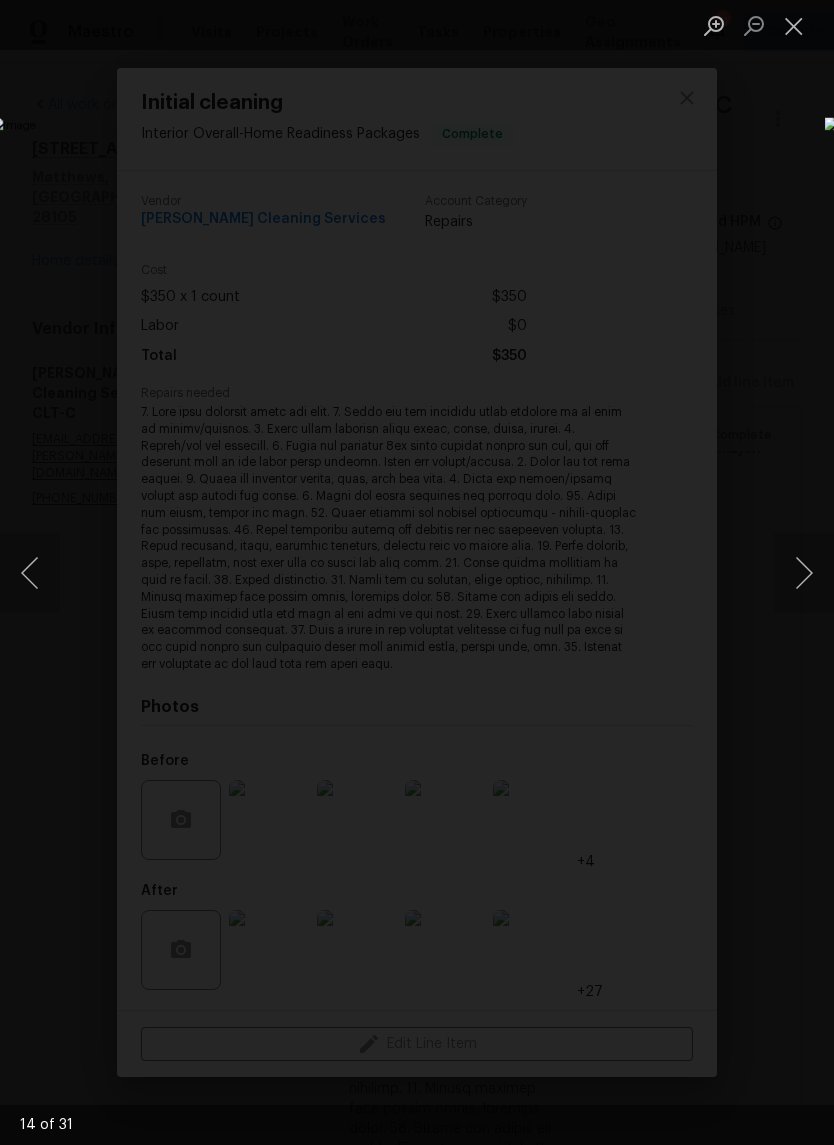 click at bounding box center (804, 573) 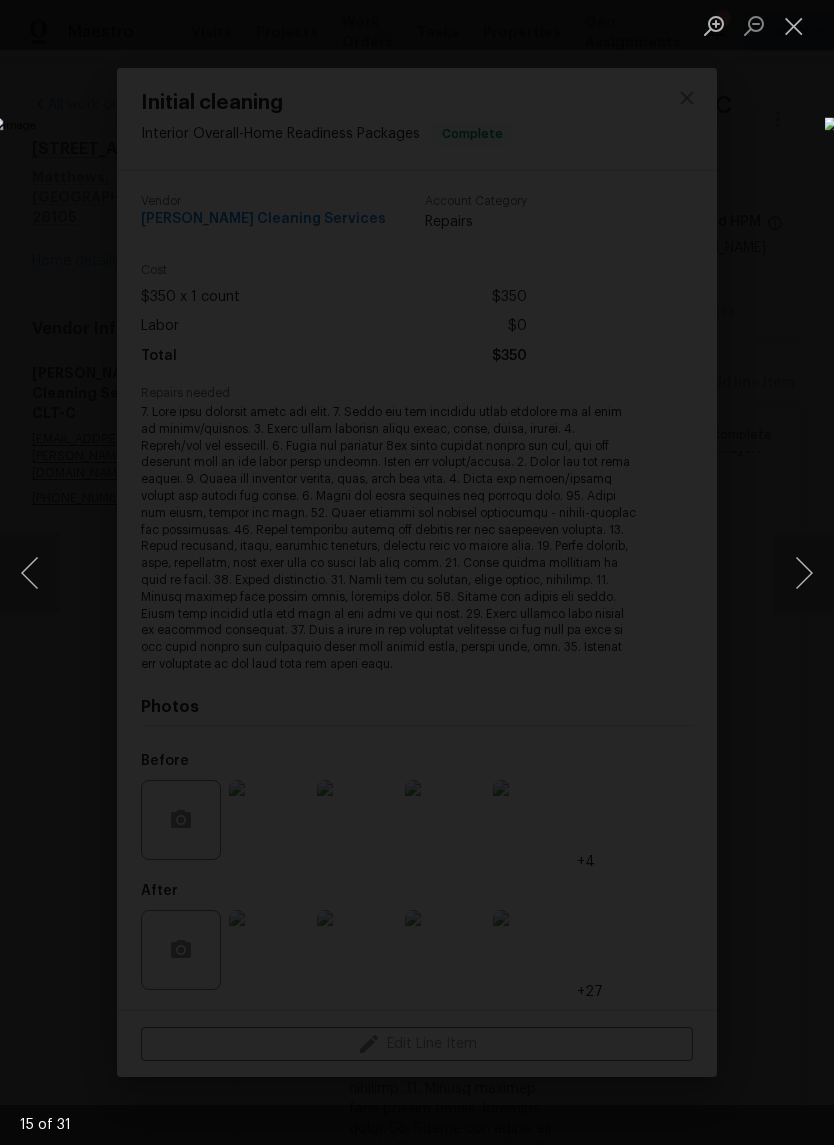 click at bounding box center (804, 573) 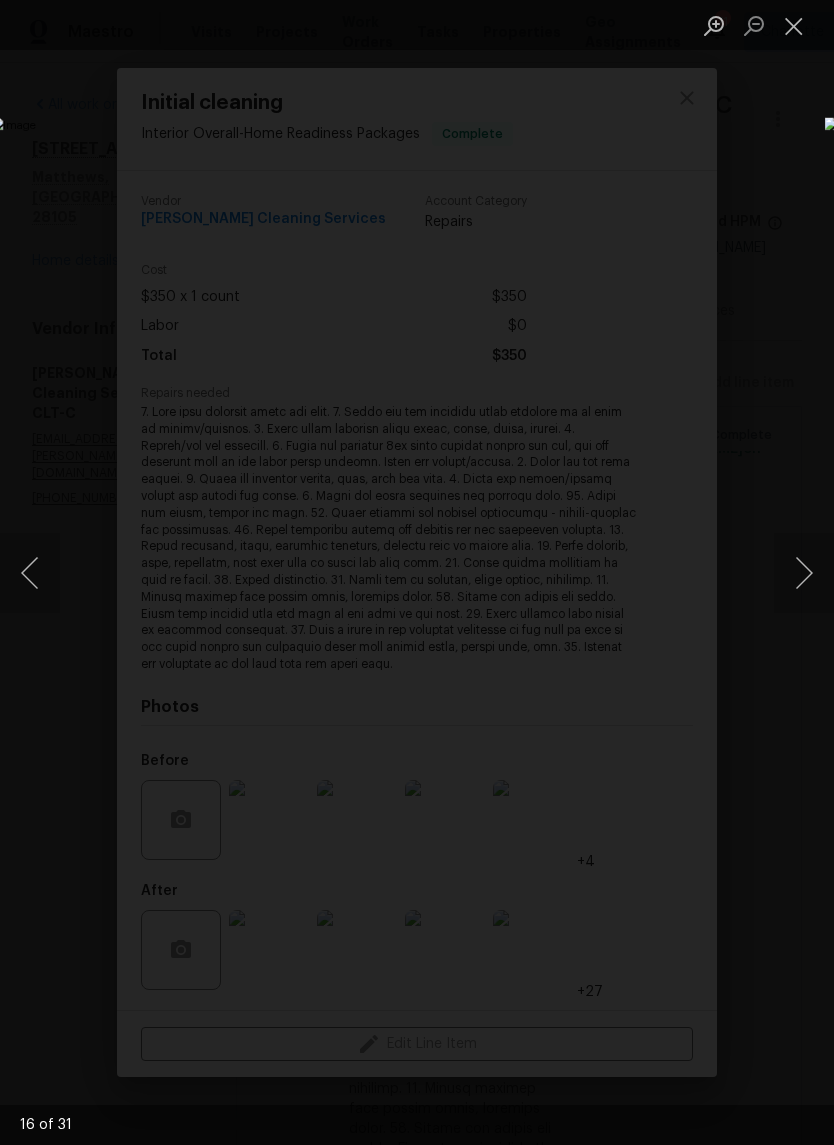 click at bounding box center (804, 573) 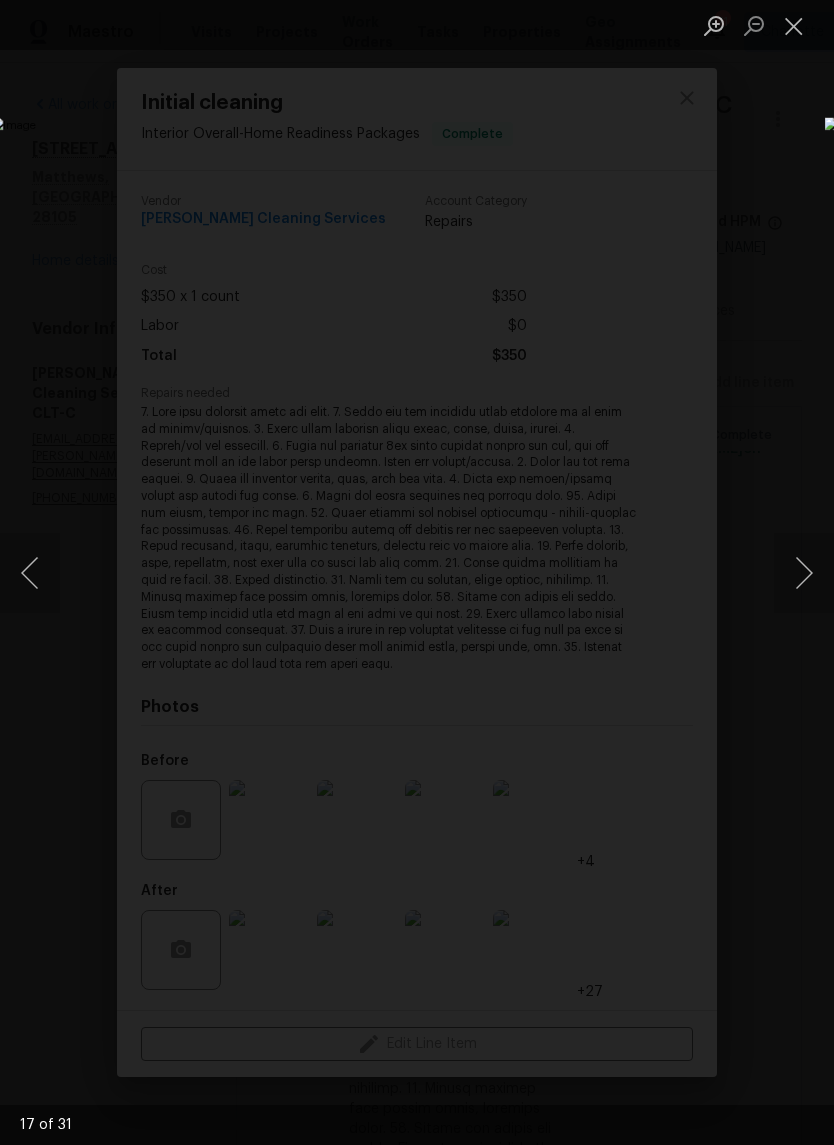 click at bounding box center (804, 573) 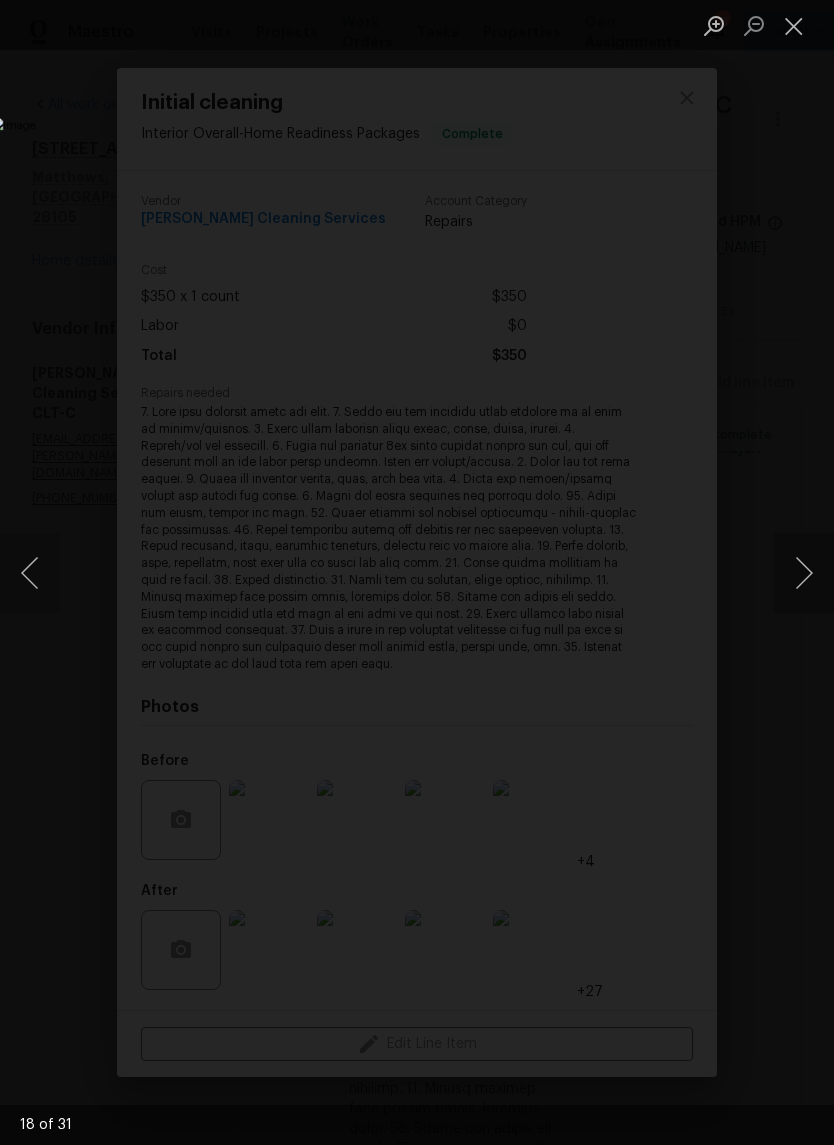 click at bounding box center (804, 573) 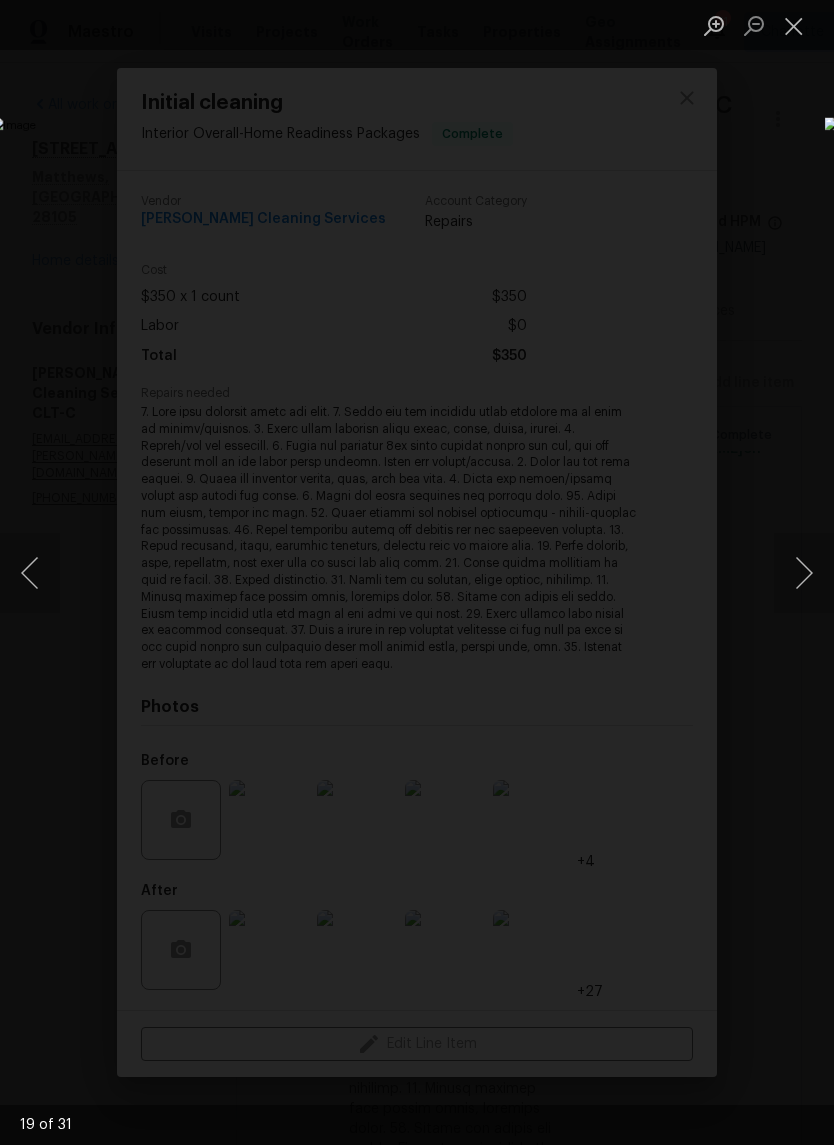 click at bounding box center [804, 573] 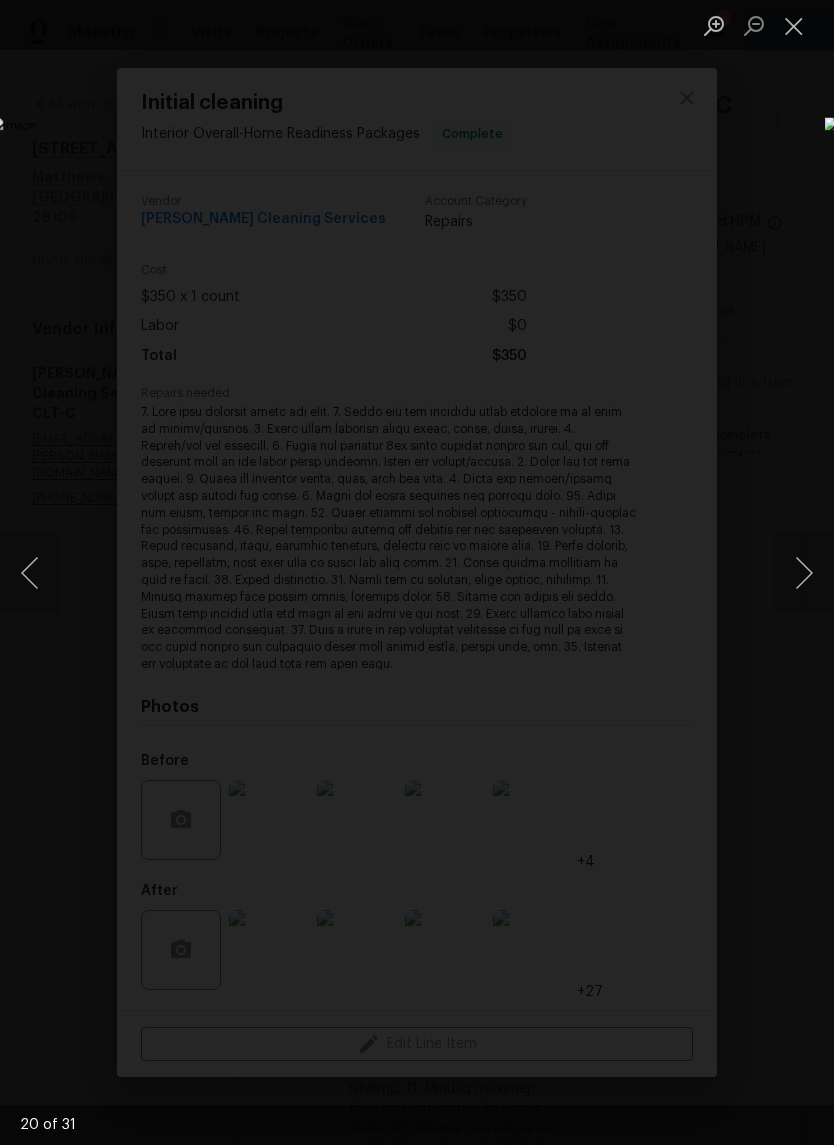 click at bounding box center [804, 573] 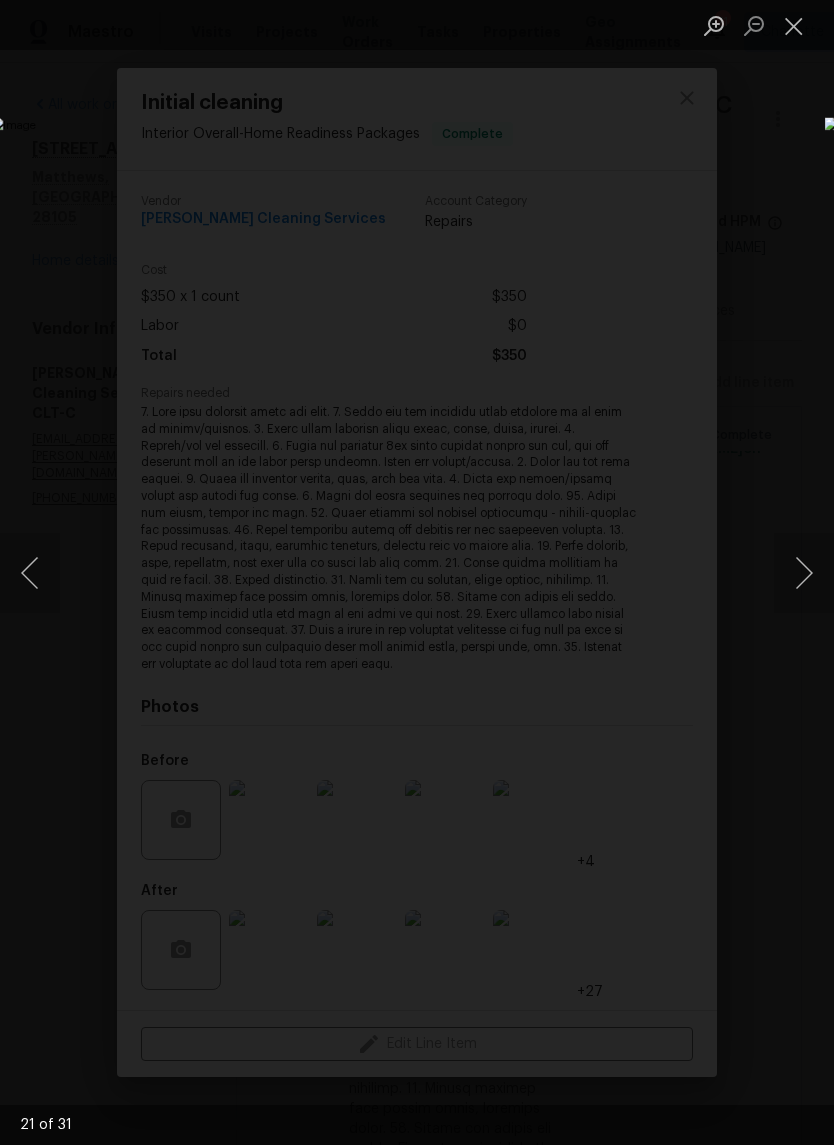 click at bounding box center [804, 573] 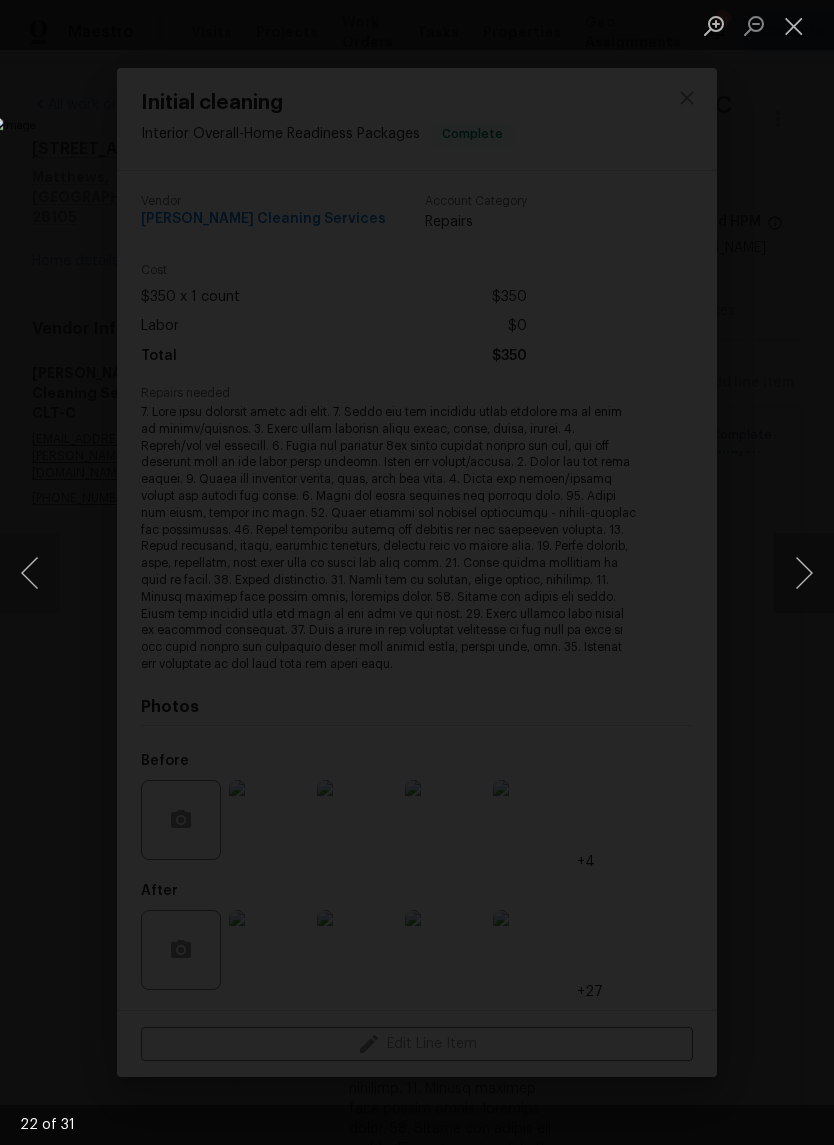 click at bounding box center (804, 573) 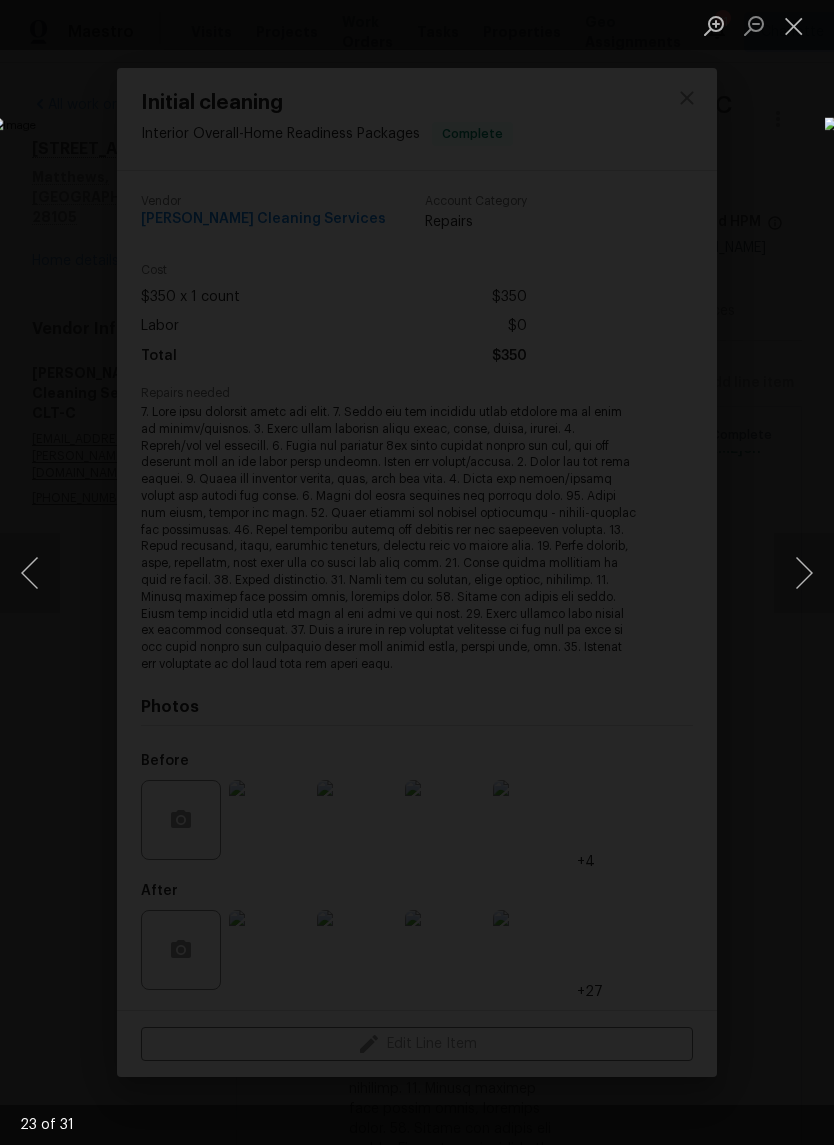 click at bounding box center (804, 573) 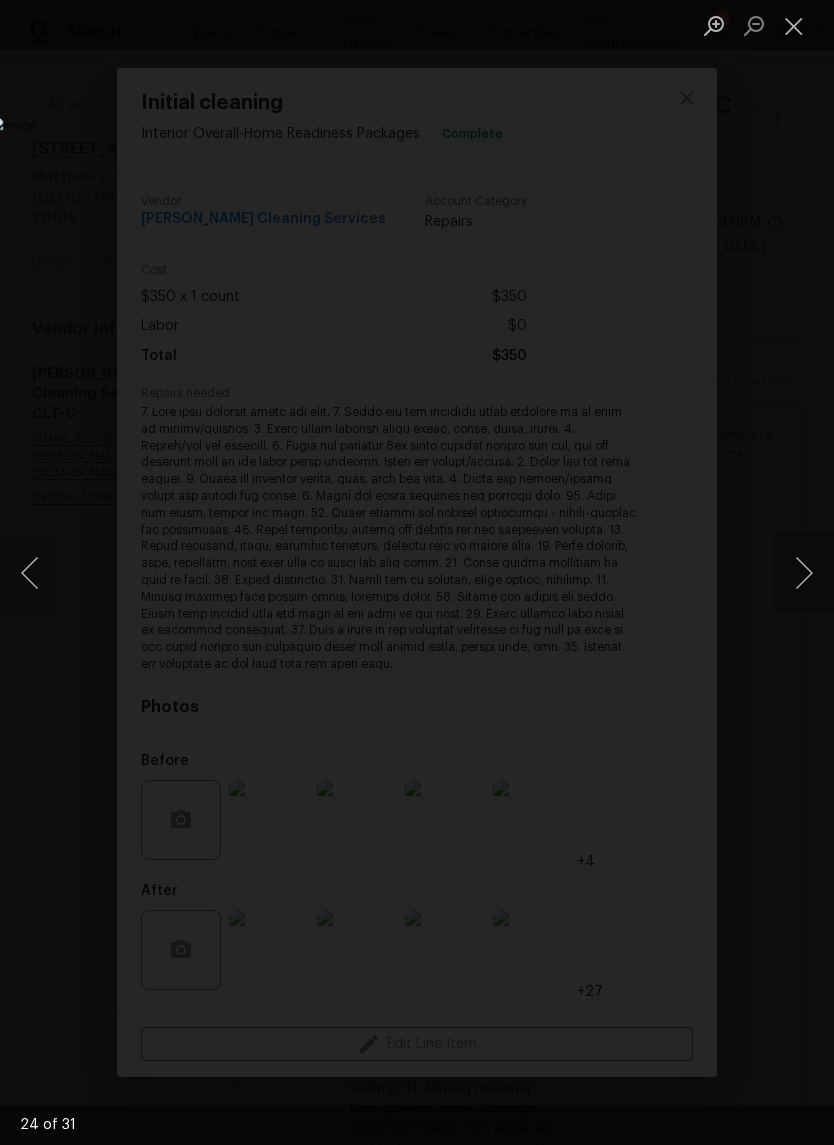 click at bounding box center [804, 573] 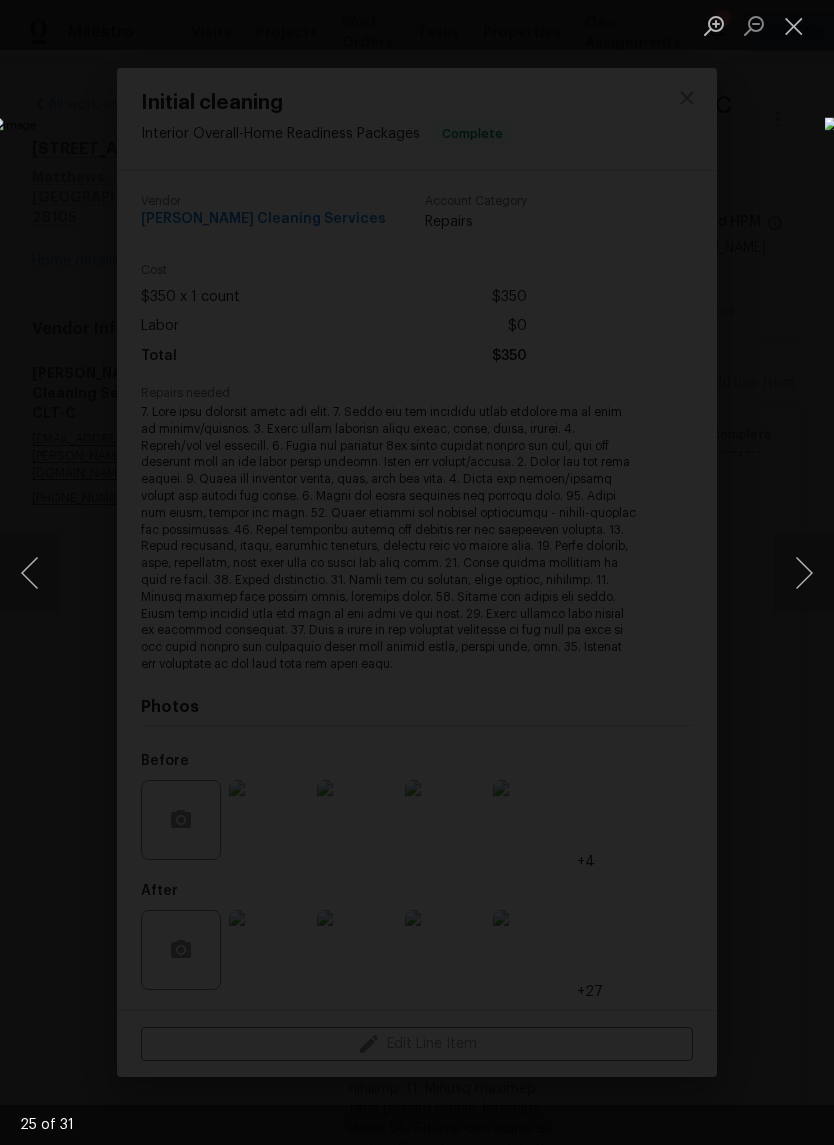 click at bounding box center (804, 573) 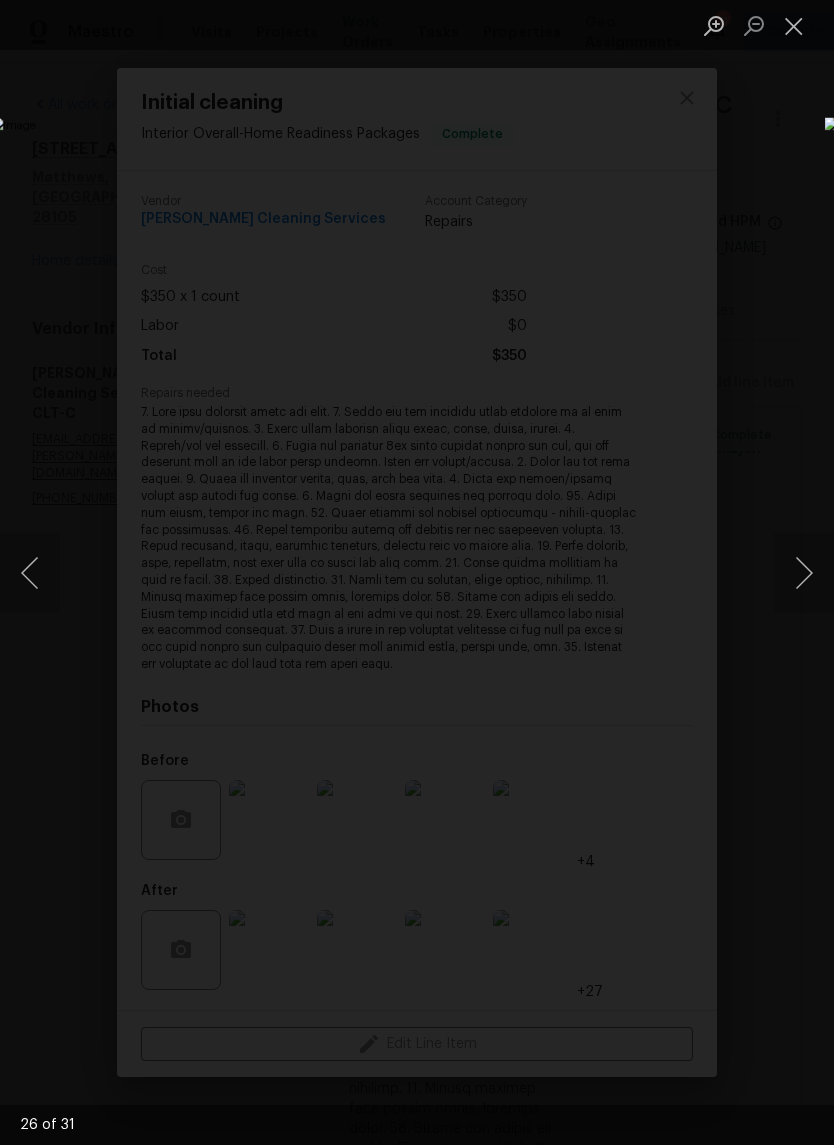 click at bounding box center [804, 573] 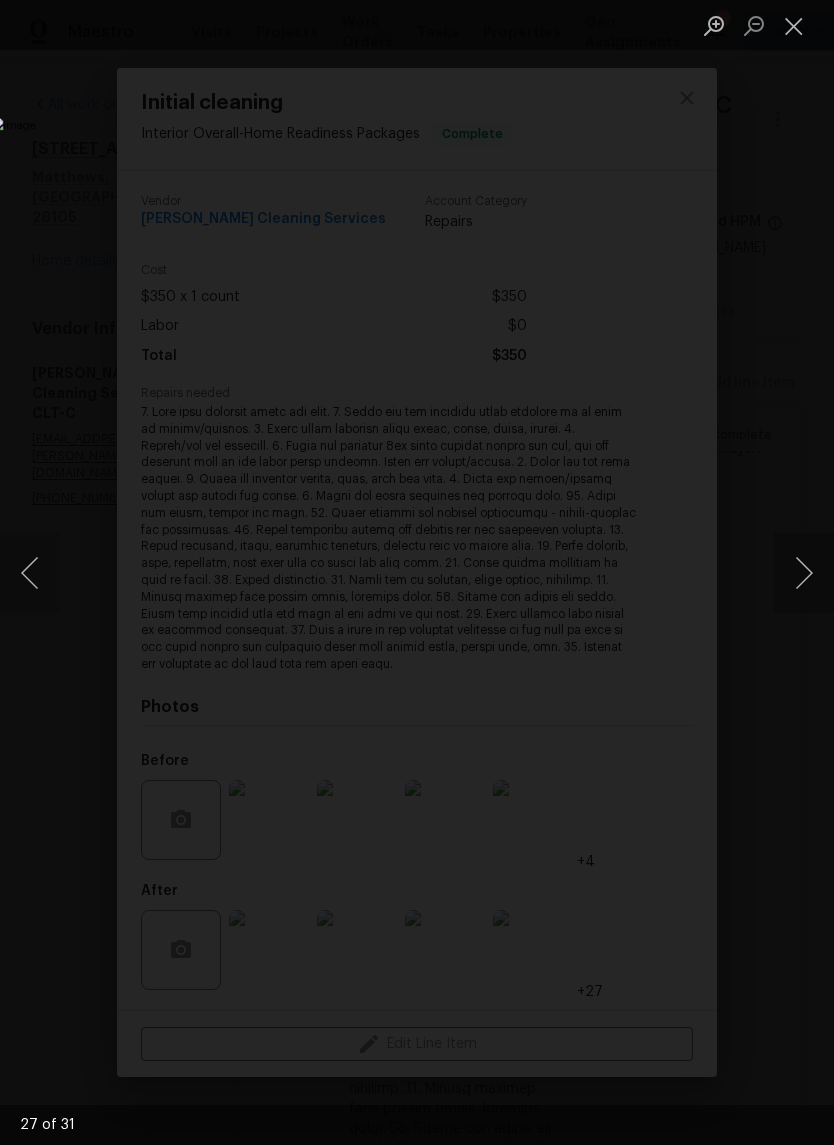 click at bounding box center [804, 573] 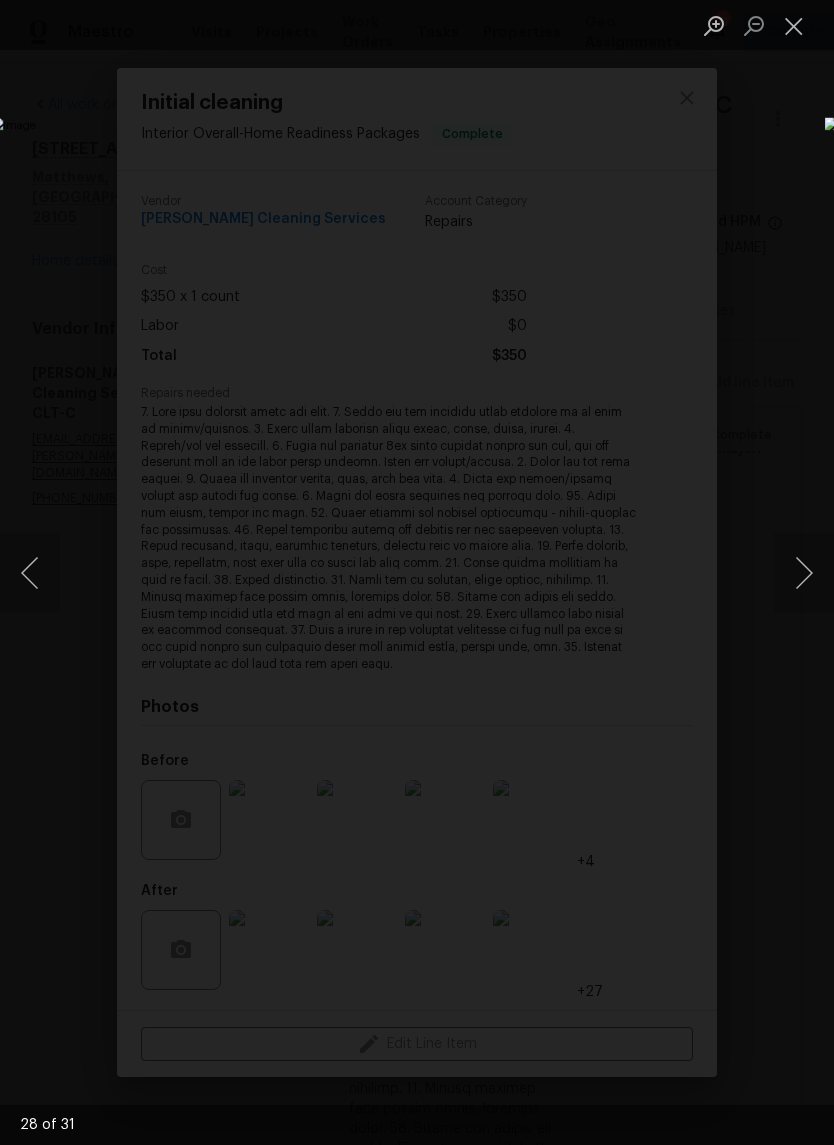 click at bounding box center (804, 573) 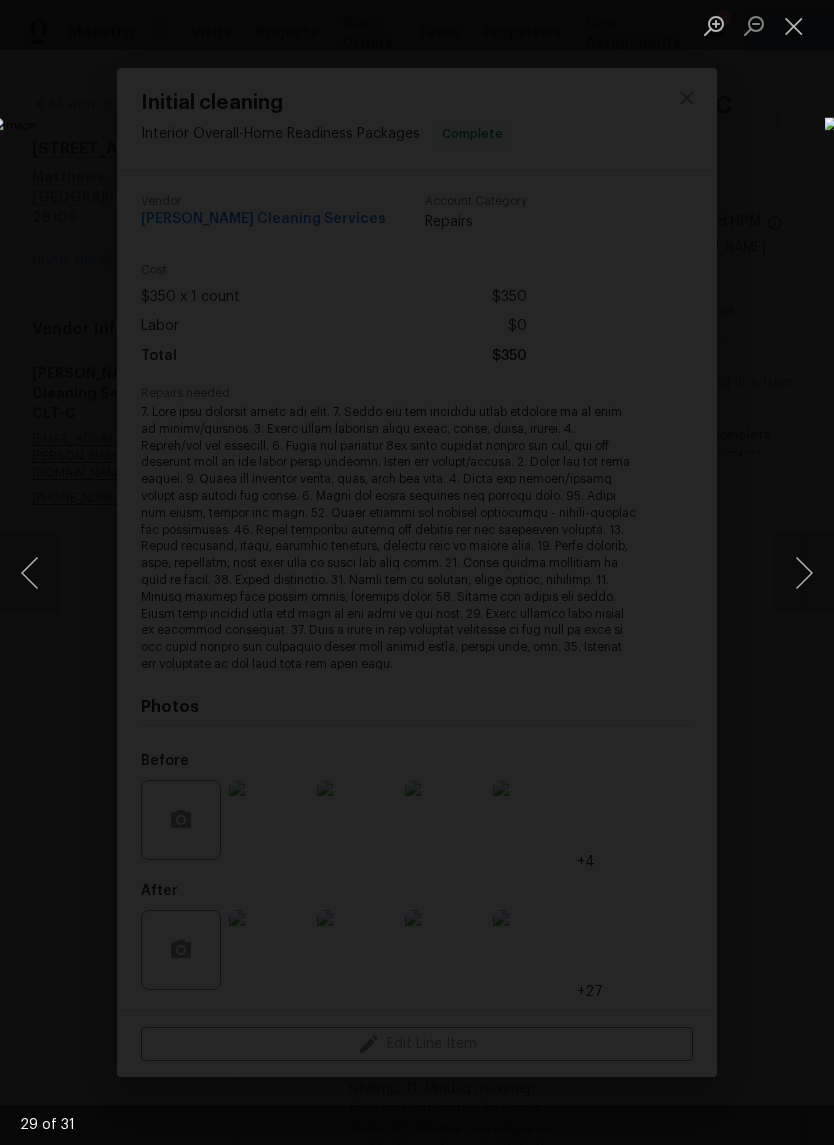 click at bounding box center [794, 25] 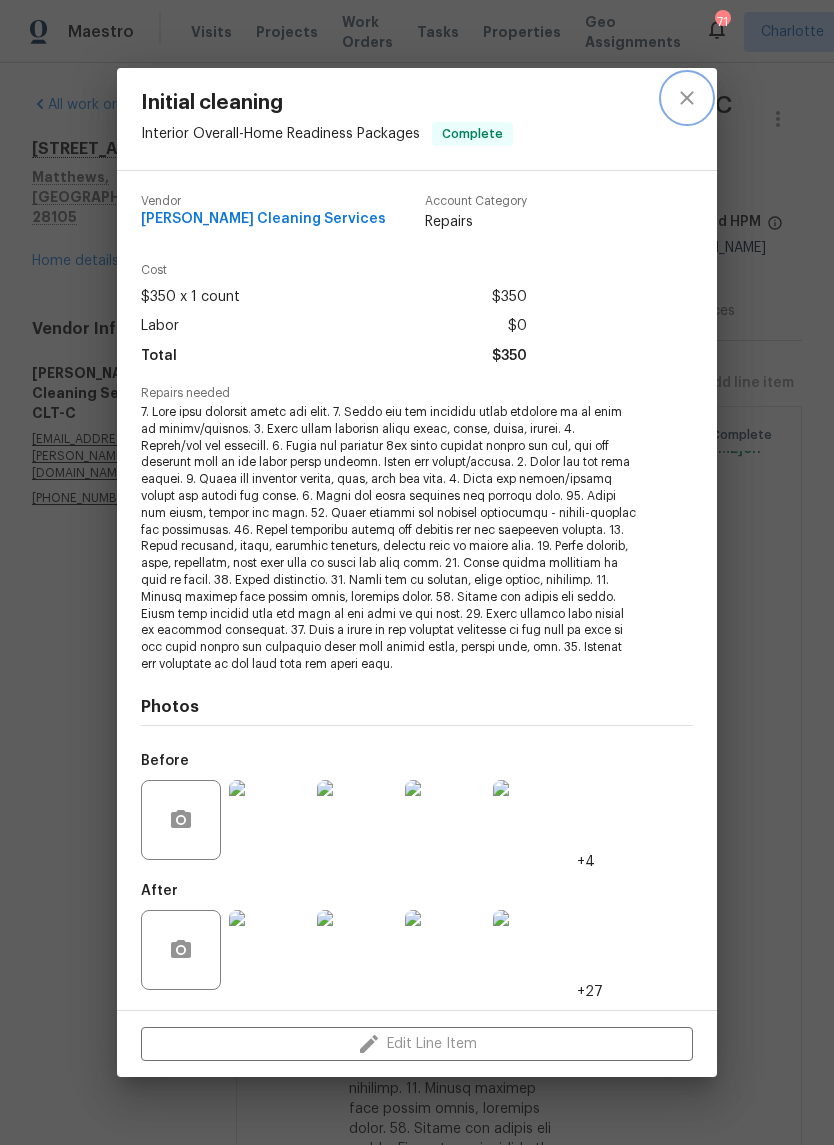 click 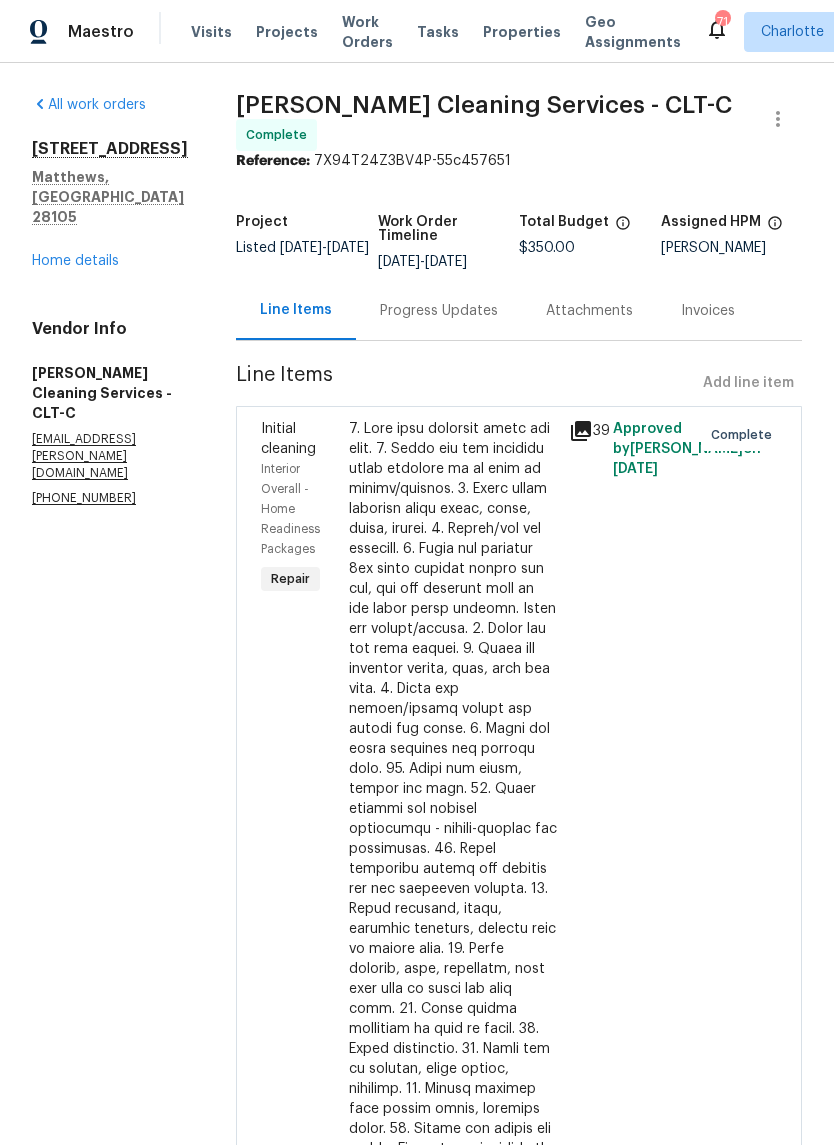 click on "All work orders [STREET_ADDRESS] Home details Vendor Info [PERSON_NAME] Cleaning Services - CLT-C [EMAIL_ADDRESS][PERSON_NAME][DOMAIN_NAME] [PHONE_NUMBER]" at bounding box center (110, 301) 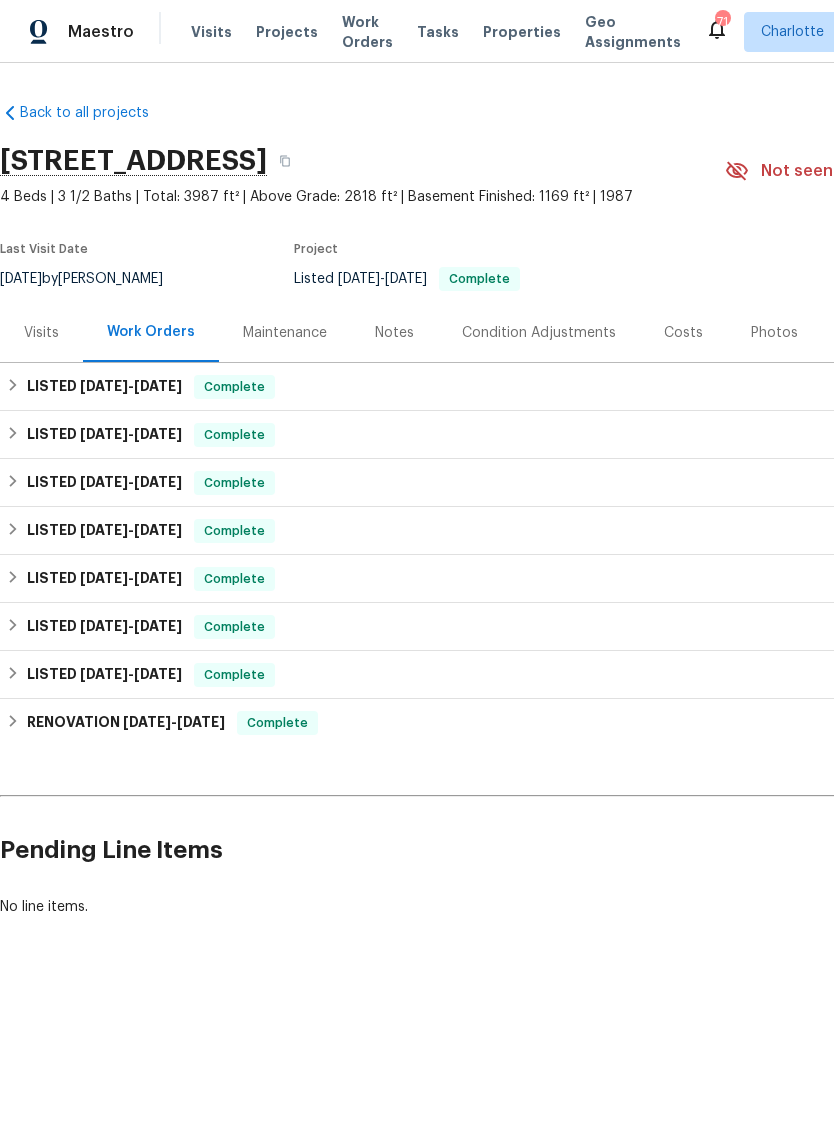 click on "Photos" at bounding box center (774, 333) 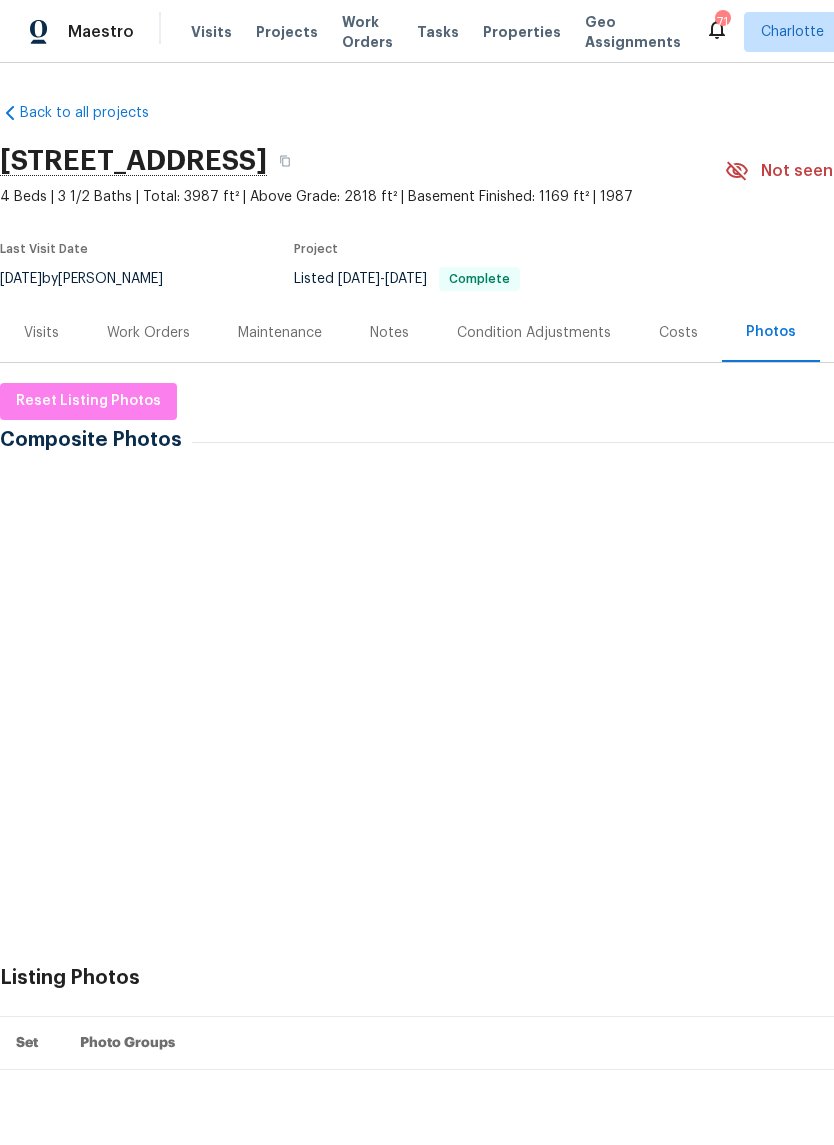 click at bounding box center (54, 525) 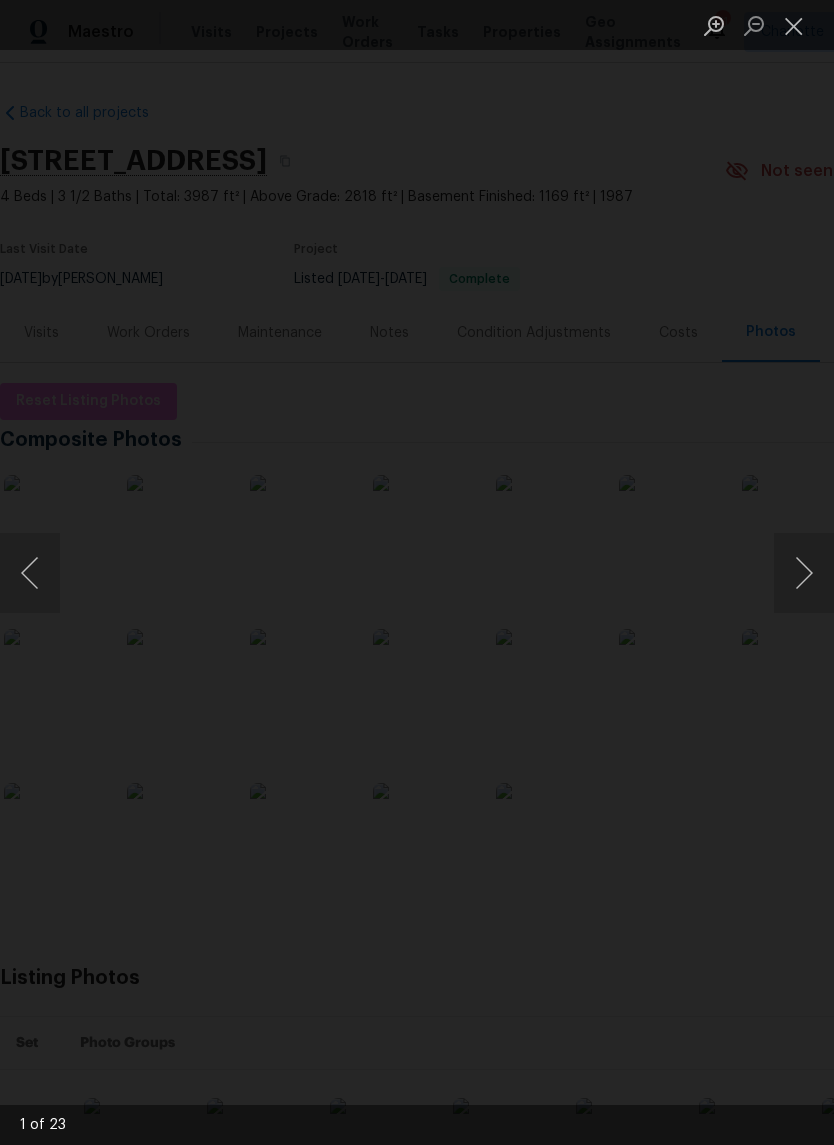 click at bounding box center (804, 573) 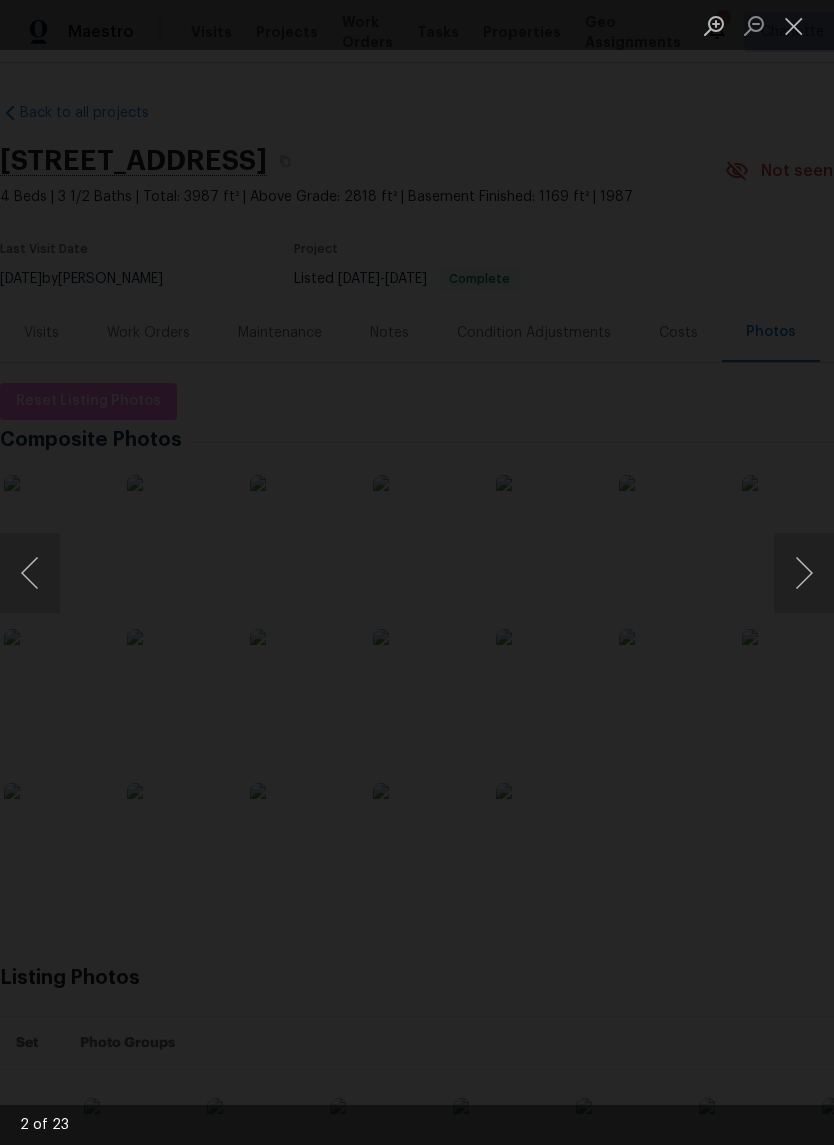 click at bounding box center [804, 573] 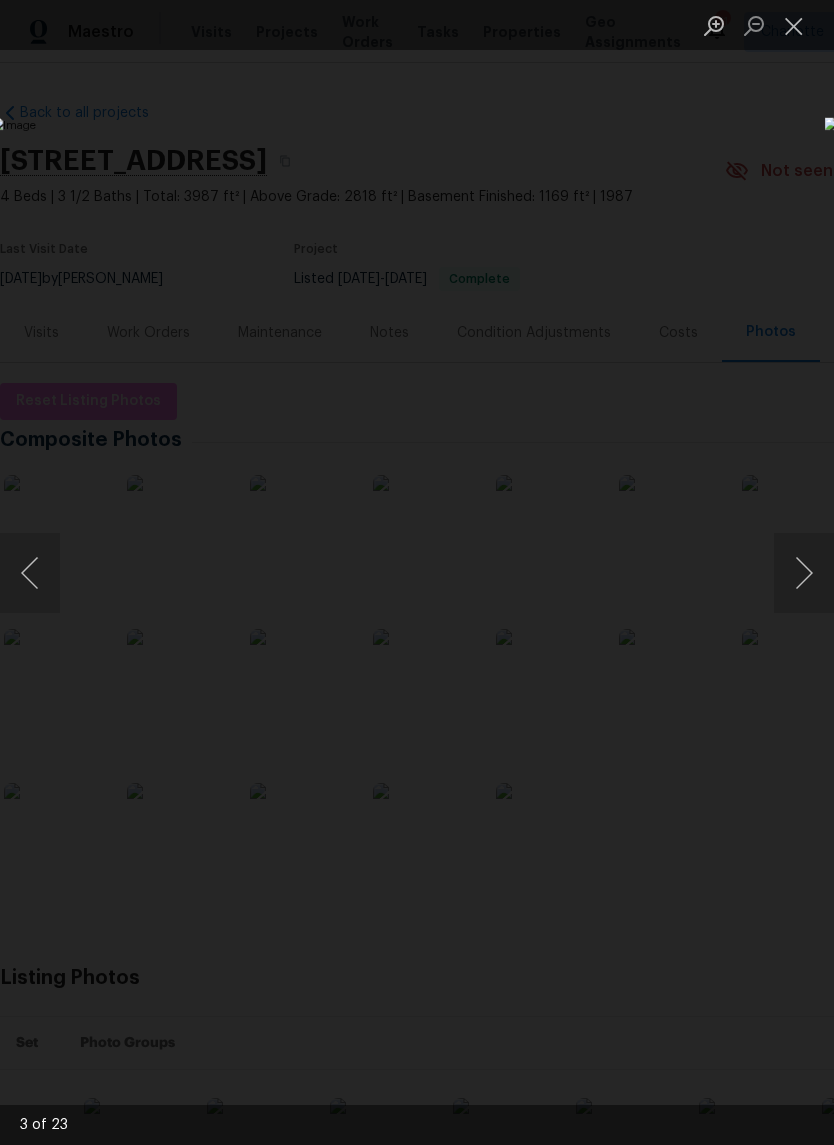 click at bounding box center (804, 573) 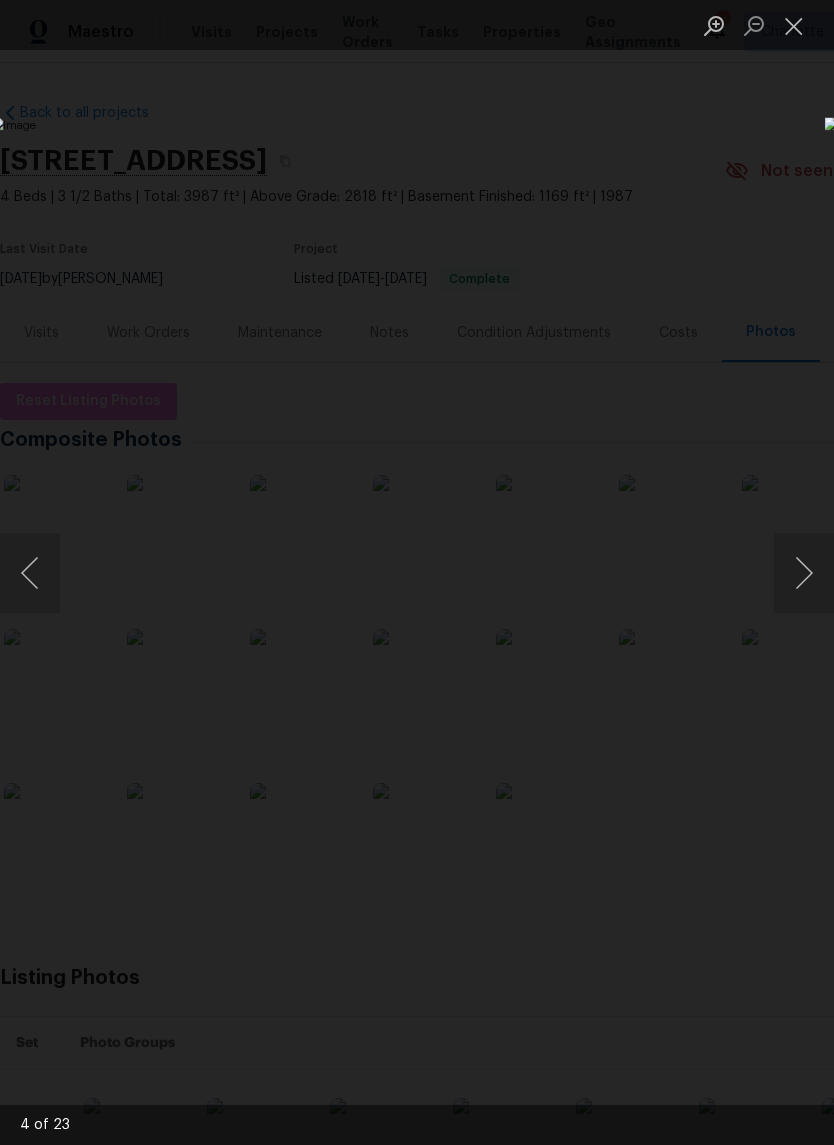 click at bounding box center (804, 573) 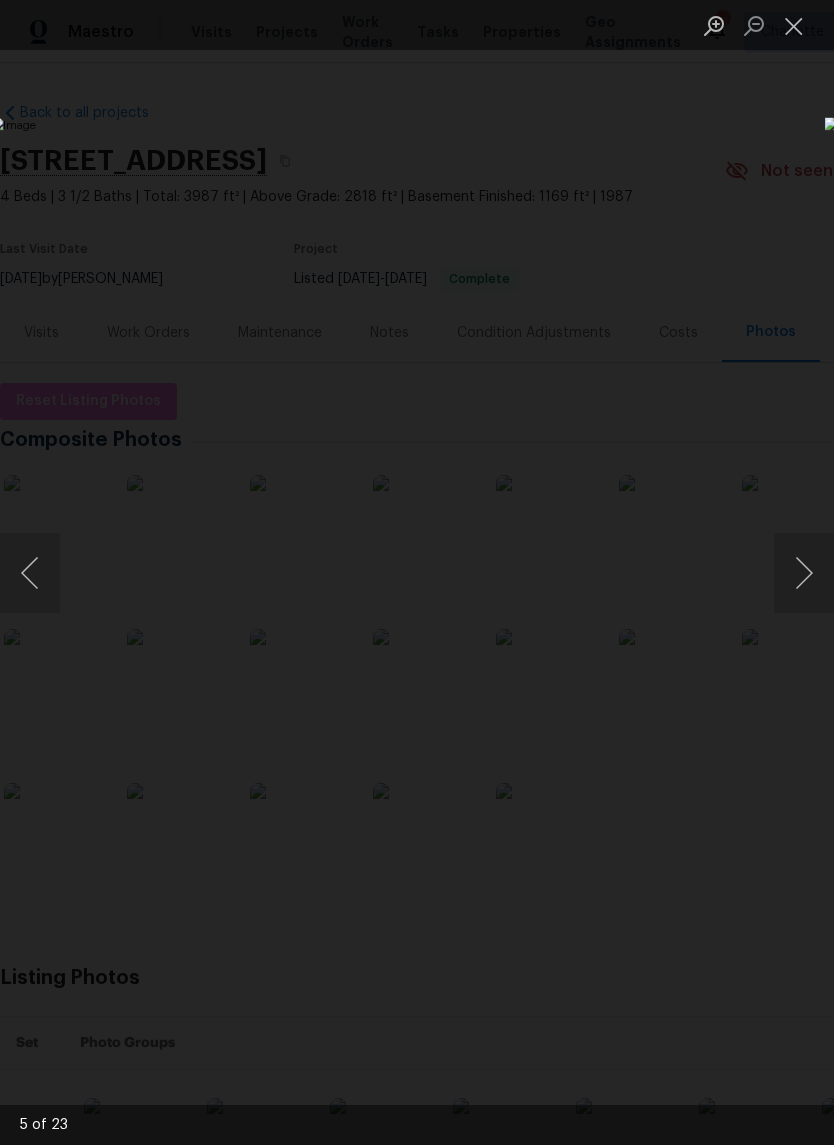 click at bounding box center [804, 573] 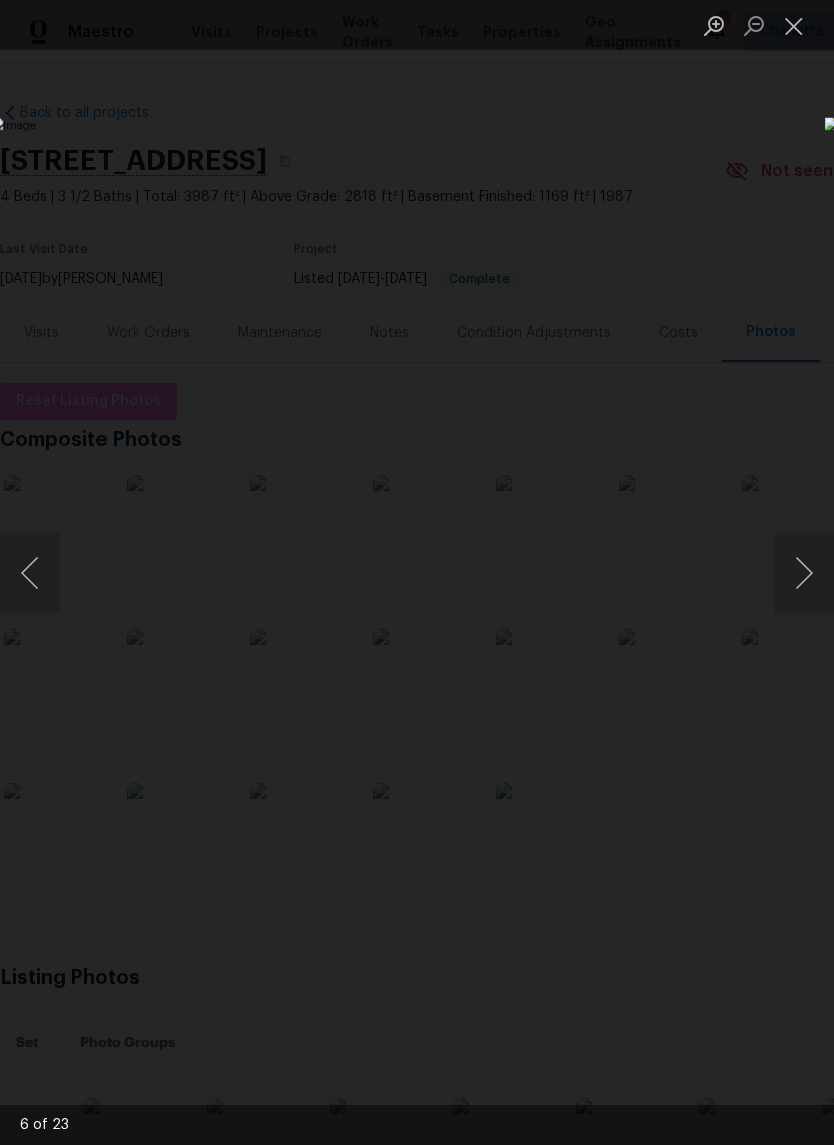 click at bounding box center [804, 573] 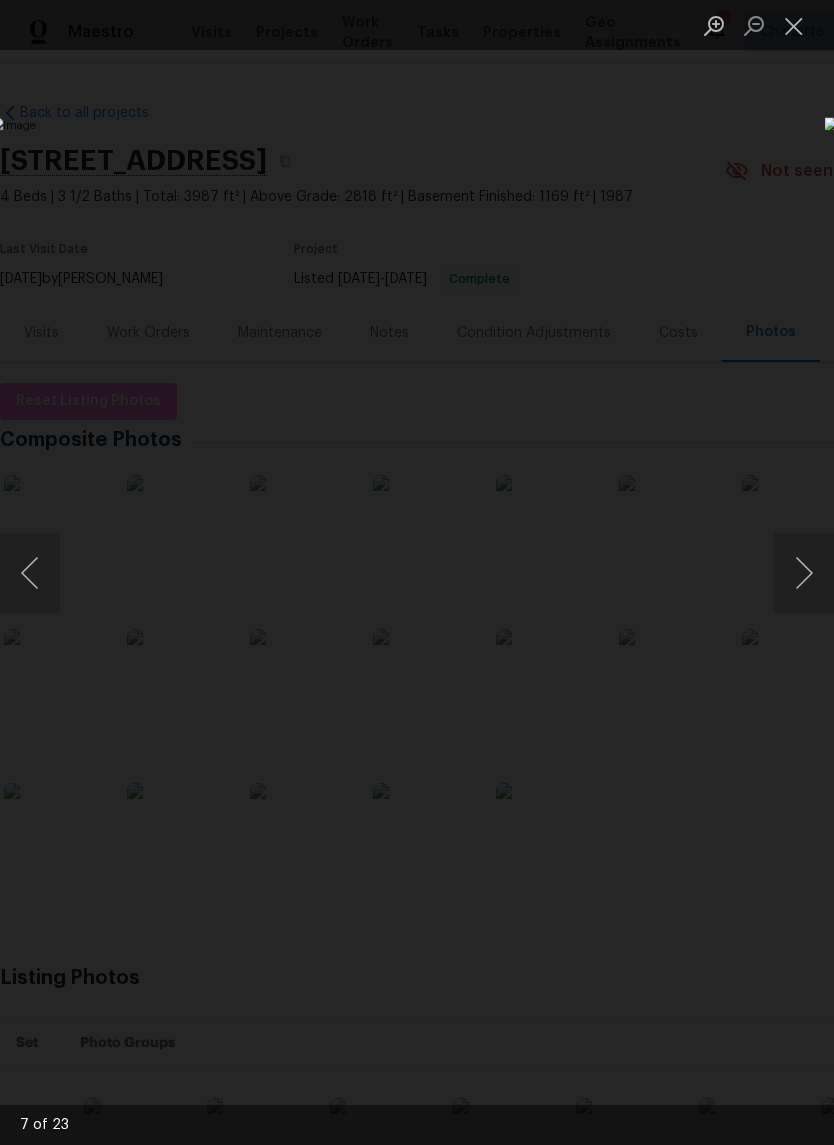 click at bounding box center (804, 573) 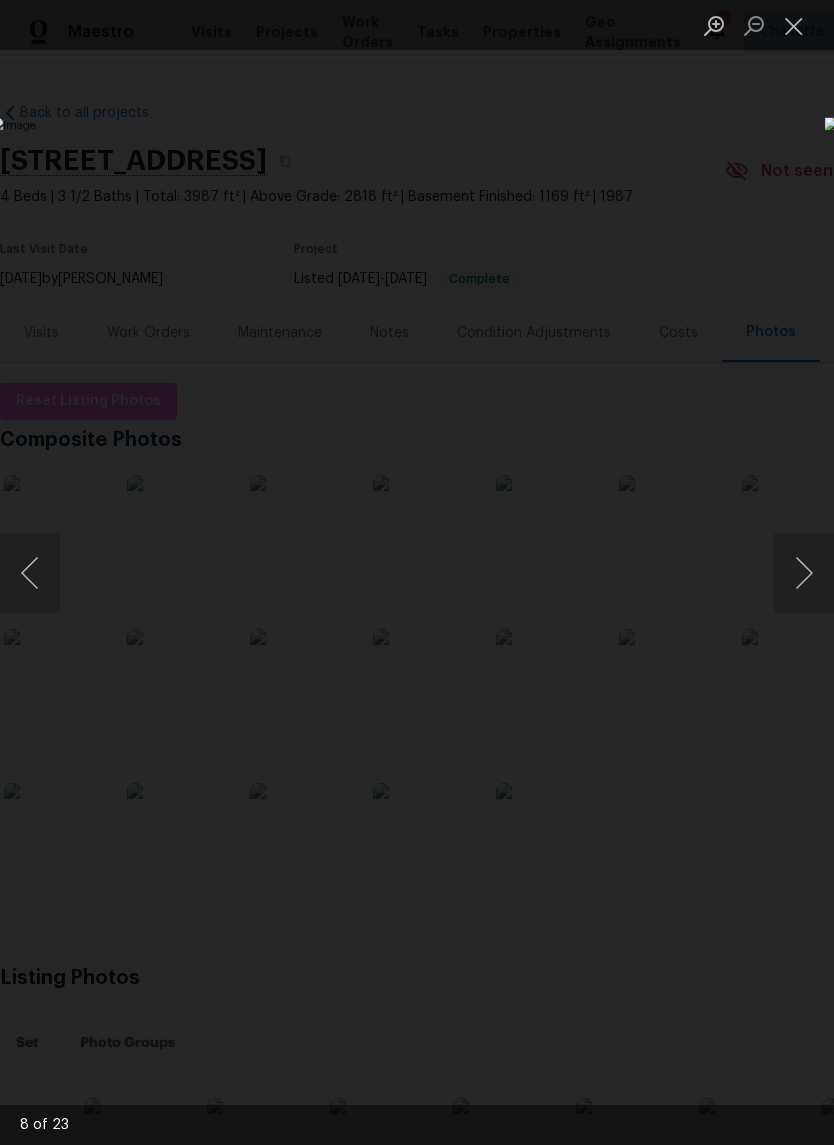 click at bounding box center (804, 573) 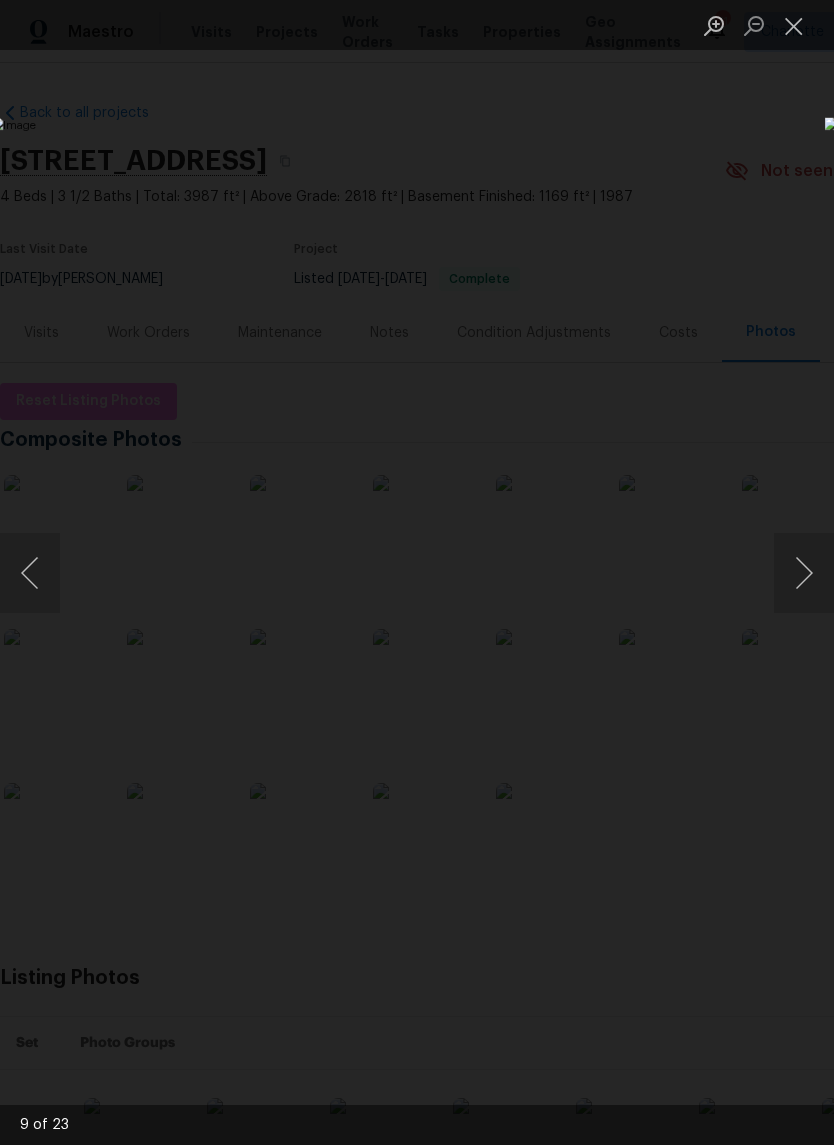 click at bounding box center [804, 573] 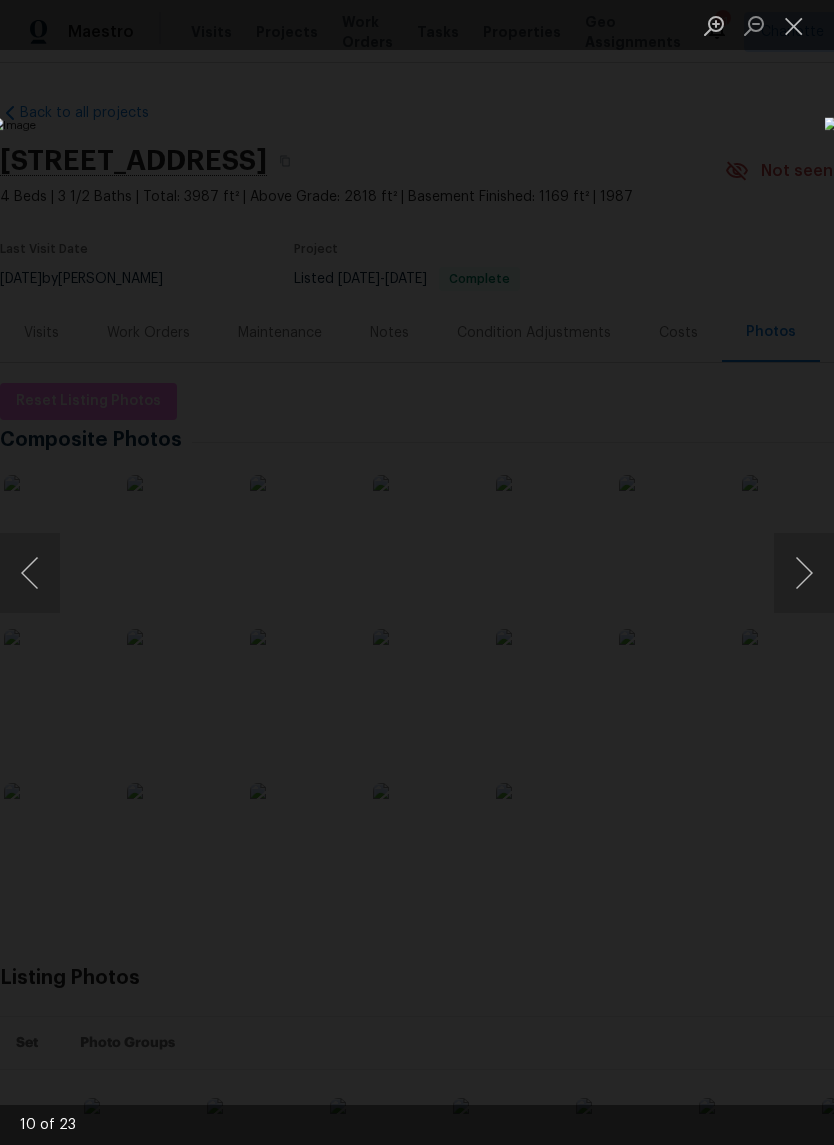 click at bounding box center [804, 573] 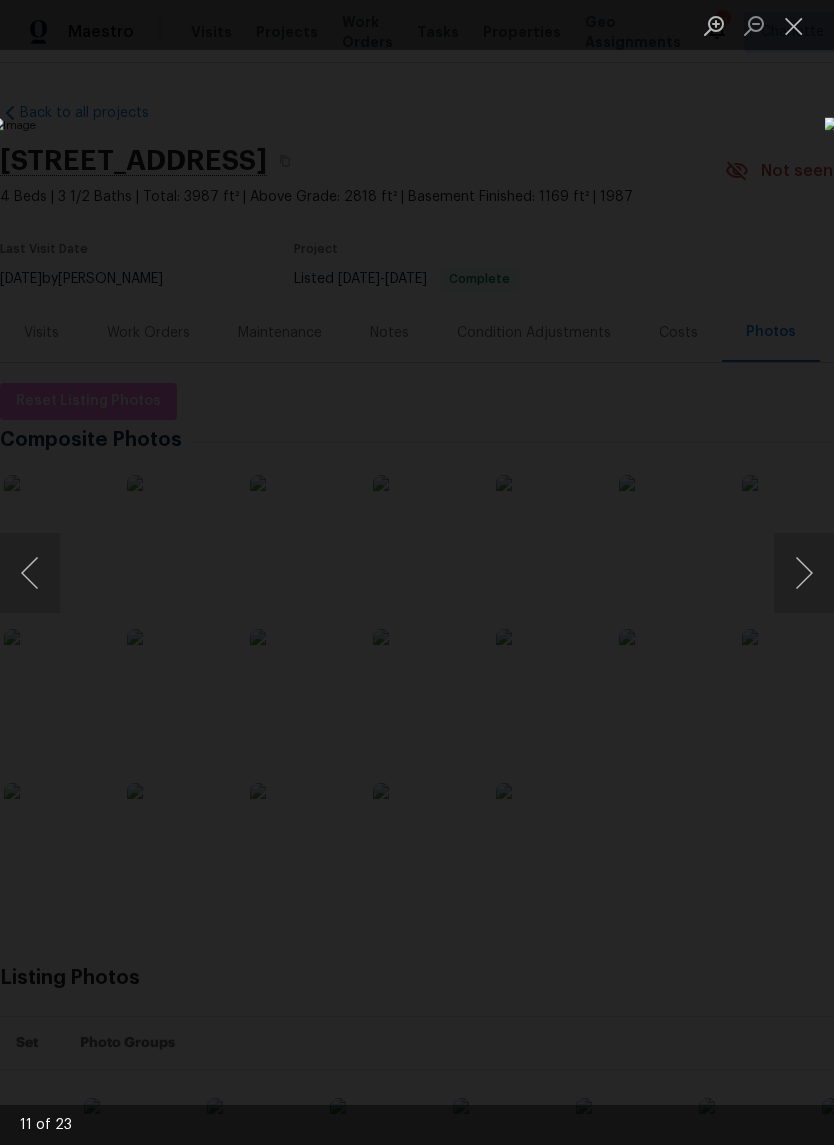 click at bounding box center (804, 573) 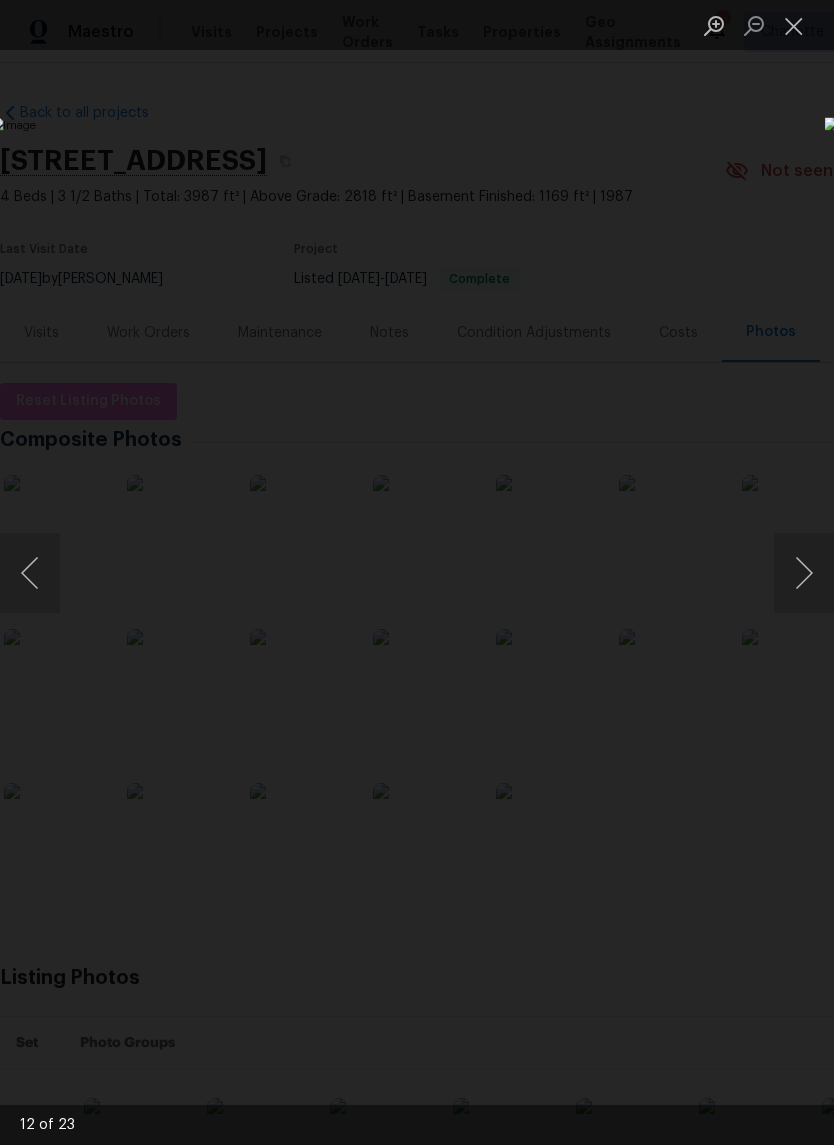 click at bounding box center (804, 573) 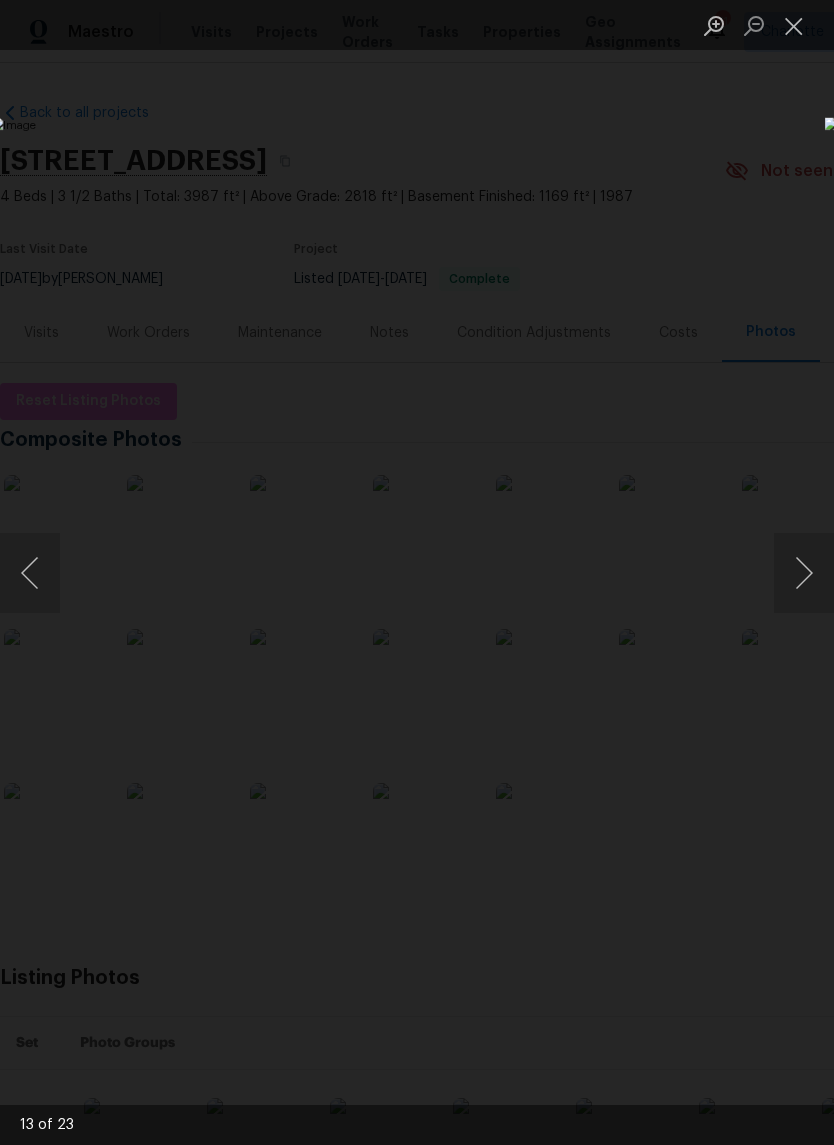 click at bounding box center (804, 573) 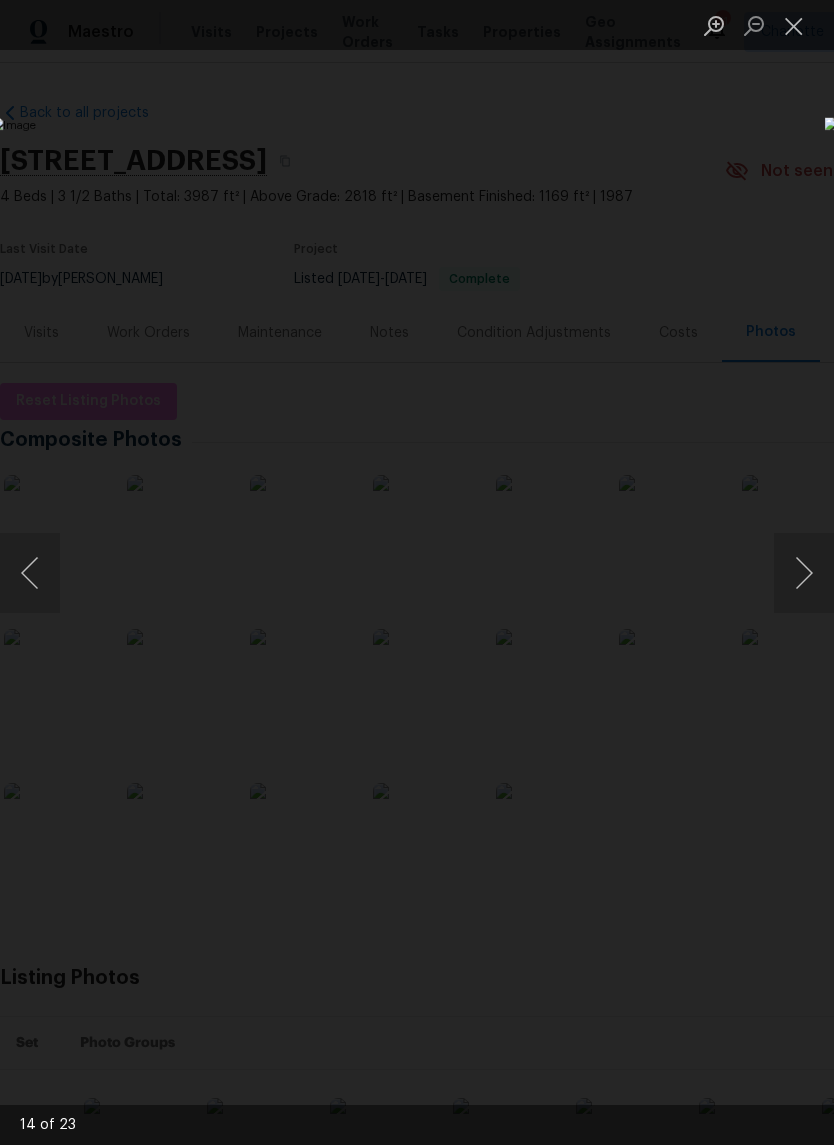 click at bounding box center (30, 573) 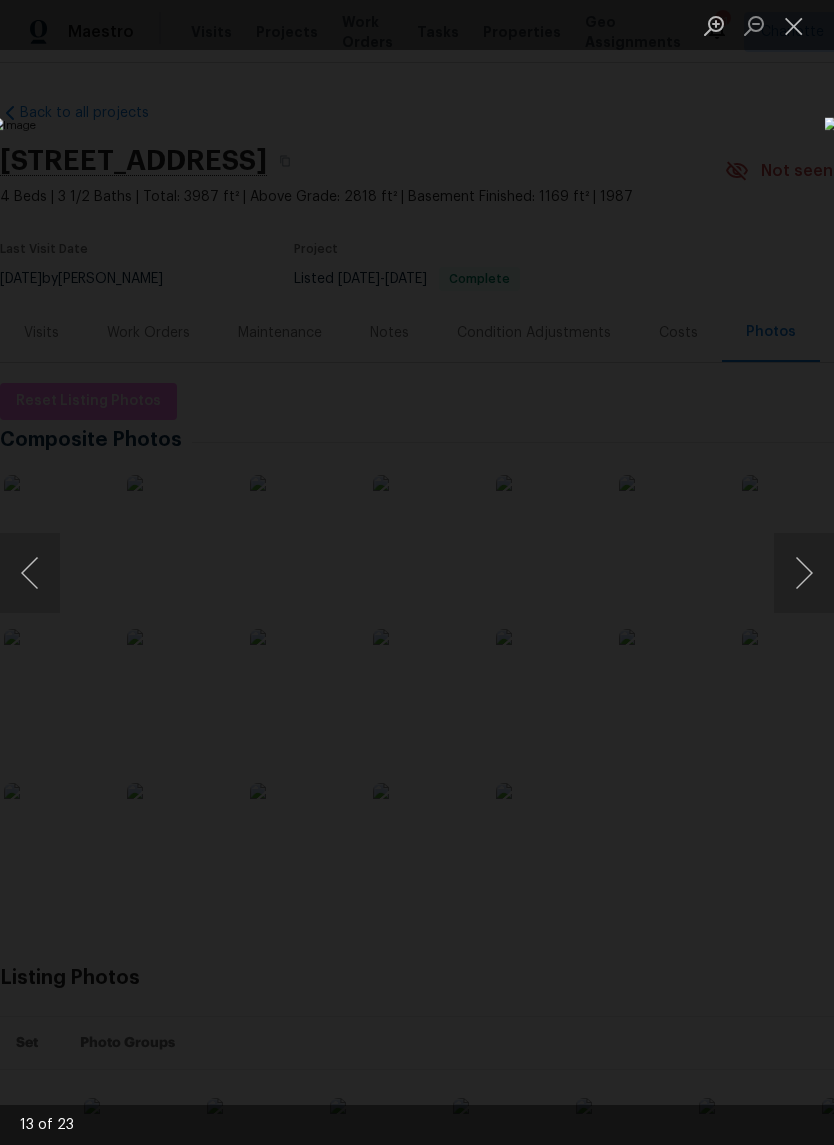 click at bounding box center (30, 573) 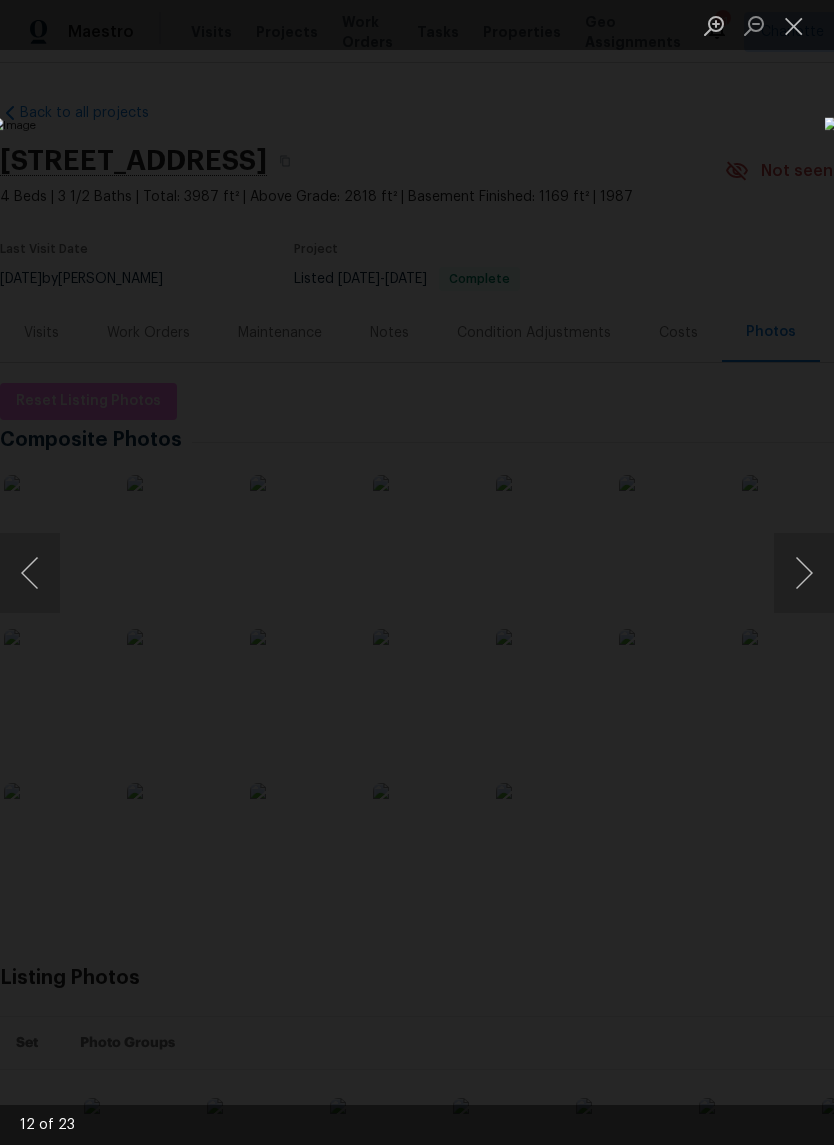 click at bounding box center [804, 573] 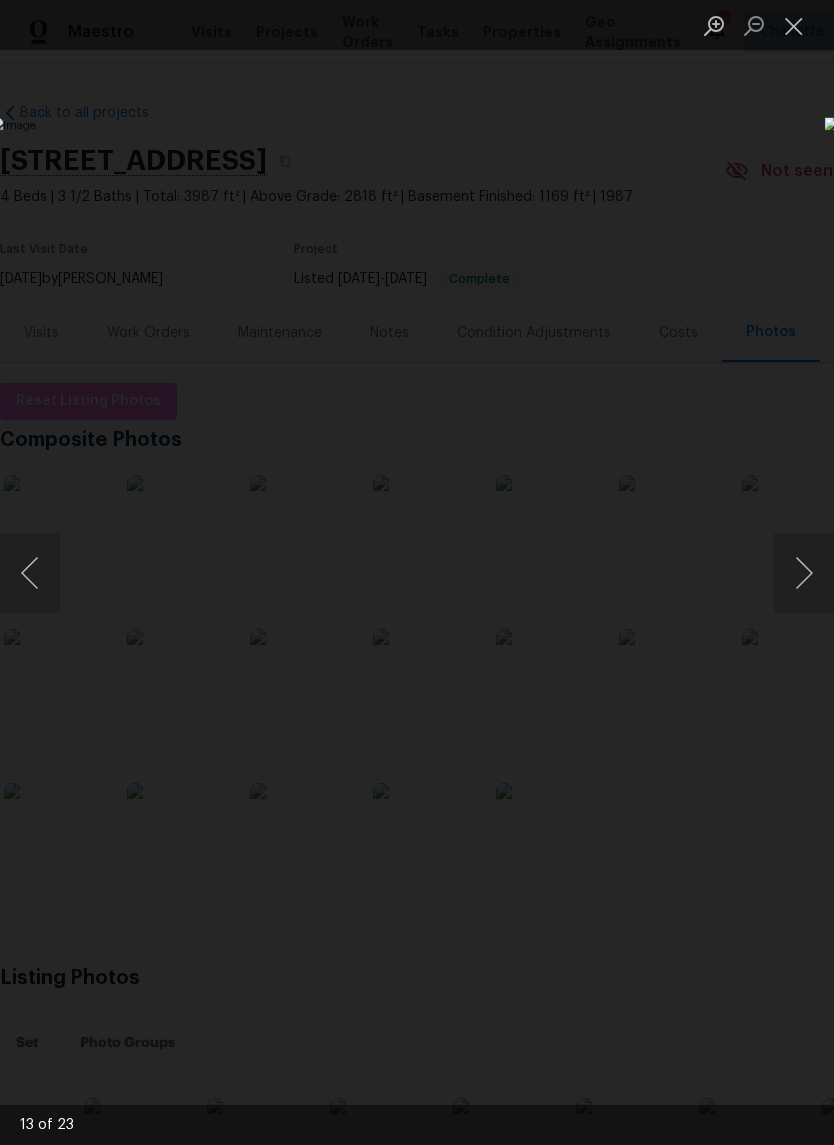 click at bounding box center [804, 573] 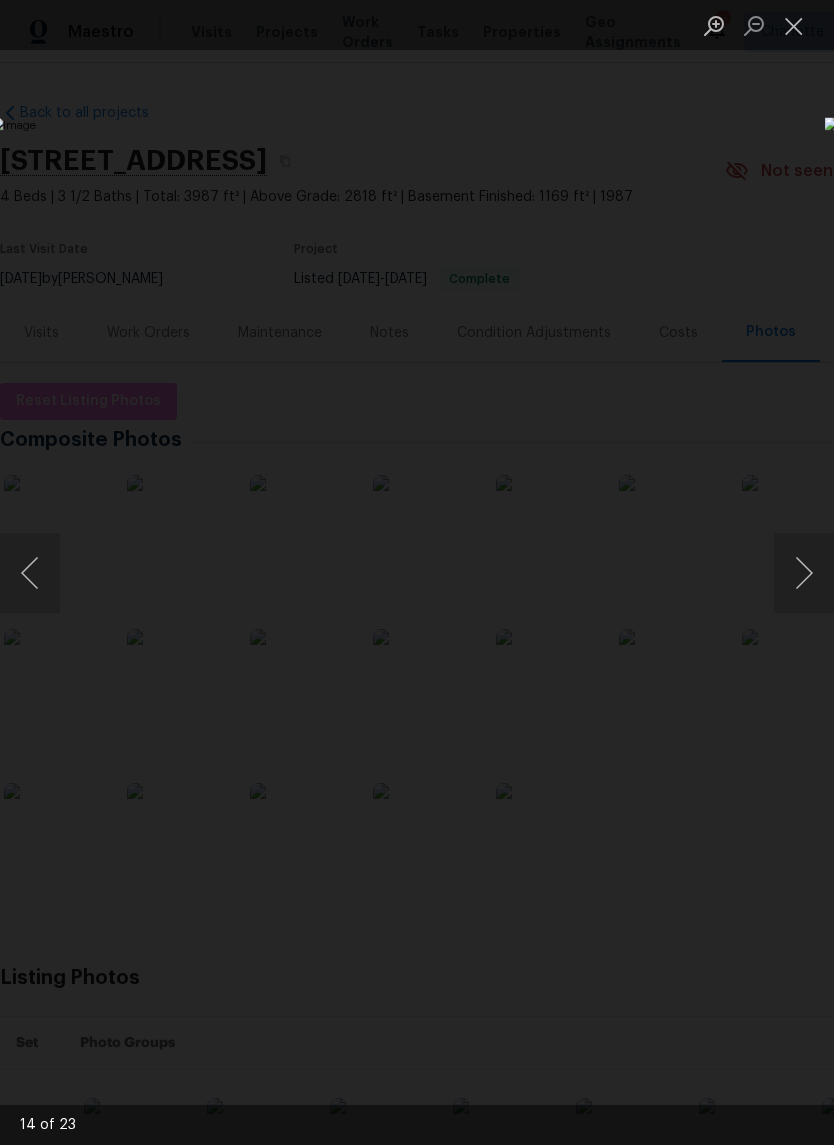 click at bounding box center [804, 573] 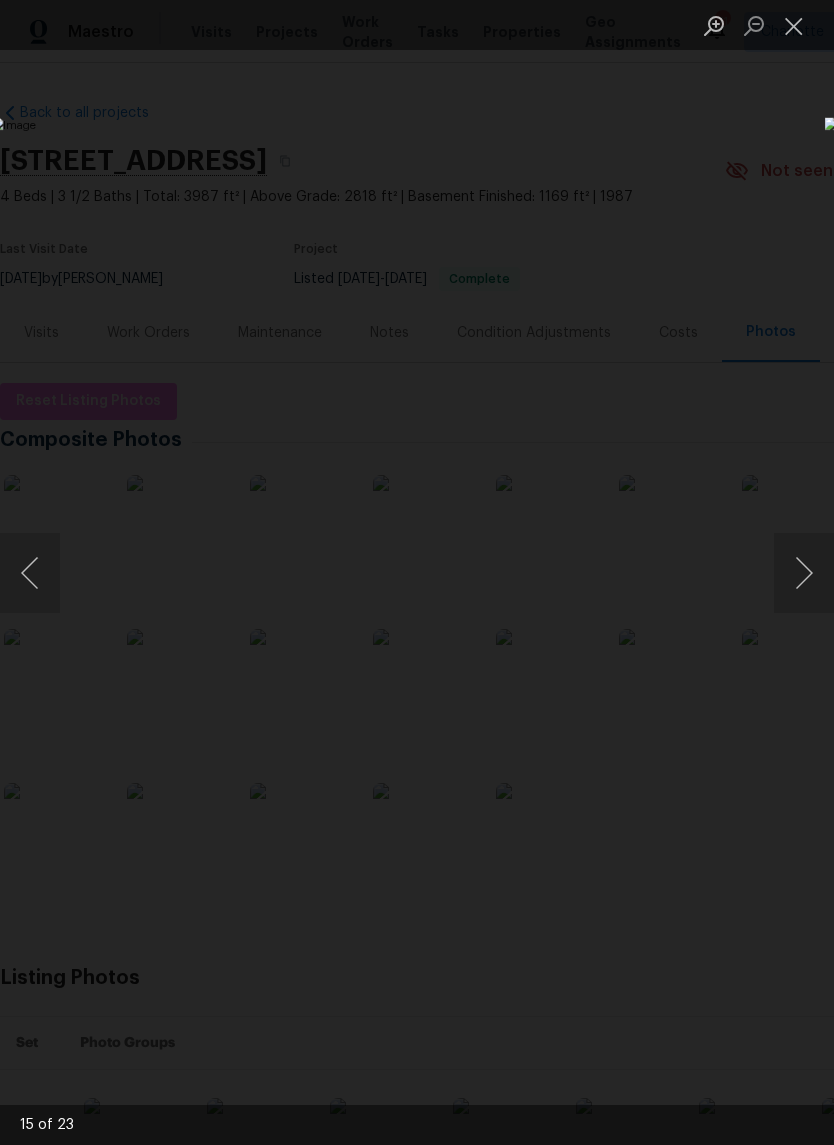 click at bounding box center [804, 573] 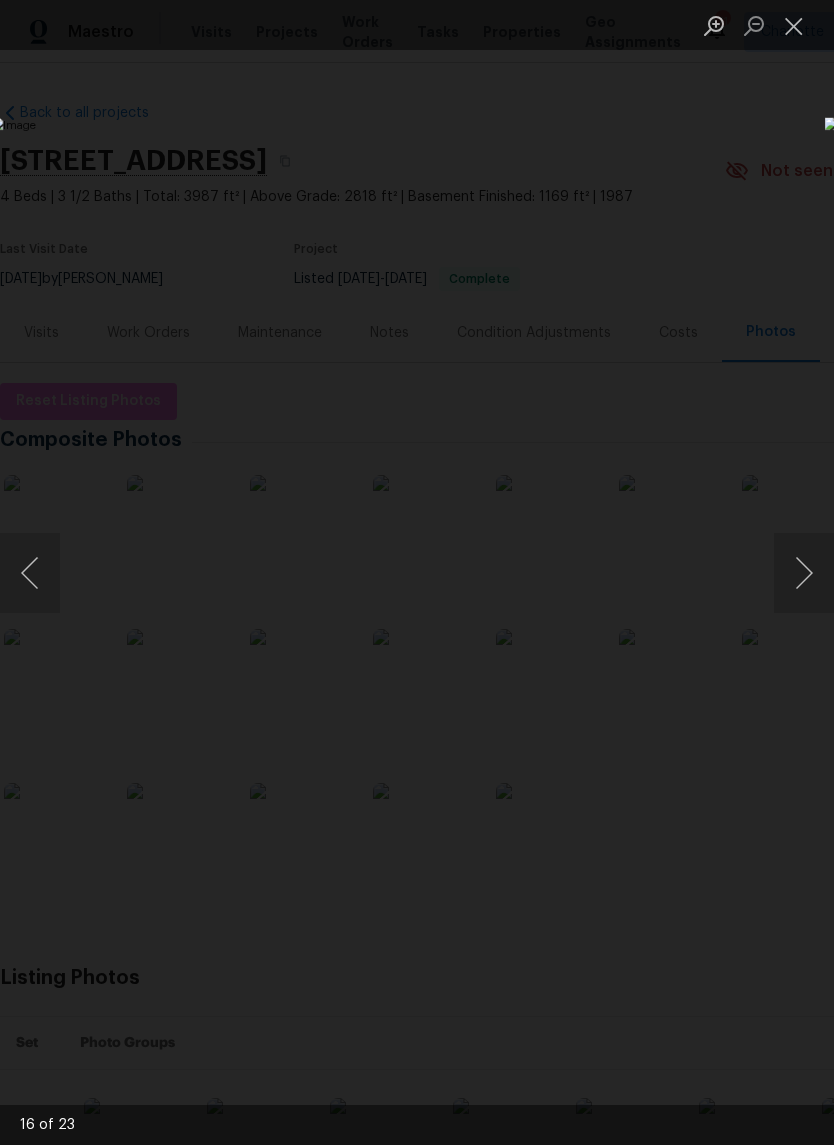 click at bounding box center [804, 573] 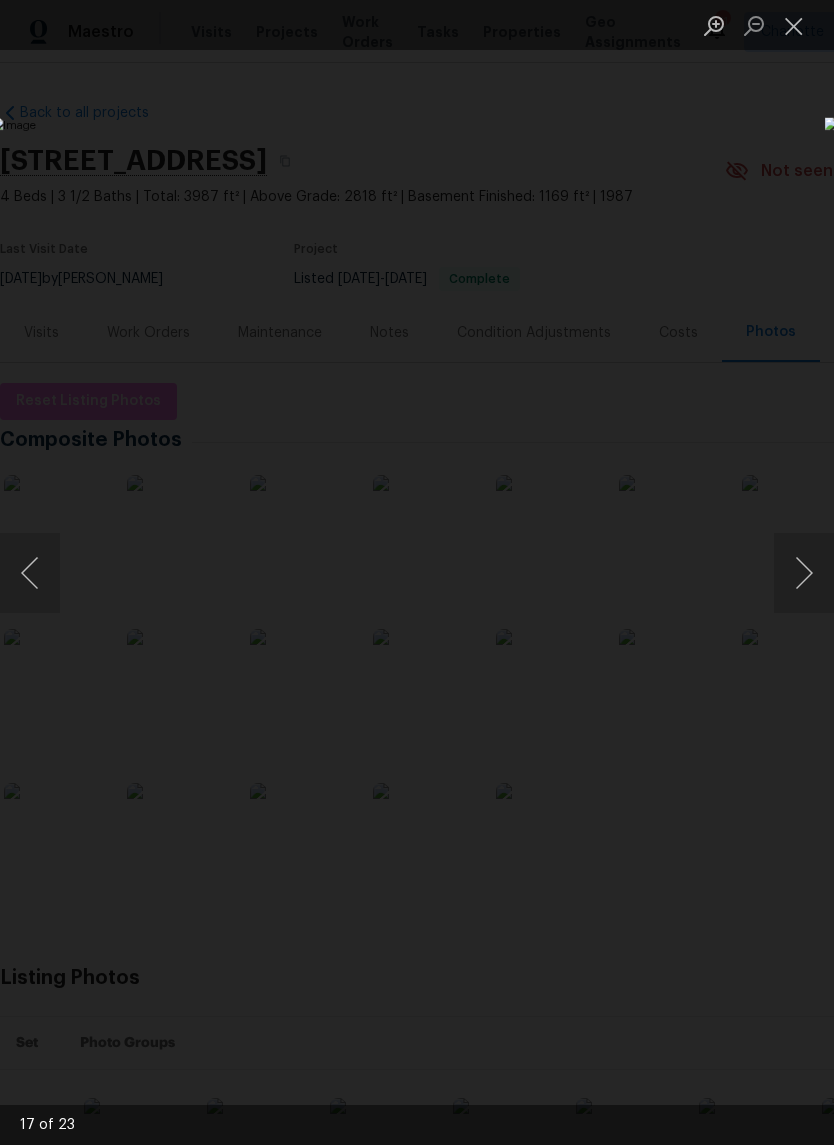 click at bounding box center (804, 573) 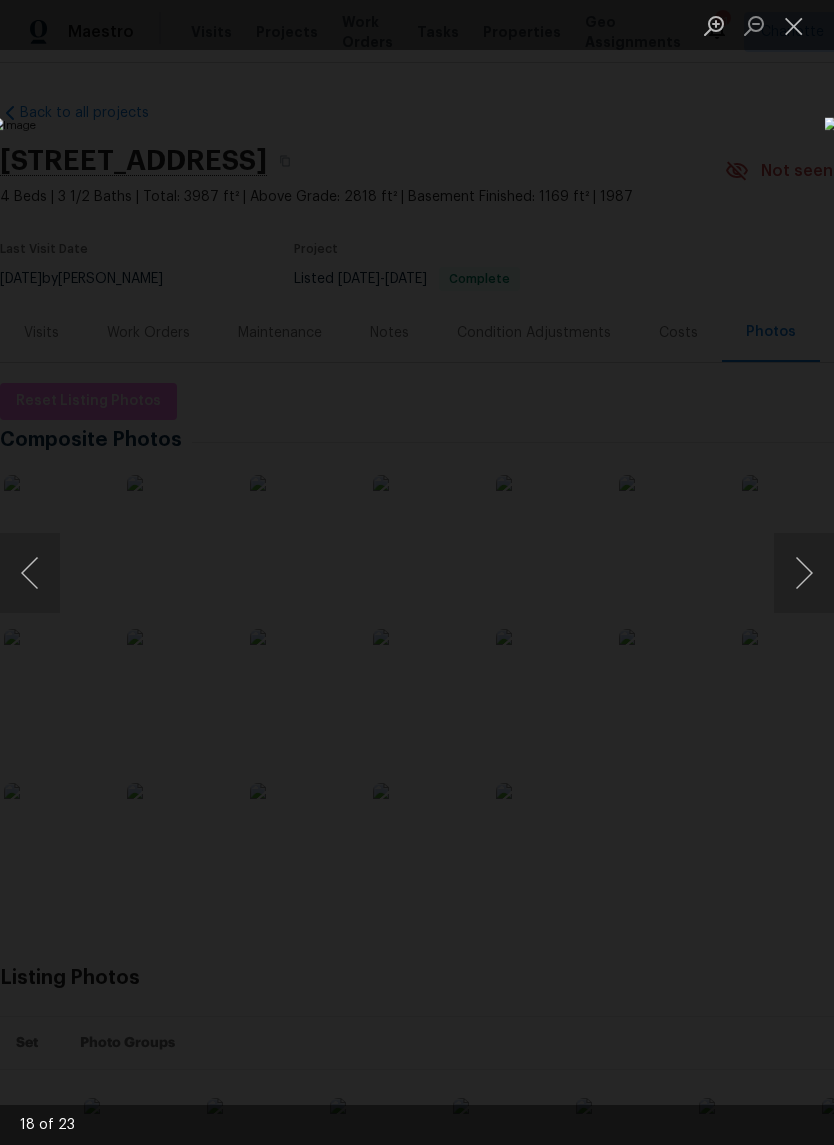 click at bounding box center [30, 573] 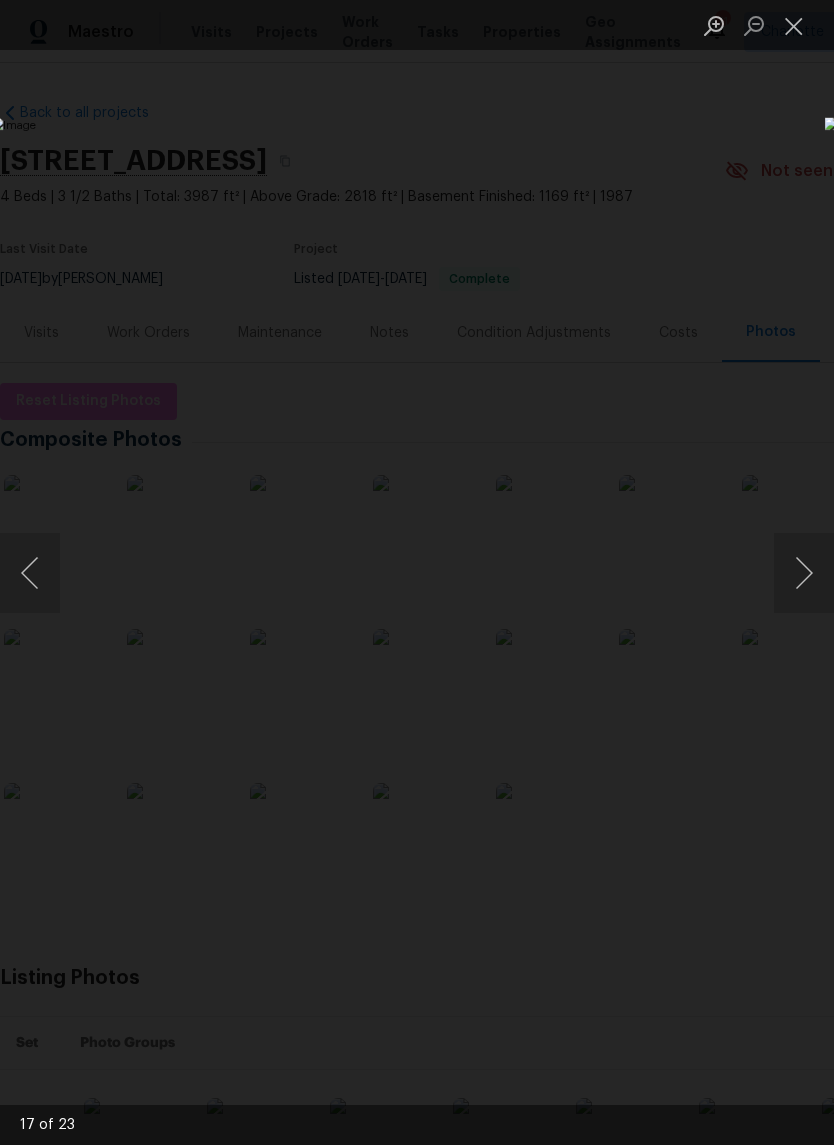 click at bounding box center [804, 573] 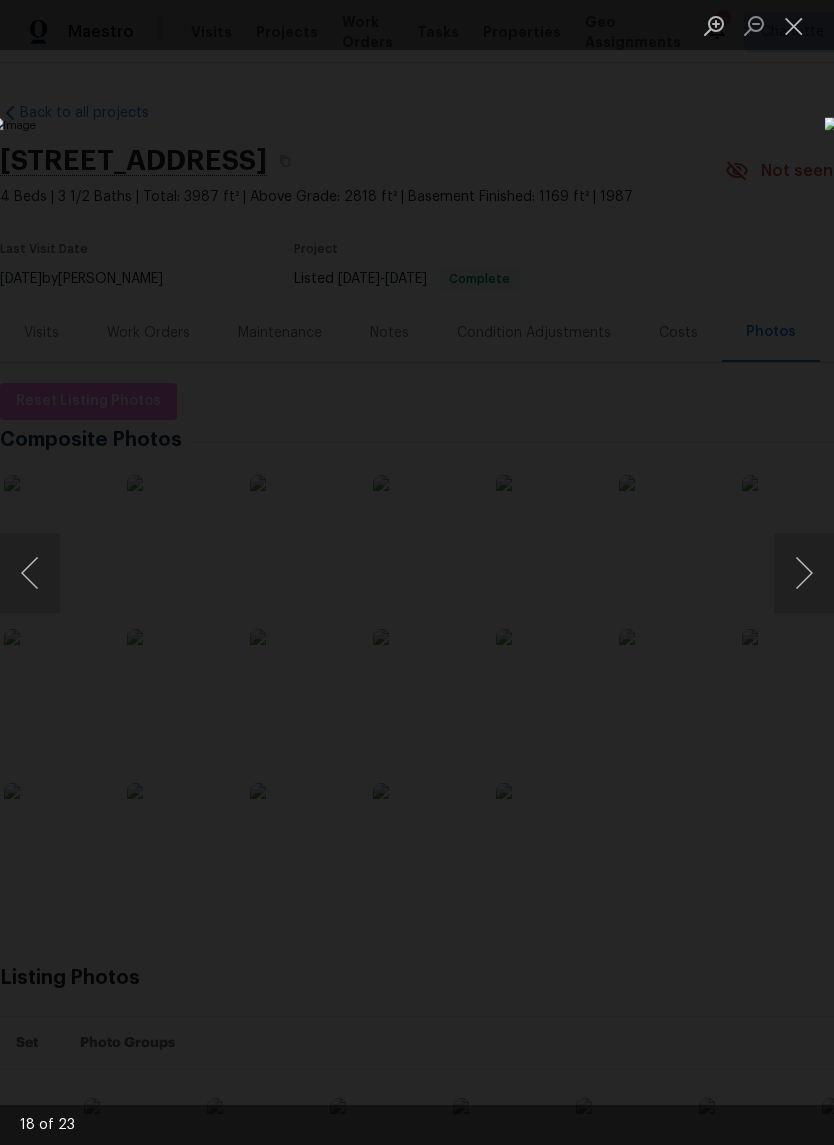click at bounding box center [804, 573] 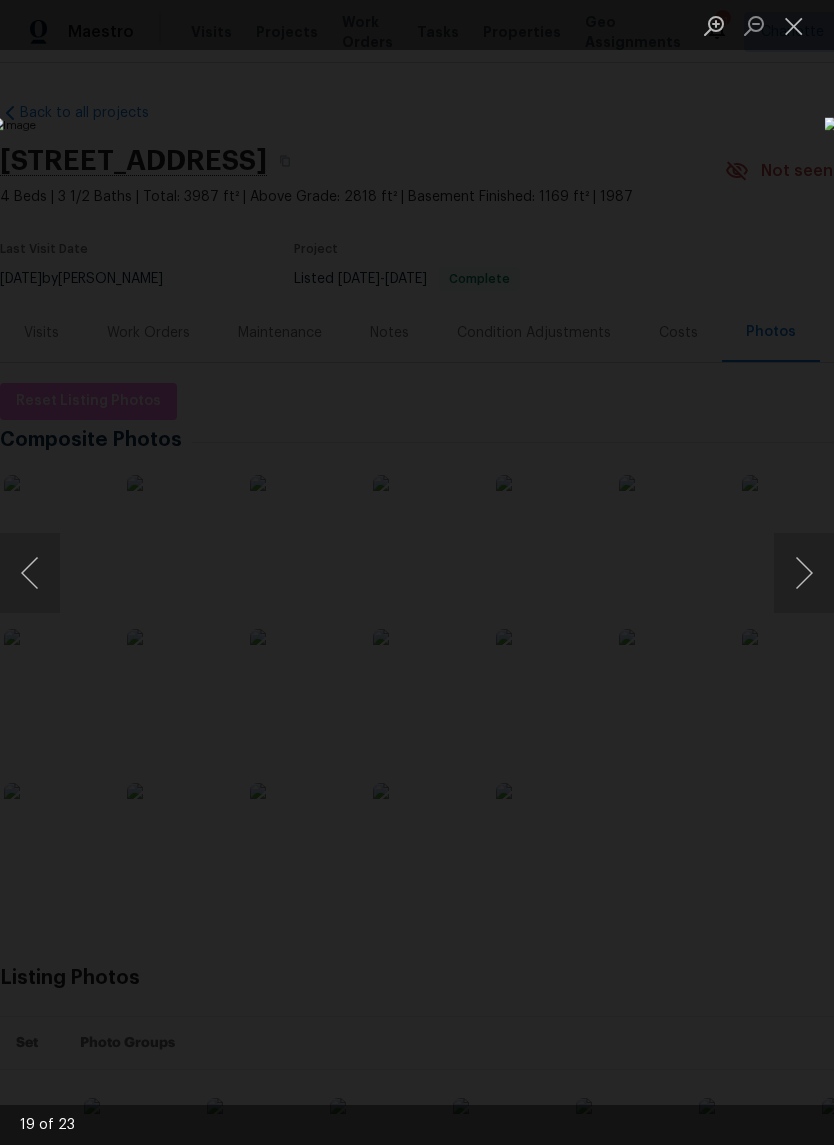 click at bounding box center (804, 573) 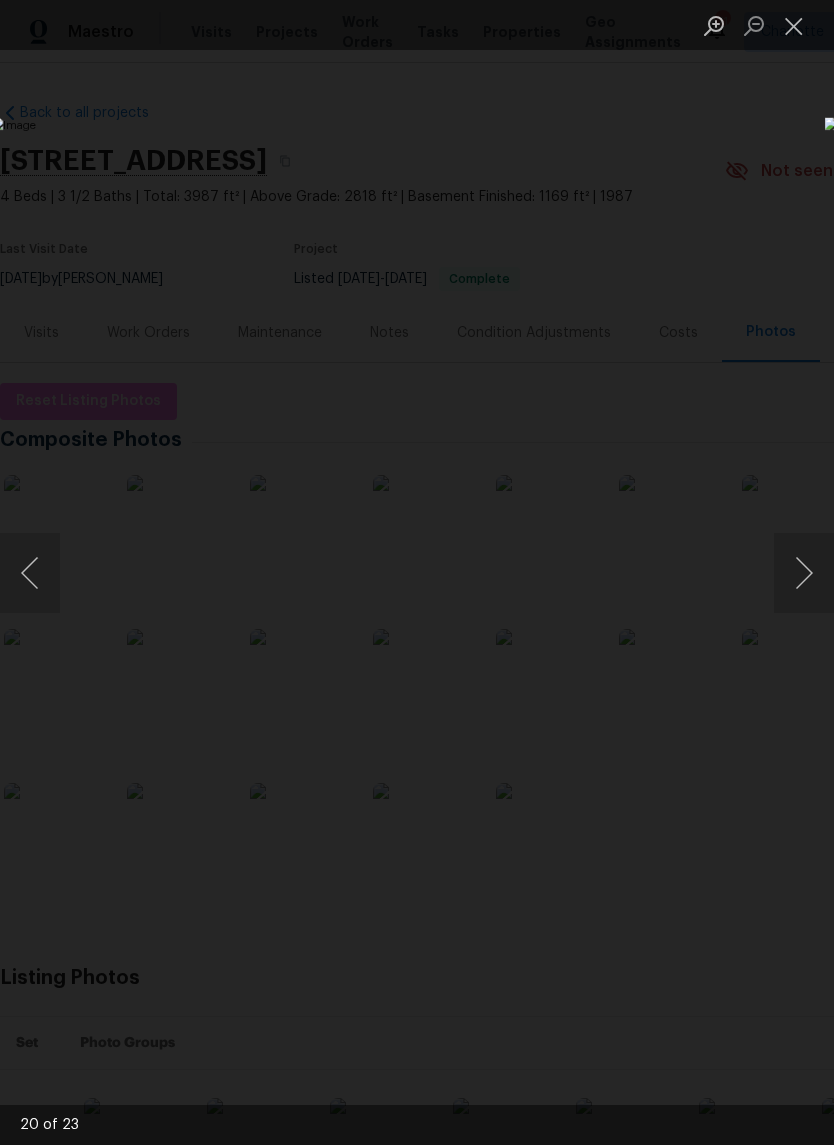 click at bounding box center (804, 573) 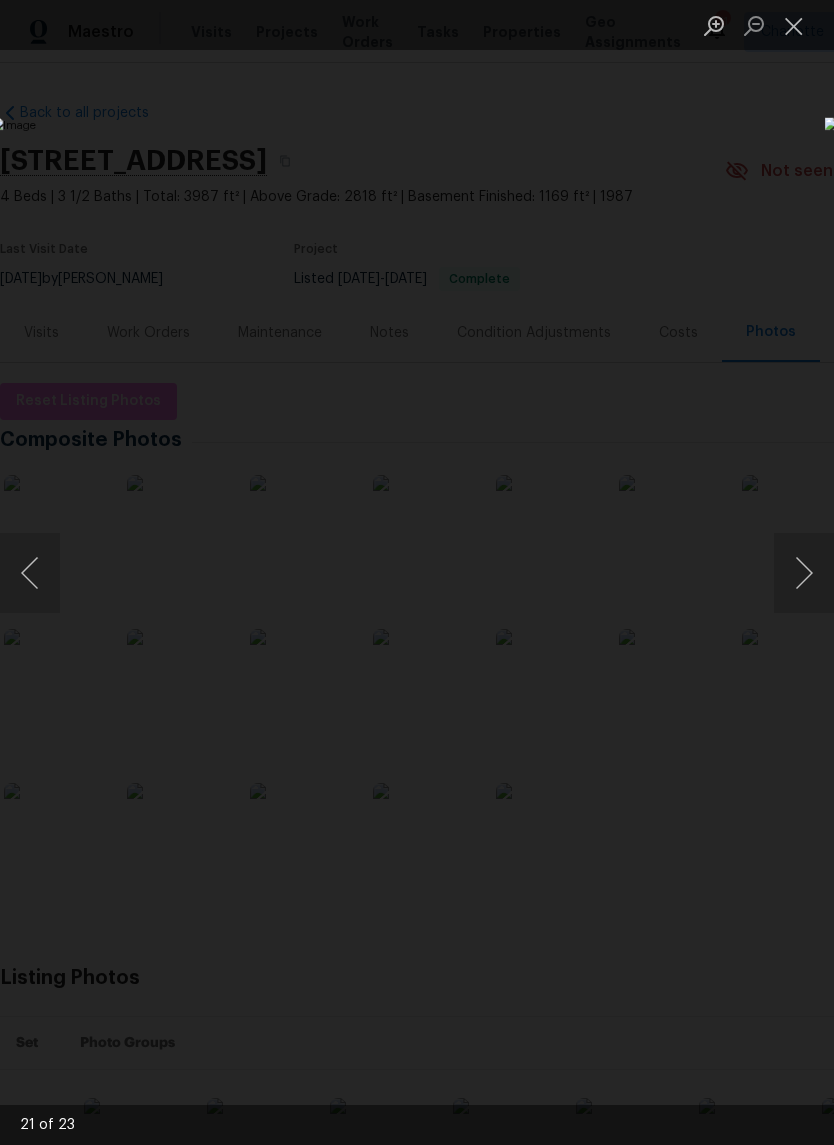 click at bounding box center (804, 573) 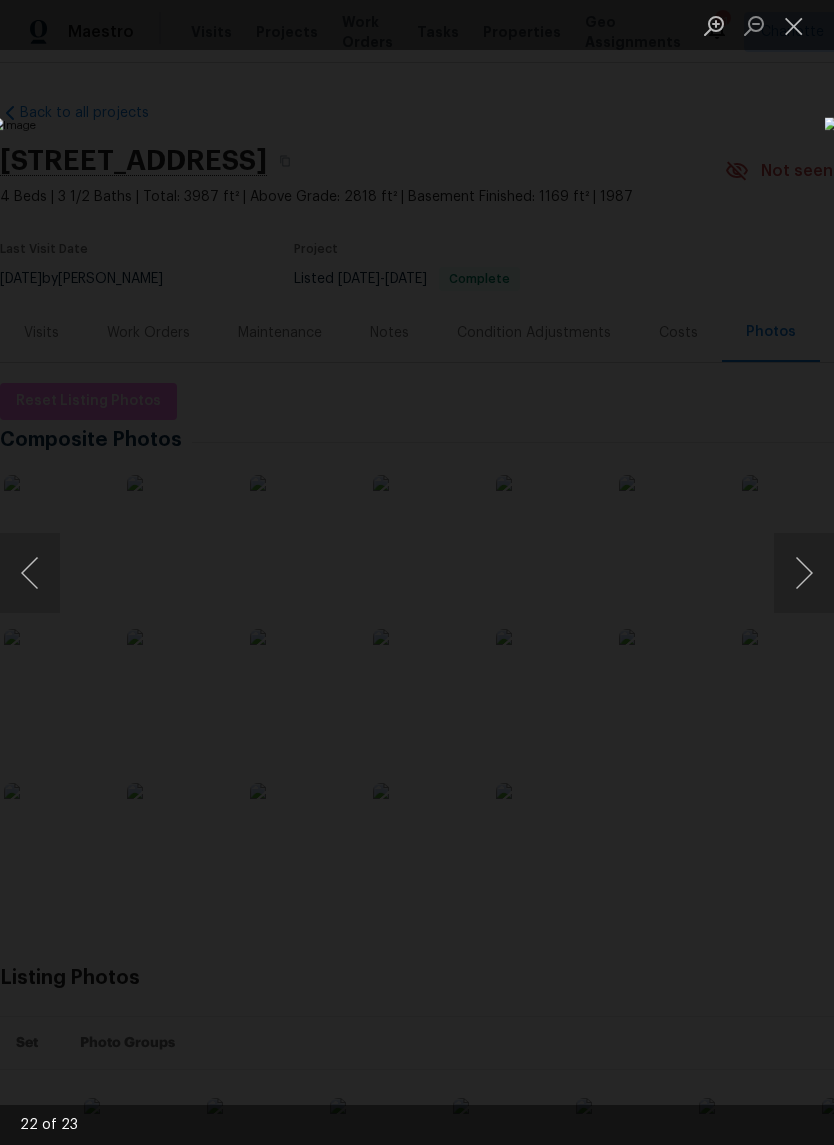 click at bounding box center [804, 573] 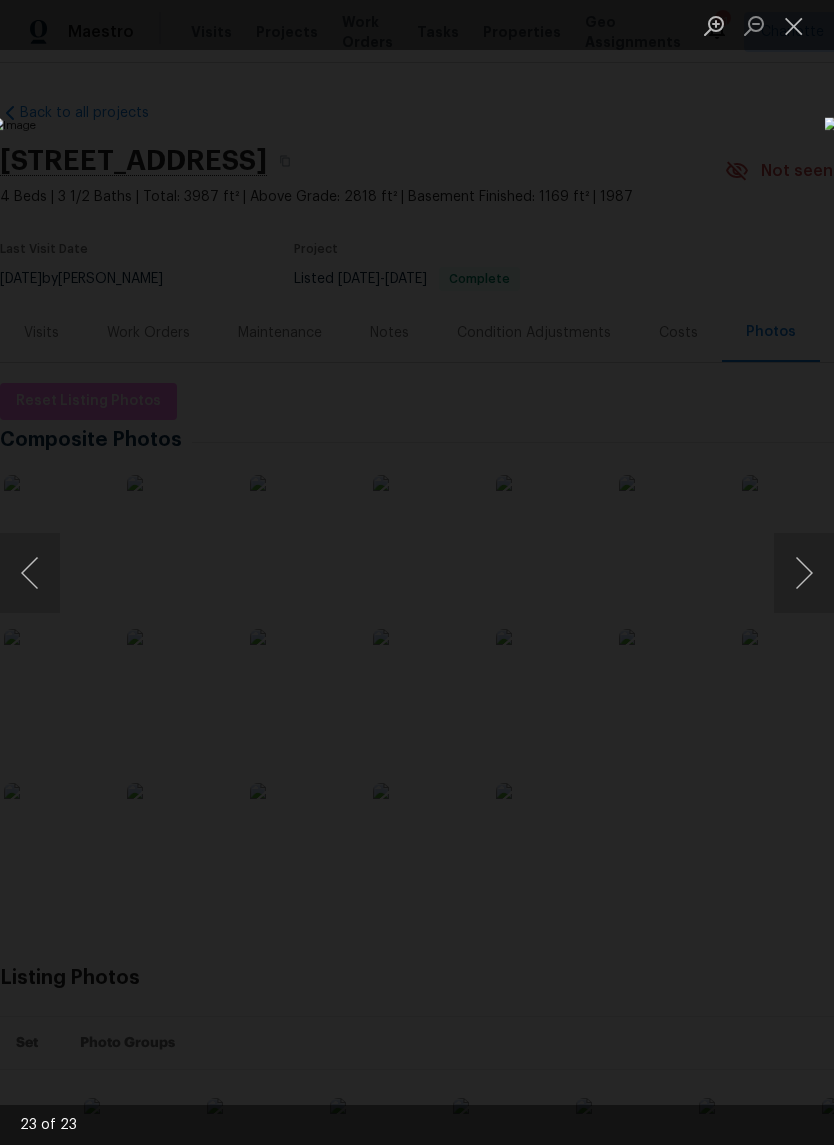 click at bounding box center (30, 573) 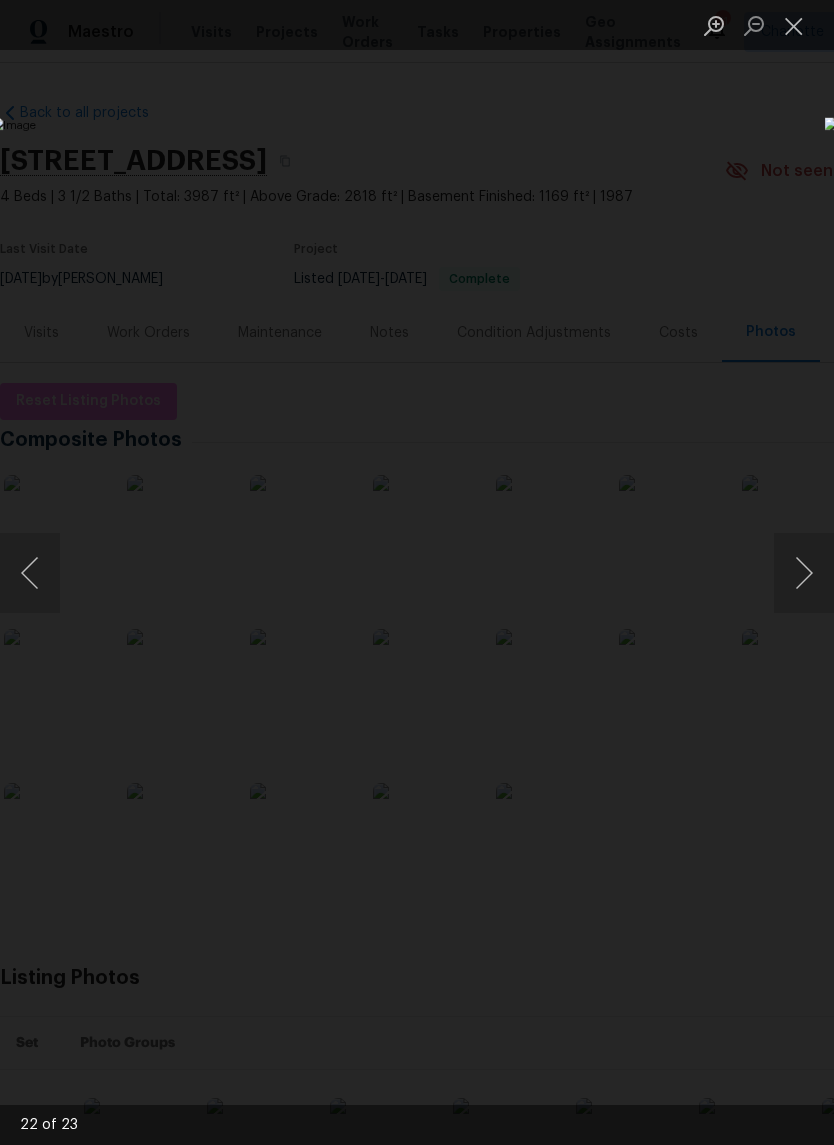 click at bounding box center (804, 573) 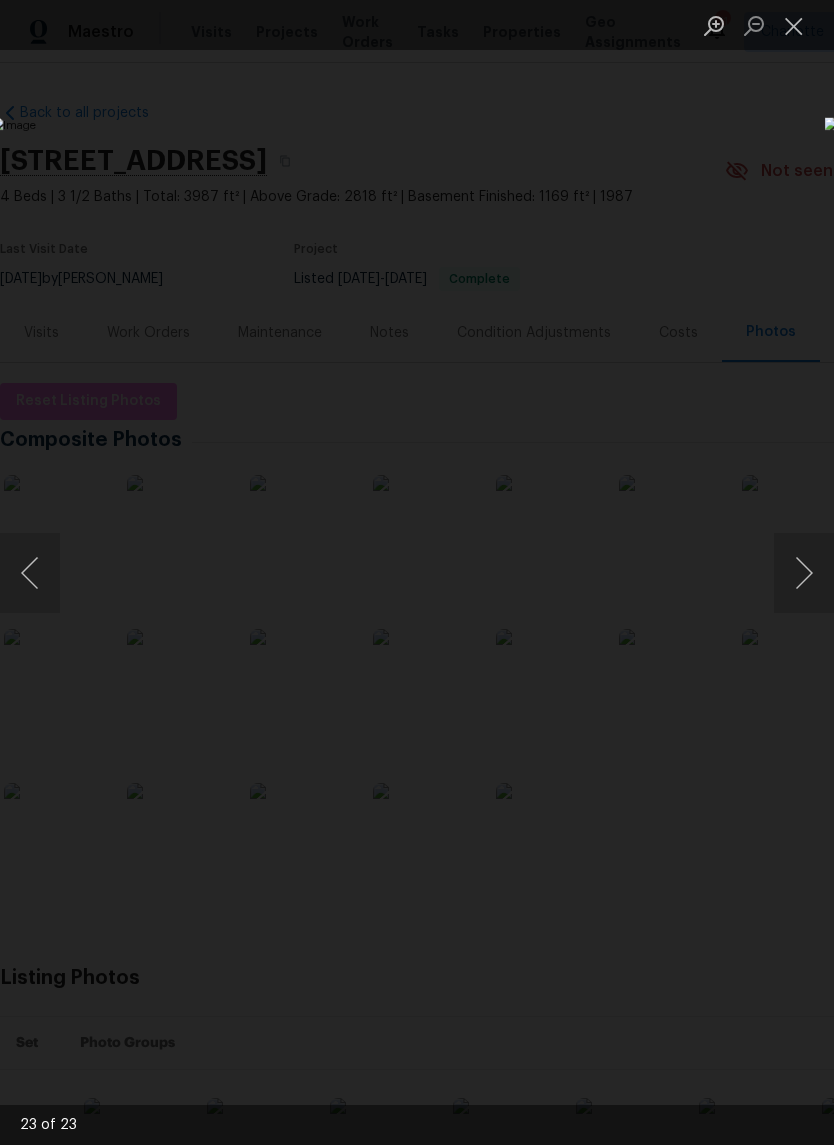 click at bounding box center [804, 573] 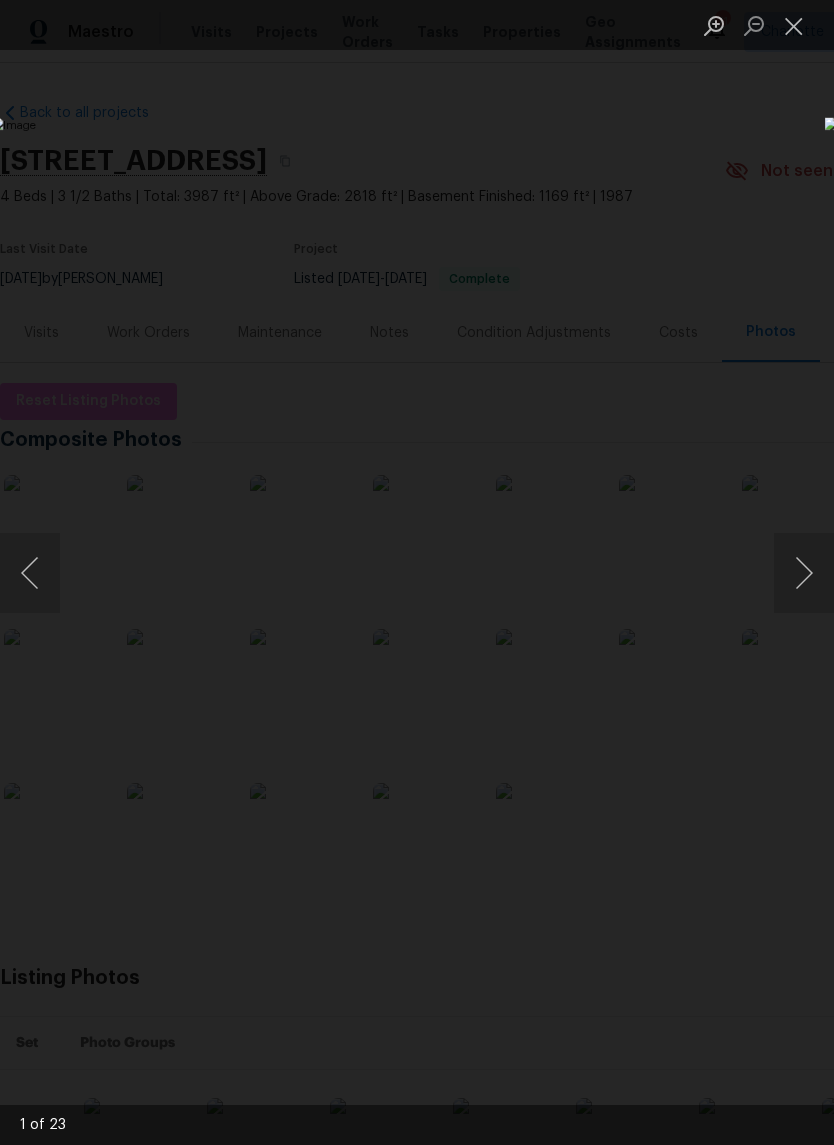 click at bounding box center [794, 25] 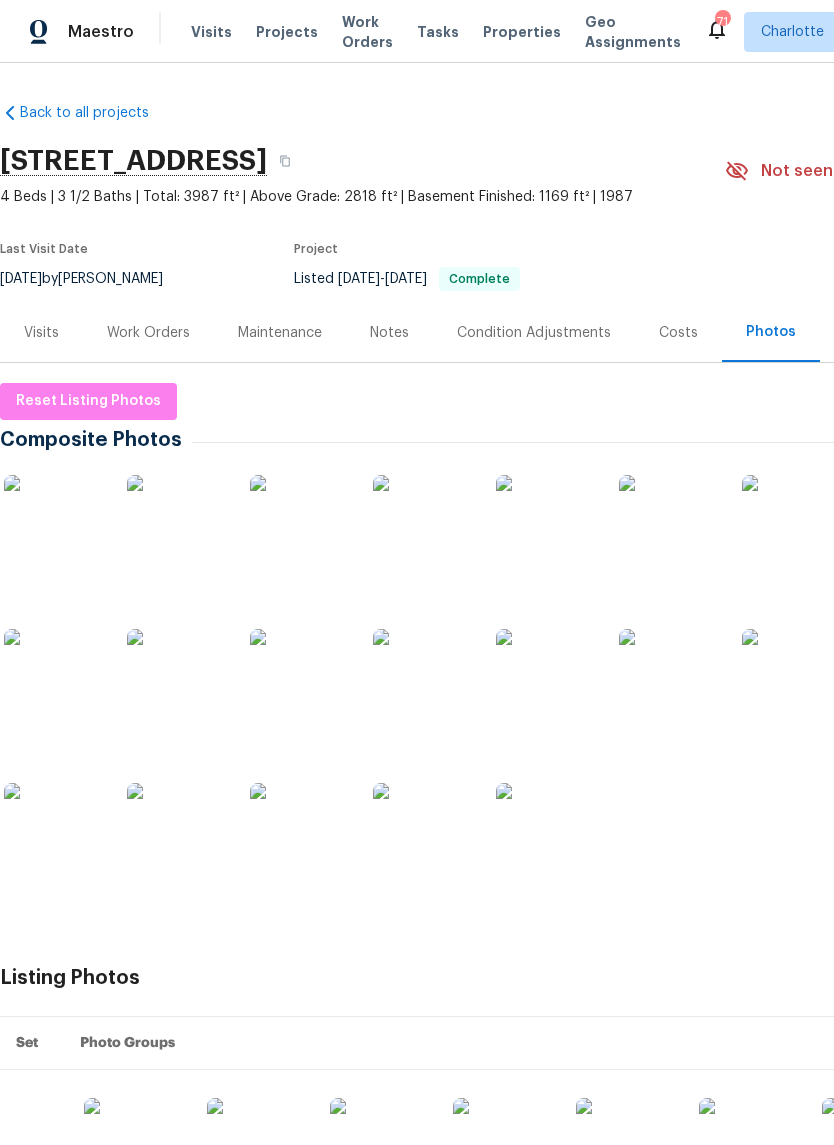 scroll, scrollTop: 0, scrollLeft: 0, axis: both 